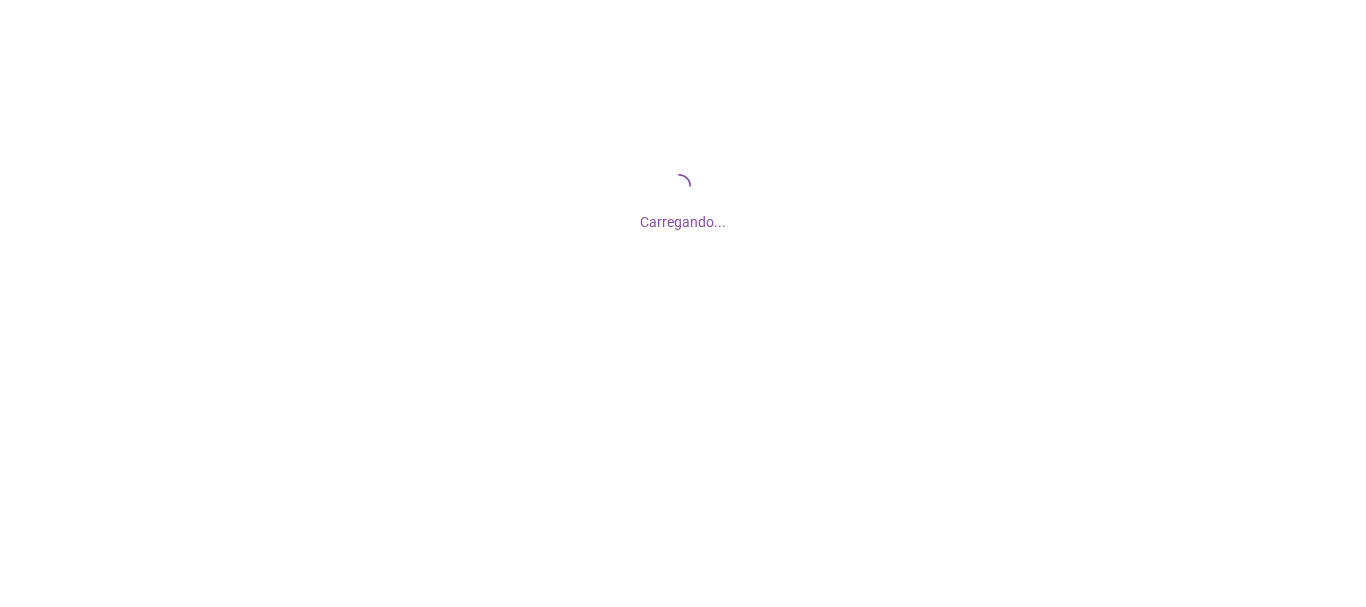 scroll, scrollTop: 0, scrollLeft: 0, axis: both 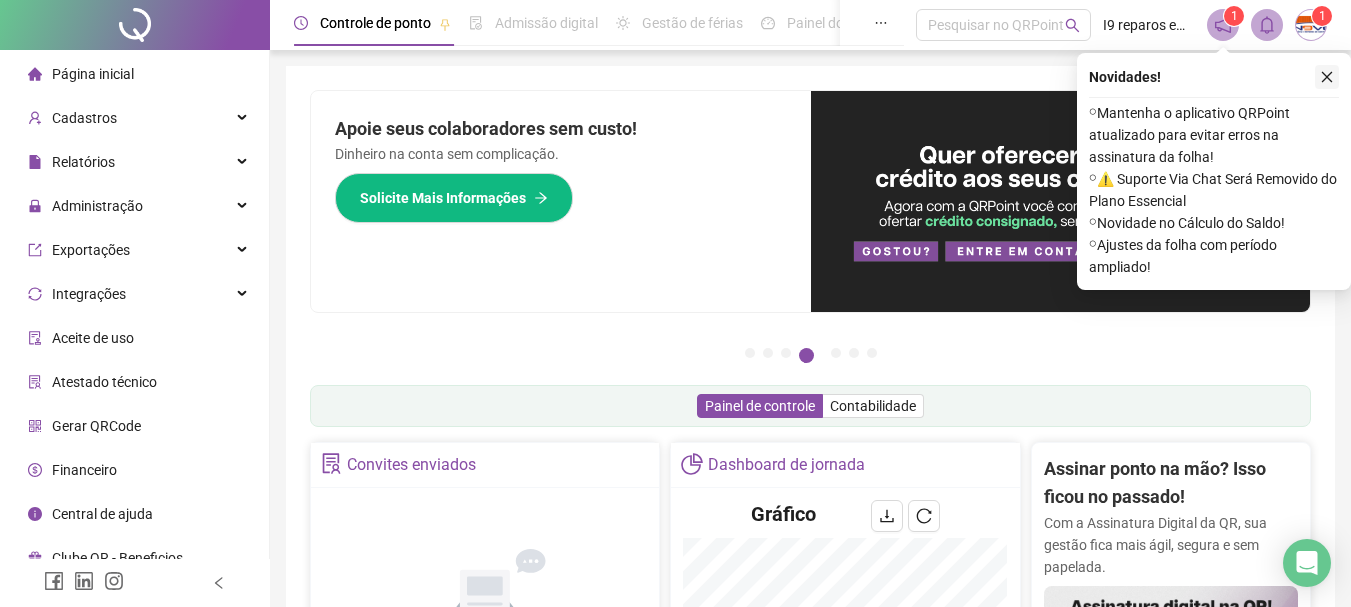 click at bounding box center (1327, 77) 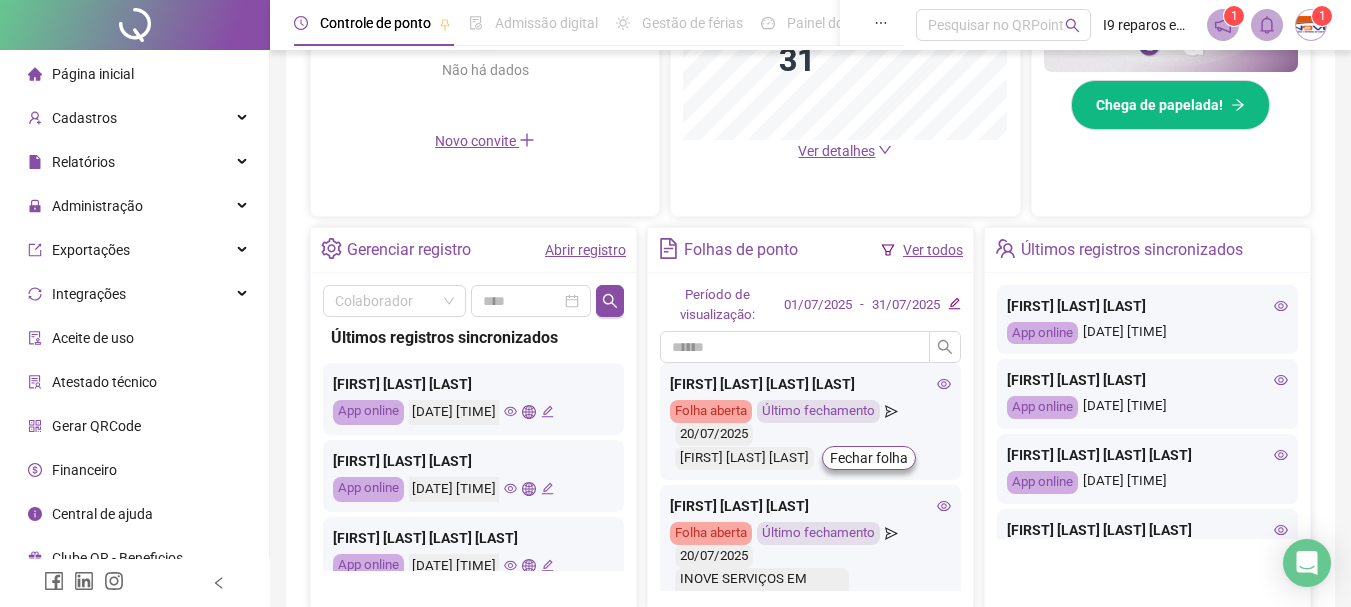 scroll, scrollTop: 600, scrollLeft: 0, axis: vertical 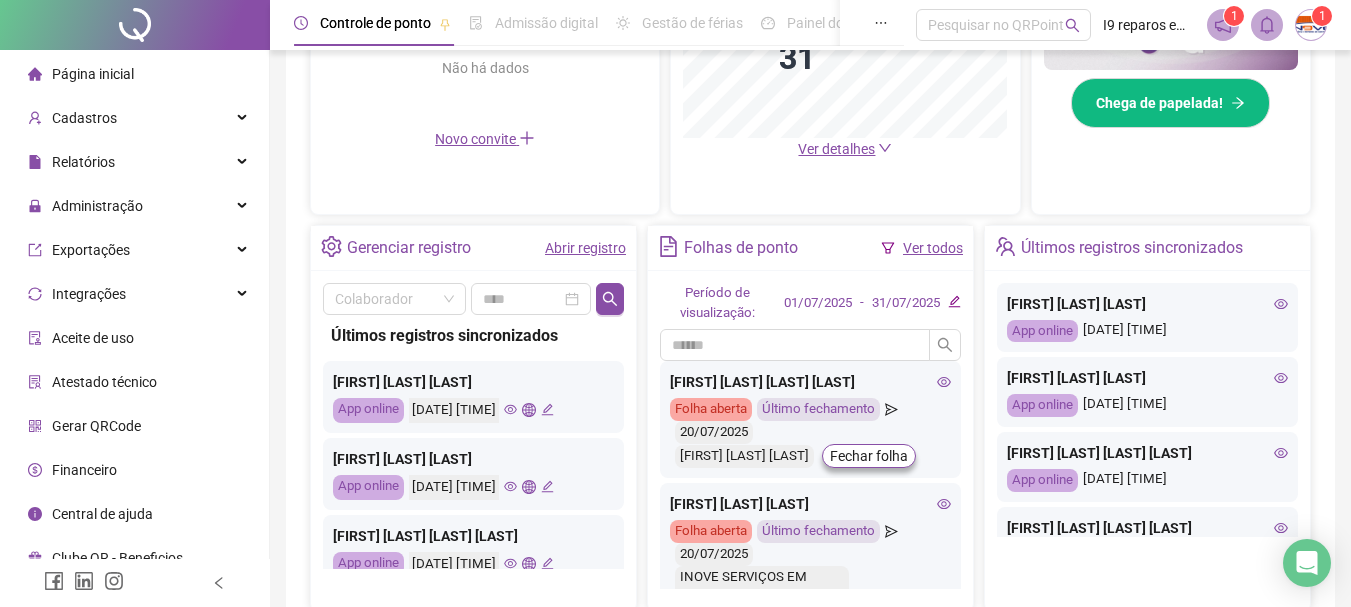click 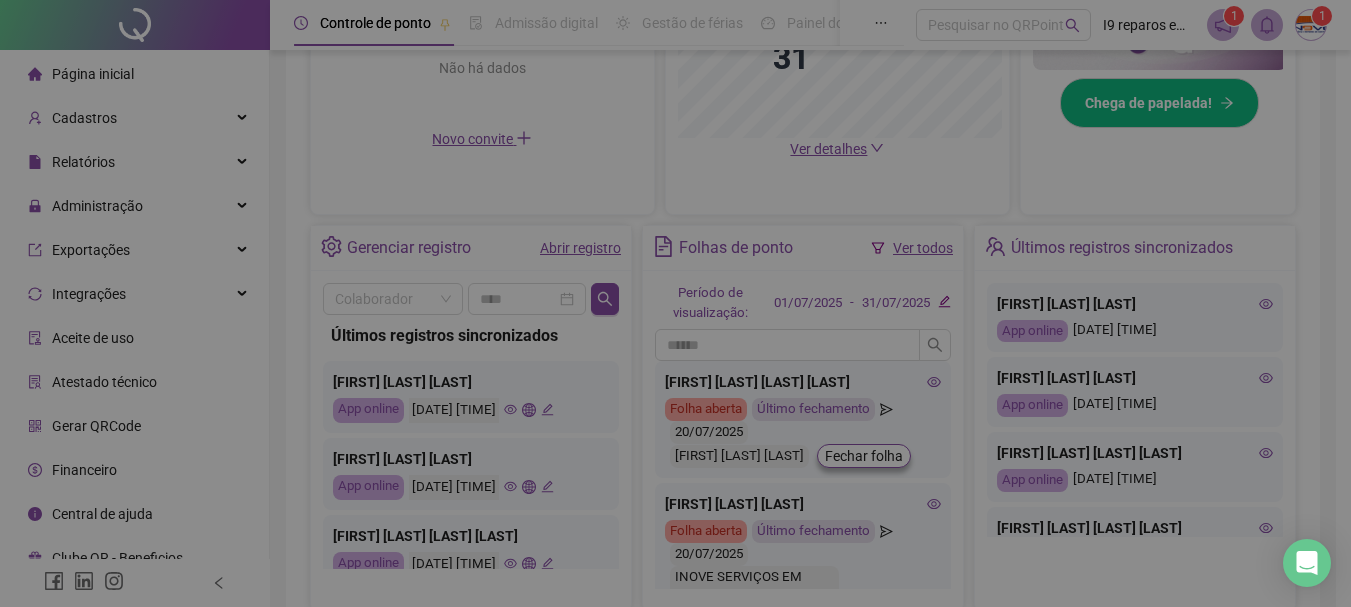 type on "**********" 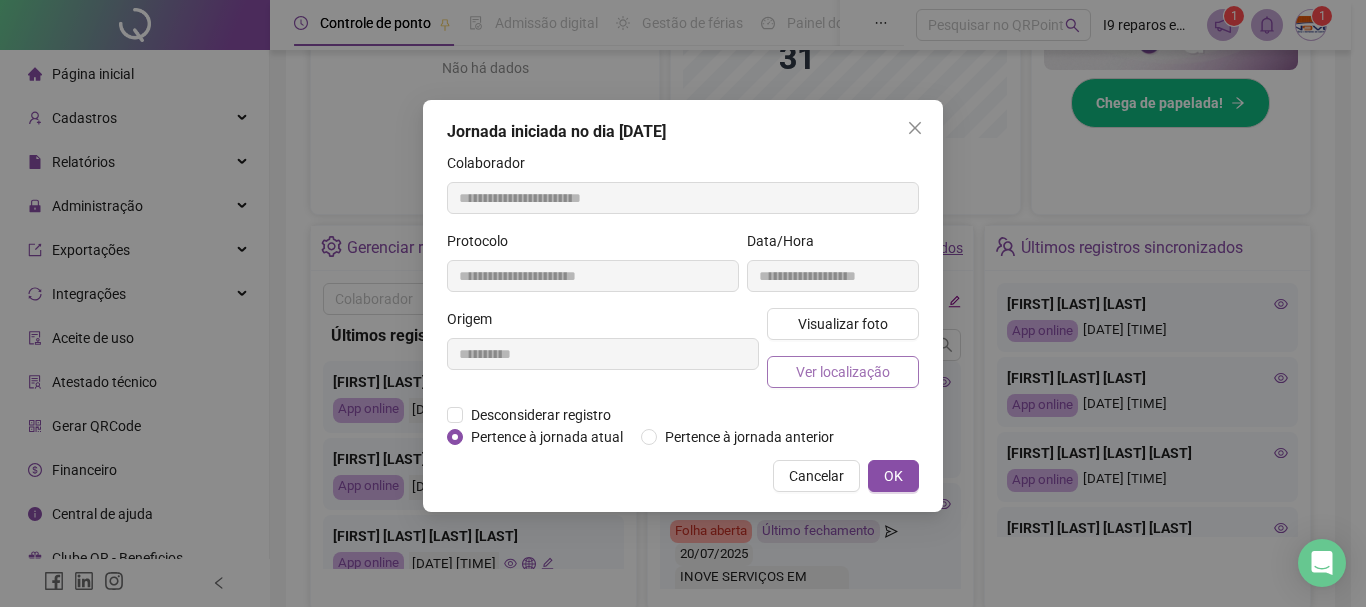 click on "Ver localização" at bounding box center [843, 372] 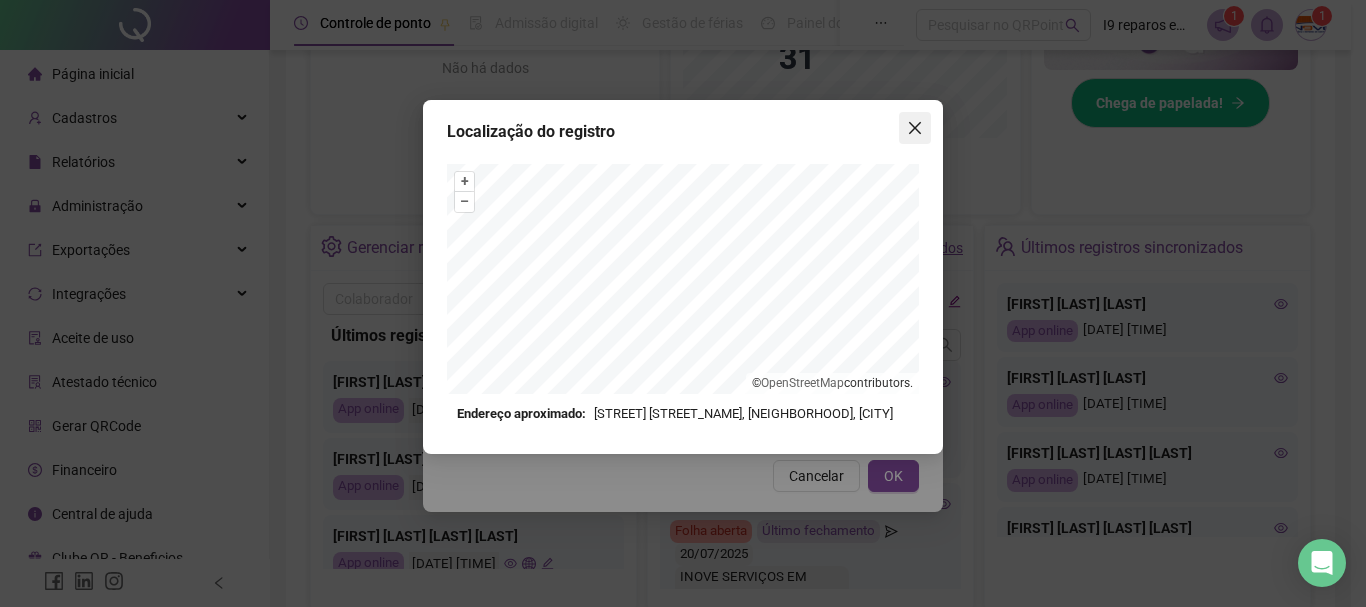 click 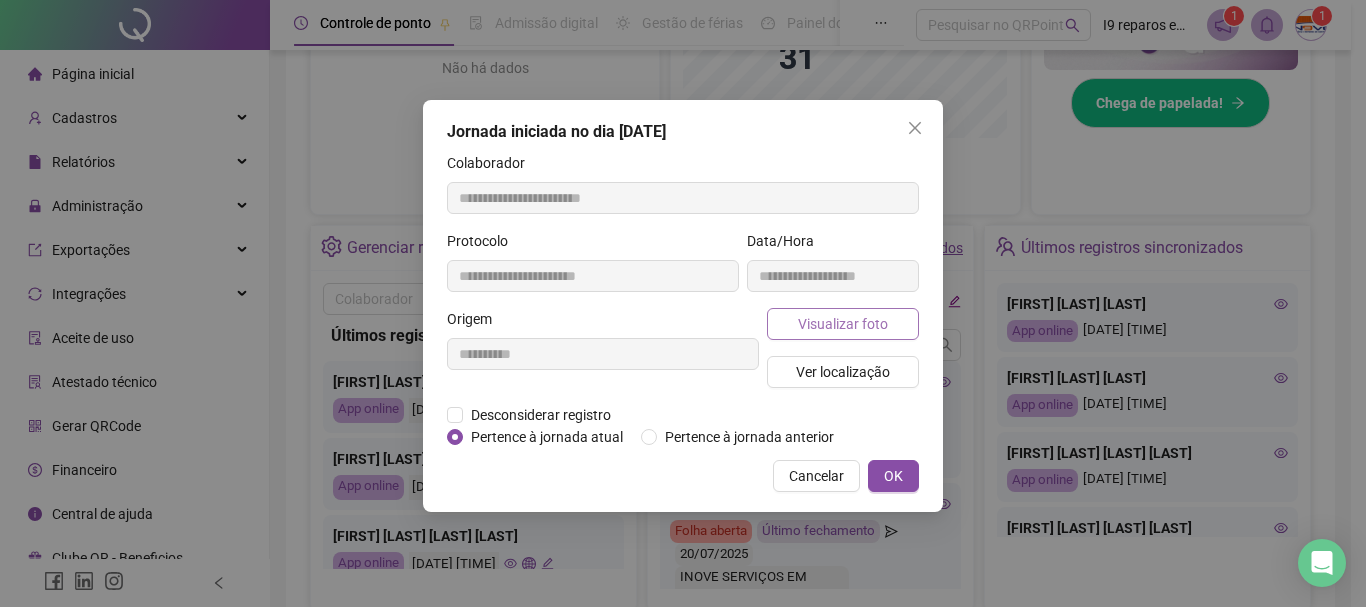 click on "Visualizar foto" at bounding box center [843, 324] 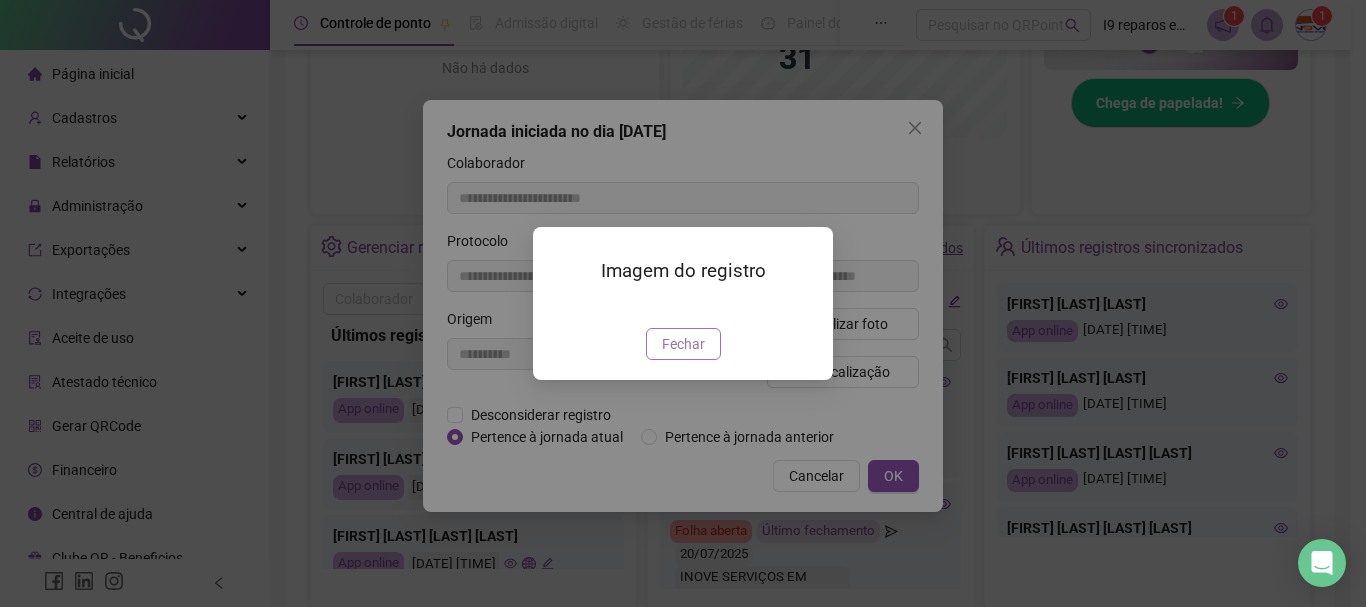 click on "Fechar" at bounding box center (683, 344) 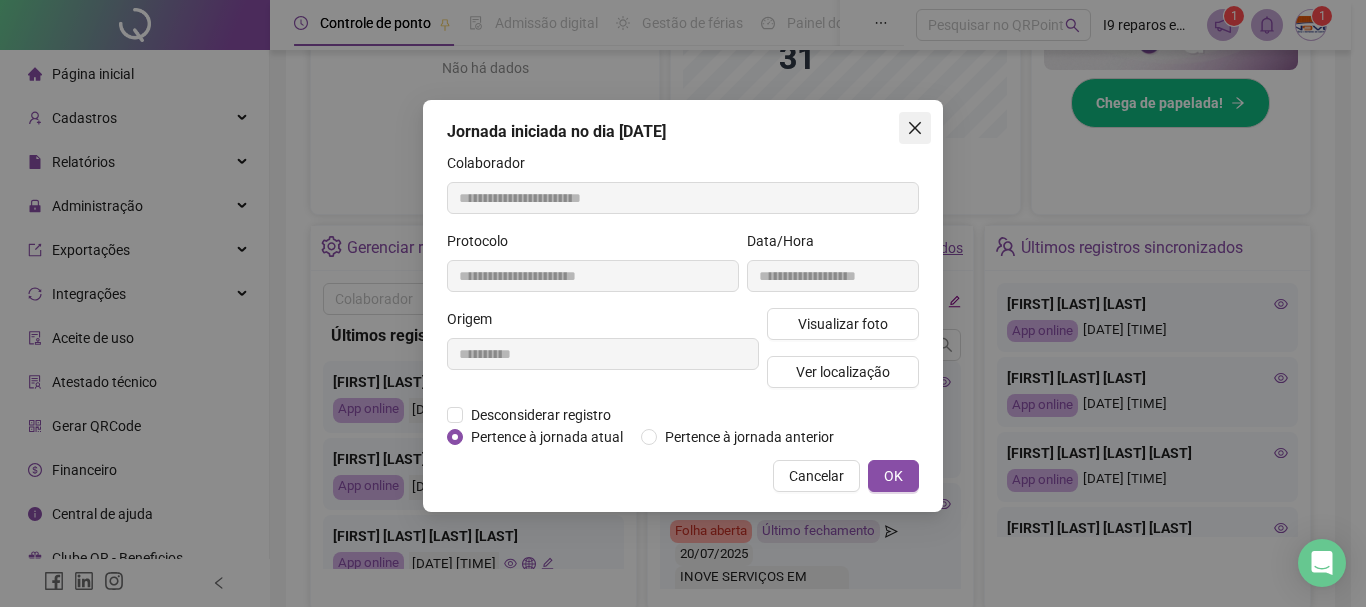 click 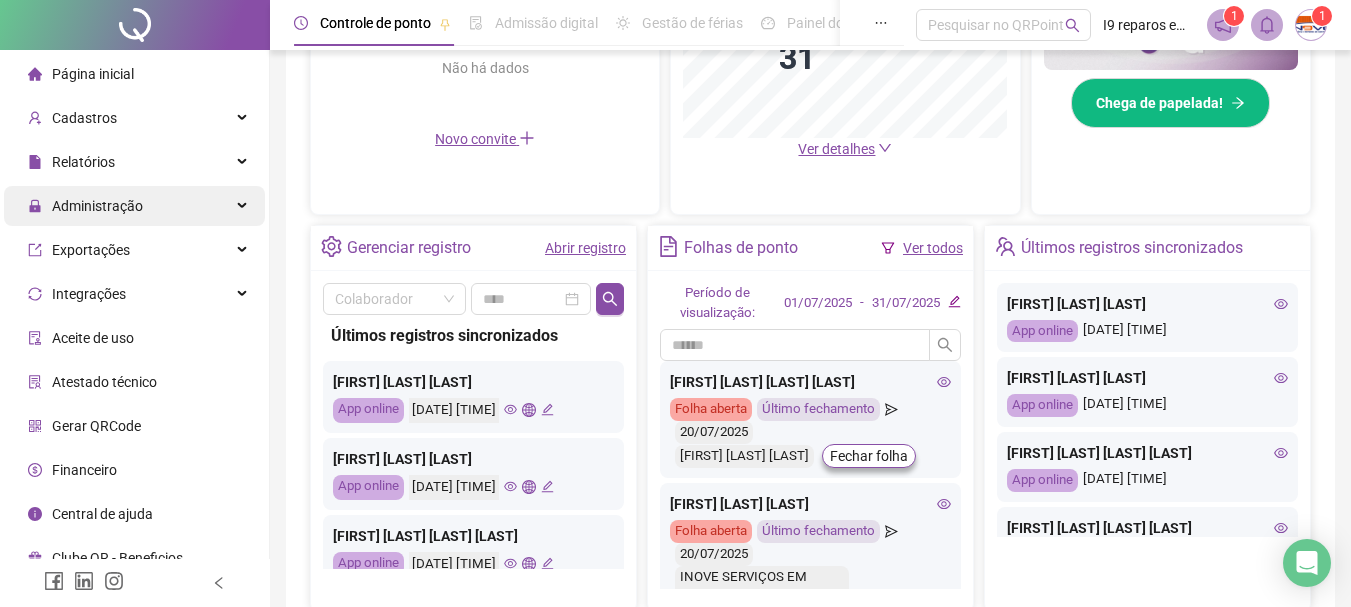click on "Administração" at bounding box center [134, 206] 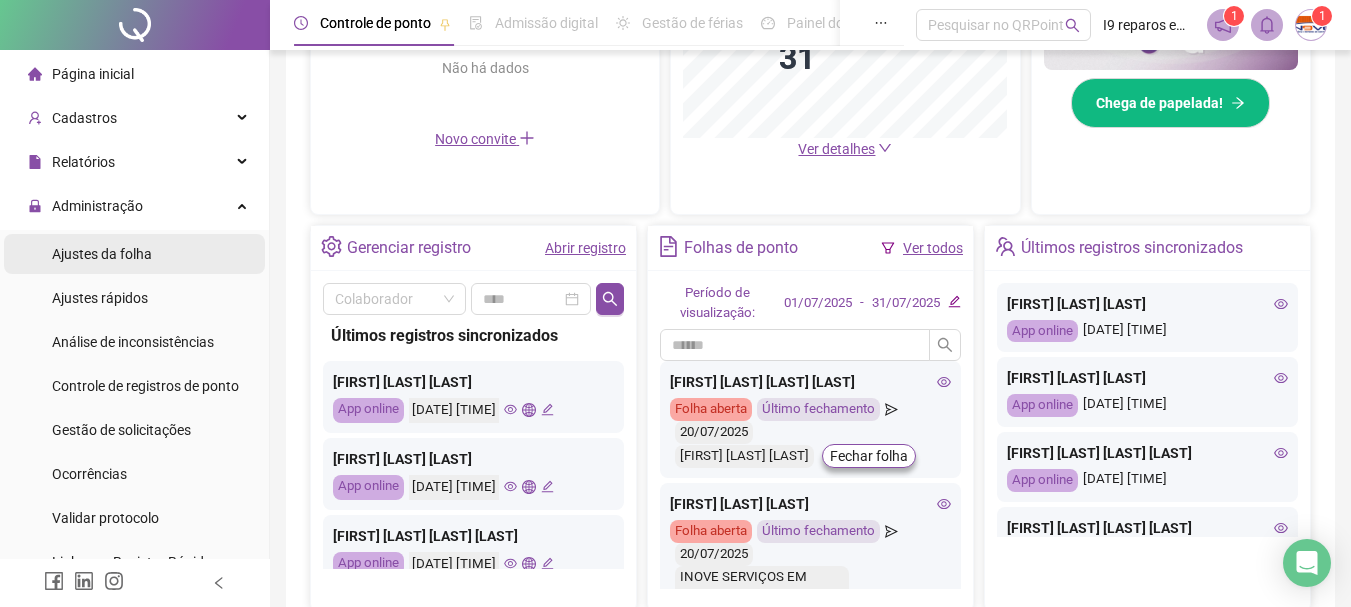 click on "Ajustes da folha" at bounding box center [102, 254] 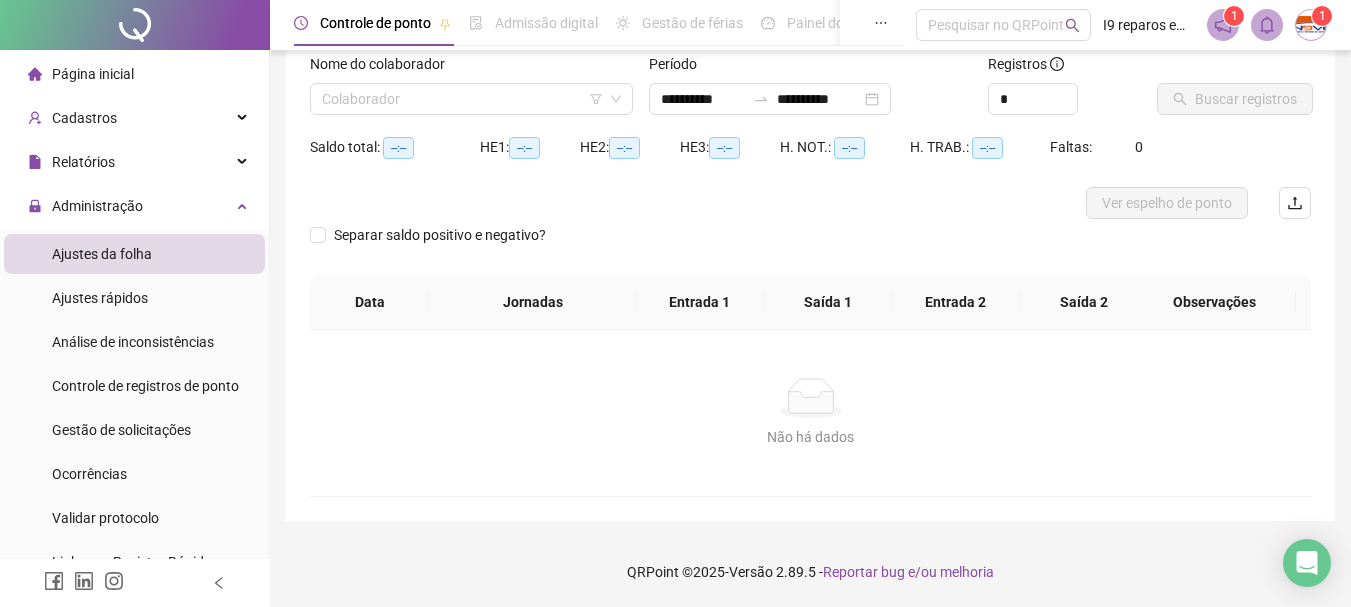 scroll, scrollTop: 131, scrollLeft: 0, axis: vertical 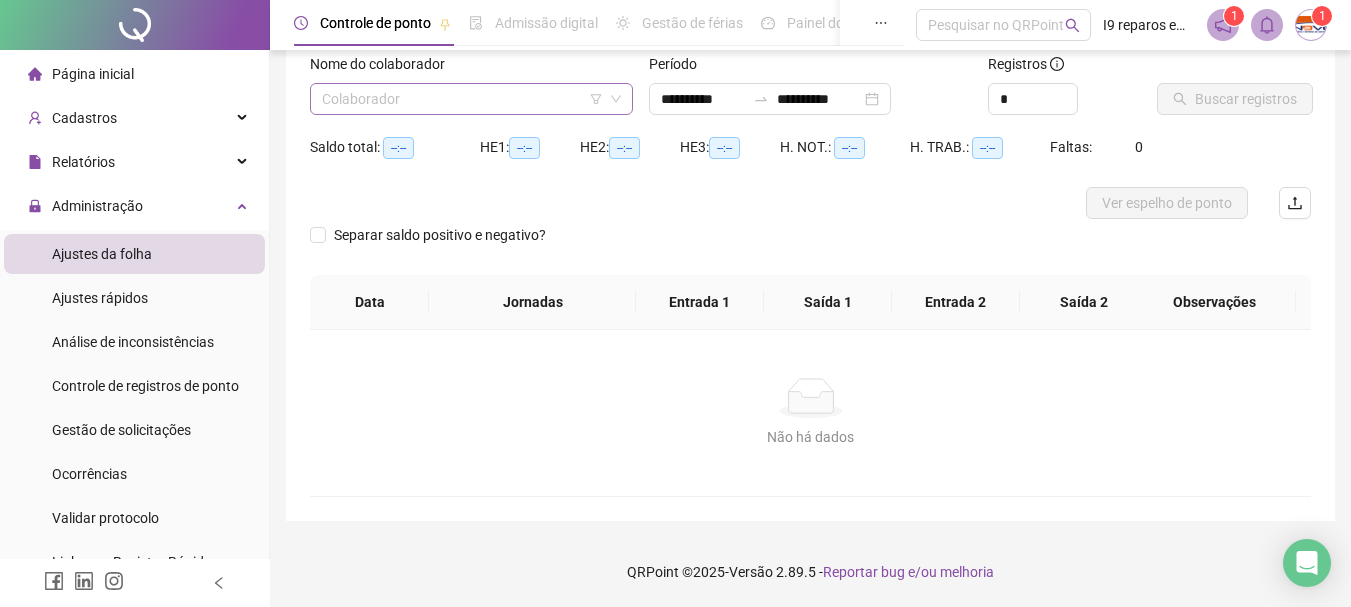 click at bounding box center (462, 99) 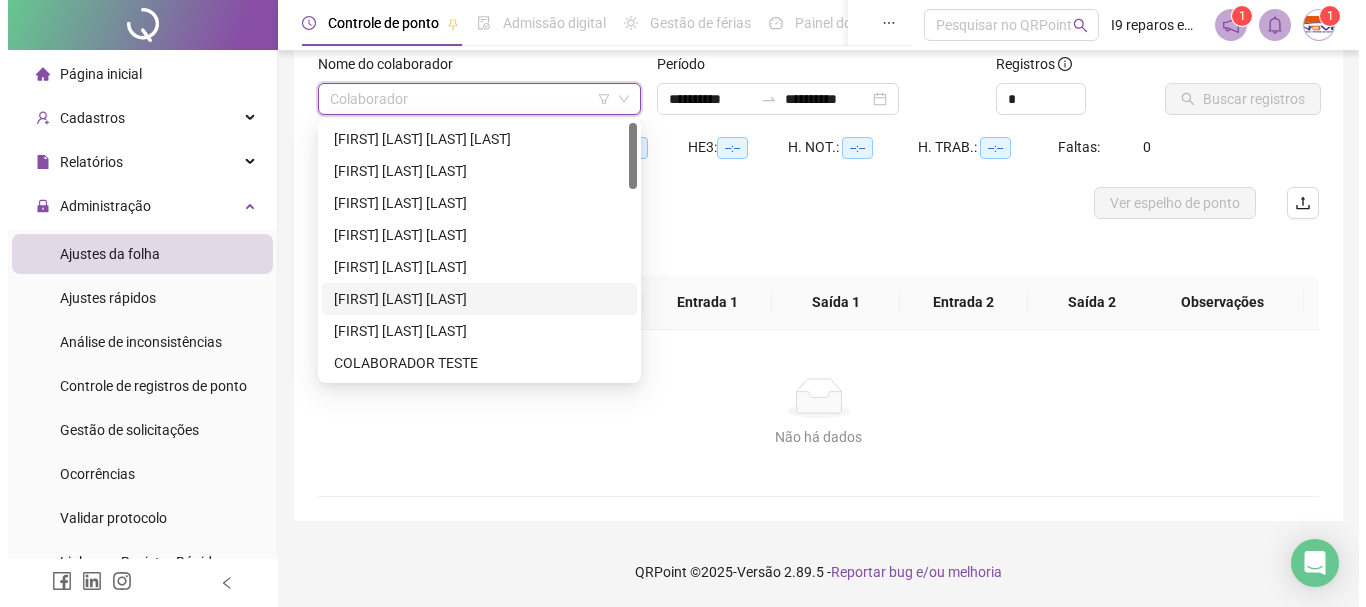 scroll, scrollTop: 100, scrollLeft: 0, axis: vertical 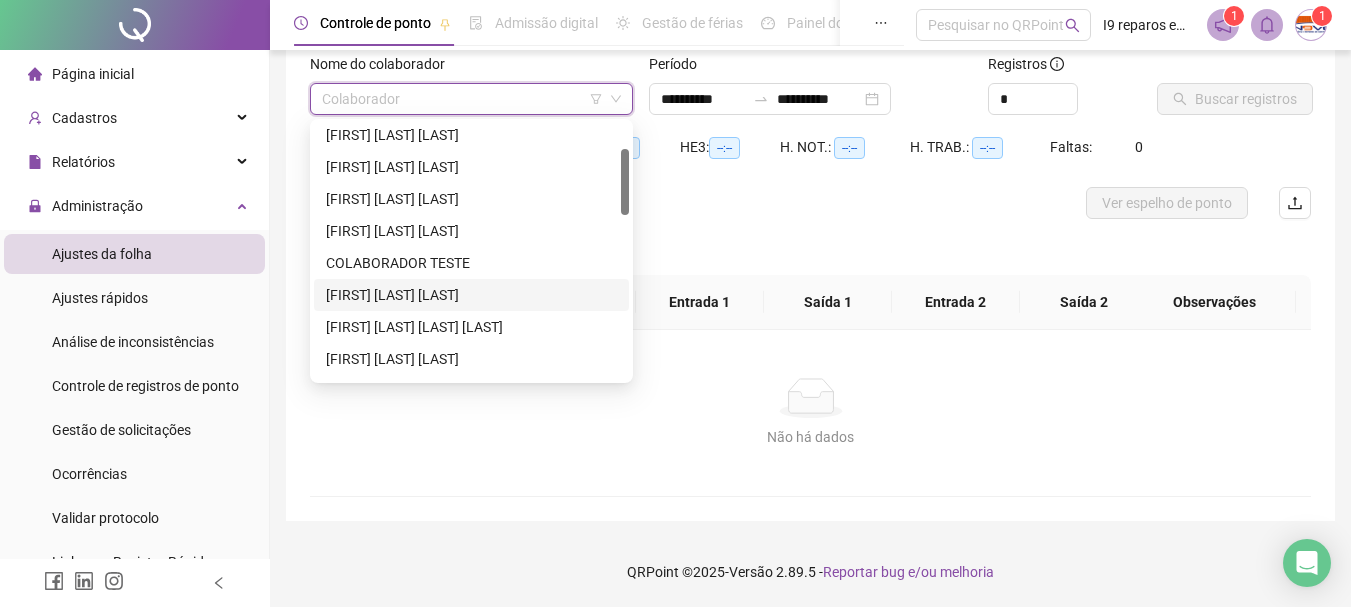 click on "[FIRST] [LAST] [LAST]" at bounding box center [471, 295] 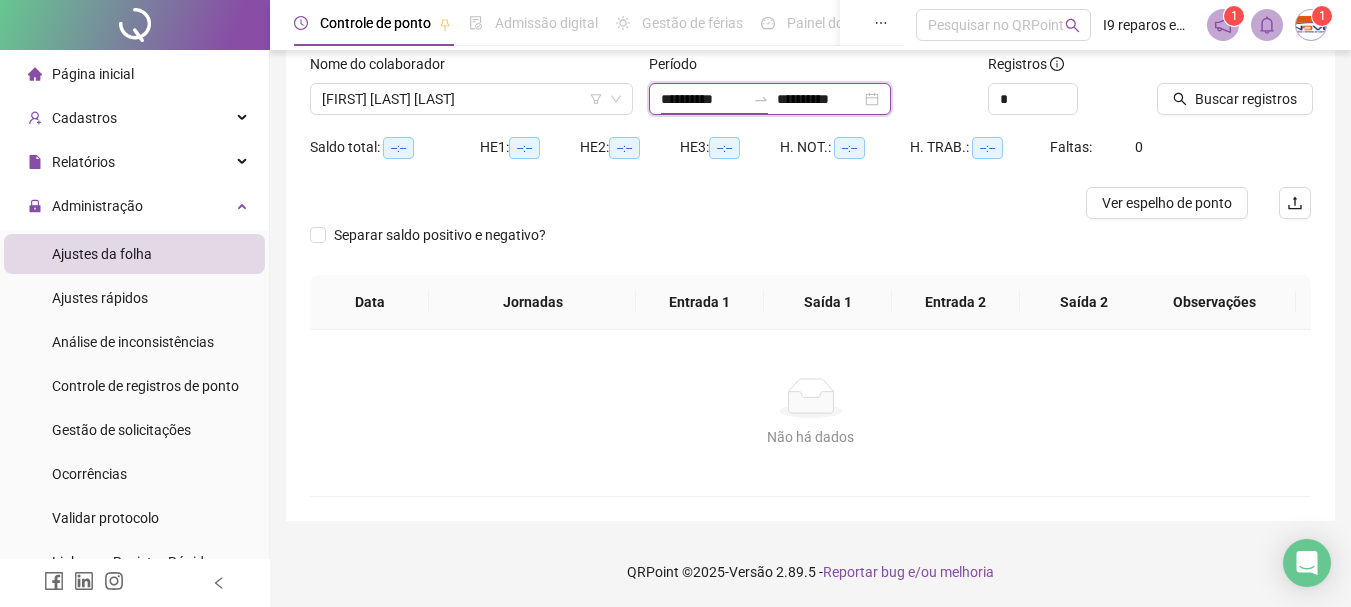 click on "**********" at bounding box center [703, 99] 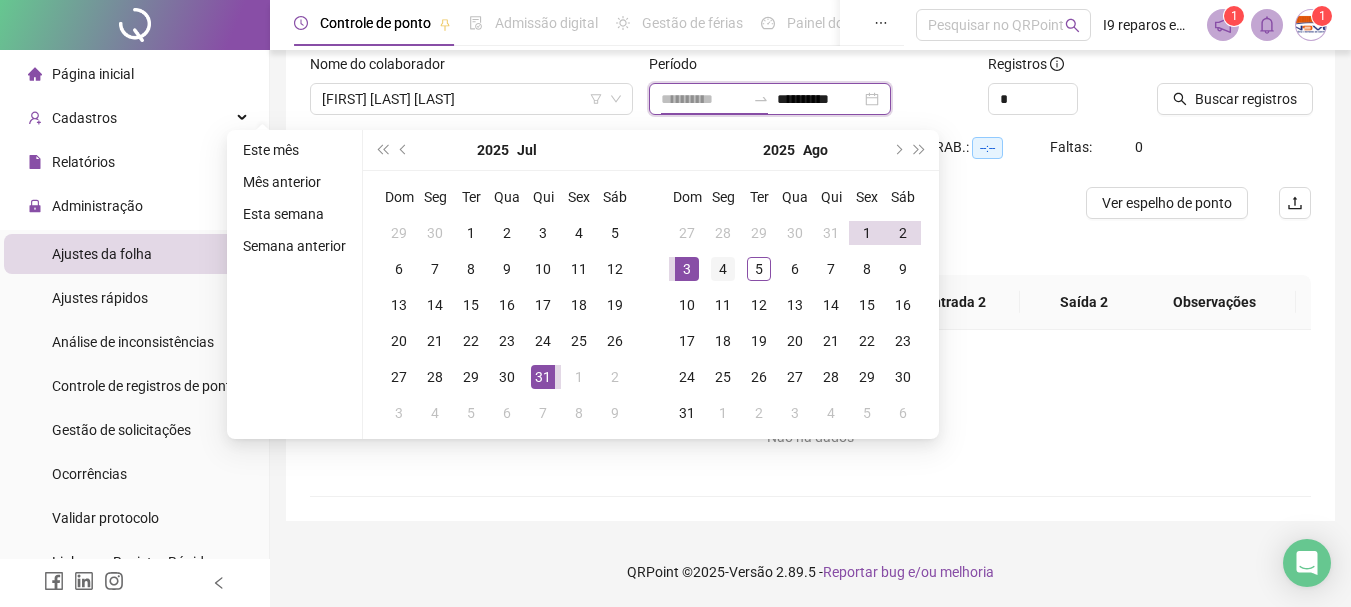type on "**********" 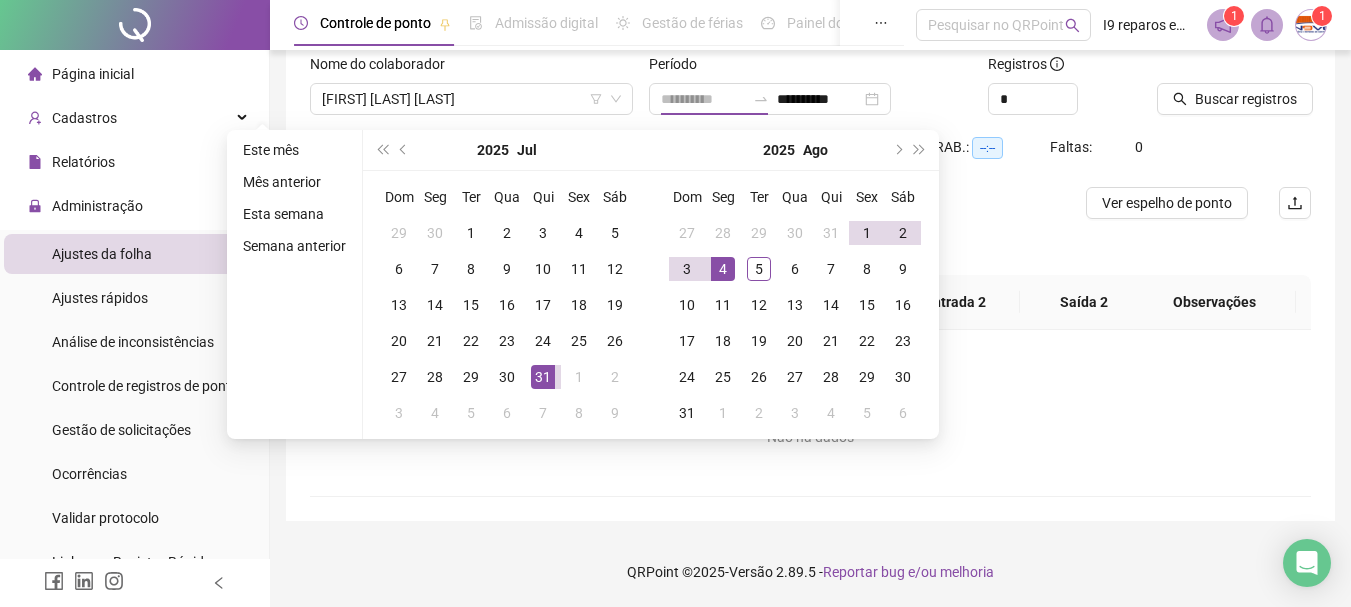 click on "4" at bounding box center [723, 269] 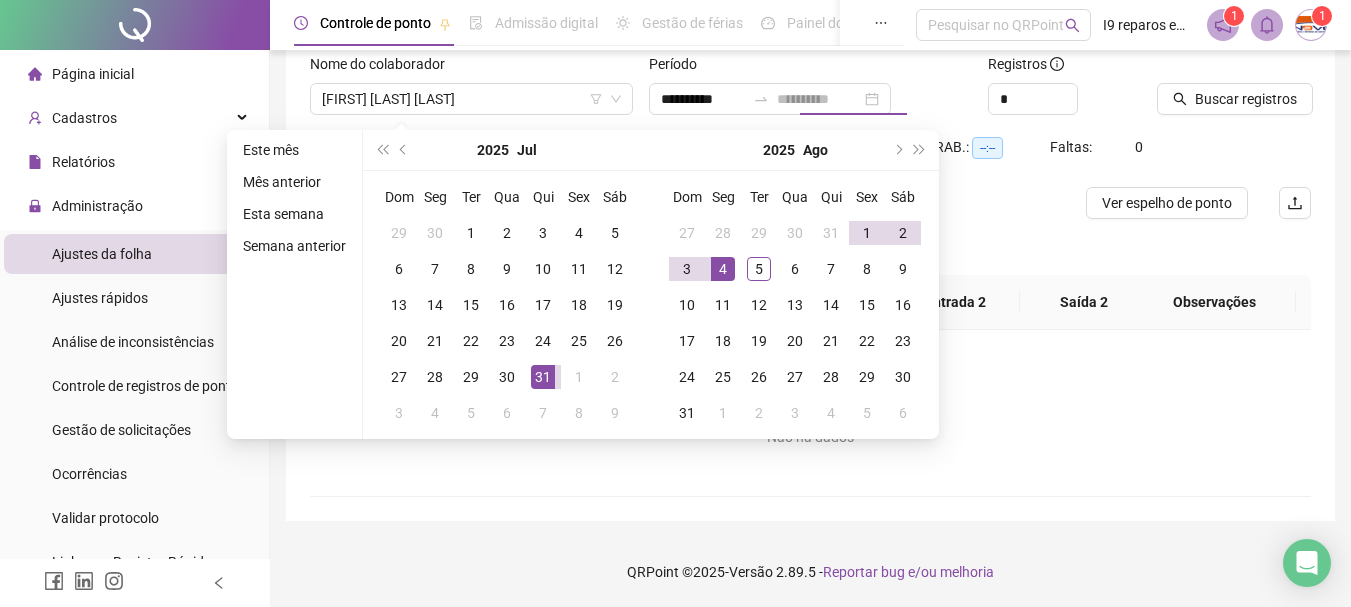 click on "4" at bounding box center [723, 269] 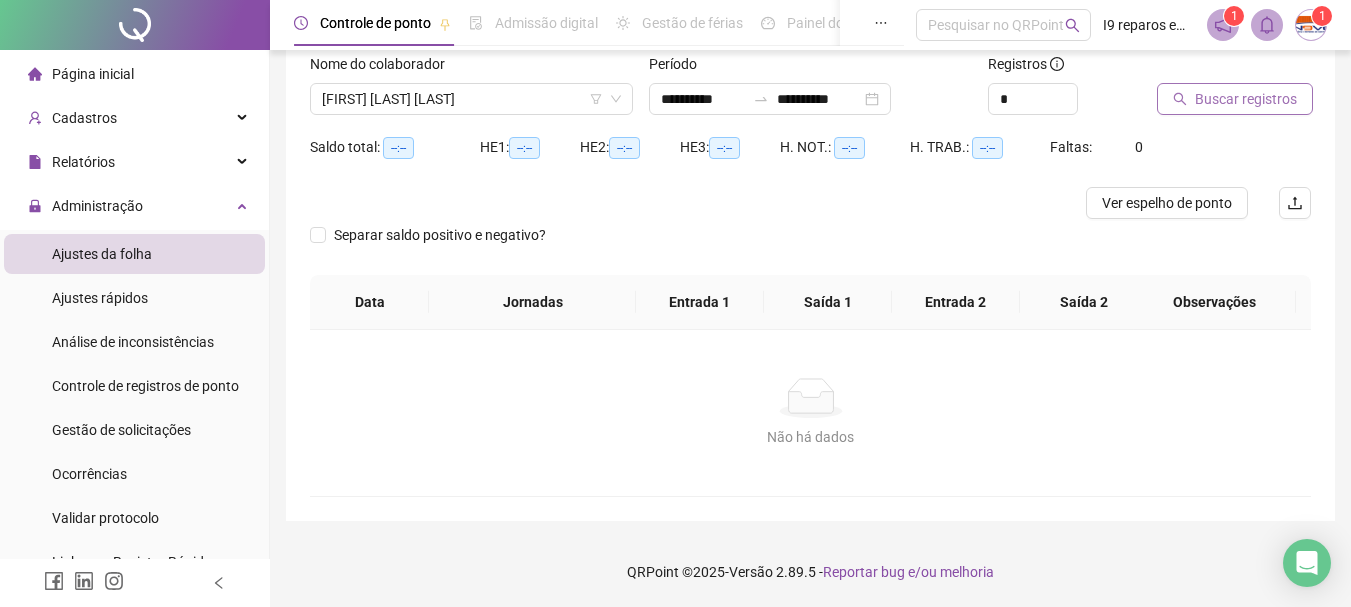 click on "Buscar registros" at bounding box center (1246, 99) 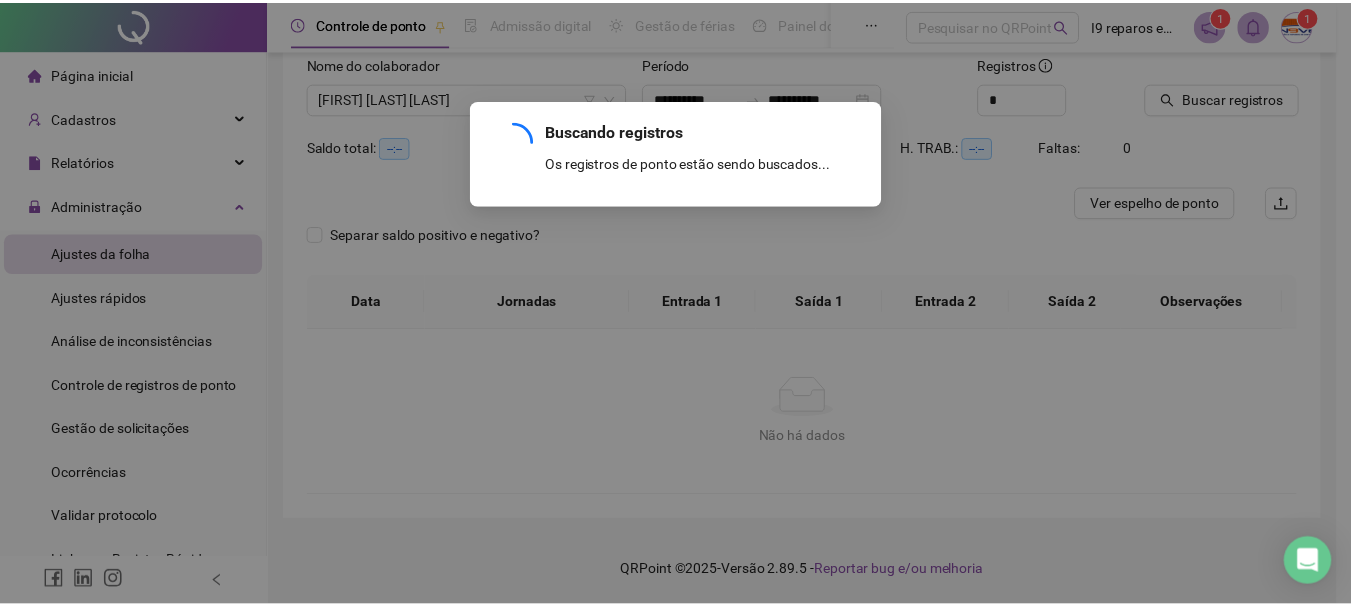 scroll, scrollTop: 29, scrollLeft: 0, axis: vertical 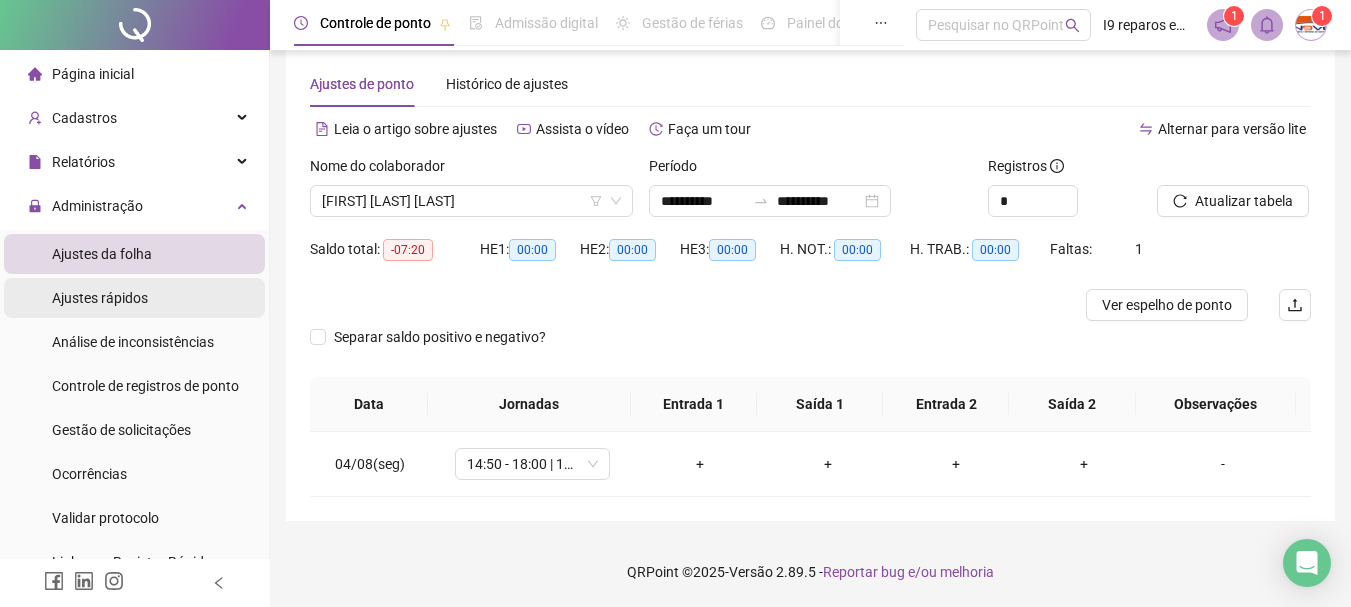 click on "Ajustes rápidos" at bounding box center [100, 298] 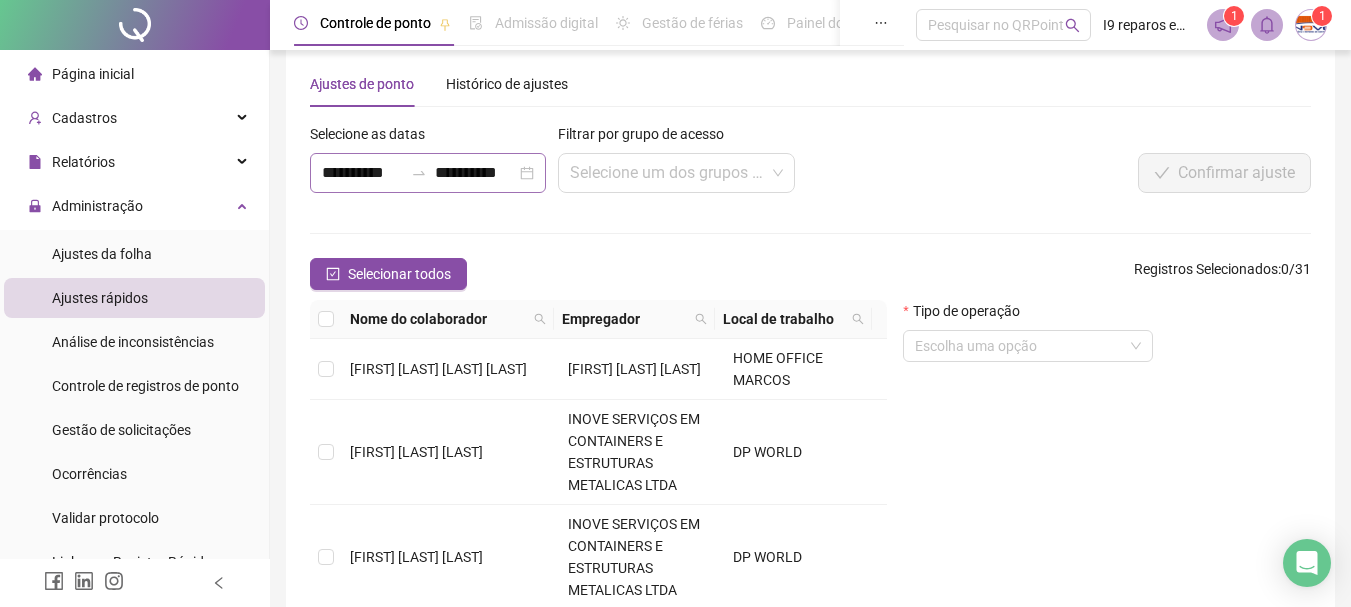 click on "**********" at bounding box center [428, 173] 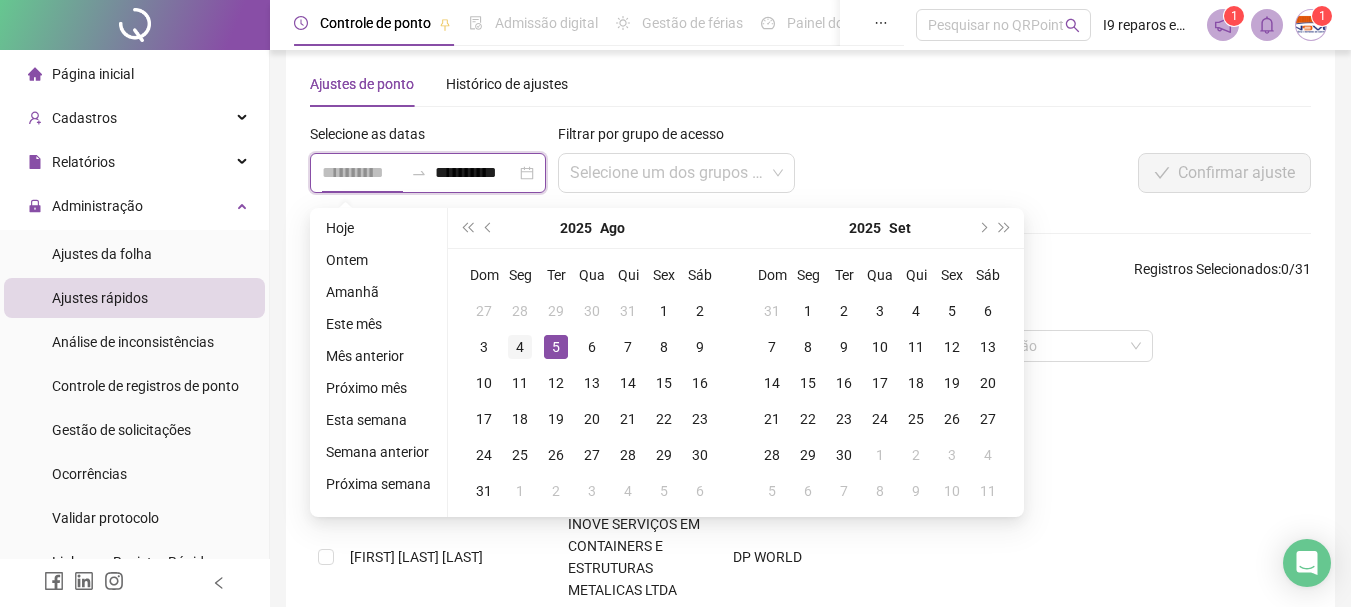 type on "**********" 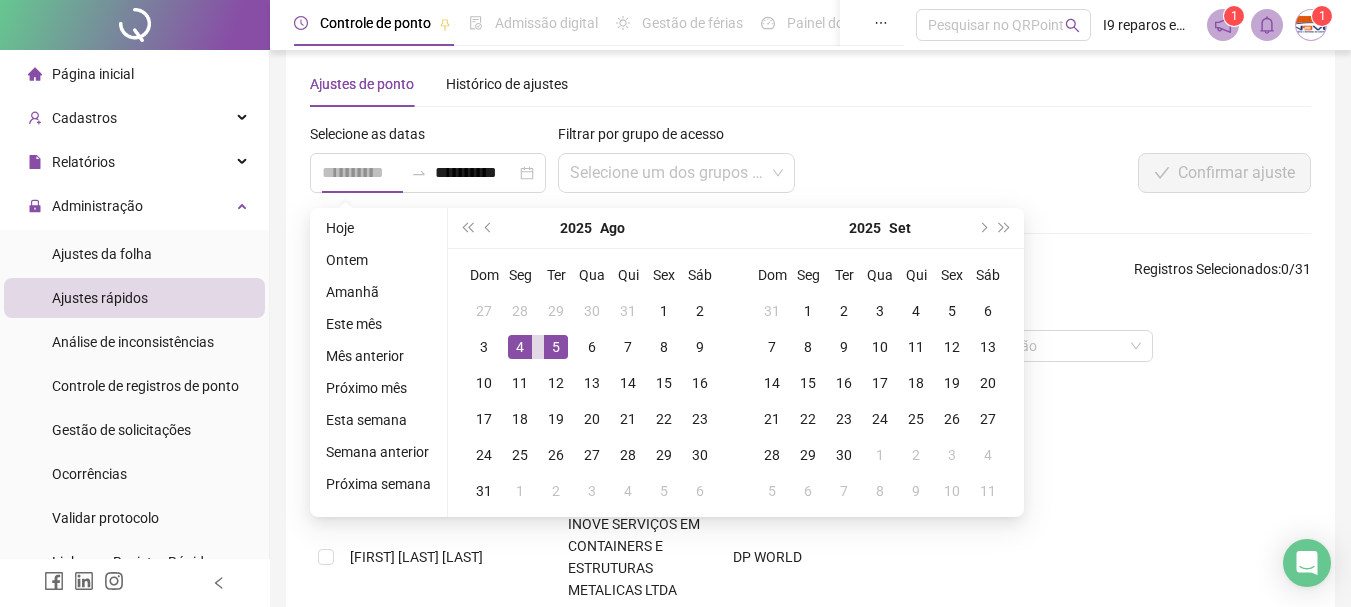 click on "4" at bounding box center [520, 347] 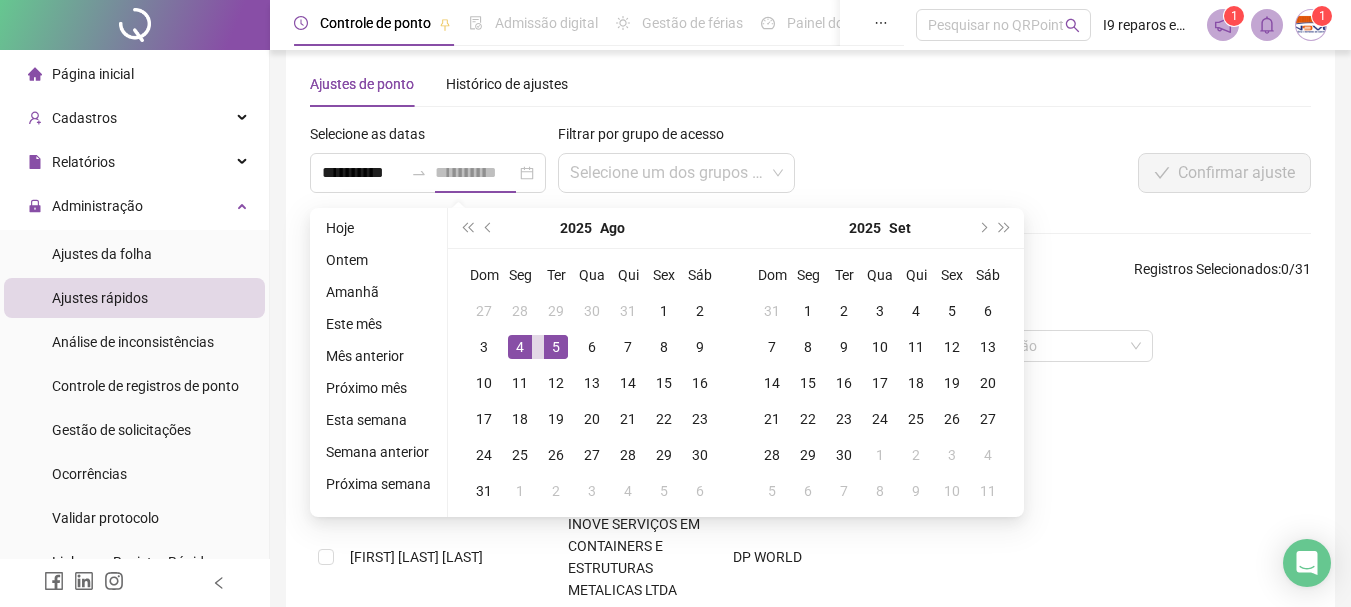 click on "5" at bounding box center (556, 347) 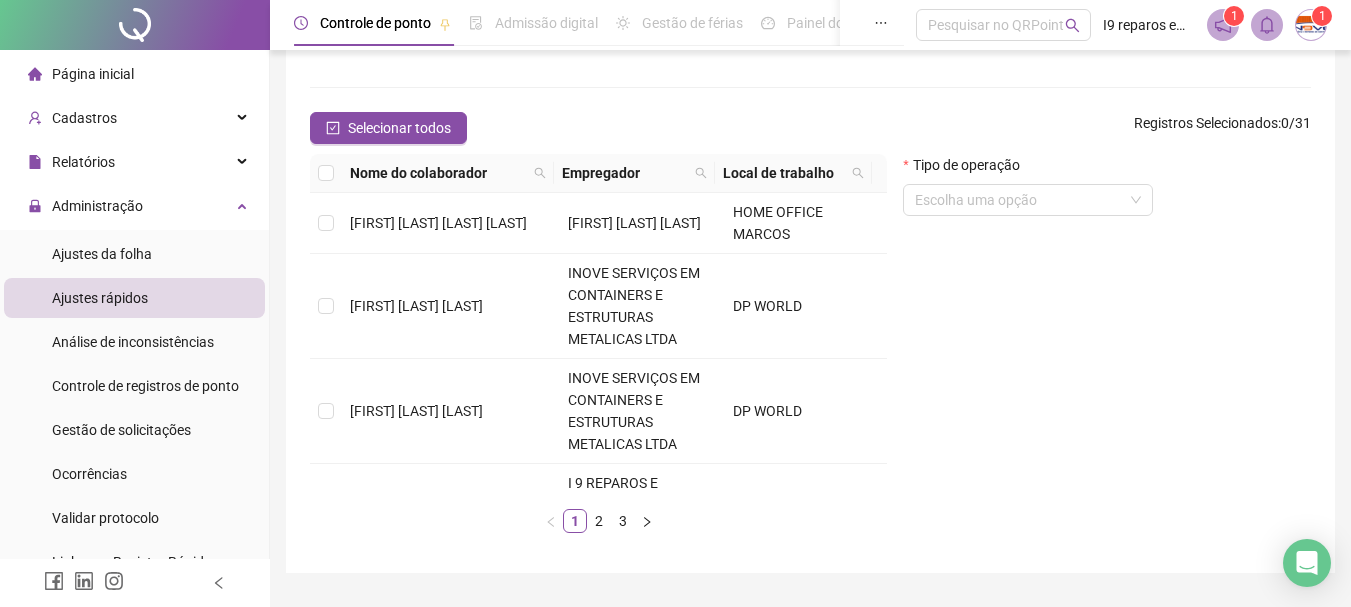 scroll, scrollTop: 227, scrollLeft: 0, axis: vertical 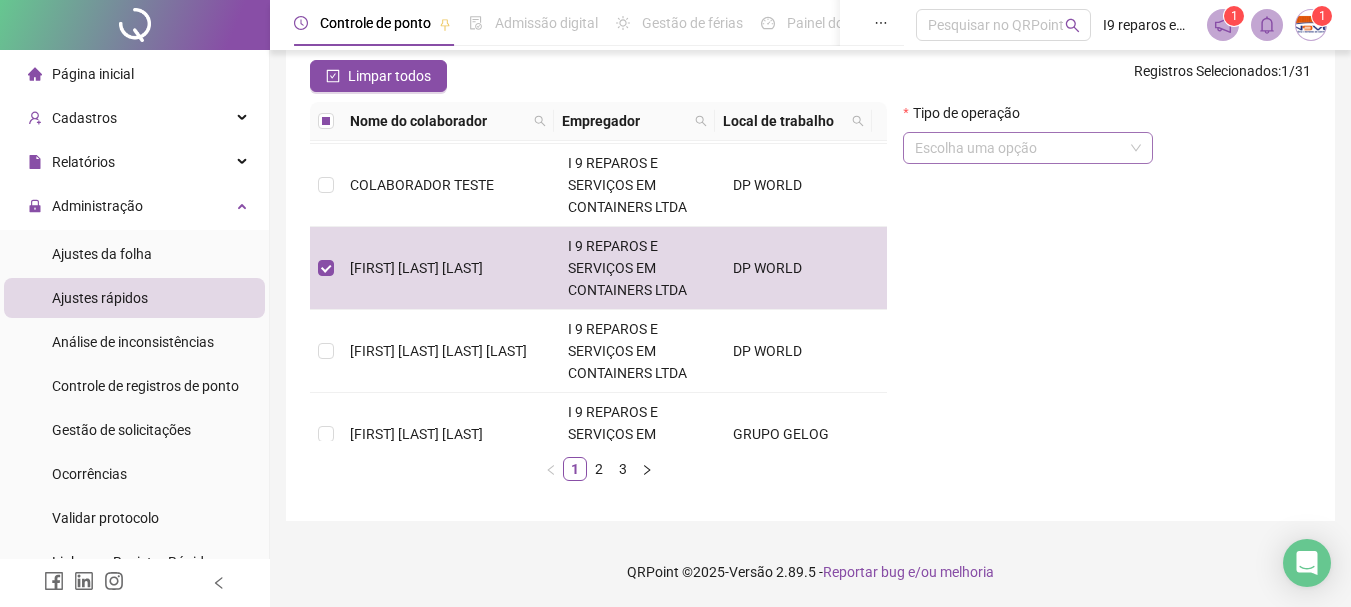 click on "Escolha uma opção" at bounding box center [1028, 148] 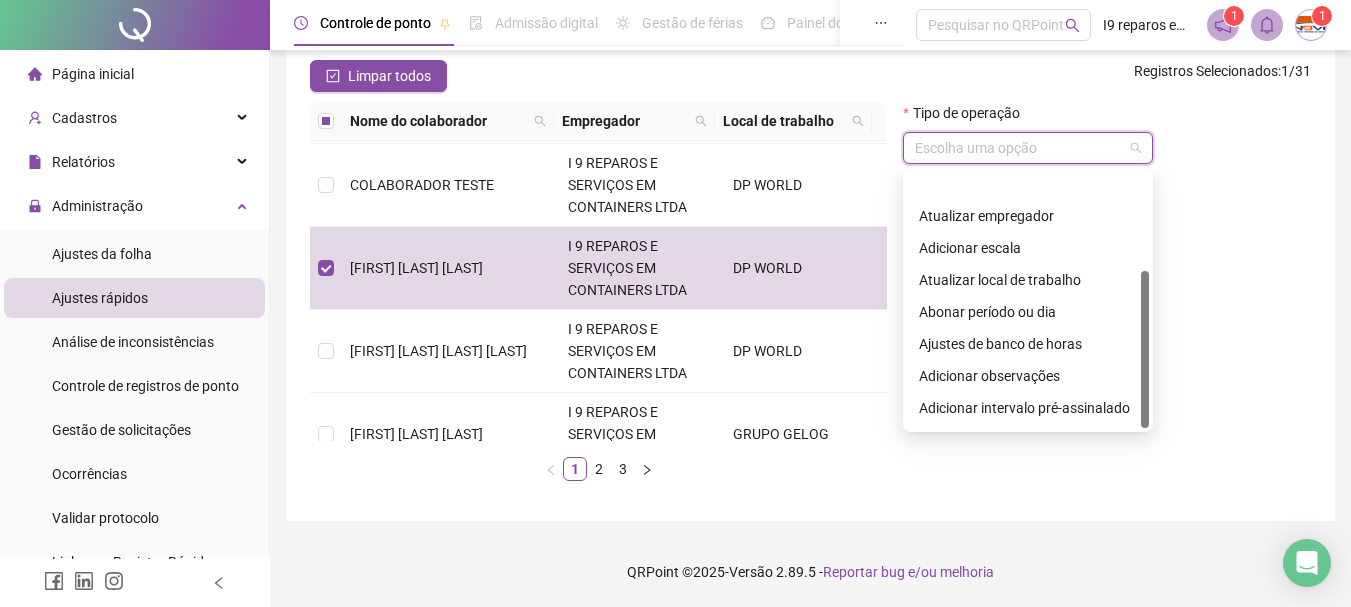 scroll, scrollTop: 160, scrollLeft: 0, axis: vertical 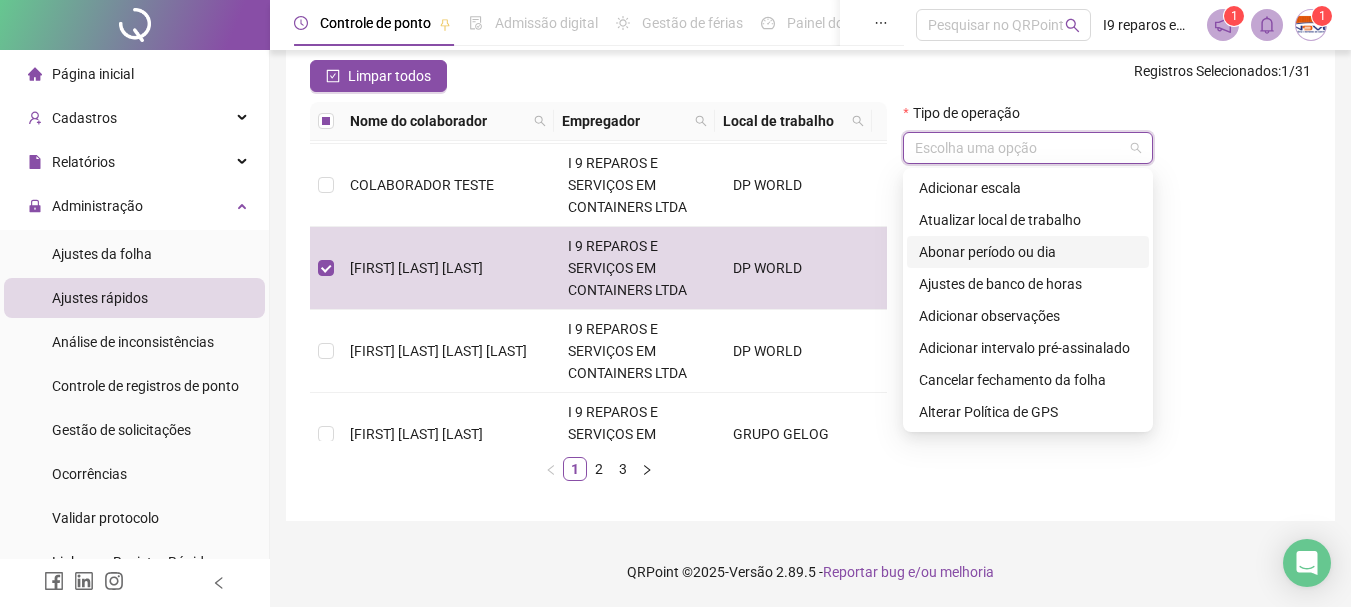 click on "Abonar período ou dia" at bounding box center [1028, 252] 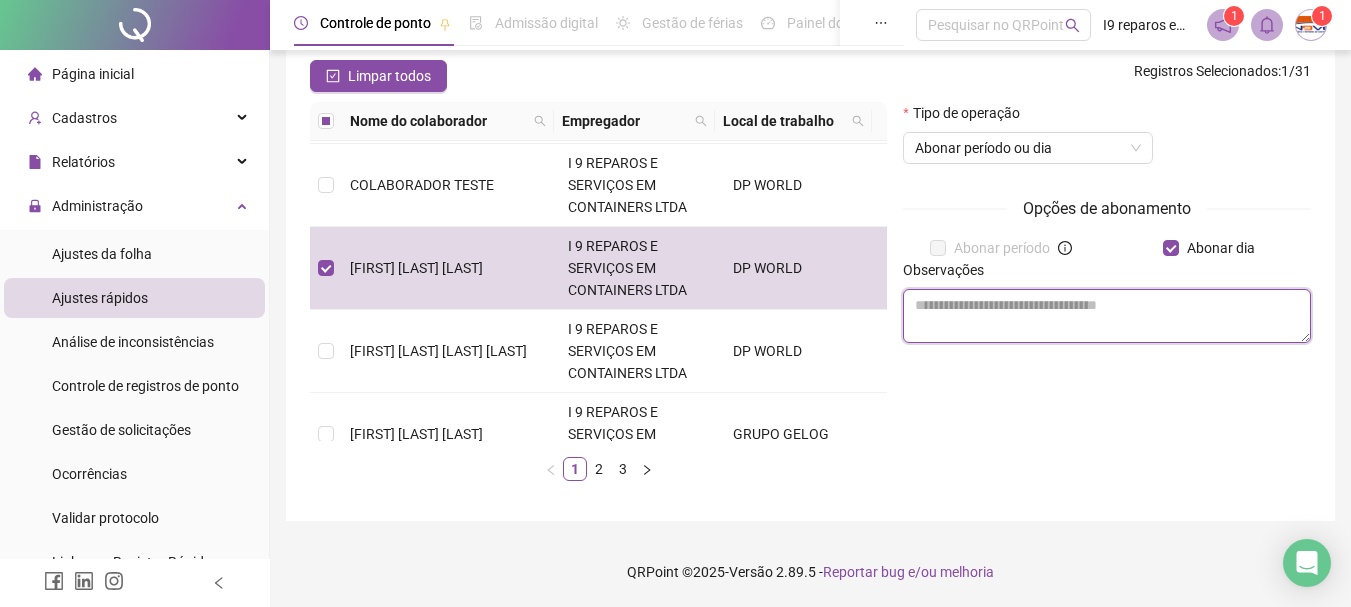 click at bounding box center [1107, 316] 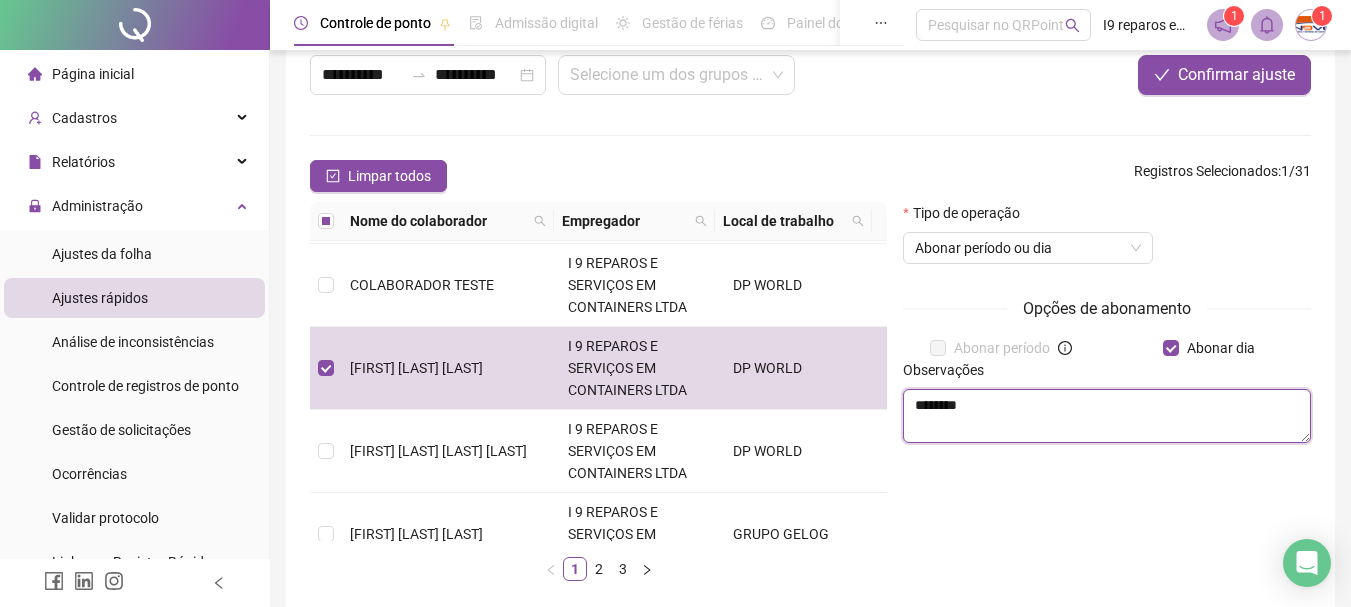 scroll, scrollTop: 27, scrollLeft: 0, axis: vertical 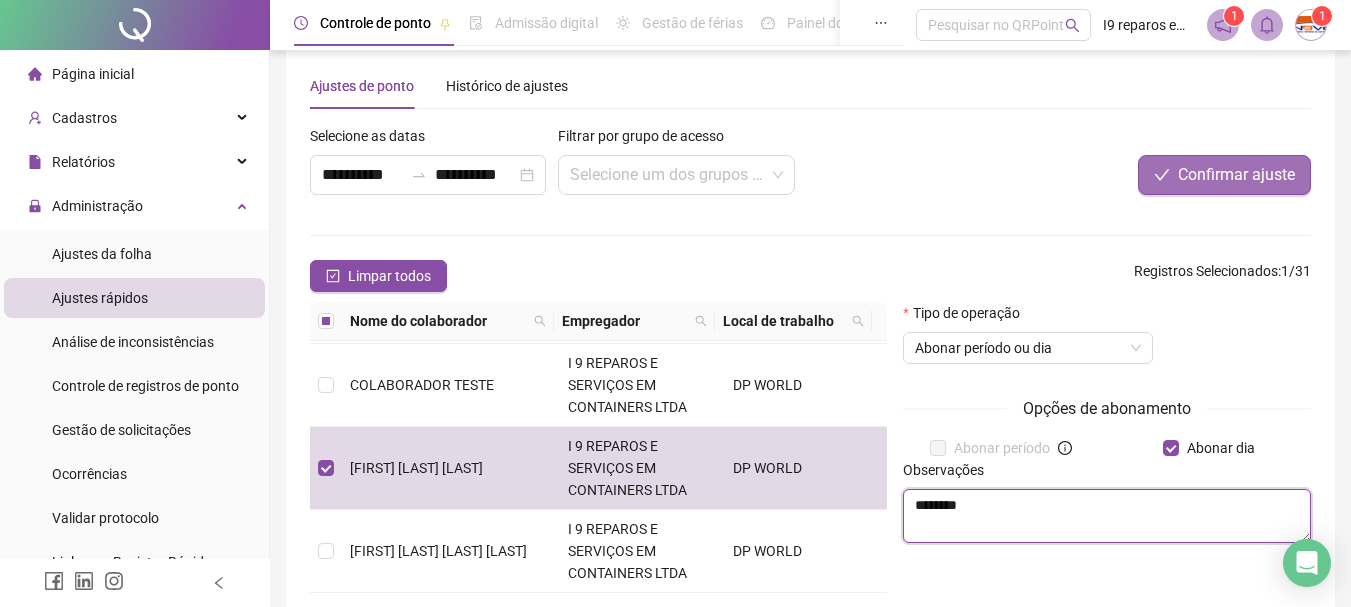 type on "********" 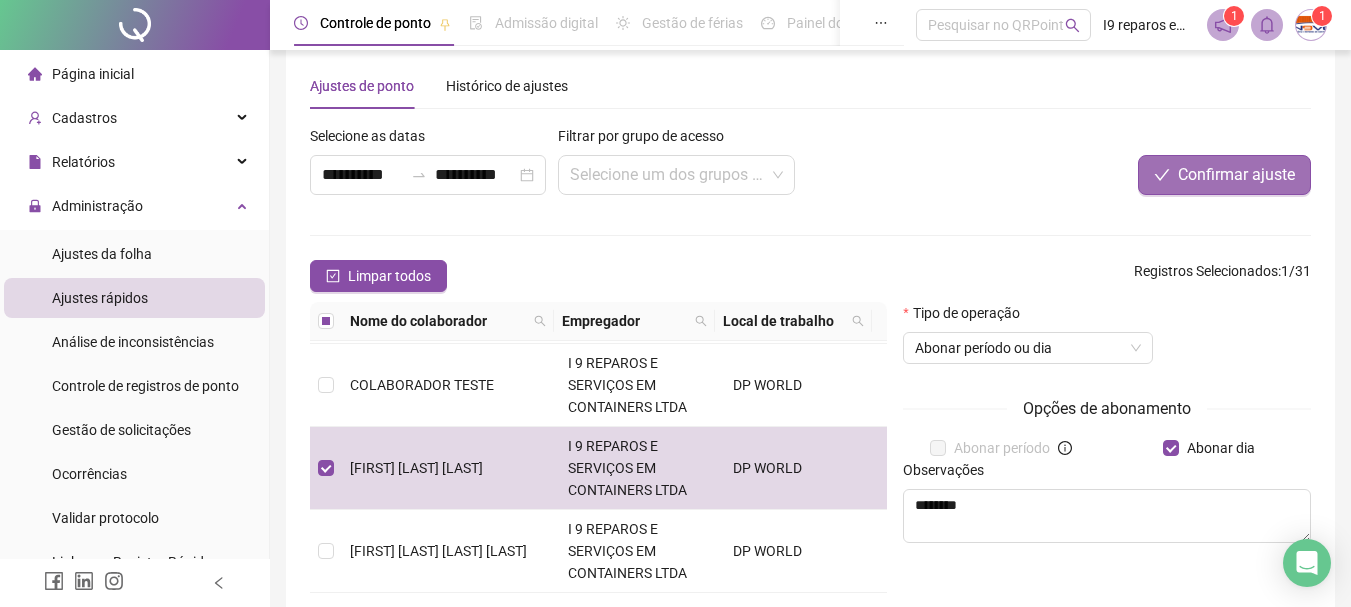 click on "Confirmar ajuste" at bounding box center (1236, 175) 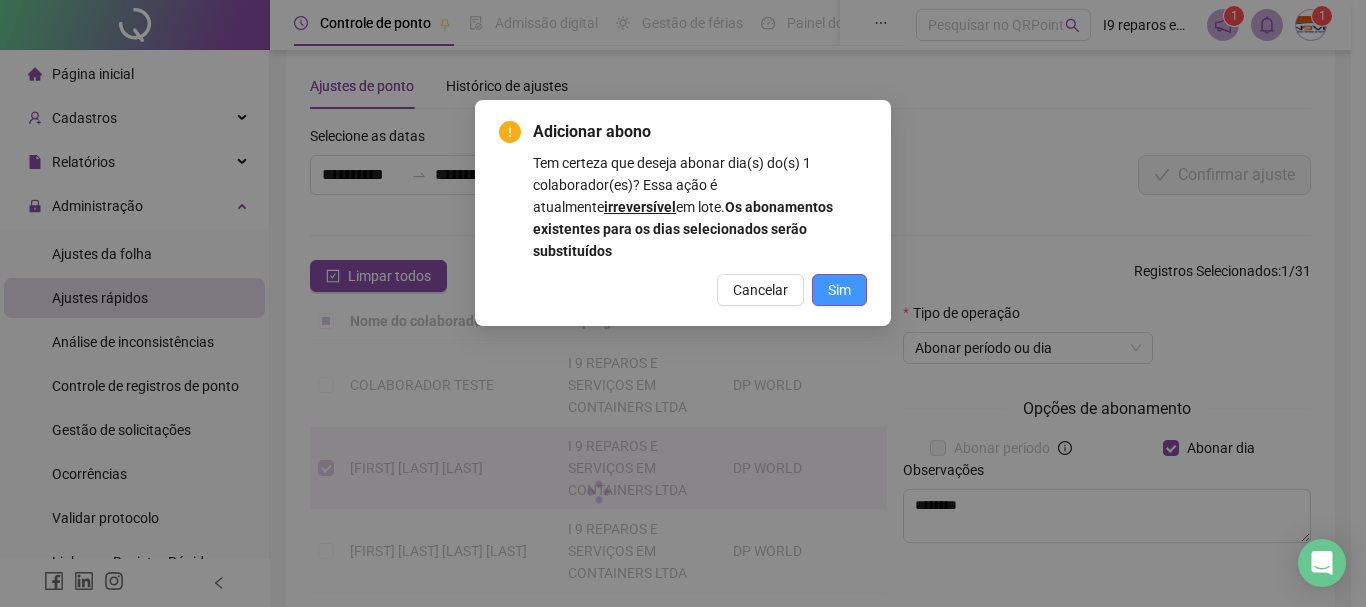 click on "Sim" at bounding box center (839, 290) 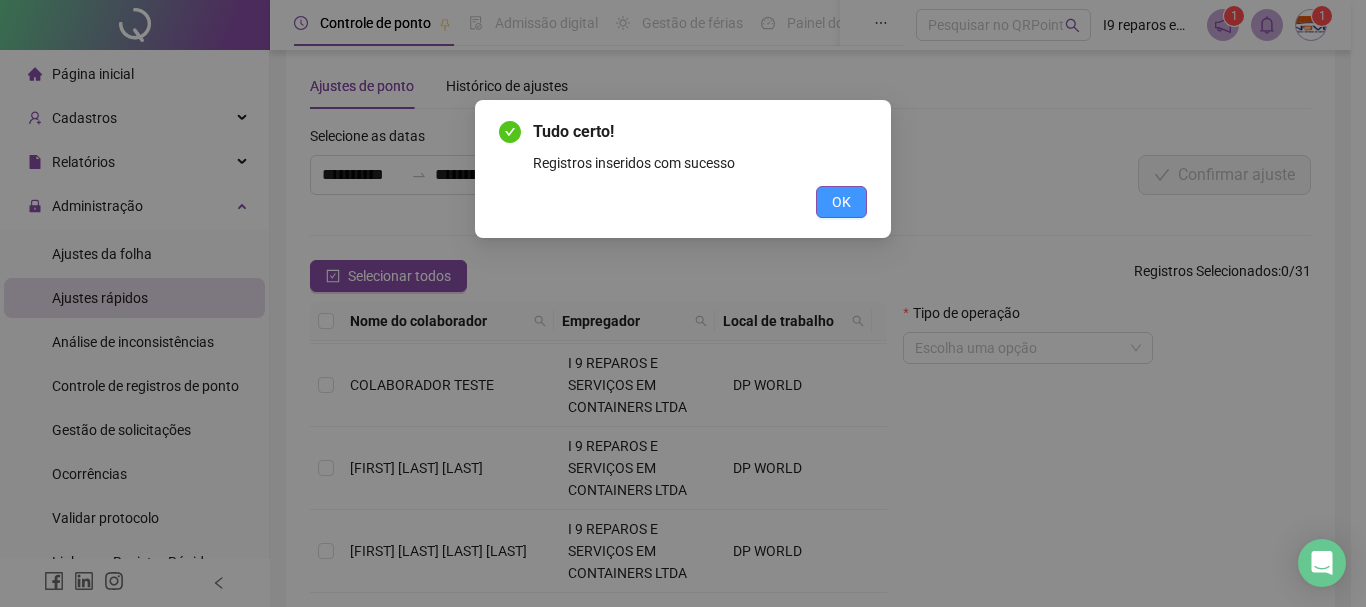 click on "OK" at bounding box center [841, 202] 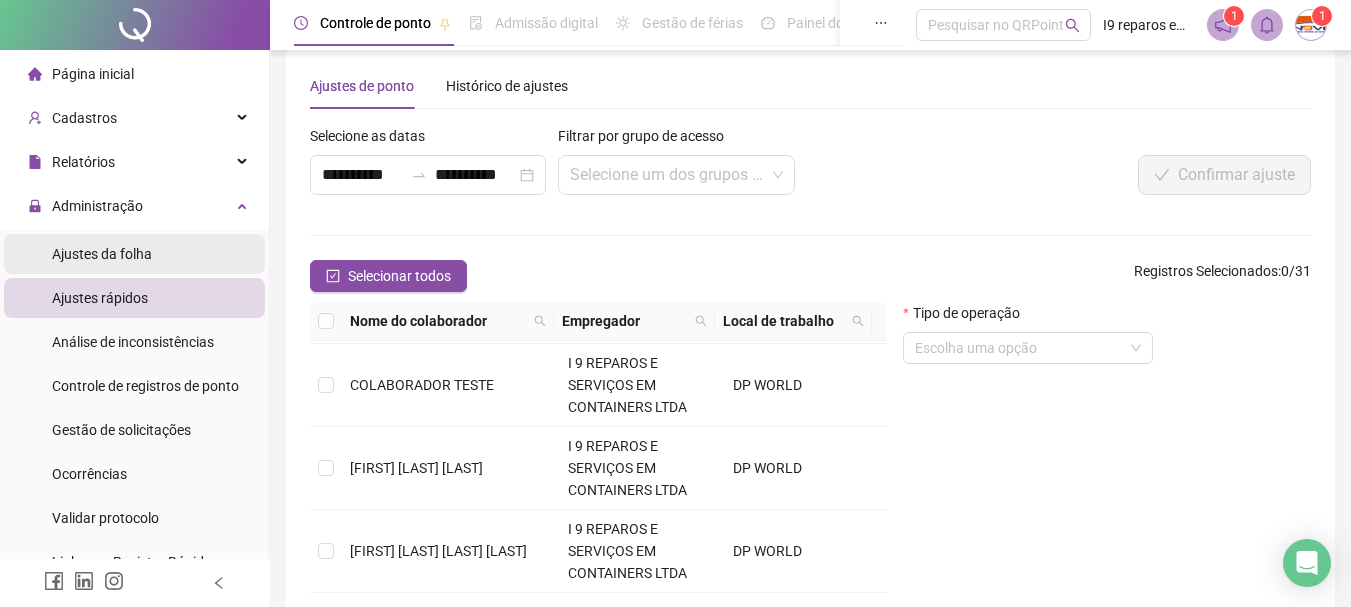 click on "Ajustes da folha" at bounding box center (102, 254) 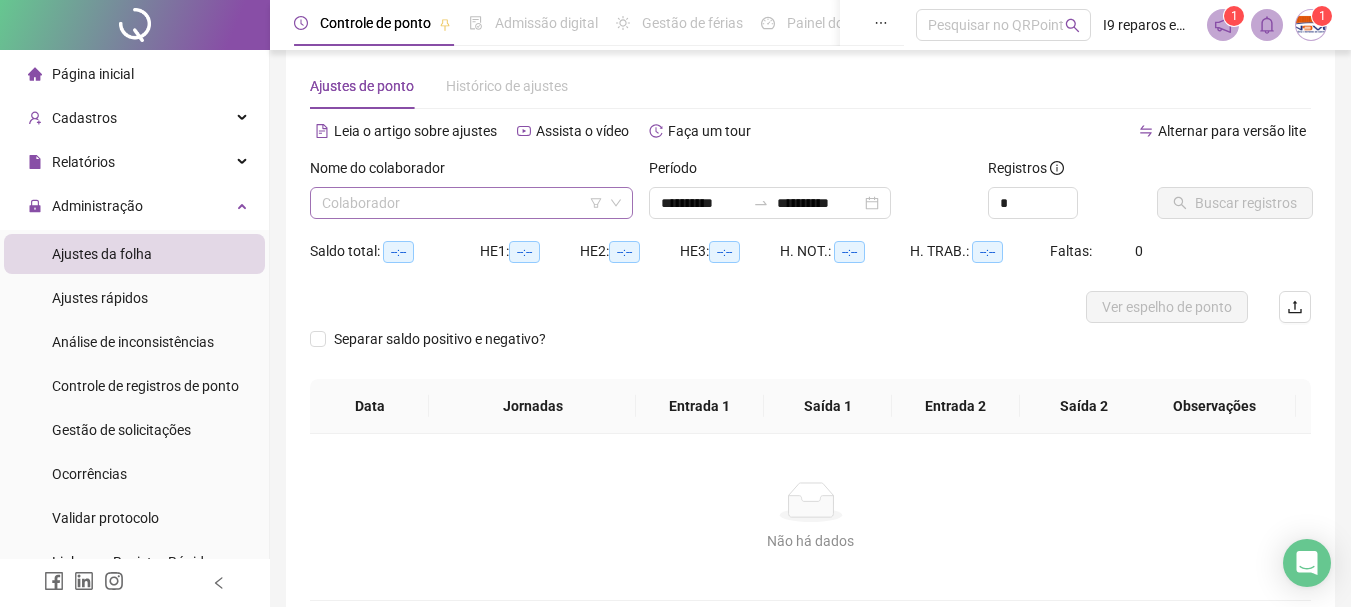 click at bounding box center (462, 203) 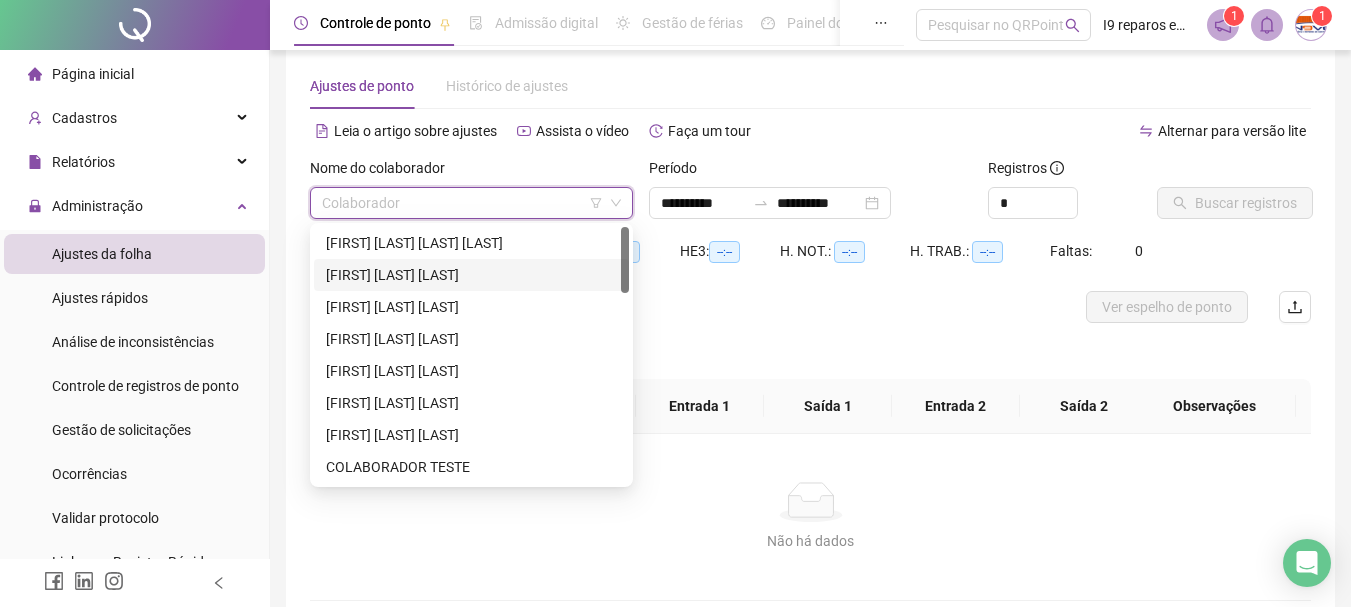 click on "[FIRST] [LAST] [LAST]" at bounding box center (471, 275) 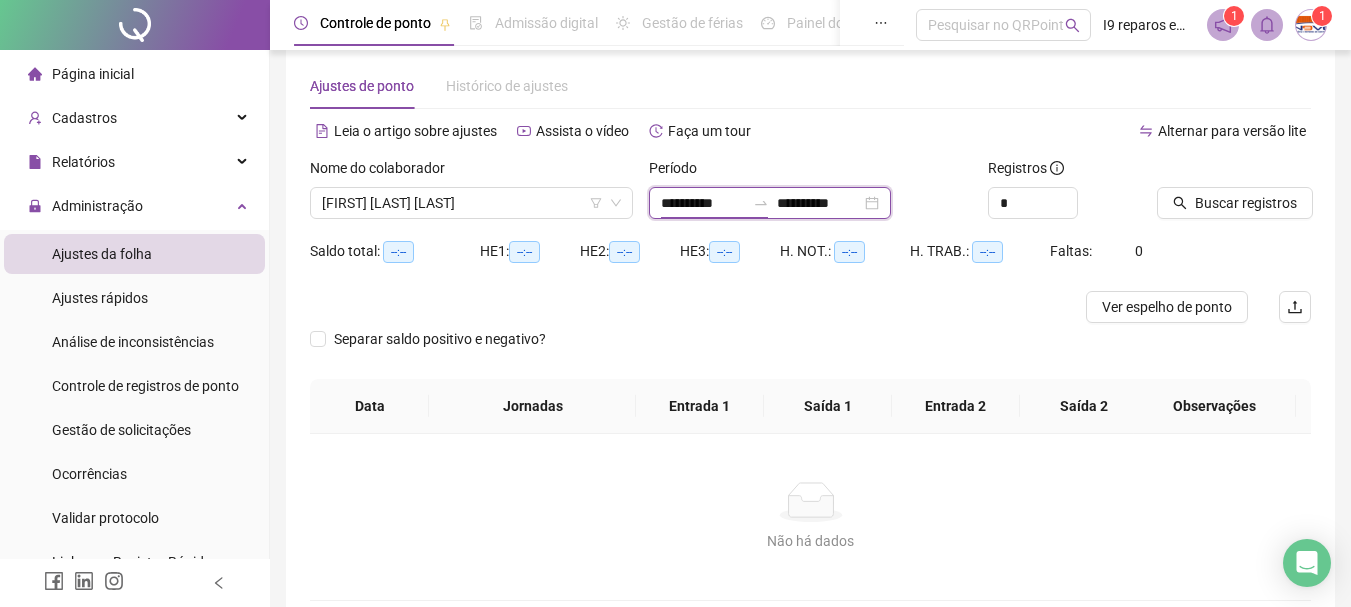 click on "**********" at bounding box center [703, 203] 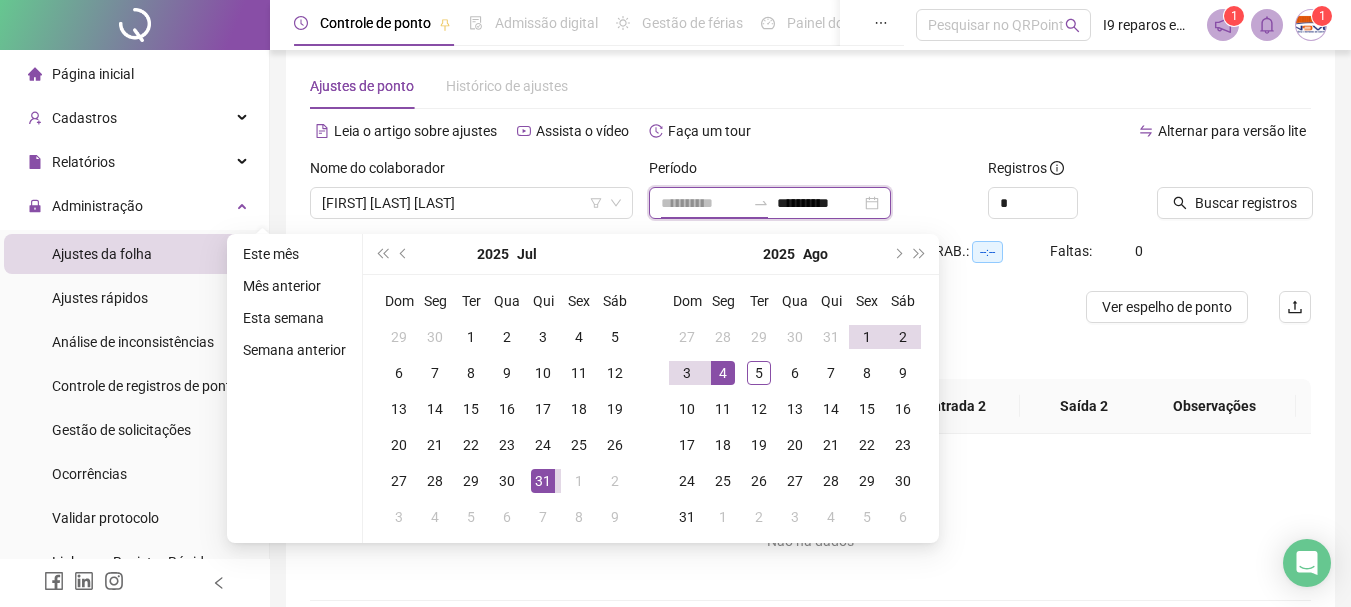 type on "**********" 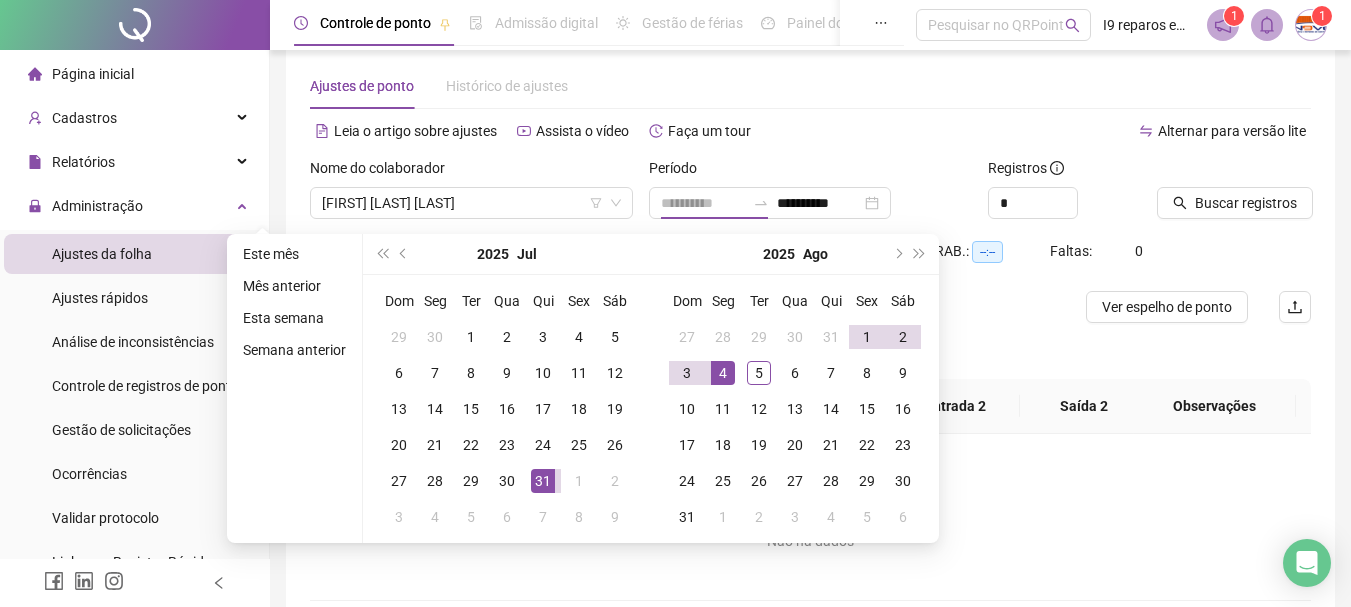 click on "4" at bounding box center (723, 373) 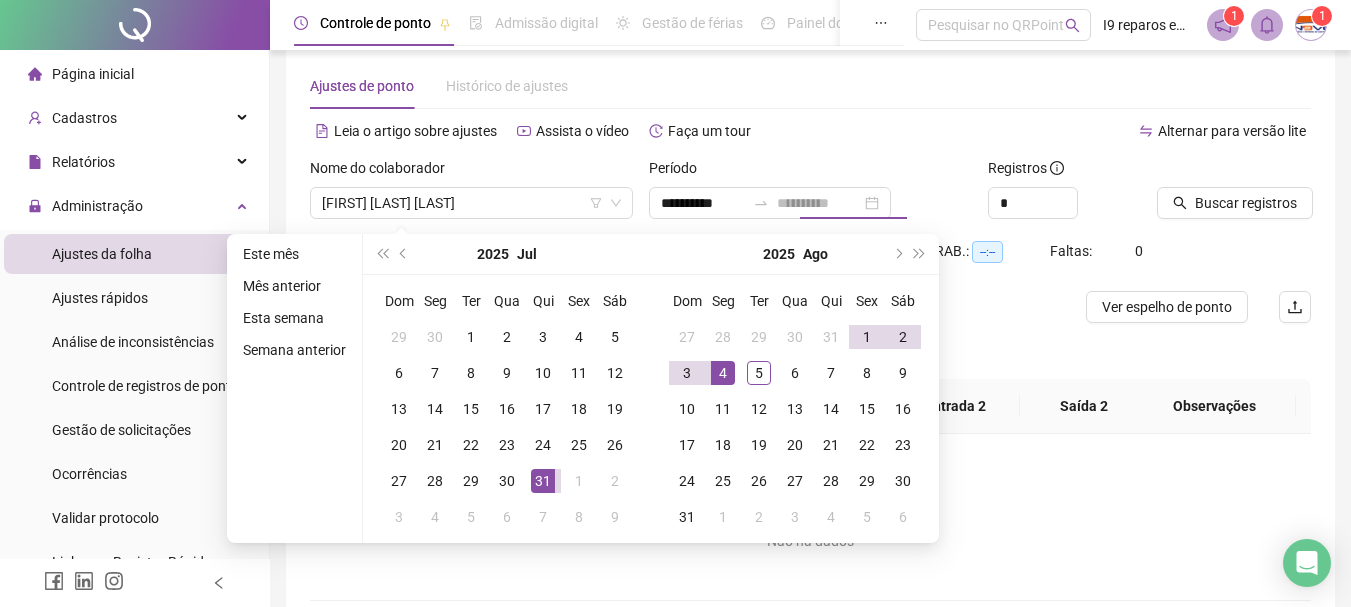 click on "4" at bounding box center [723, 373] 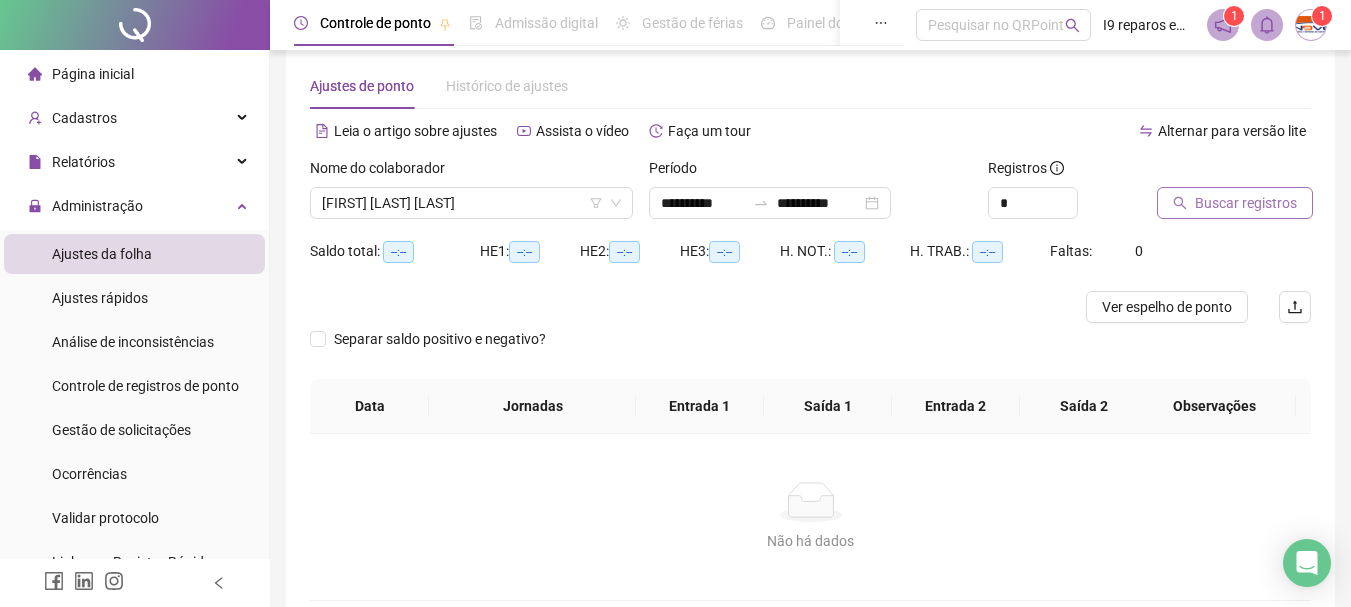click on "Buscar registros" at bounding box center (1246, 203) 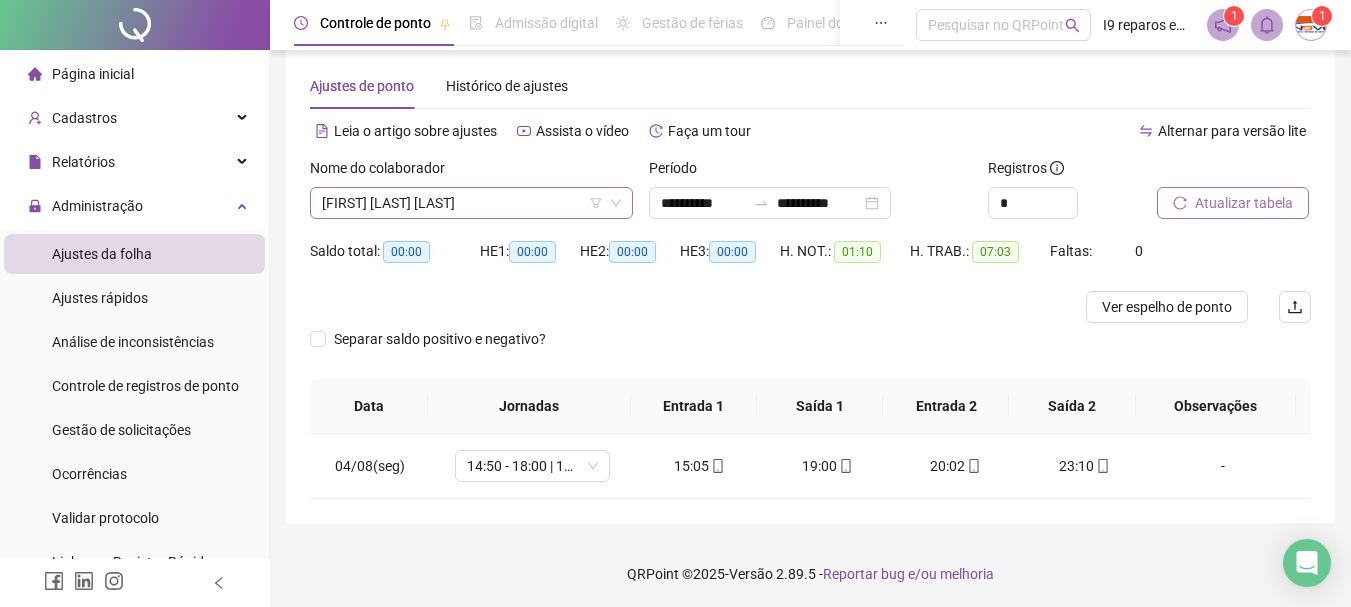 click on "[FIRST] [LAST] [LAST]" at bounding box center (471, 203) 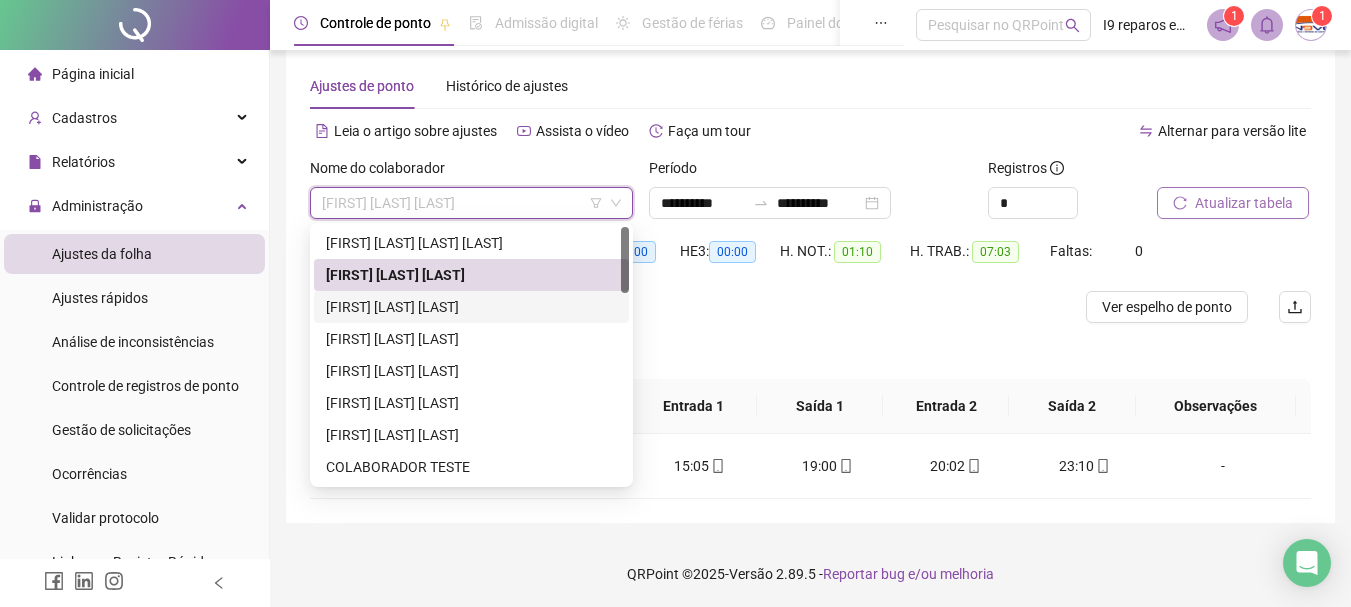 click on "[FIRST] [LAST] [LAST]" at bounding box center (471, 307) 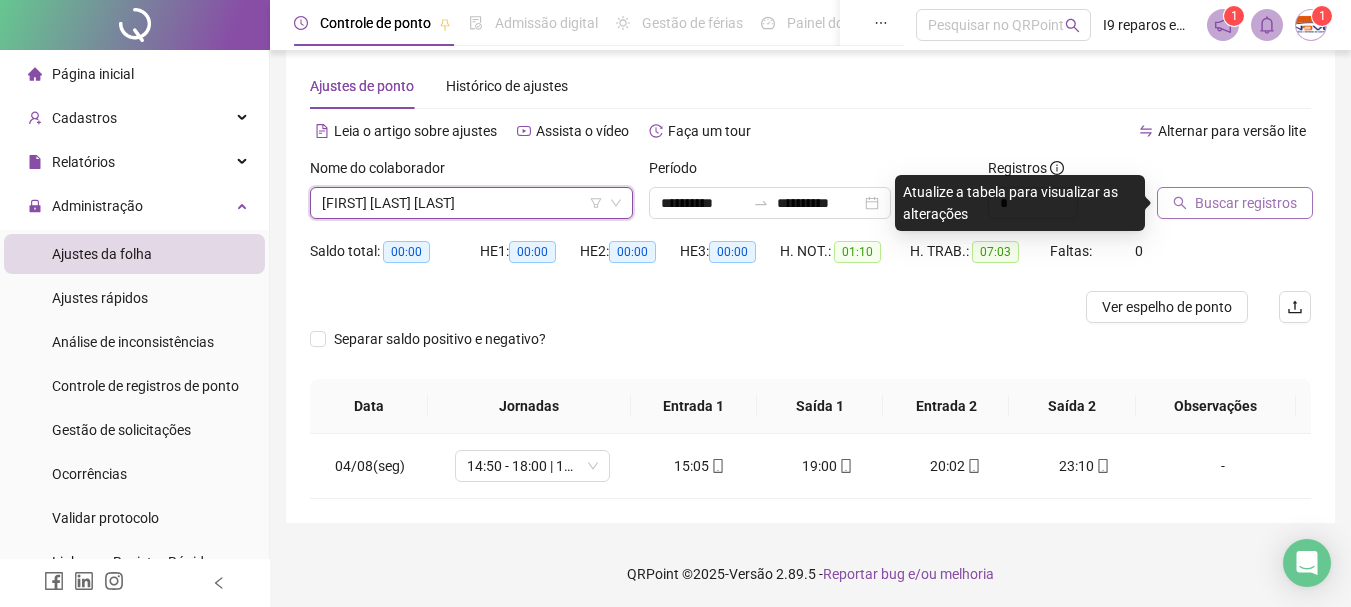 click on "Buscar registros" at bounding box center (1235, 203) 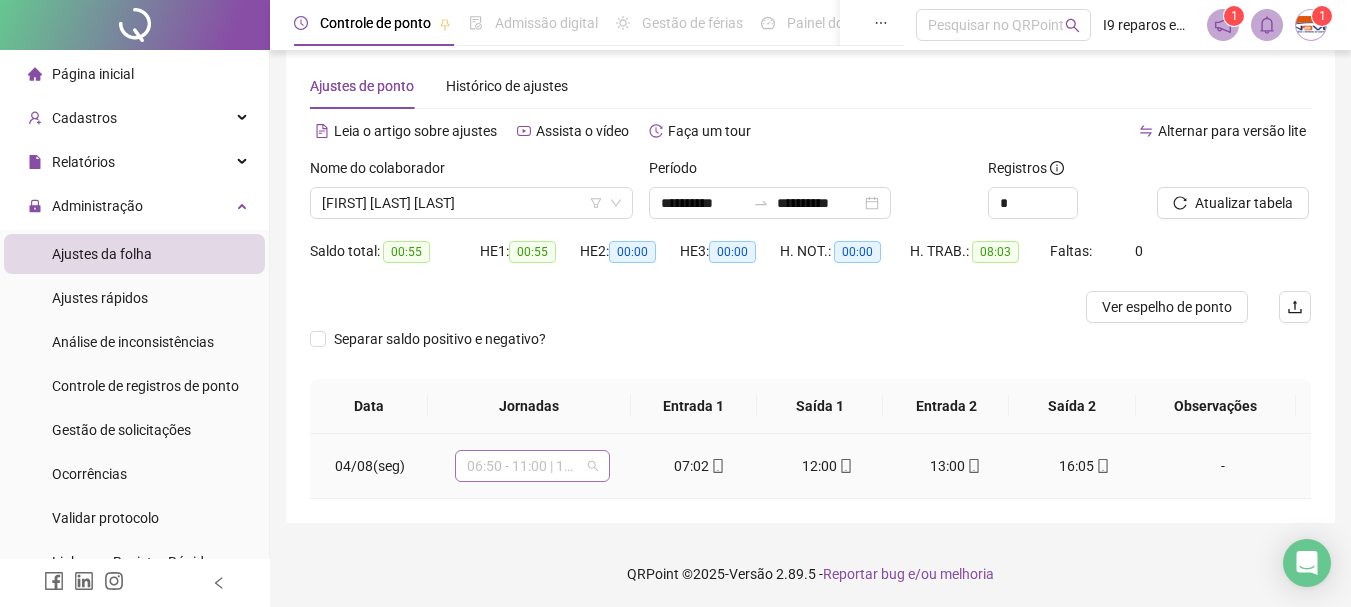 click on "06:50 - 11:00 | 12:00 - 15:10" at bounding box center (532, 466) 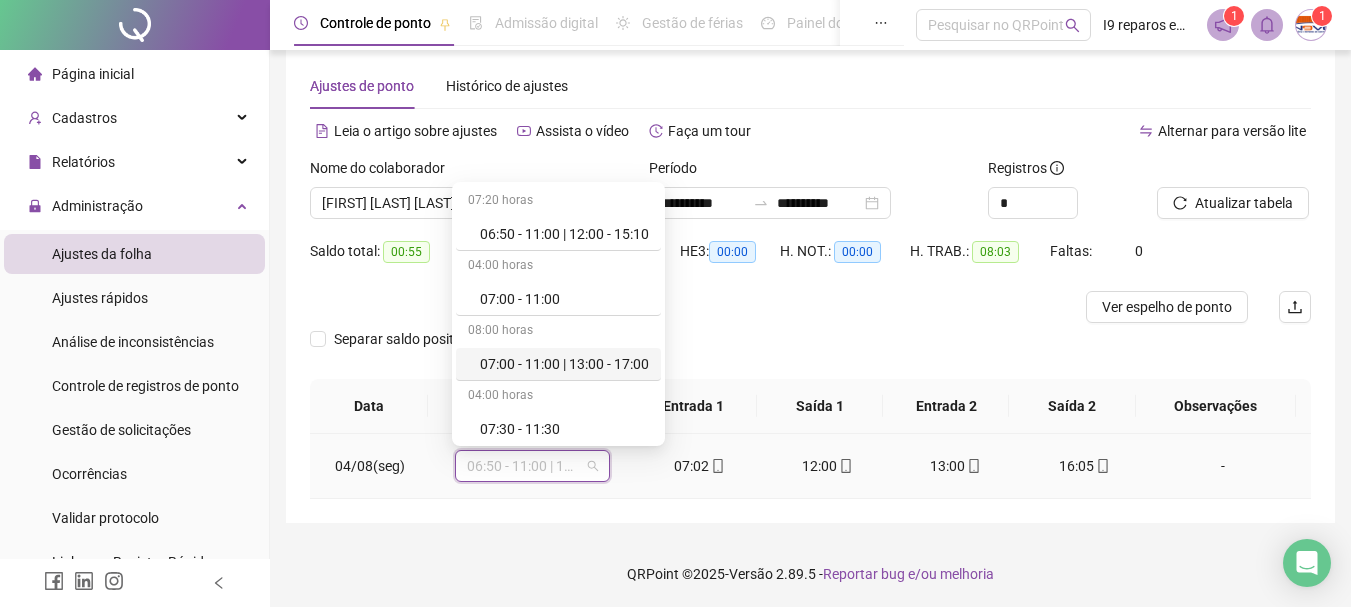 click on "07:00 - 11:00 | 13:00 - 17:00" at bounding box center [564, 364] 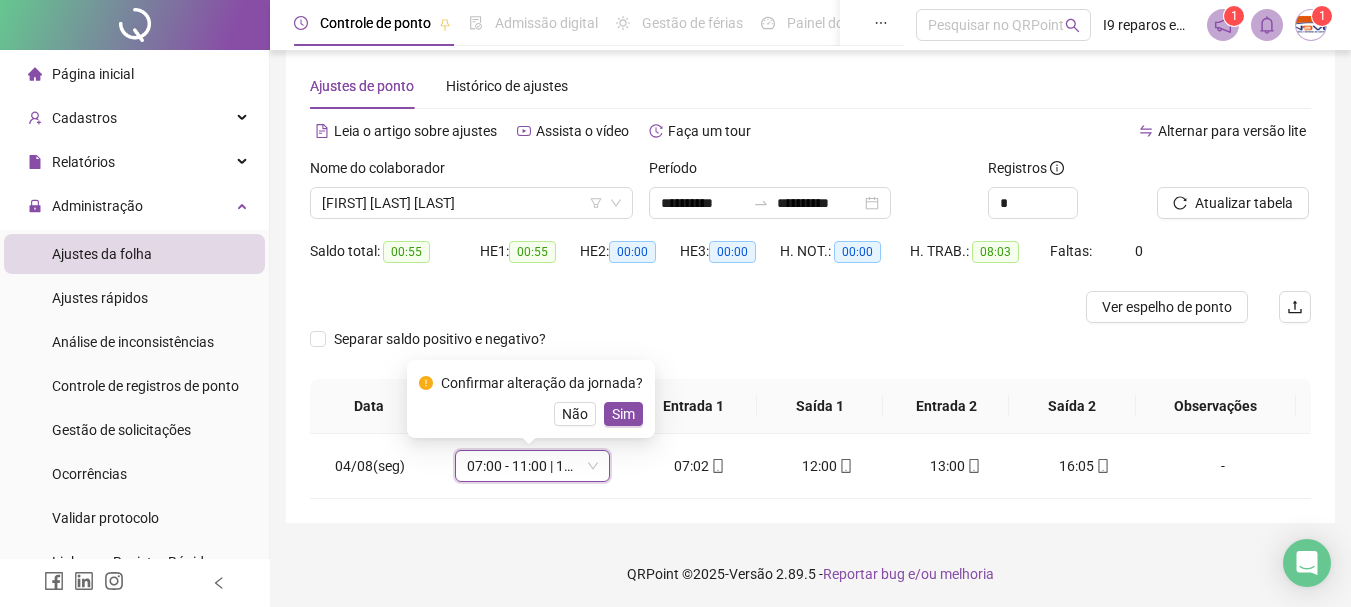 click at bounding box center (685, 307) 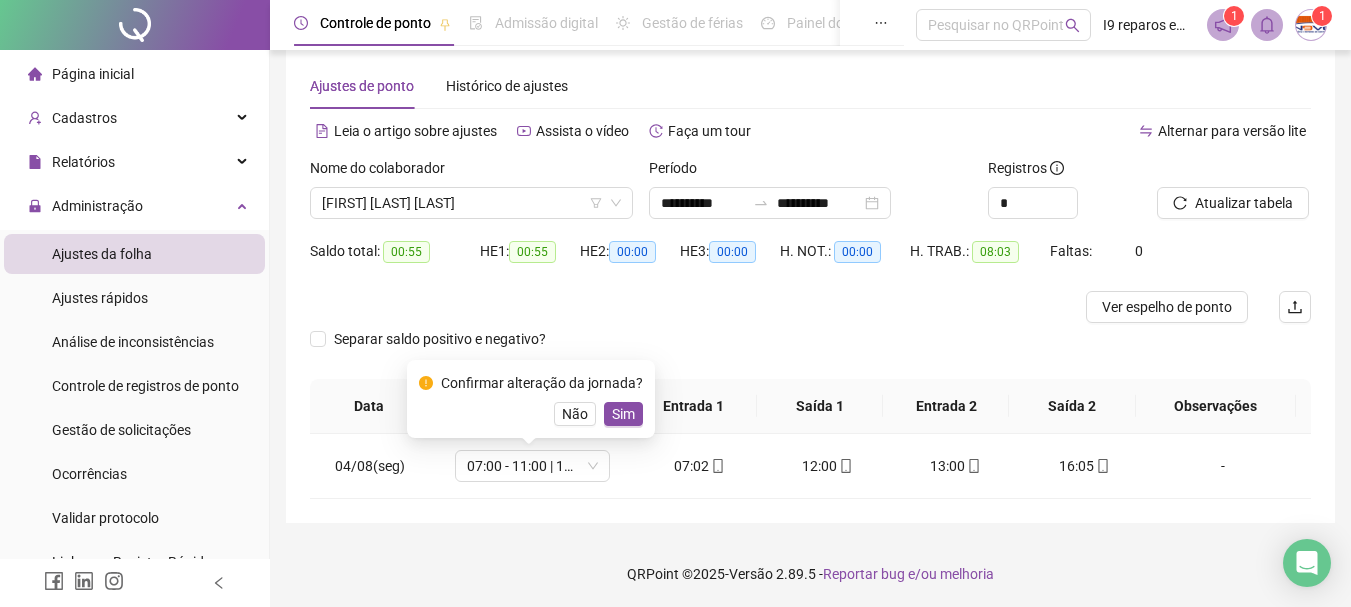 click at bounding box center (685, 307) 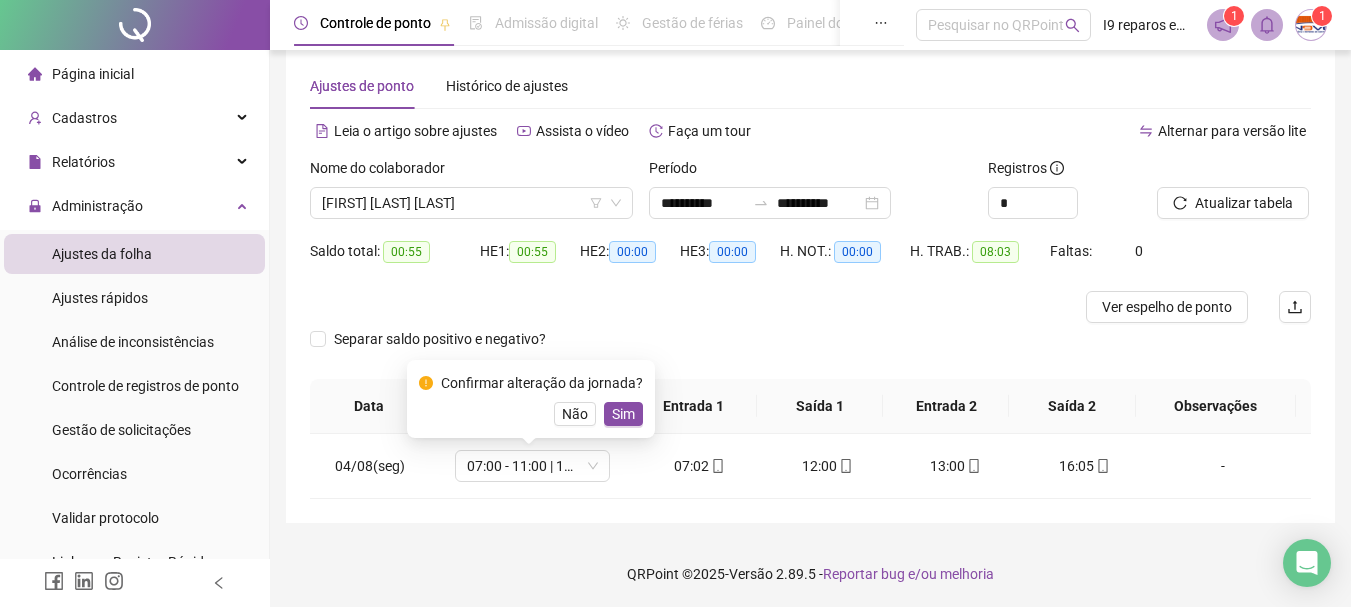 click on "Separar saldo positivo e negativo?" at bounding box center [810, 351] 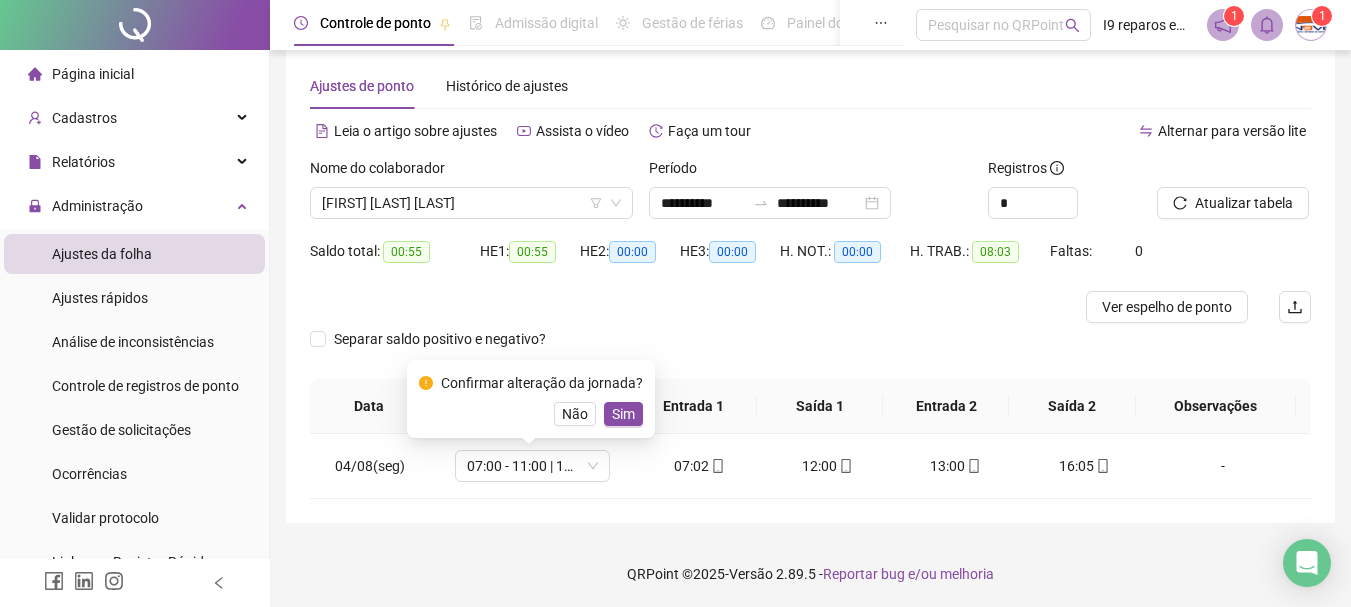 click at bounding box center [685, 307] 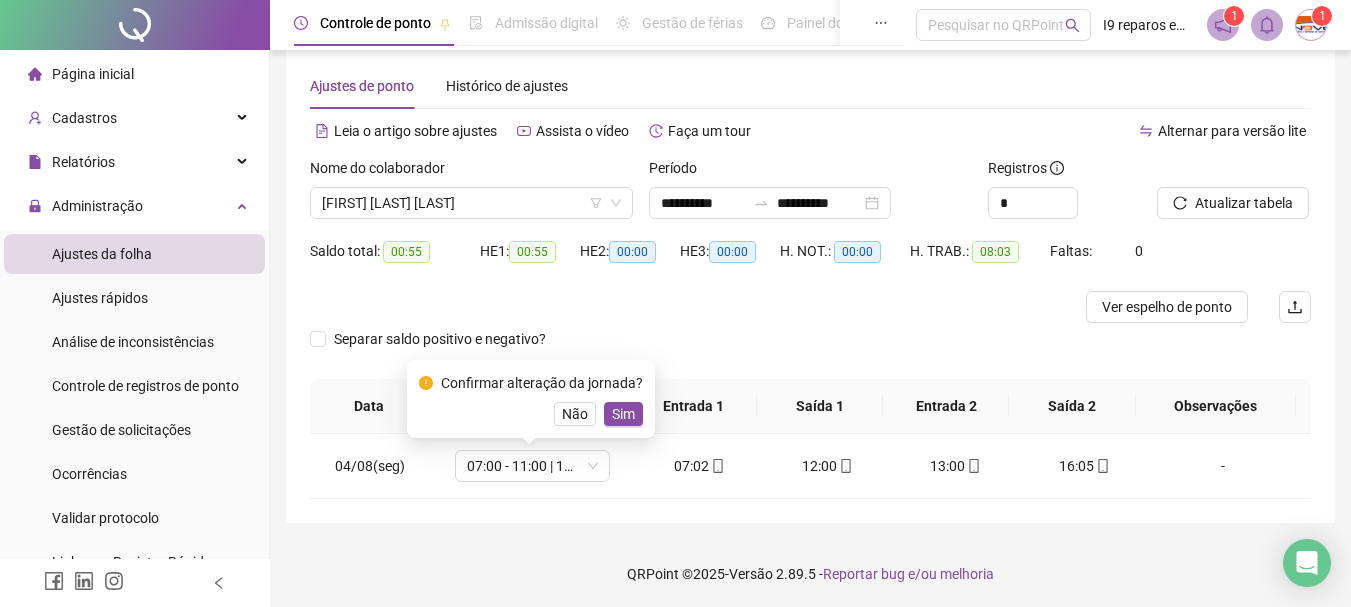 click on "Separar saldo positivo e negativo?" at bounding box center (810, 351) 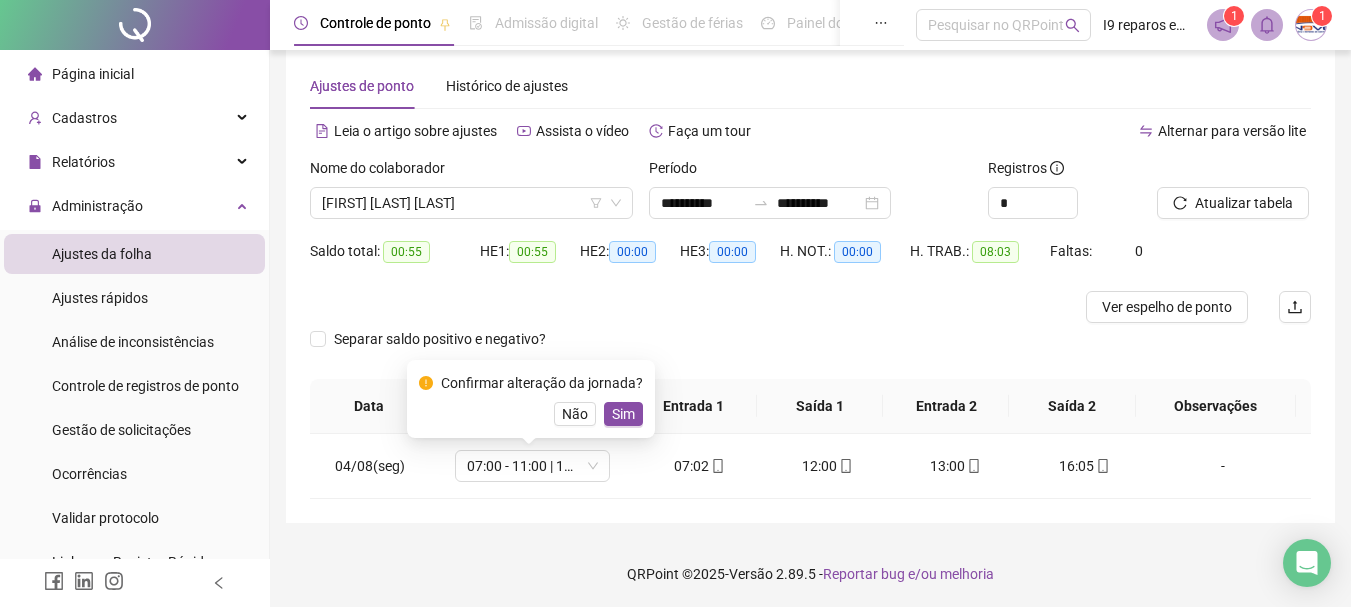 click on "Separar saldo positivo e negativo?" at bounding box center (810, 351) 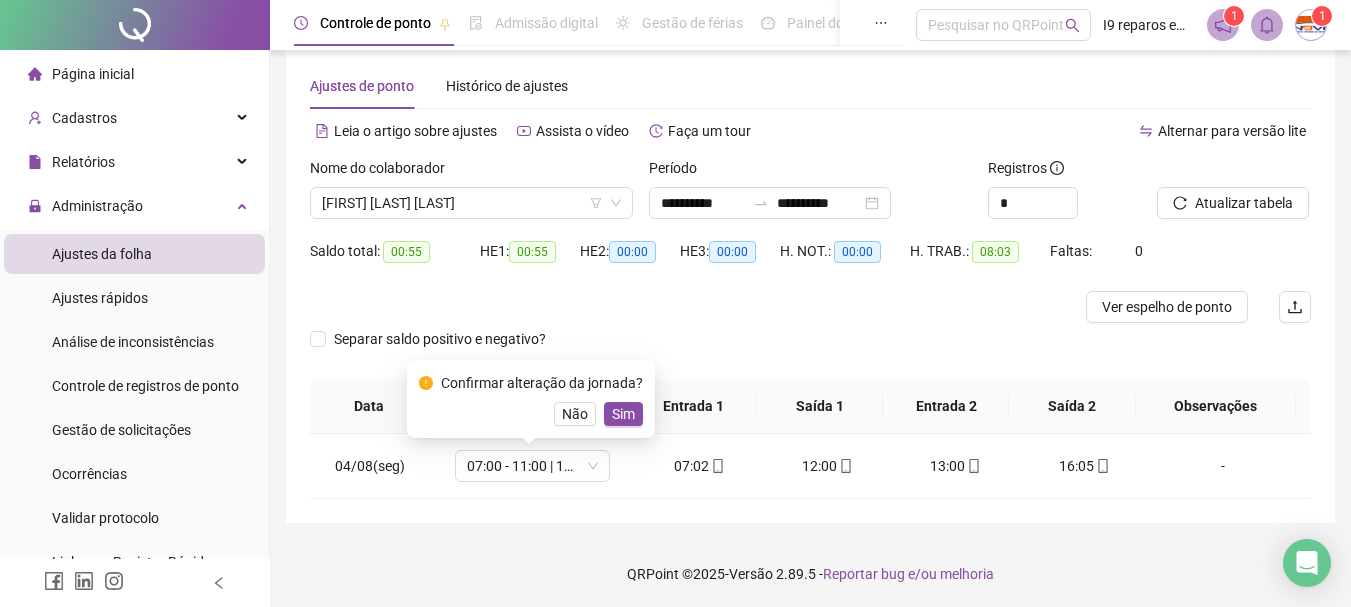 click at bounding box center (685, 307) 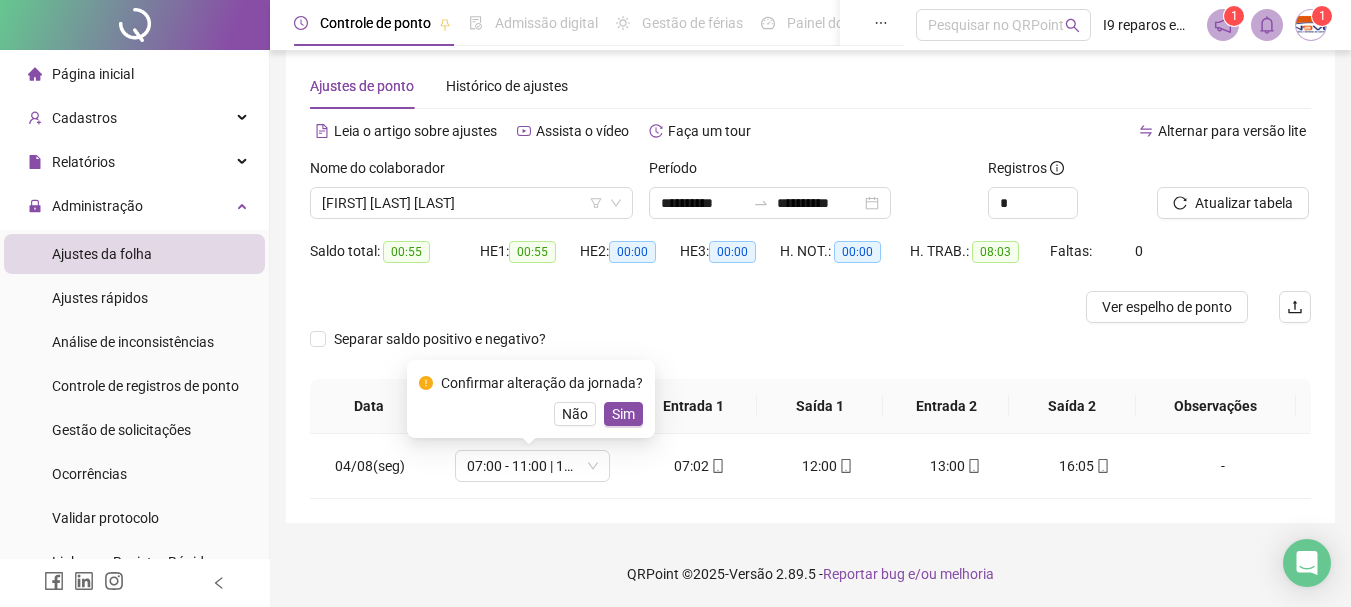 click on "Separar saldo positivo e negativo?" at bounding box center (810, 351) 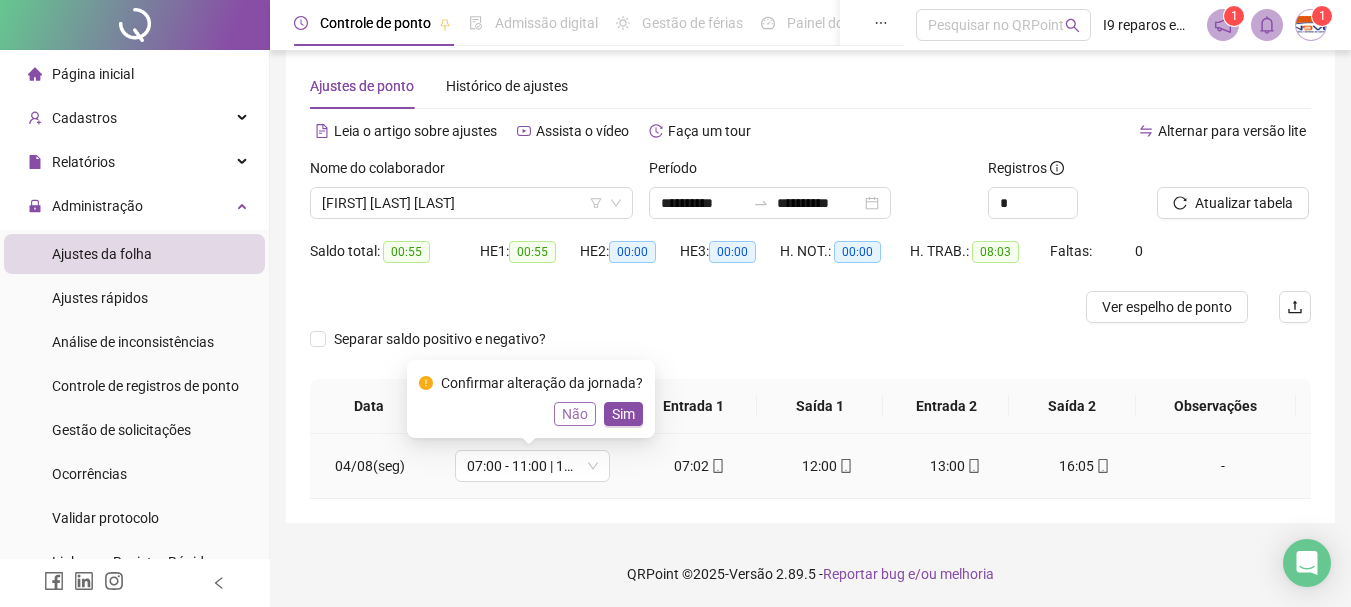 click on "Não" at bounding box center [575, 414] 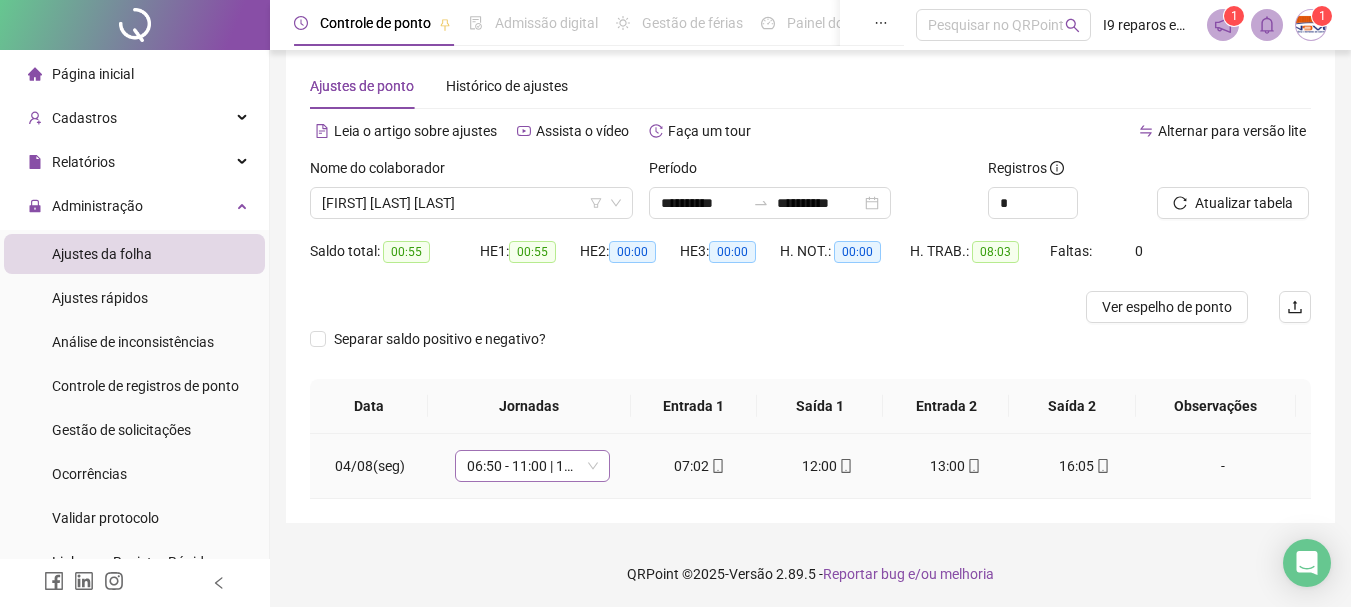 click on "06:50 - 11:00 | 12:00 - 15:10" at bounding box center [532, 466] 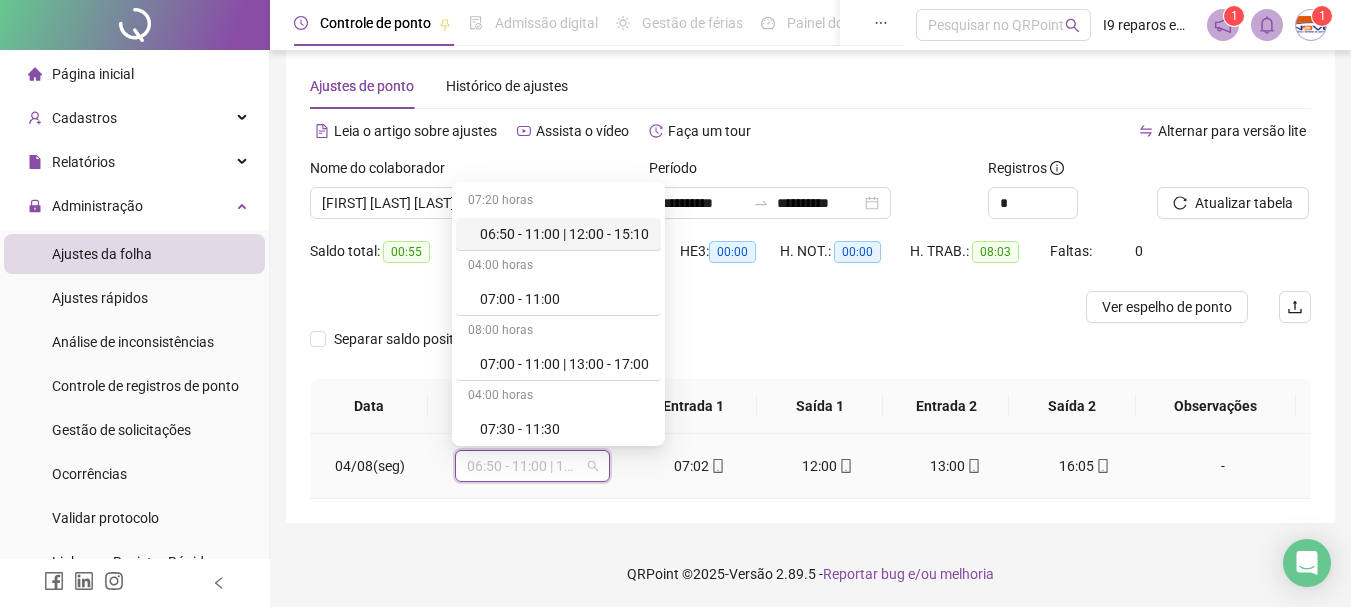 click on "06:50 - 11:00 | 12:00 - 15:10" at bounding box center [564, 234] 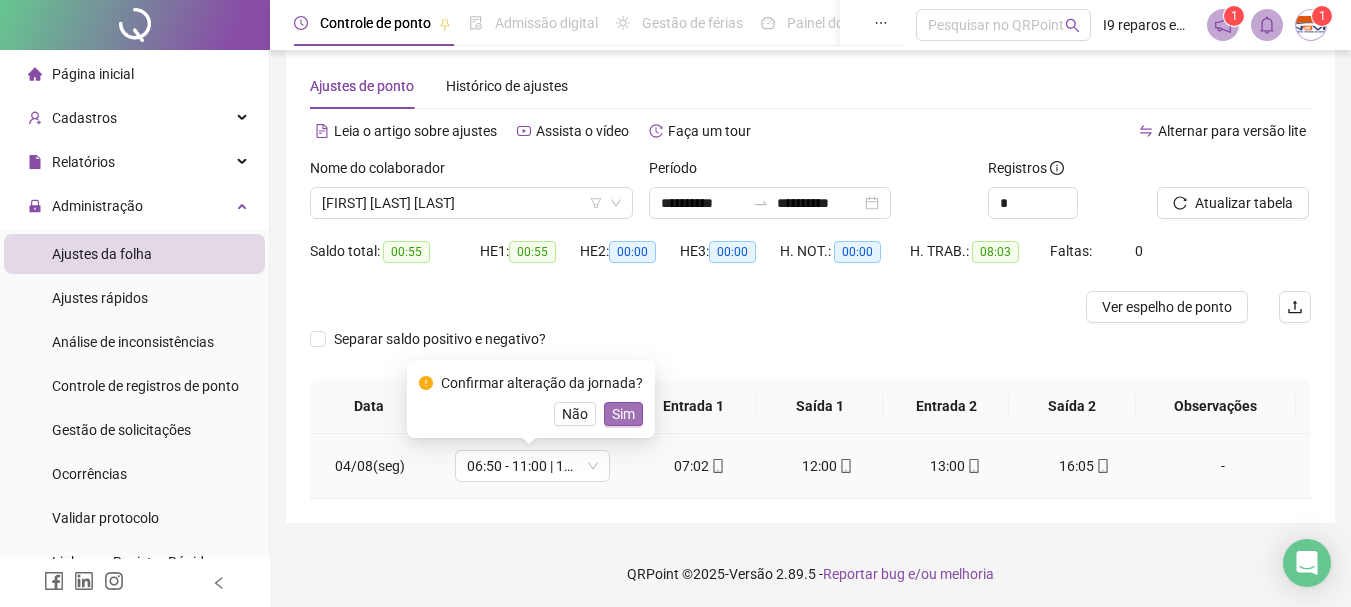 click on "Sim" at bounding box center [623, 414] 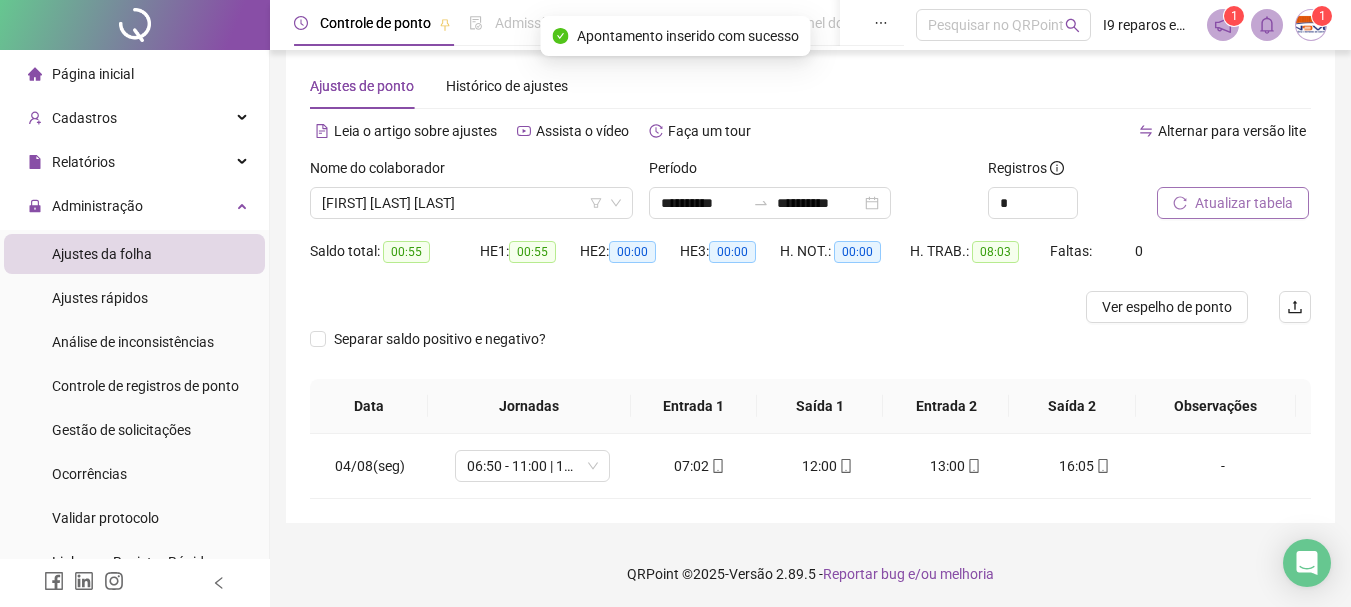 click on "Atualizar tabela" at bounding box center (1244, 203) 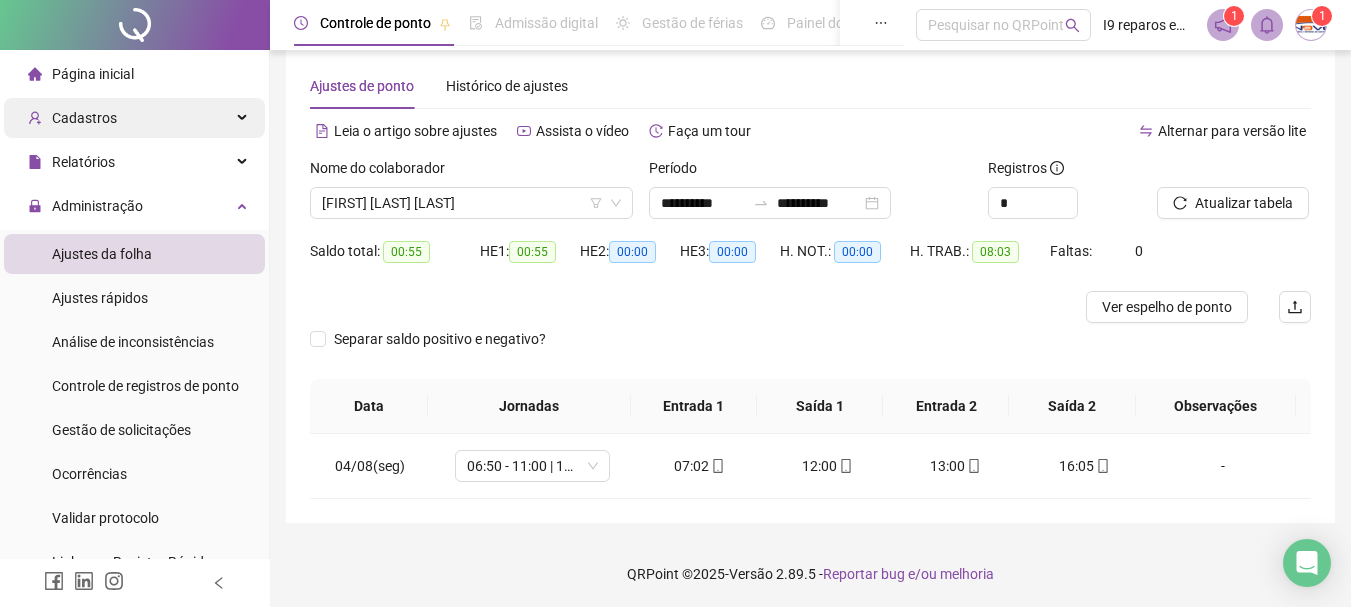 click at bounding box center [244, 118] 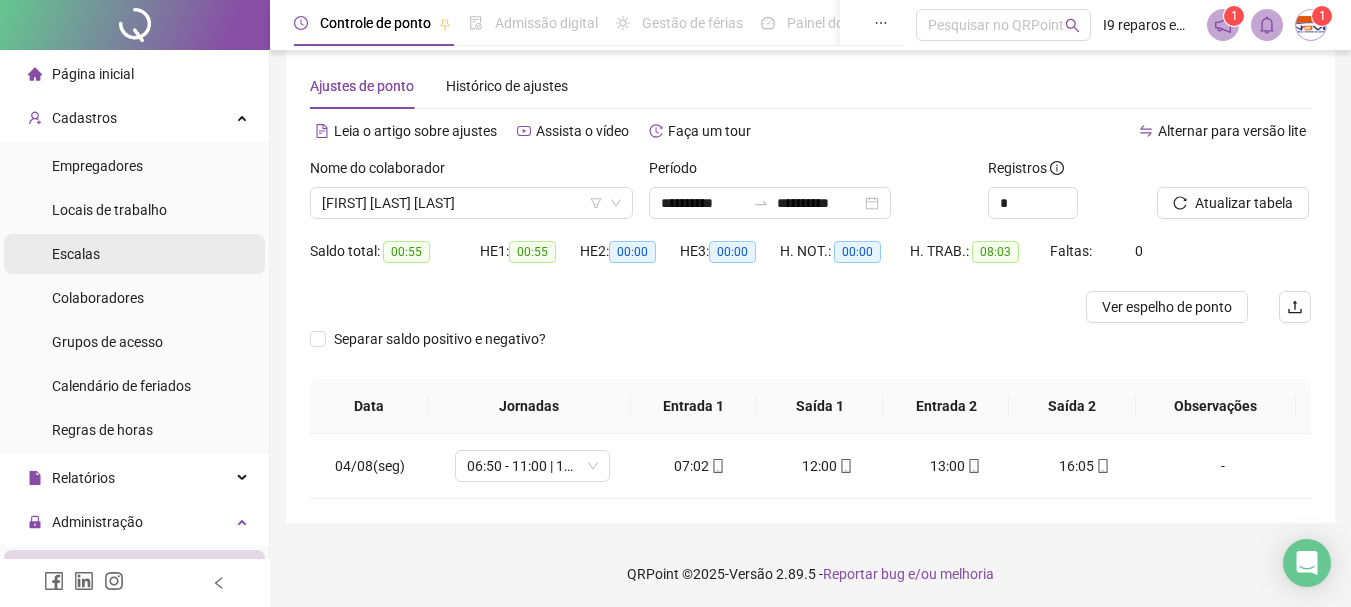 click on "Escalas" at bounding box center (134, 254) 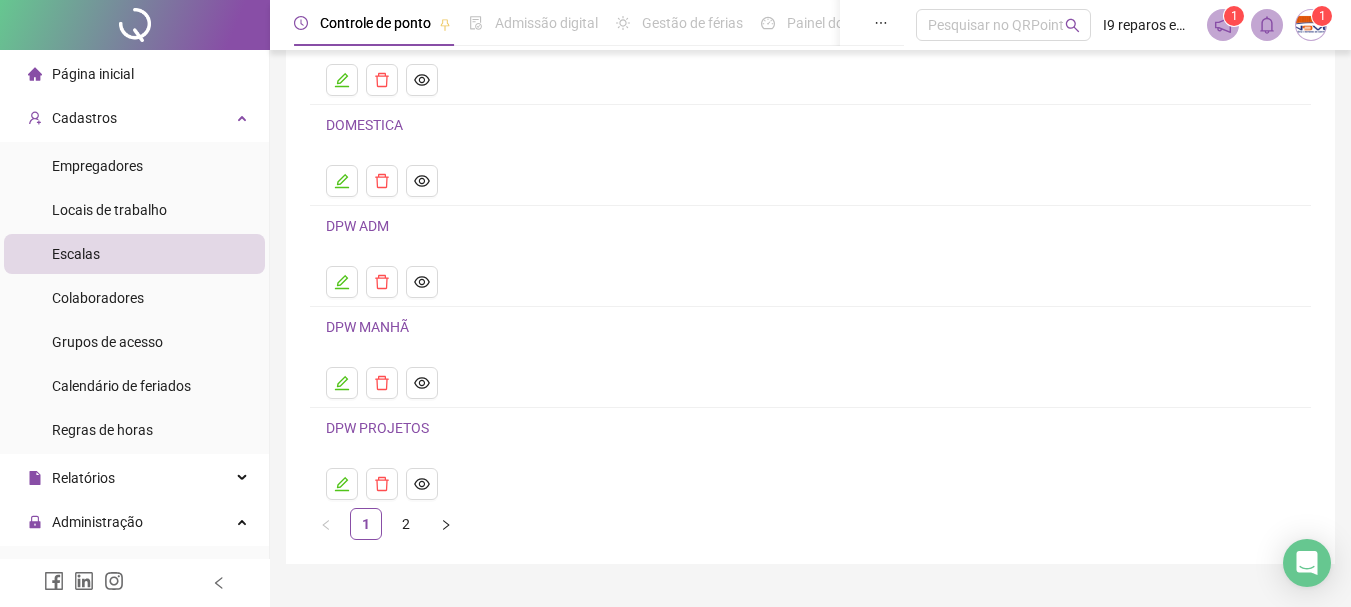 scroll, scrollTop: 250, scrollLeft: 0, axis: vertical 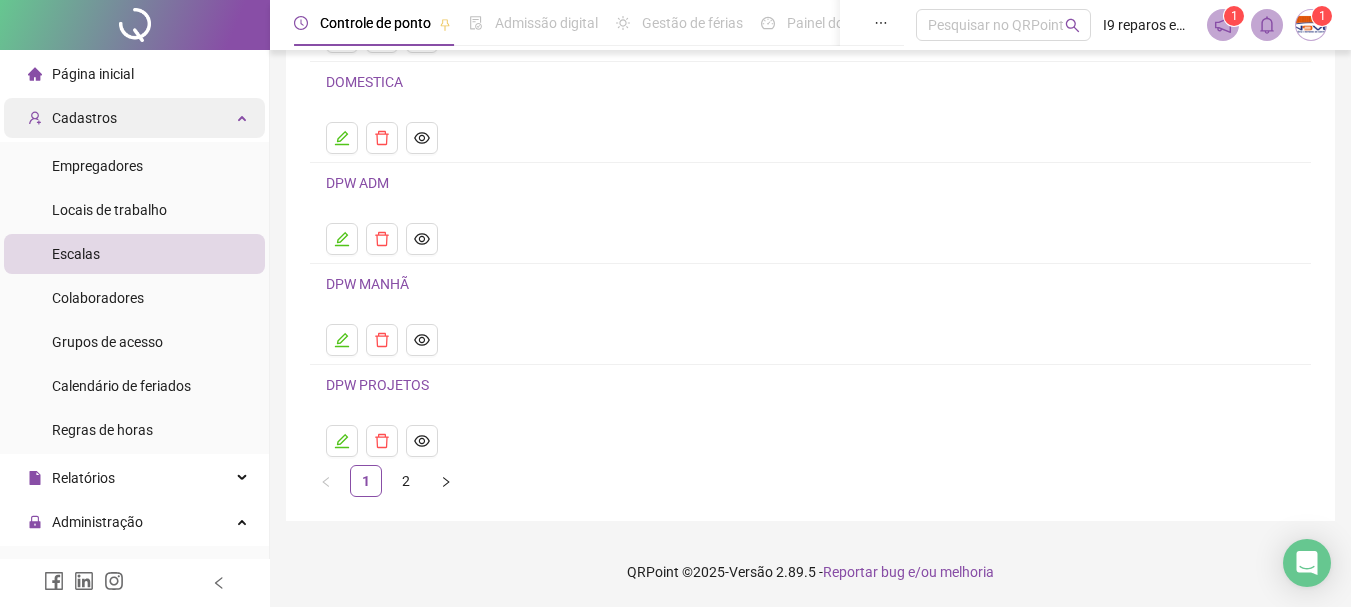 click on "Cadastros" at bounding box center [134, 118] 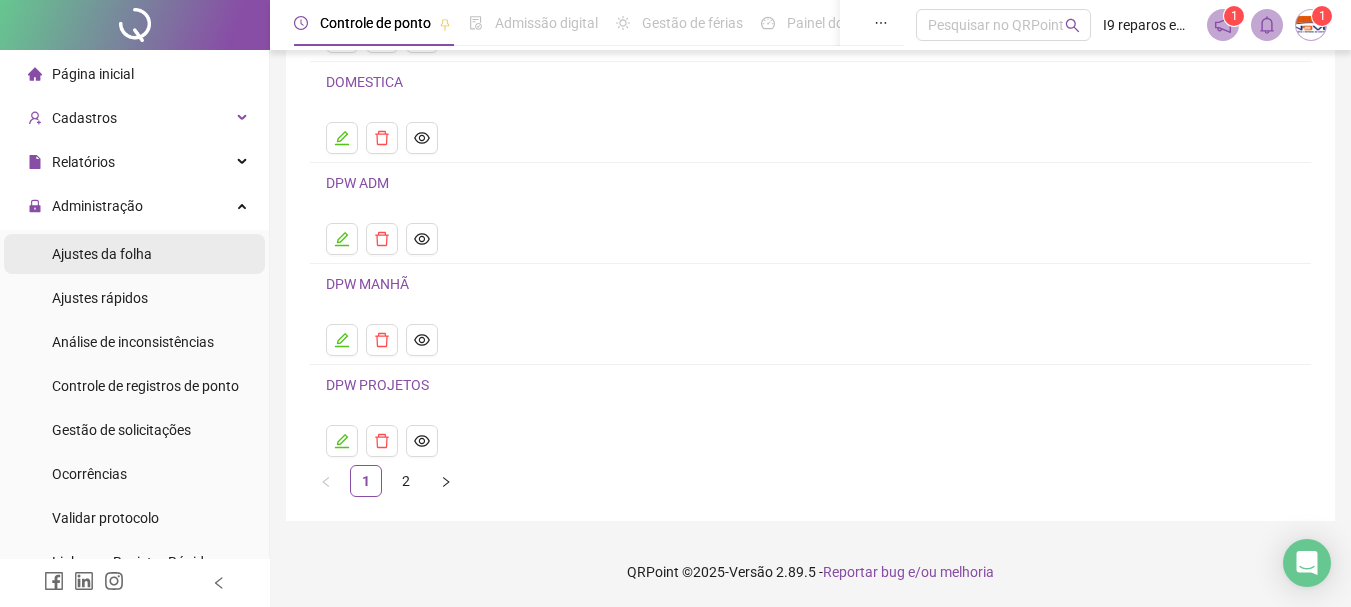 click on "Ajustes da folha" at bounding box center [102, 254] 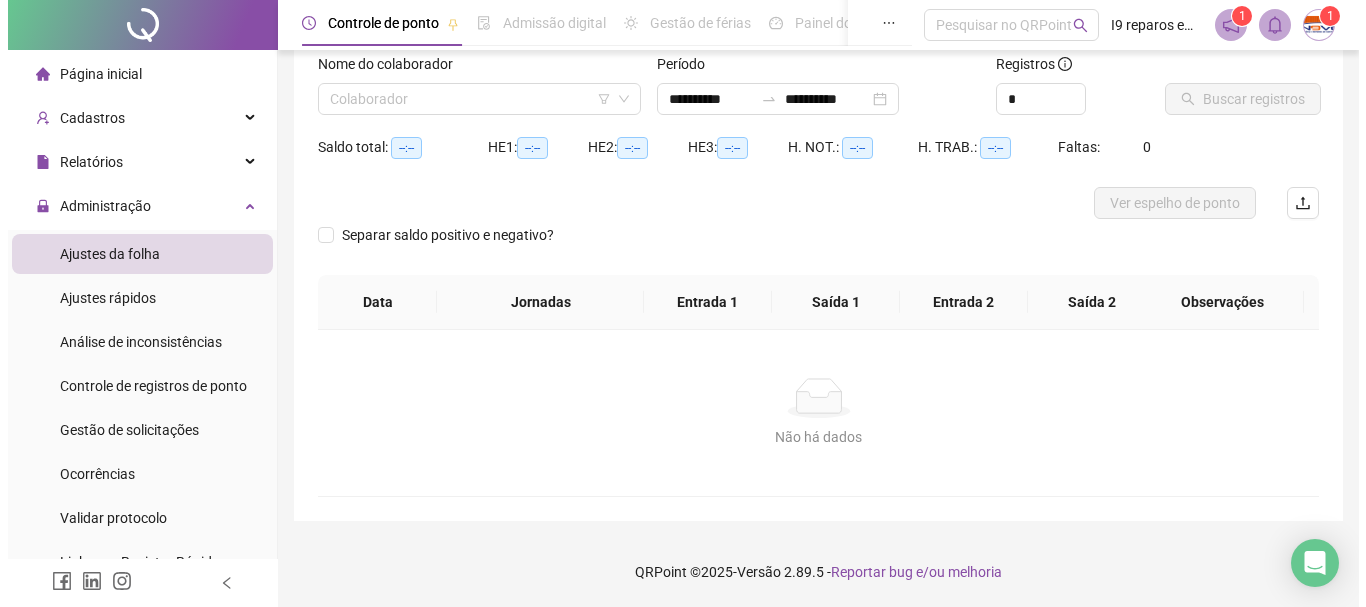 scroll, scrollTop: 131, scrollLeft: 0, axis: vertical 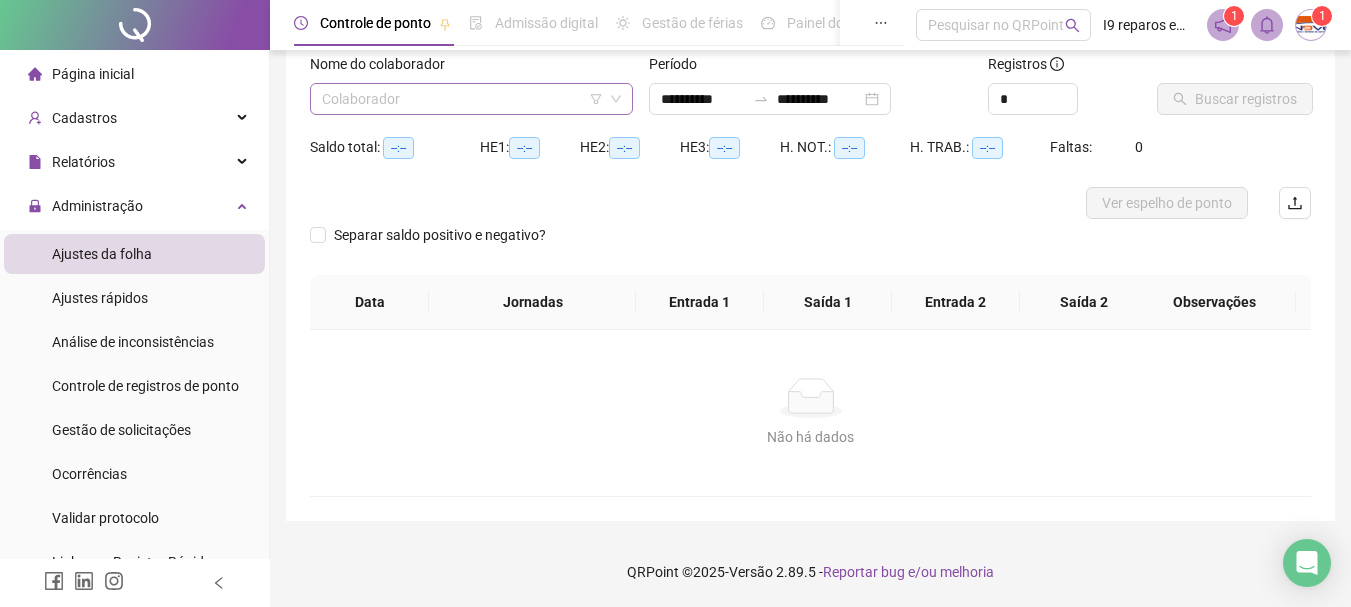 click at bounding box center [462, 99] 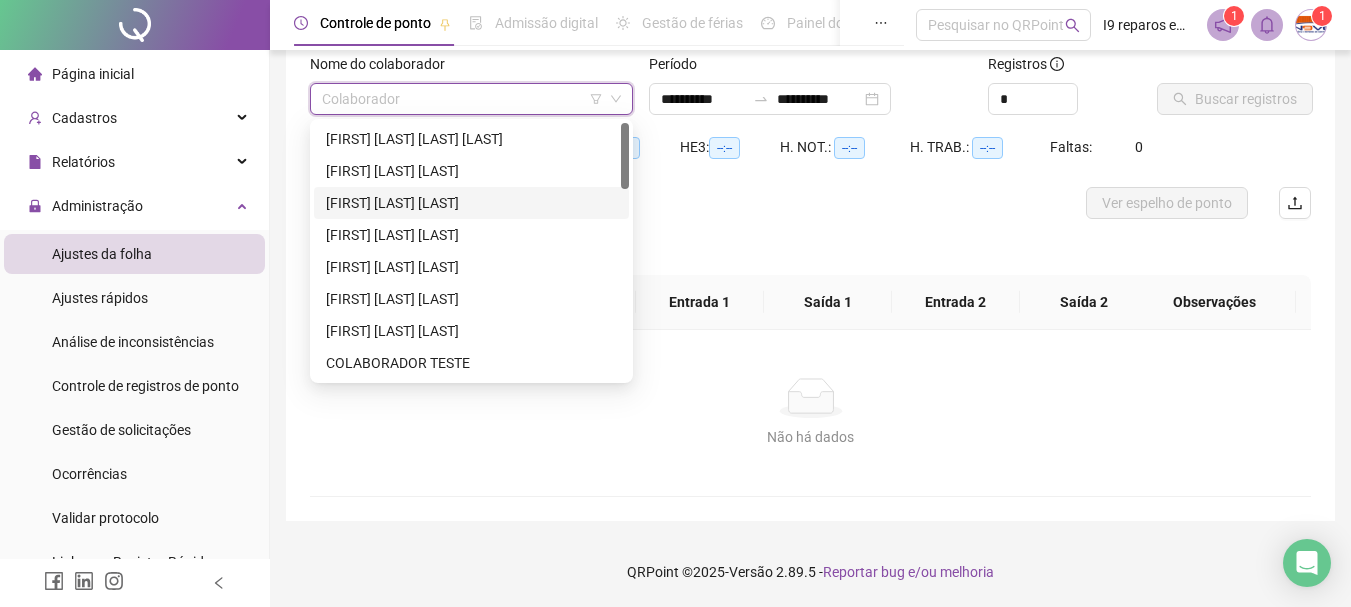 click on "[FIRST] [LAST] [LAST]" at bounding box center [471, 203] 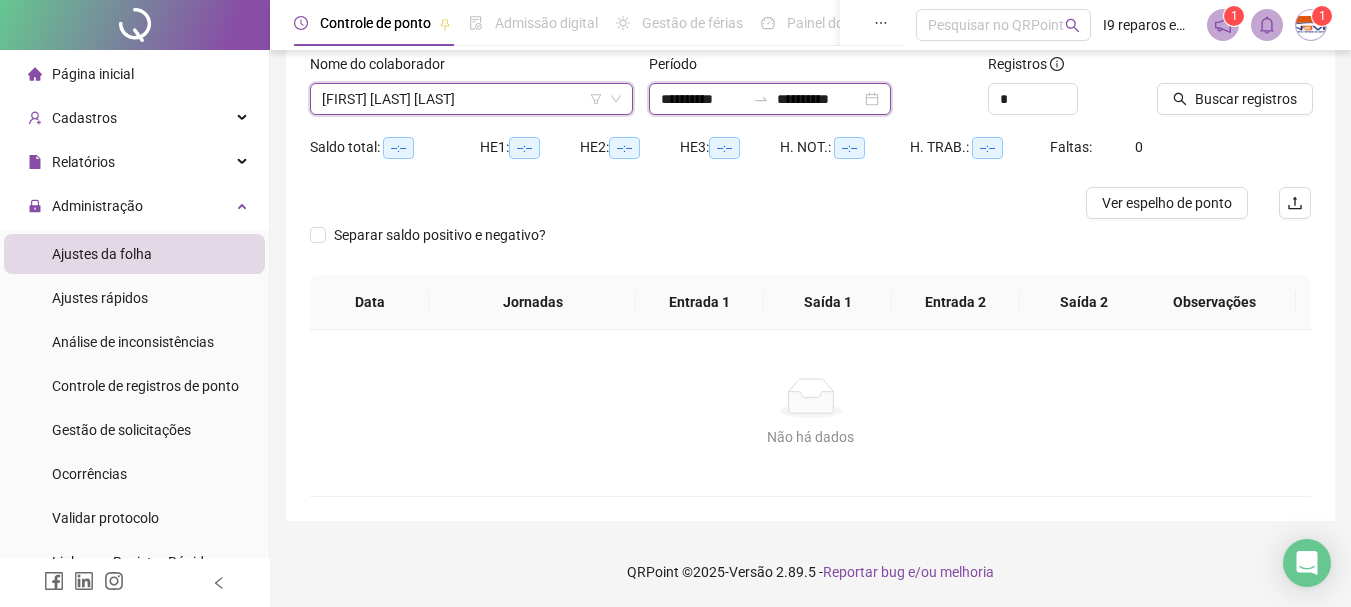 click on "**********" at bounding box center [703, 99] 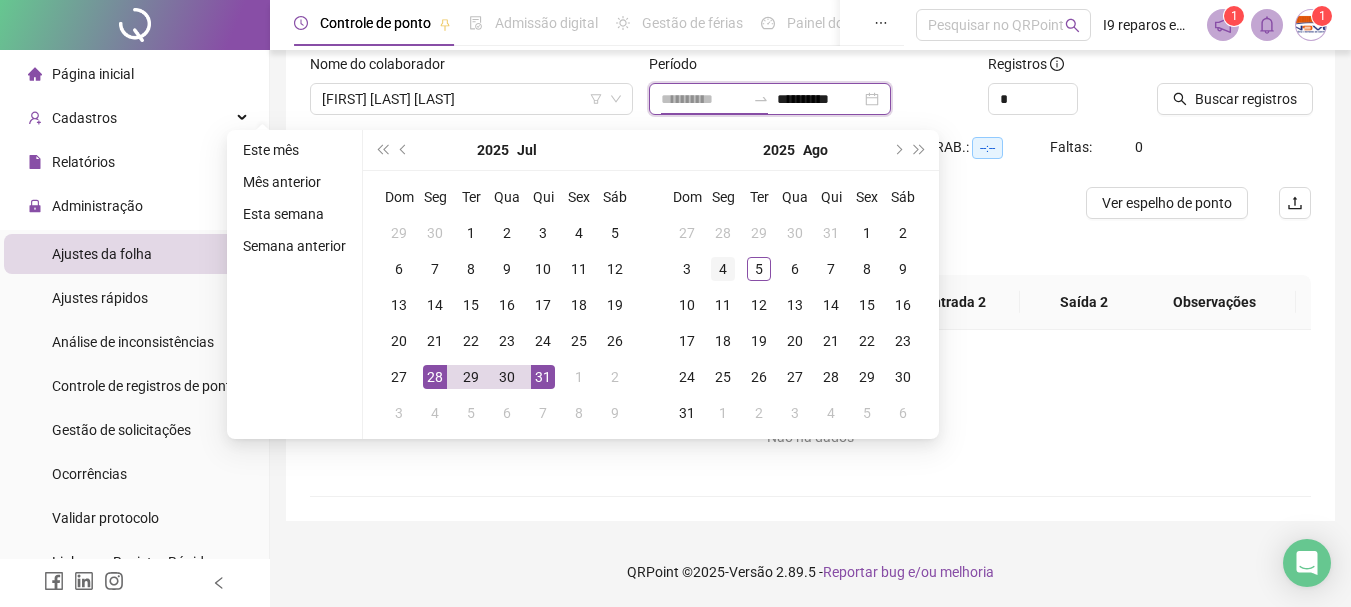 type on "**********" 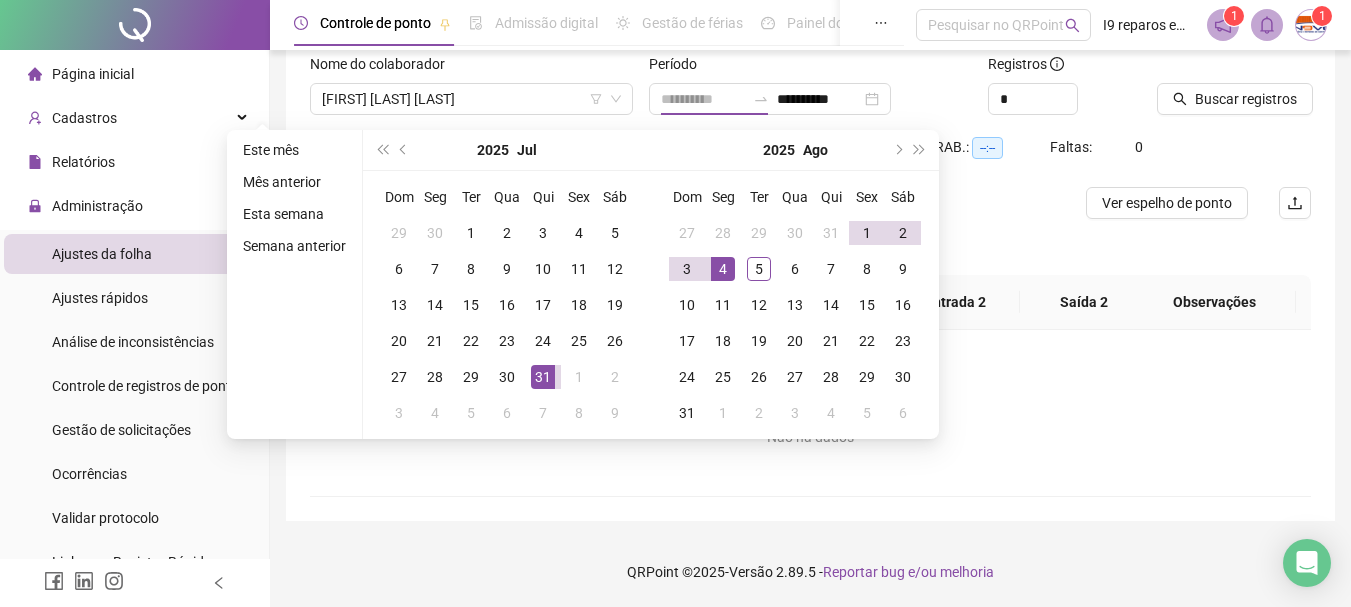 click on "4" at bounding box center [723, 269] 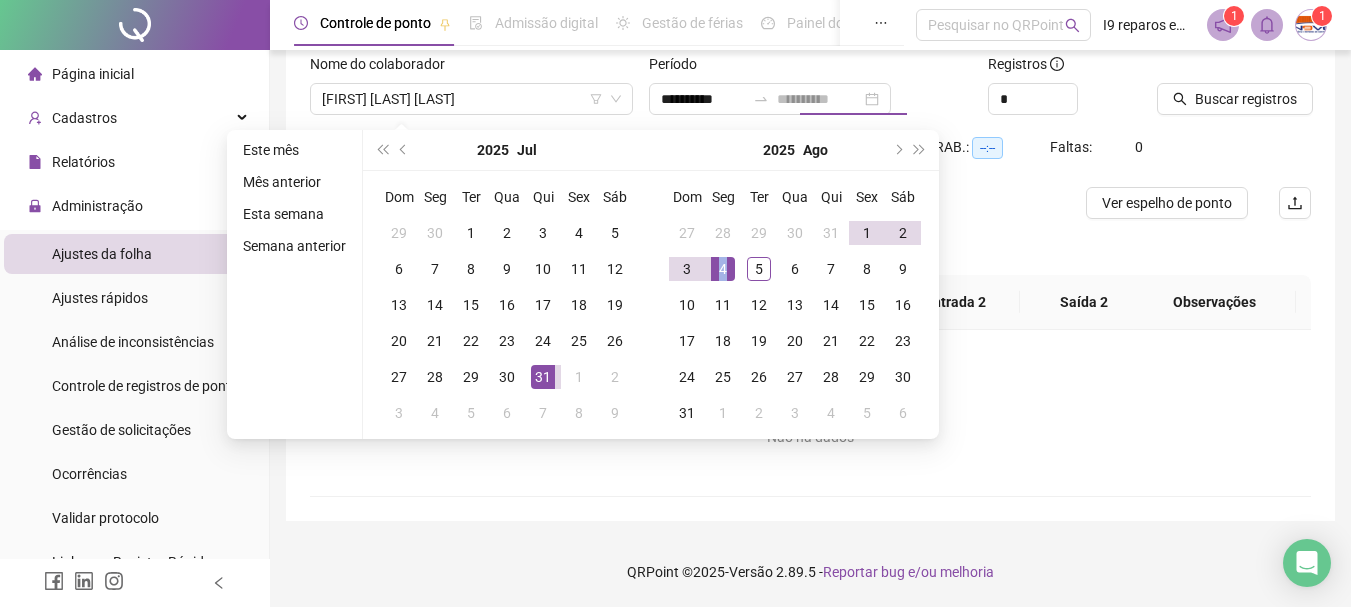 drag, startPoint x: 717, startPoint y: 266, endPoint x: 831, endPoint y: 242, distance: 116.498924 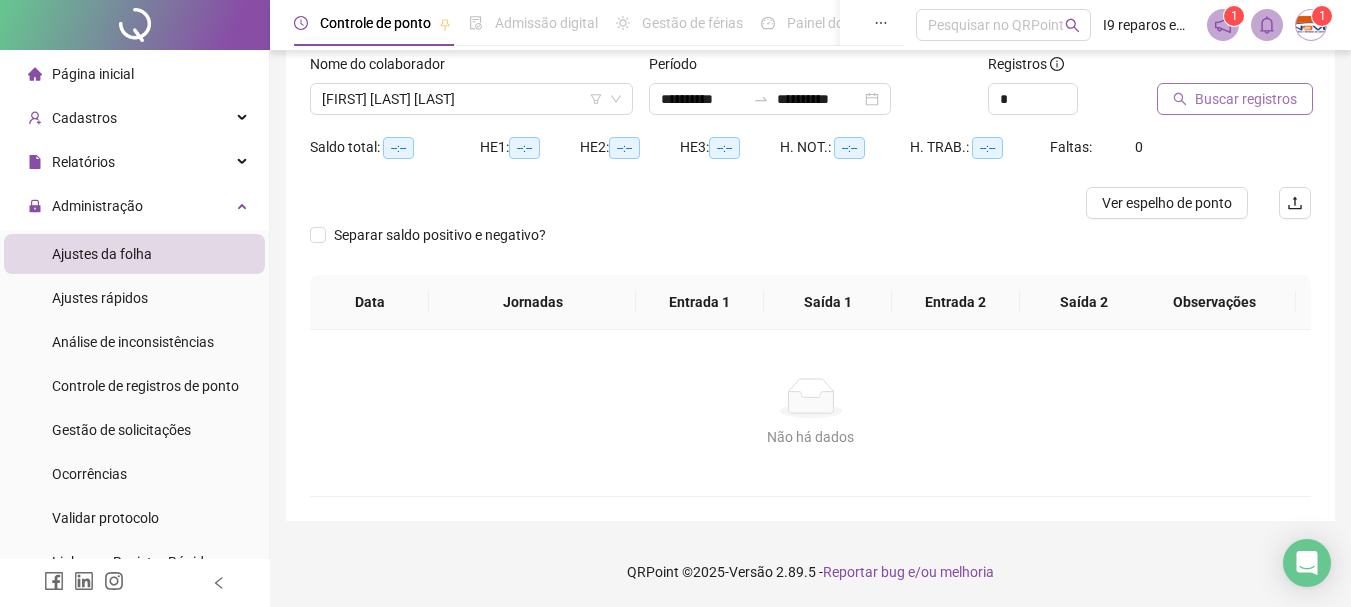 click on "Buscar registros" at bounding box center [1246, 99] 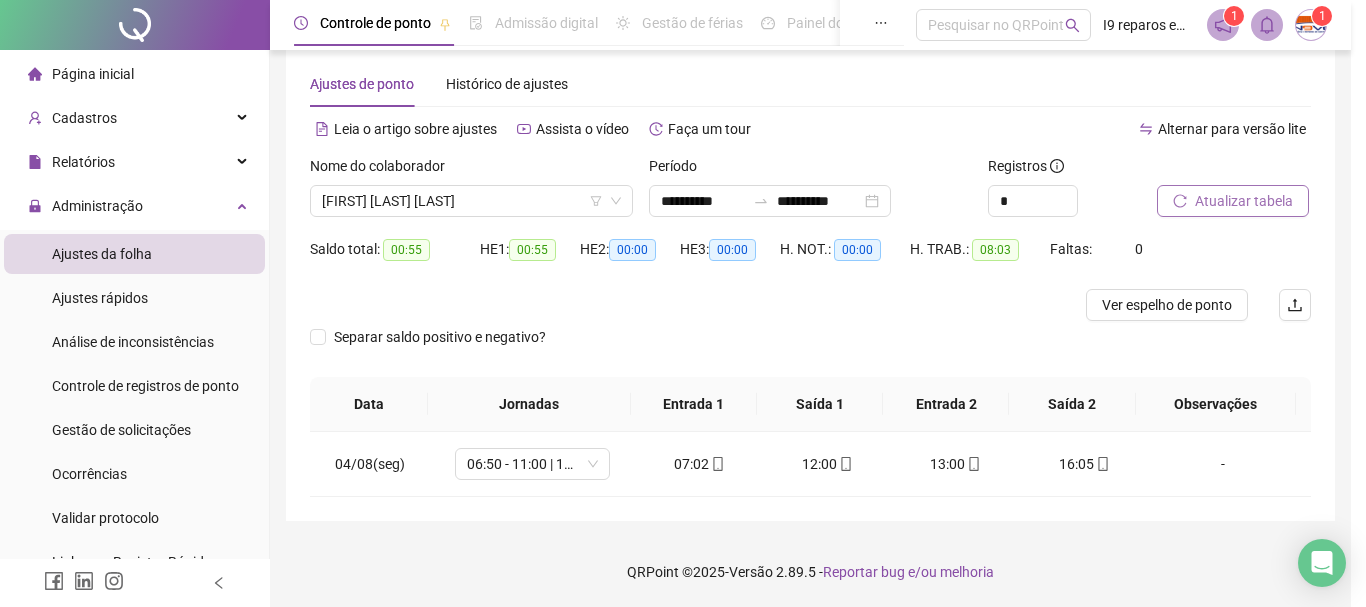 scroll, scrollTop: 29, scrollLeft: 0, axis: vertical 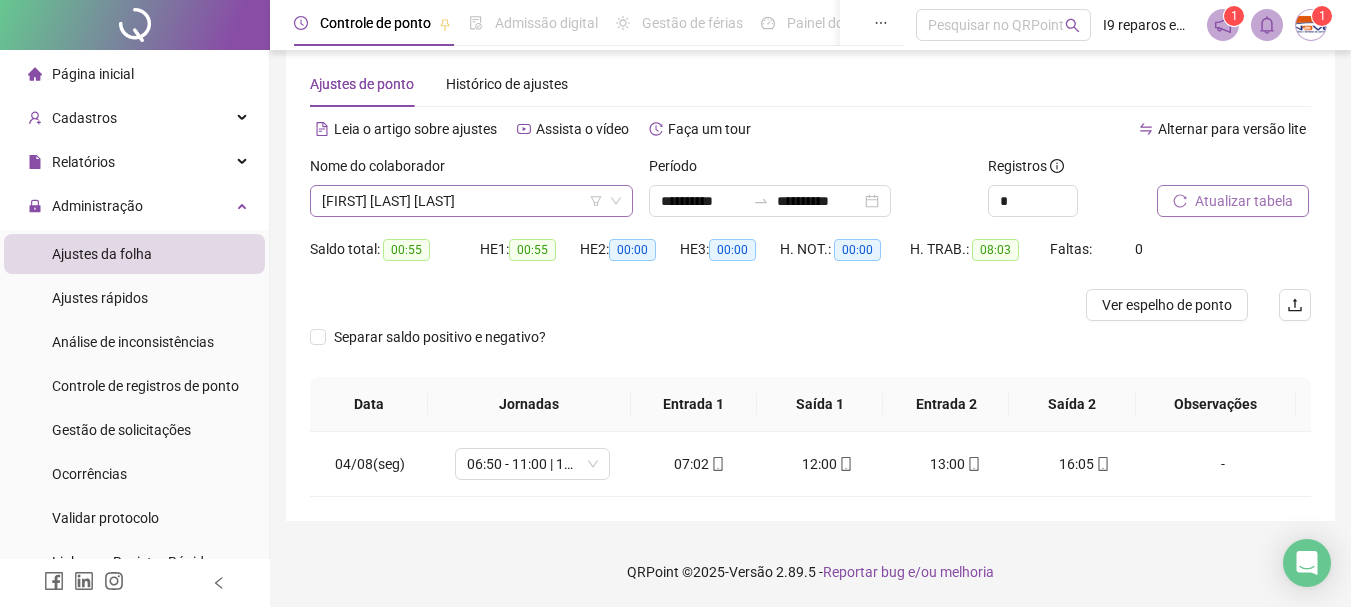 click on "[FIRST] [LAST] [LAST]" at bounding box center (471, 201) 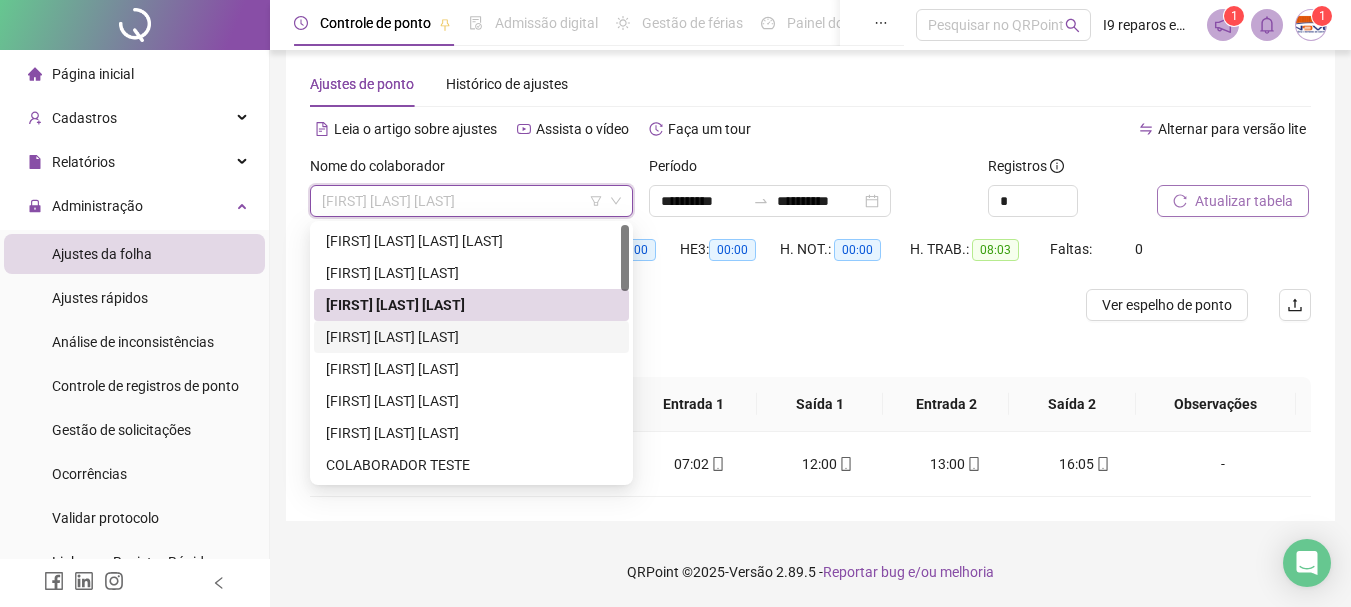 click on "[FIRST] [LAST] [LAST]" at bounding box center (471, 337) 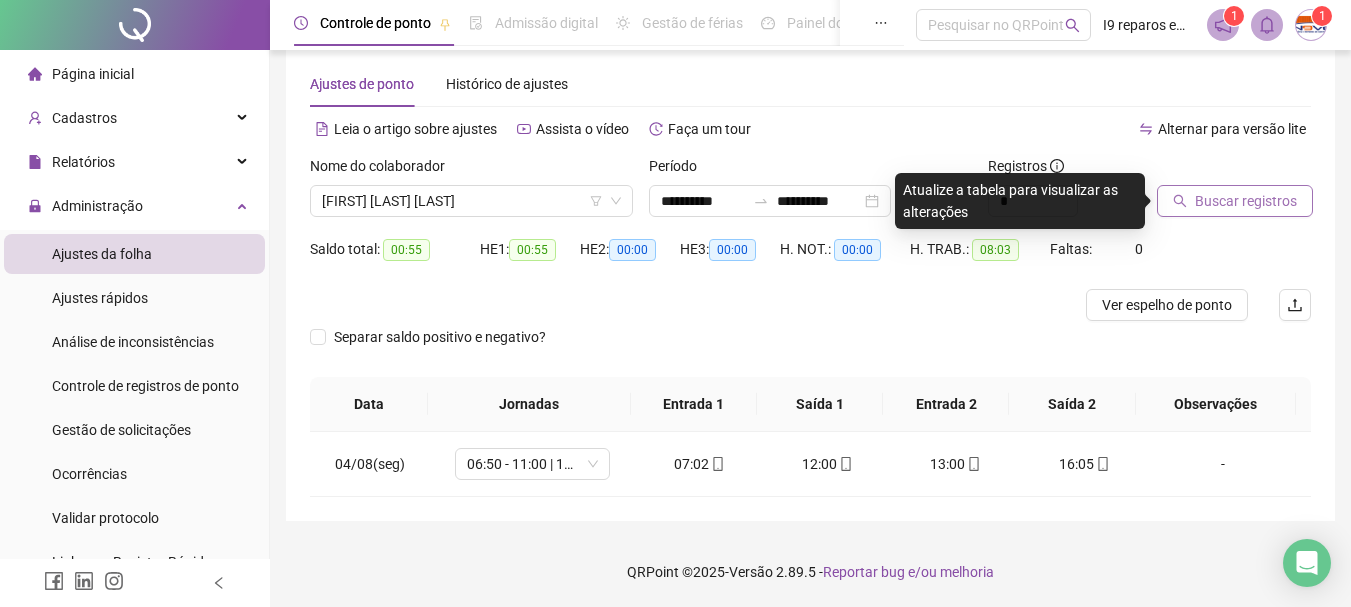 click on "Buscar registros" at bounding box center (1246, 201) 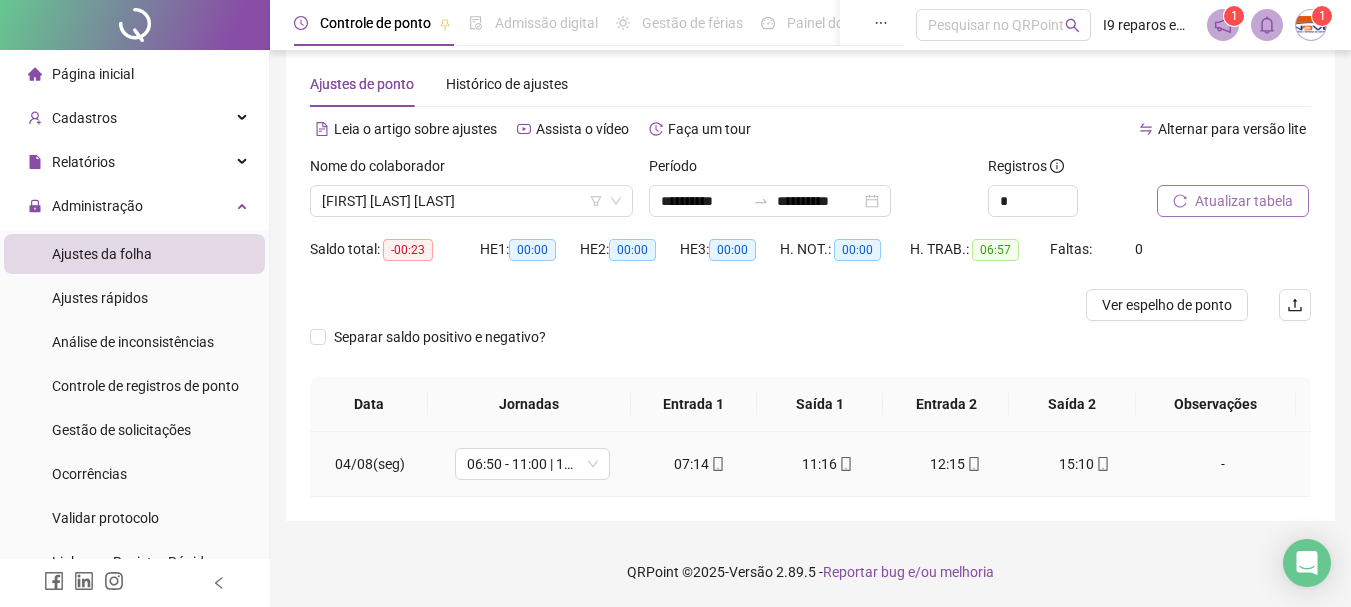 click on "-" at bounding box center (1223, 464) 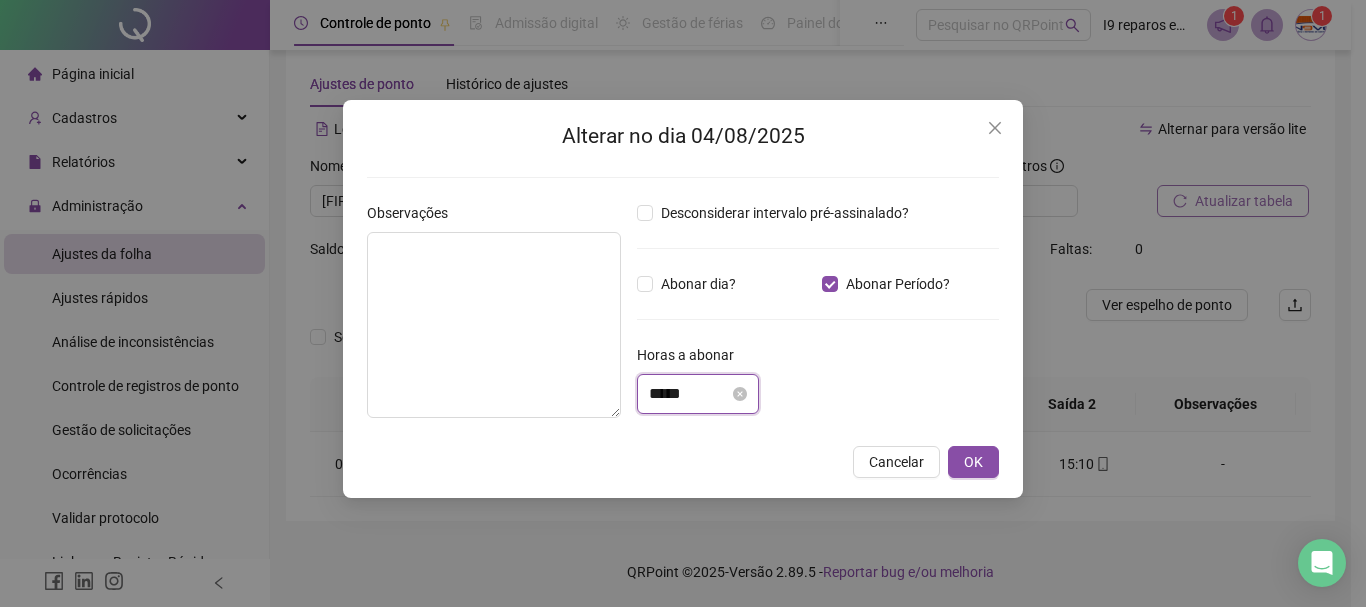 click on "*****" at bounding box center (689, 394) 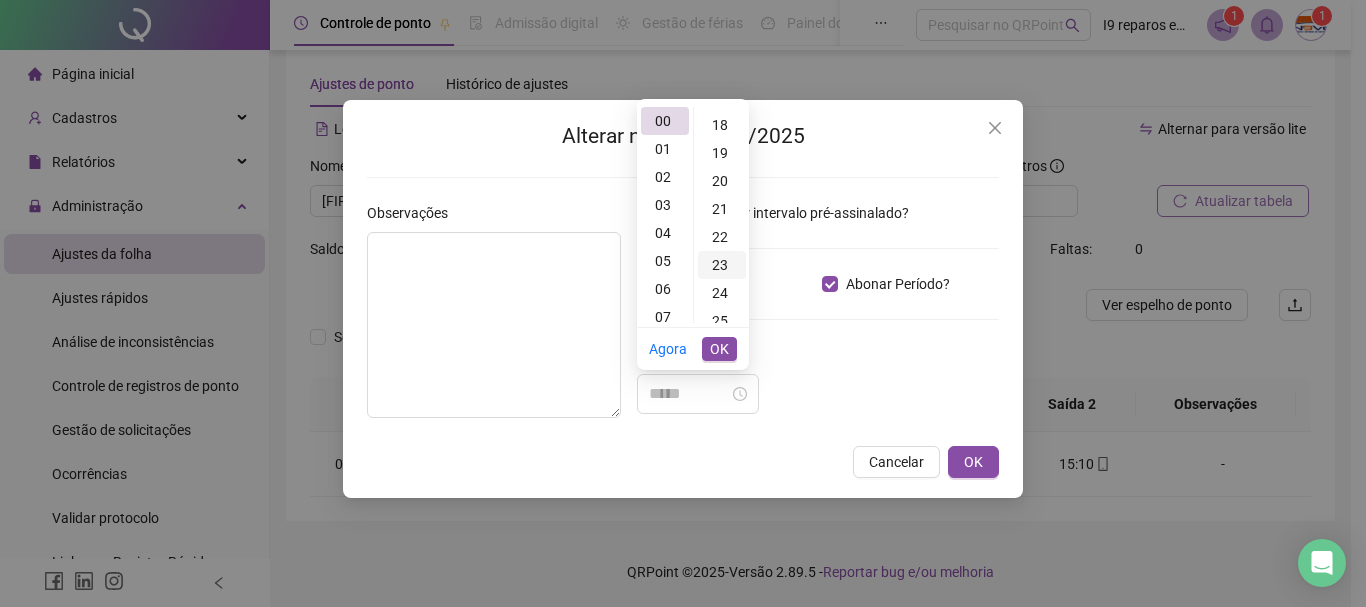 click on "23" at bounding box center [722, 265] 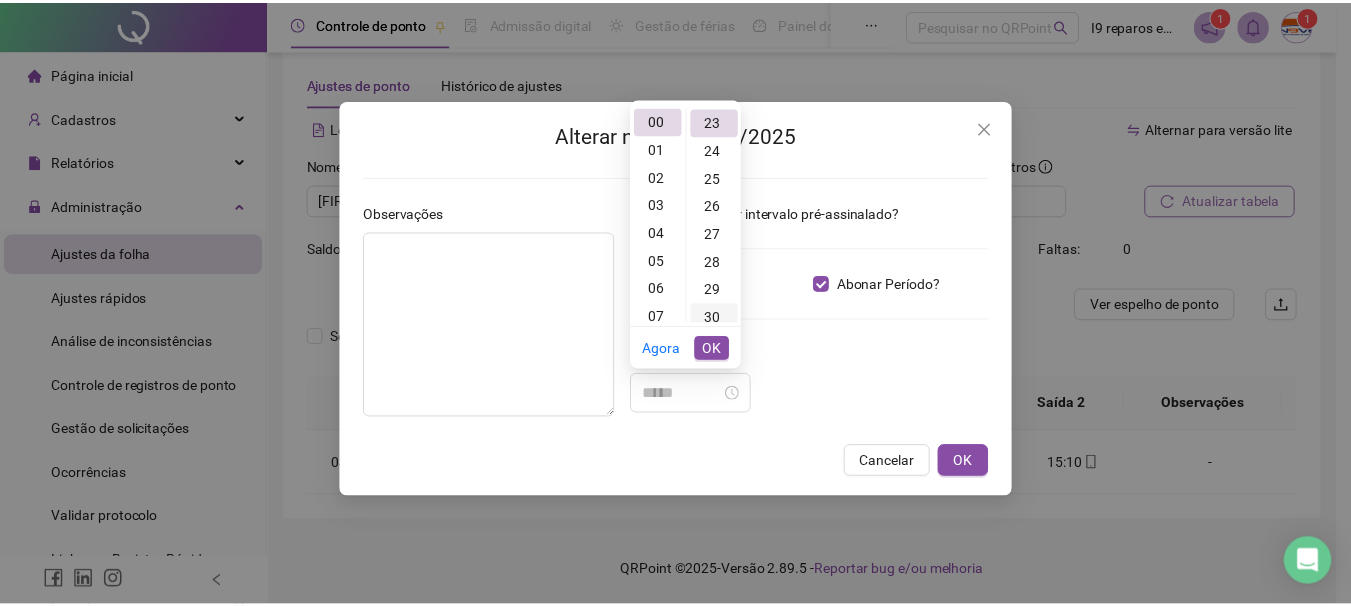 scroll, scrollTop: 644, scrollLeft: 0, axis: vertical 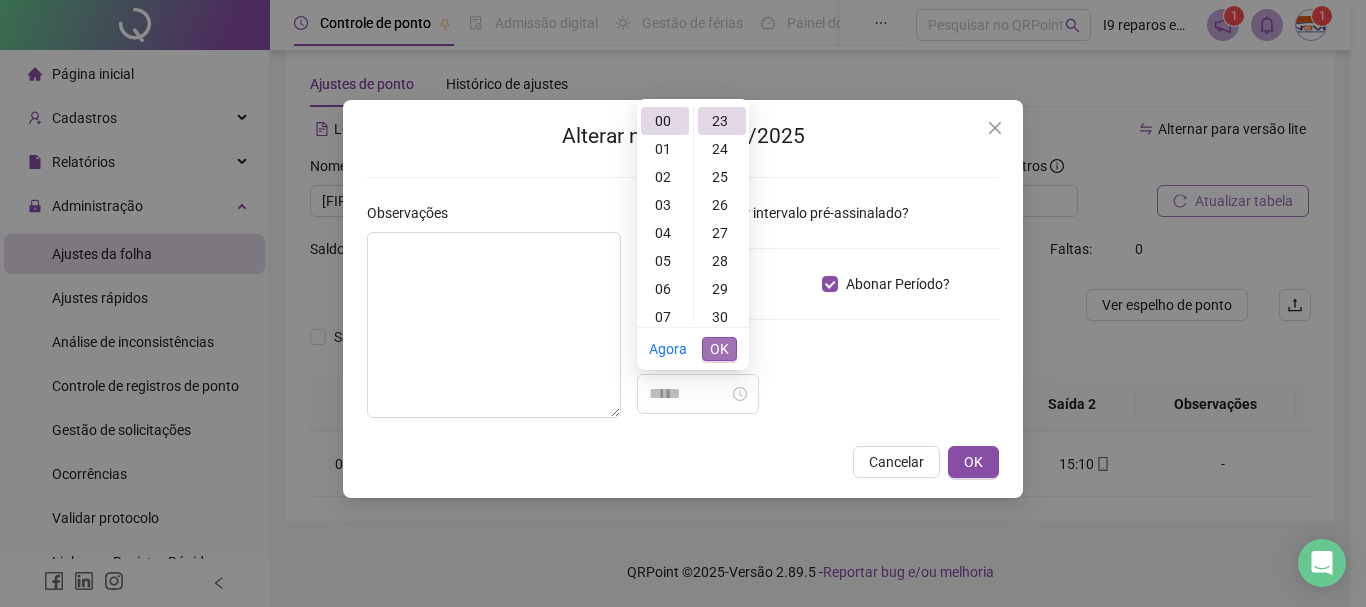 type on "*****" 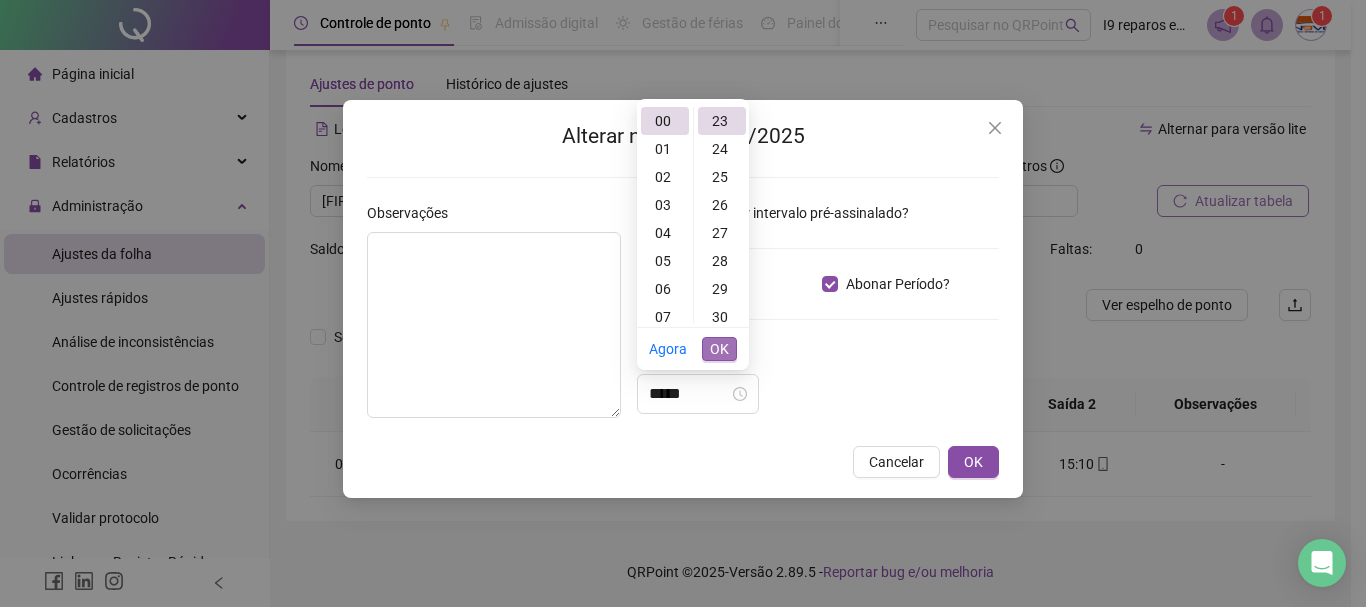 click on "OK" at bounding box center [719, 349] 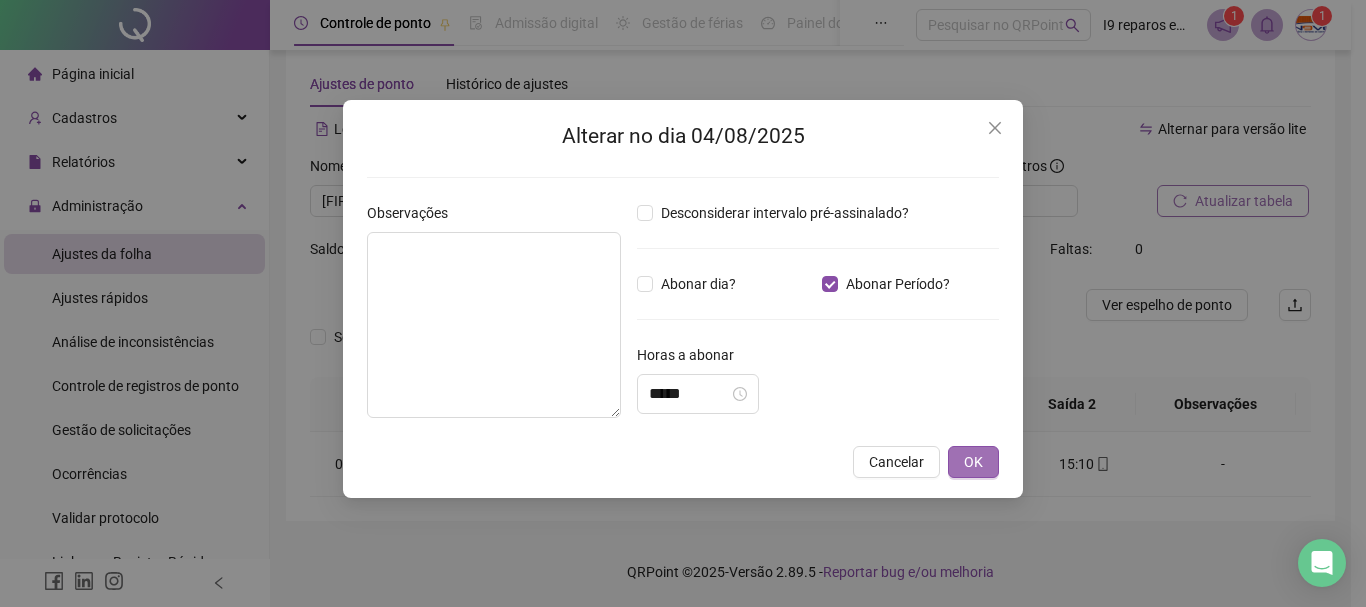 click on "OK" at bounding box center [973, 462] 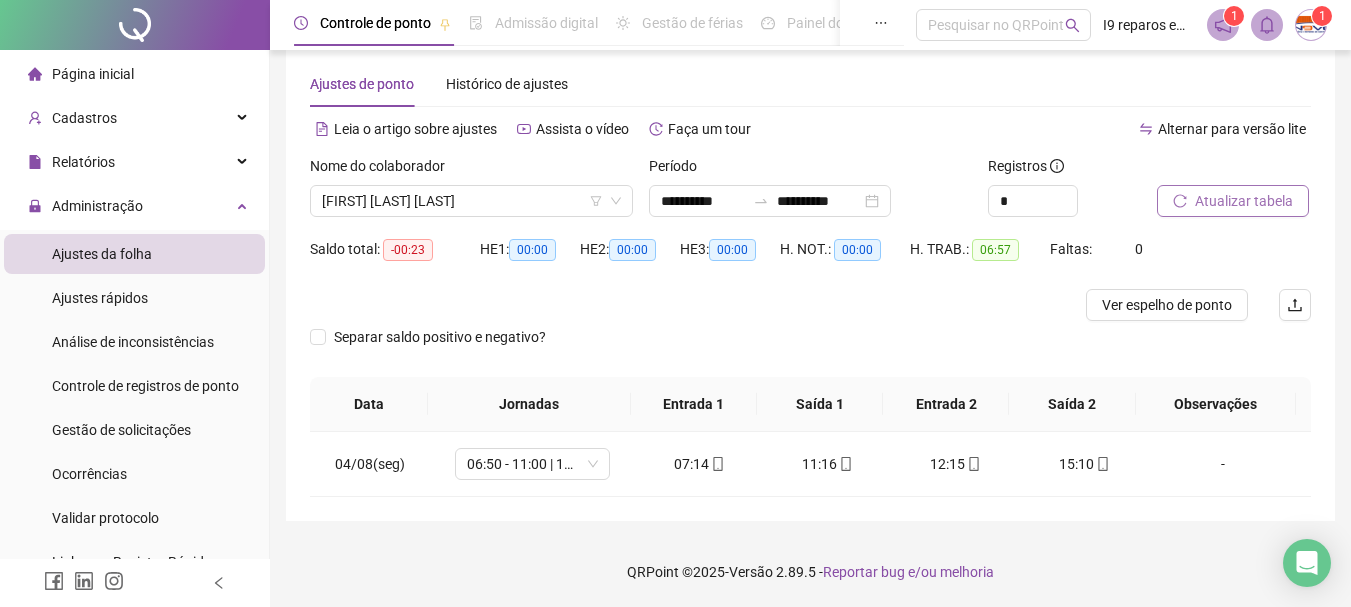 click on "Atualizar tabela" at bounding box center [1244, 201] 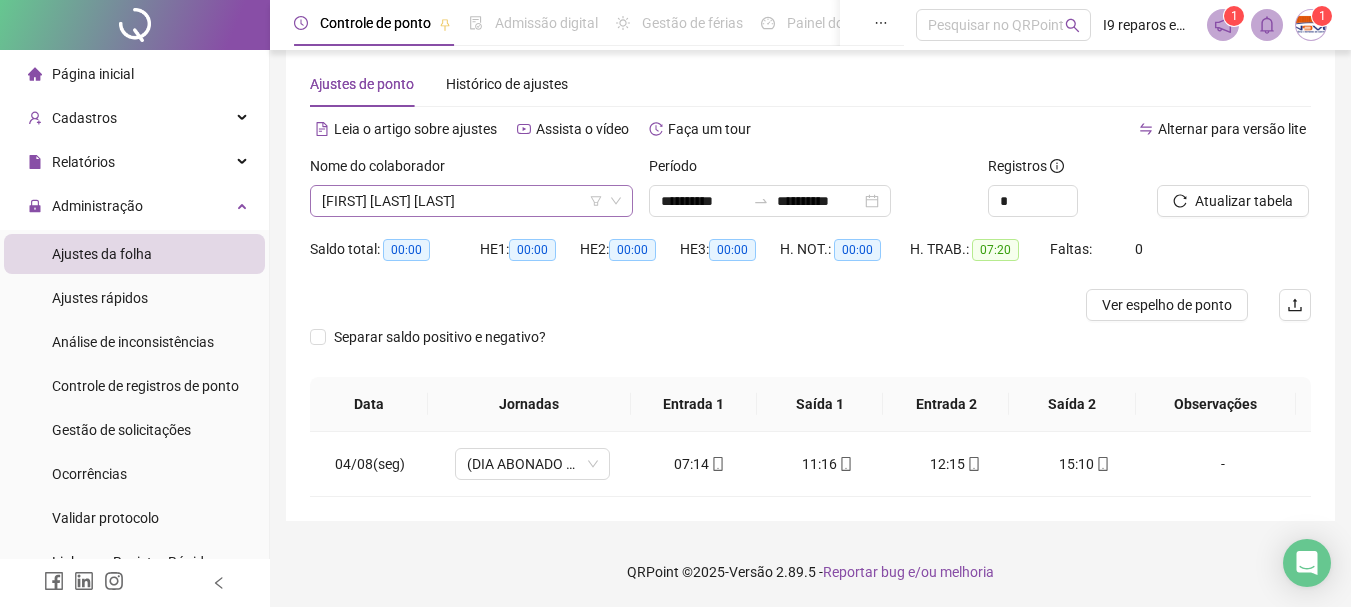 drag, startPoint x: 539, startPoint y: 205, endPoint x: 521, endPoint y: 203, distance: 18.110771 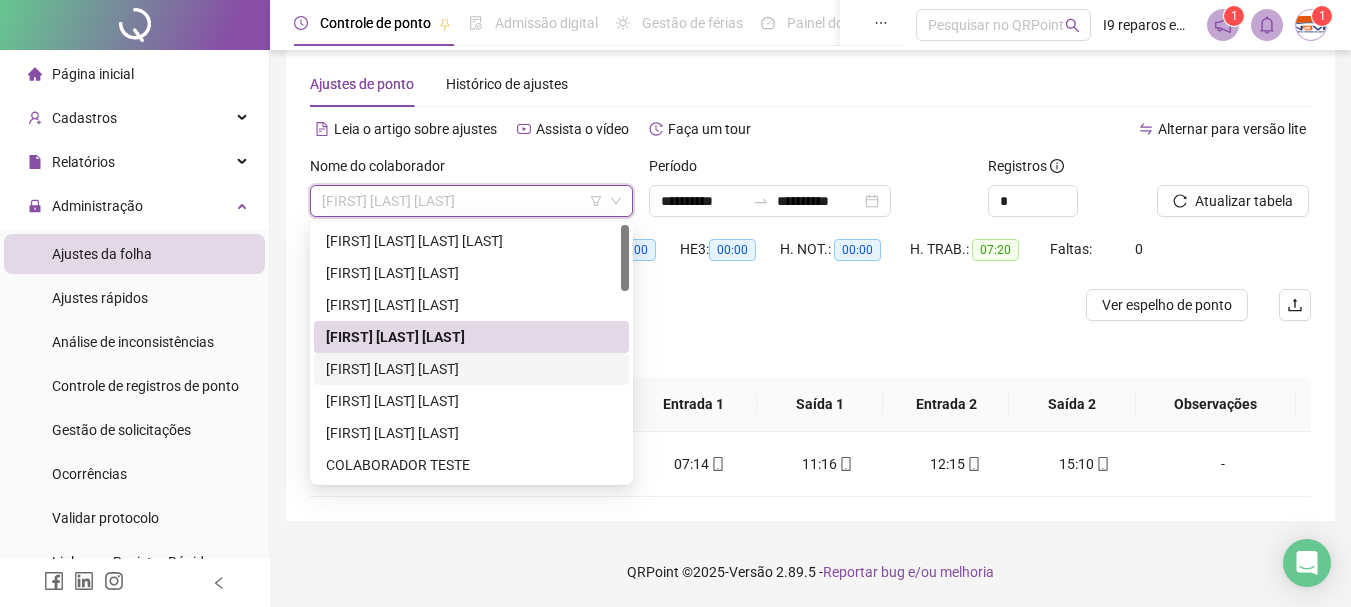 click on "[FIRST] [LAST] [LAST]" at bounding box center (471, 369) 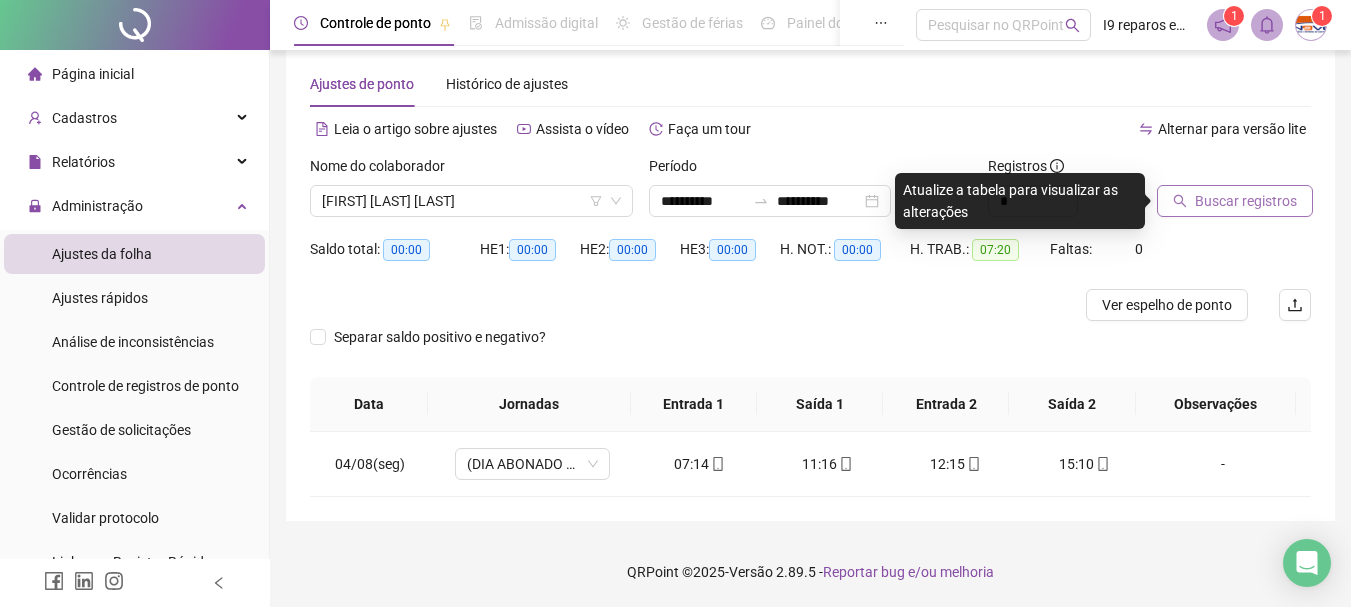 click on "Buscar registros" at bounding box center [1235, 201] 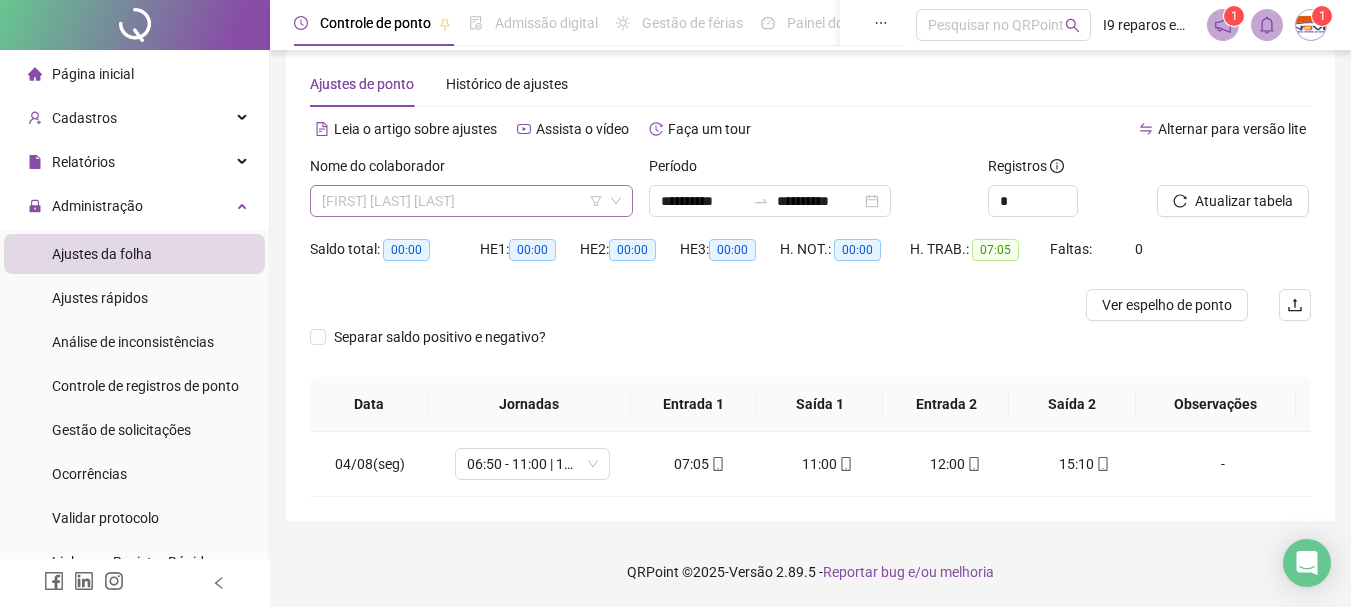 click on "[FIRST] [LAST] [LAST]" at bounding box center [471, 201] 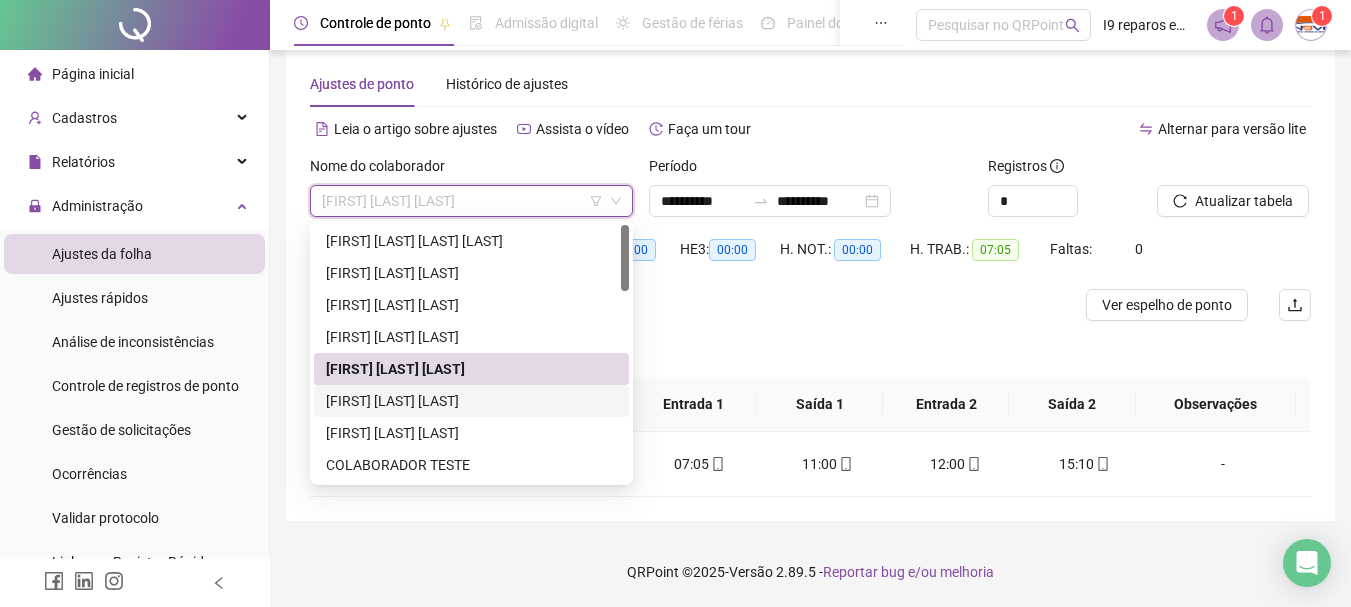 click on "[FIRST] [LAST] [LAST]" at bounding box center (471, 401) 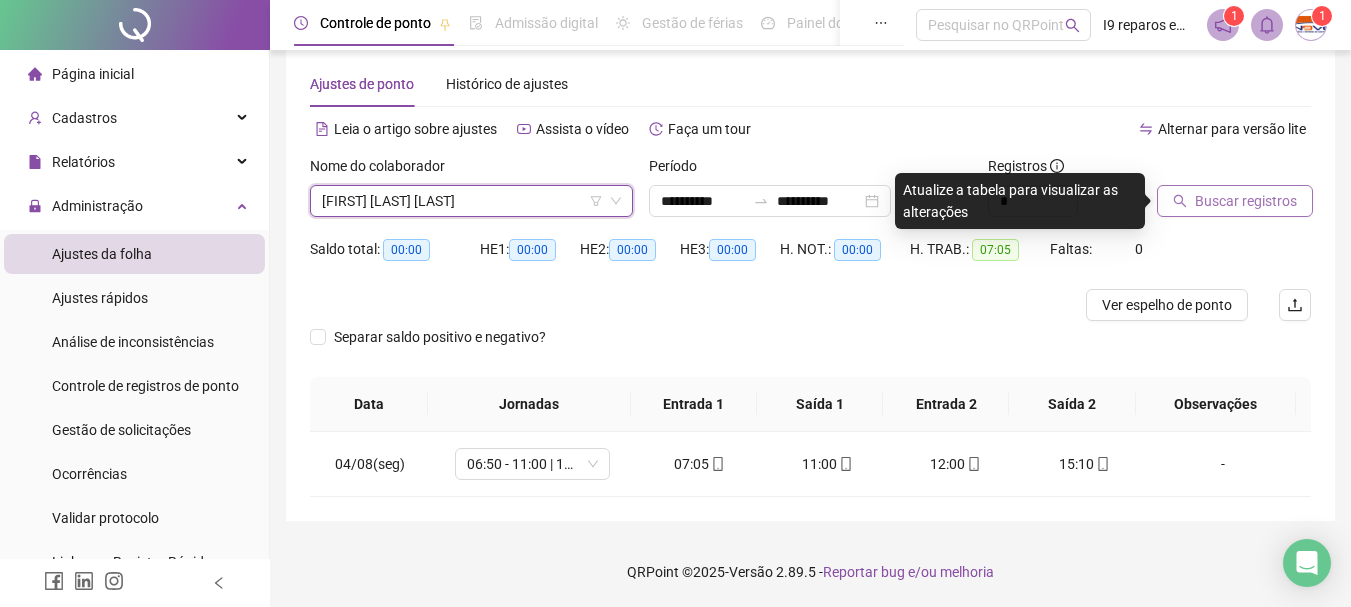 click on "Buscar registros" at bounding box center [1246, 201] 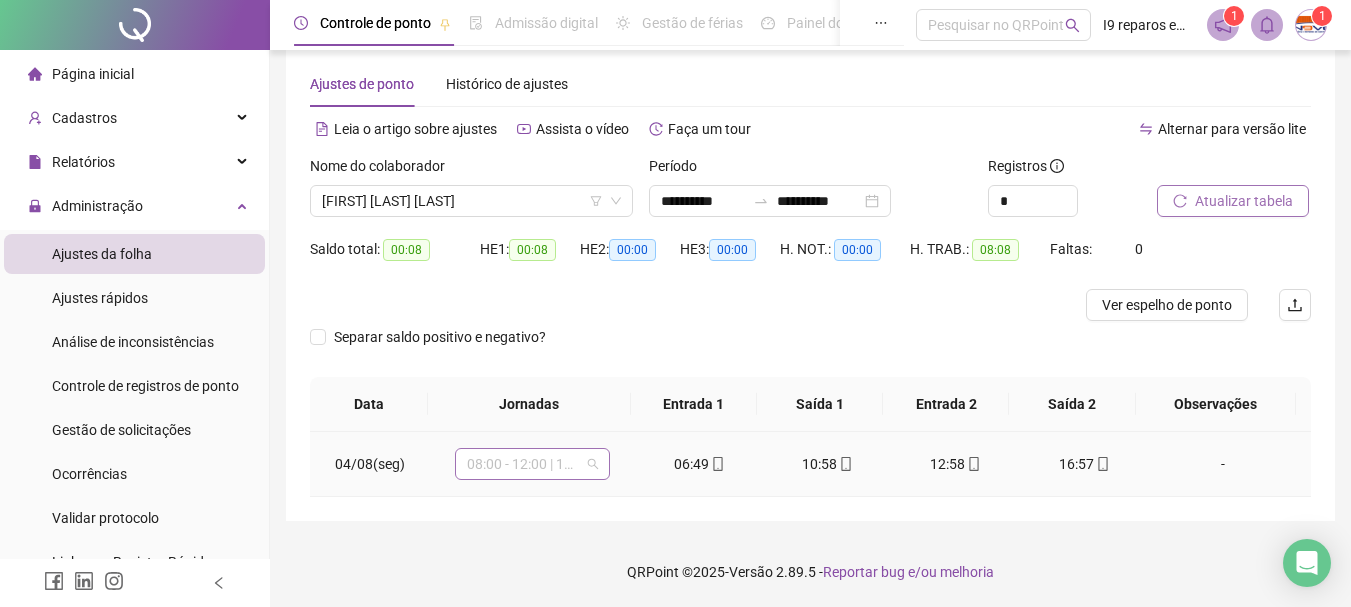 click on "08:00 - 12:00 | 13:00 - 17:00" at bounding box center [532, 464] 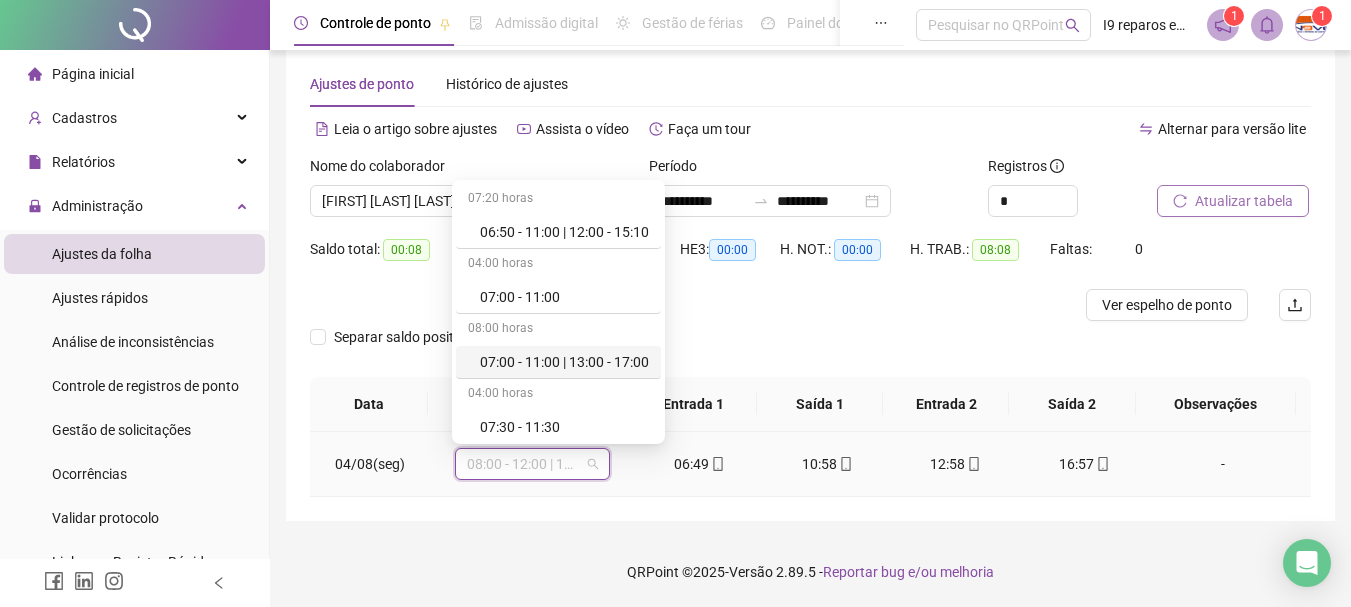 click on "07:00 - 11:00 | 13:00 - 17:00" at bounding box center [564, 362] 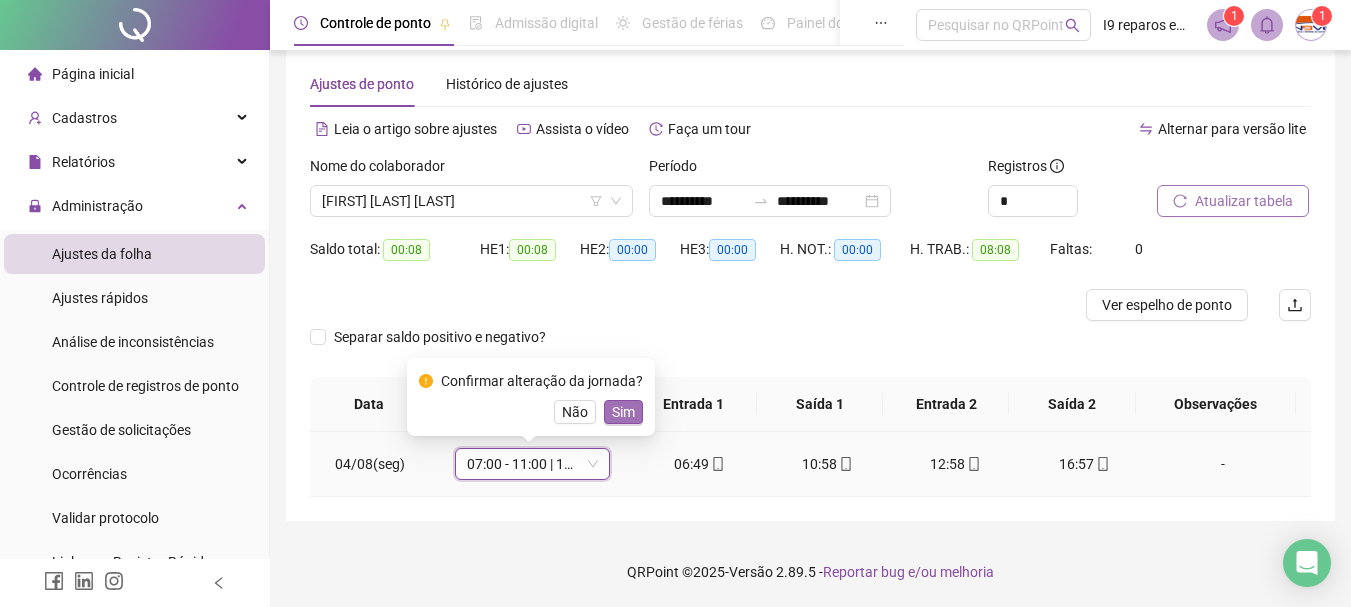 click on "Sim" at bounding box center [623, 412] 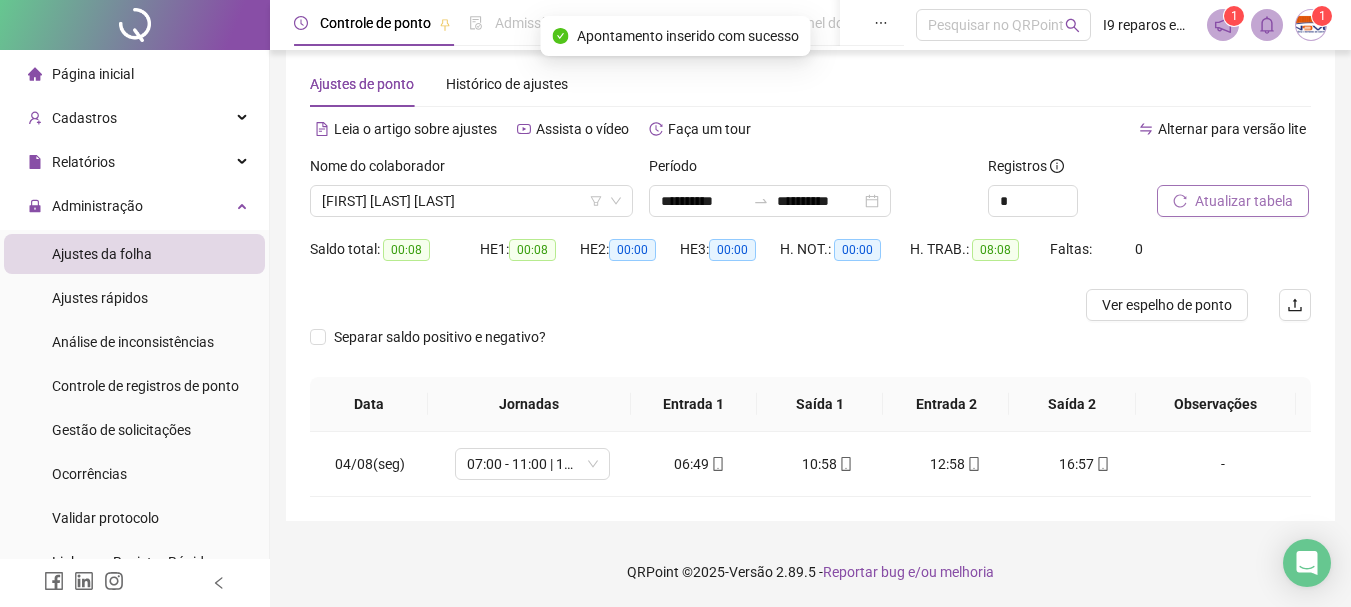 click on "Atualizar tabela" at bounding box center (1244, 201) 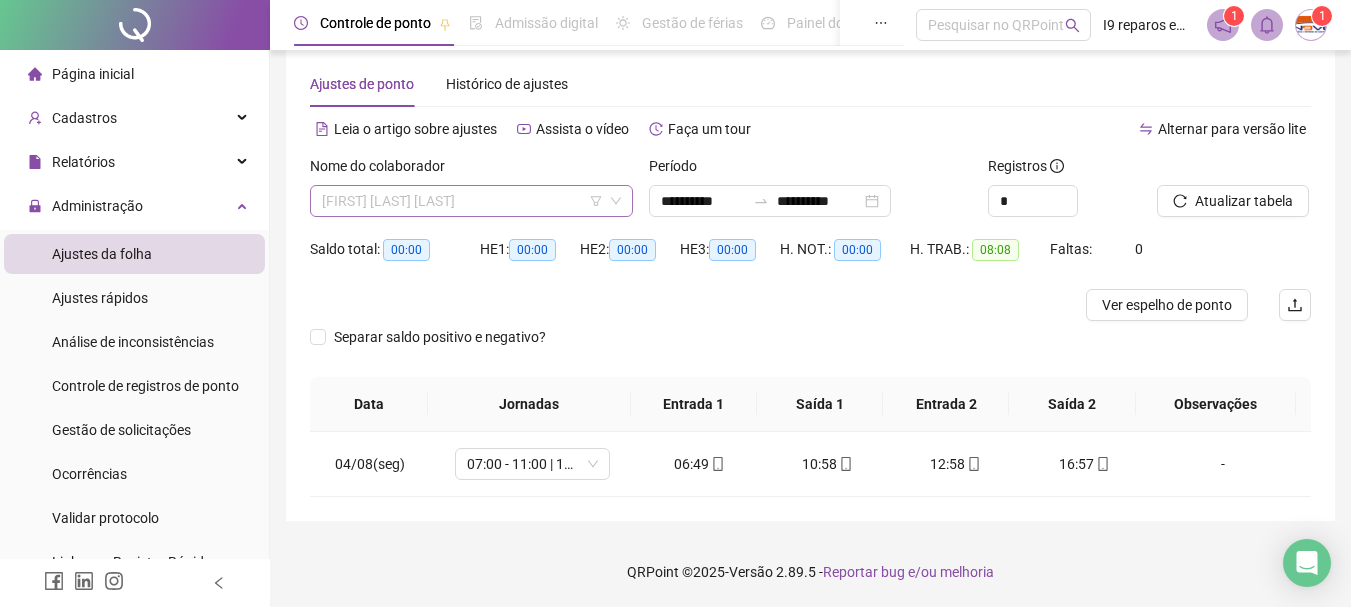 click on "[FIRST] [LAST] [LAST]" at bounding box center [471, 201] 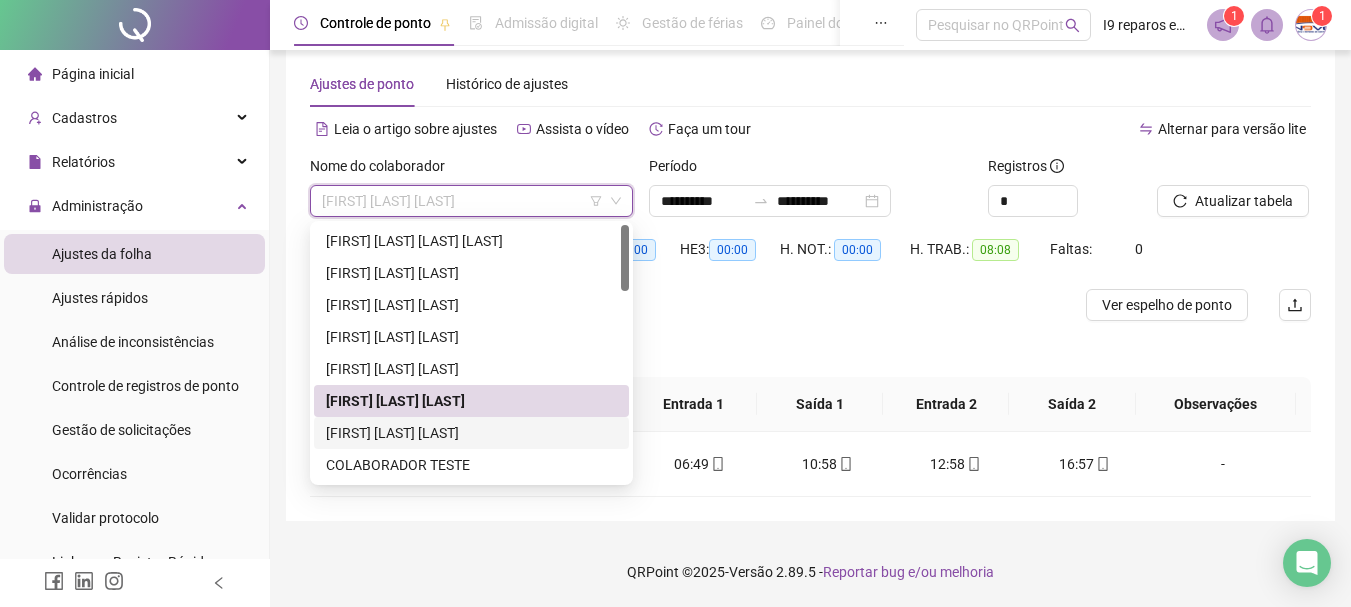 click on "[FIRST] [LAST] [LAST]" at bounding box center [471, 433] 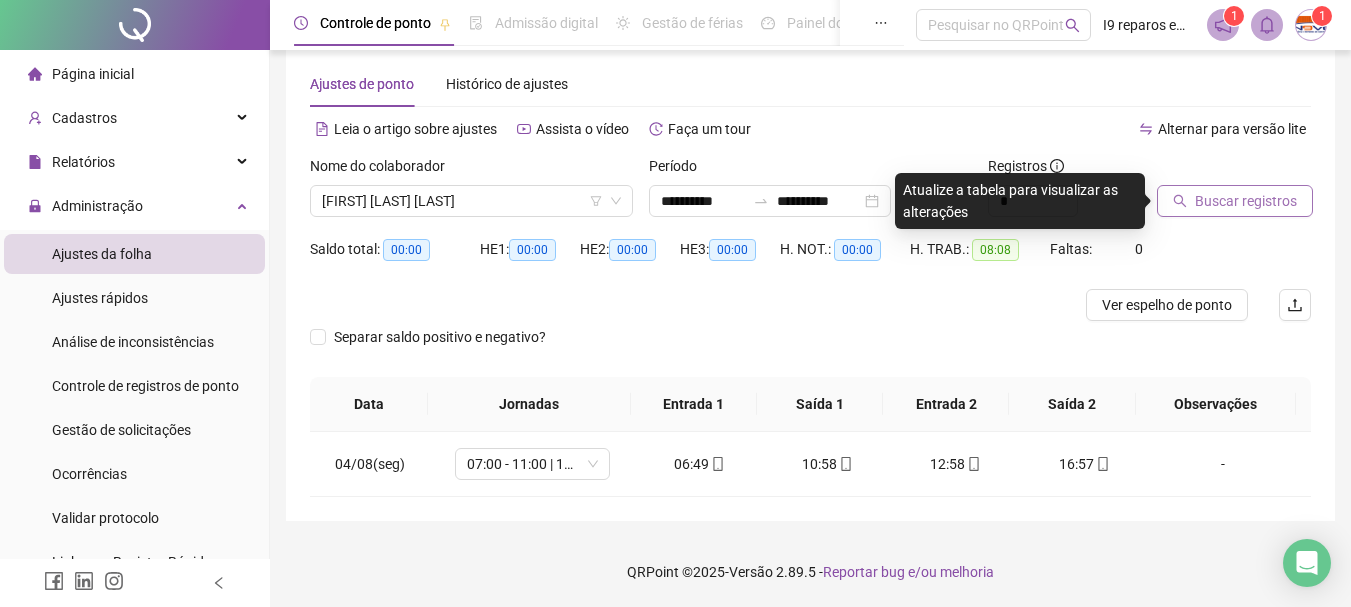 click on "Buscar registros" at bounding box center [1235, 201] 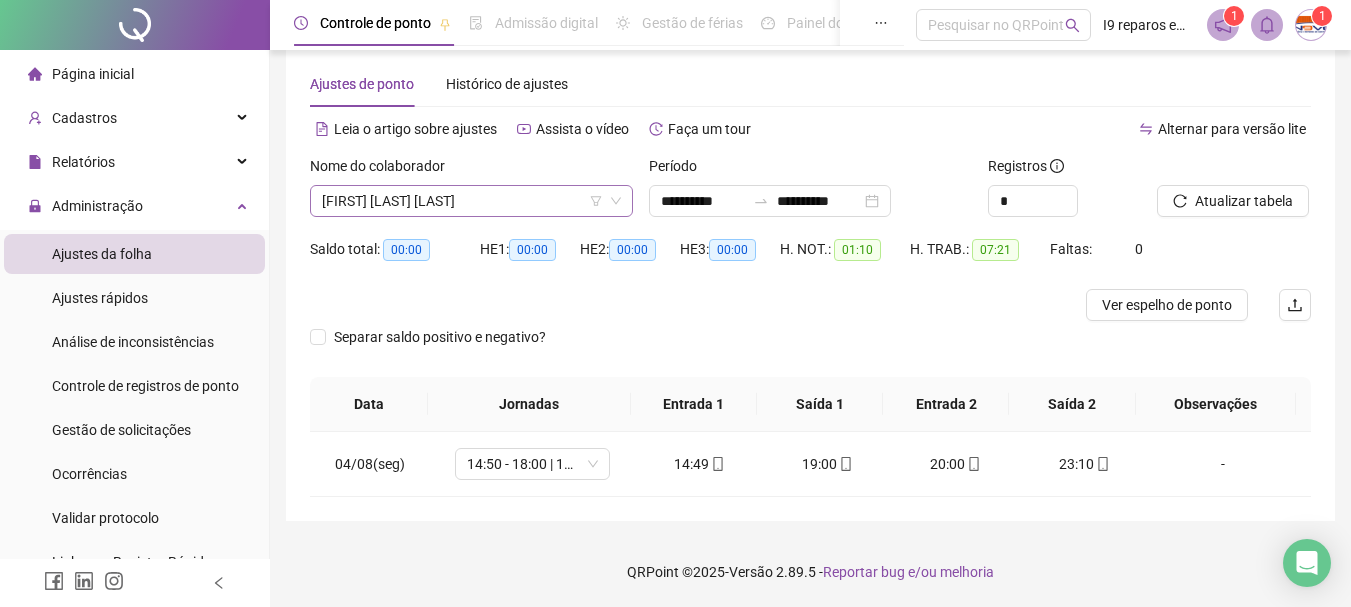 click on "[FIRST] [LAST] [LAST]" at bounding box center [471, 201] 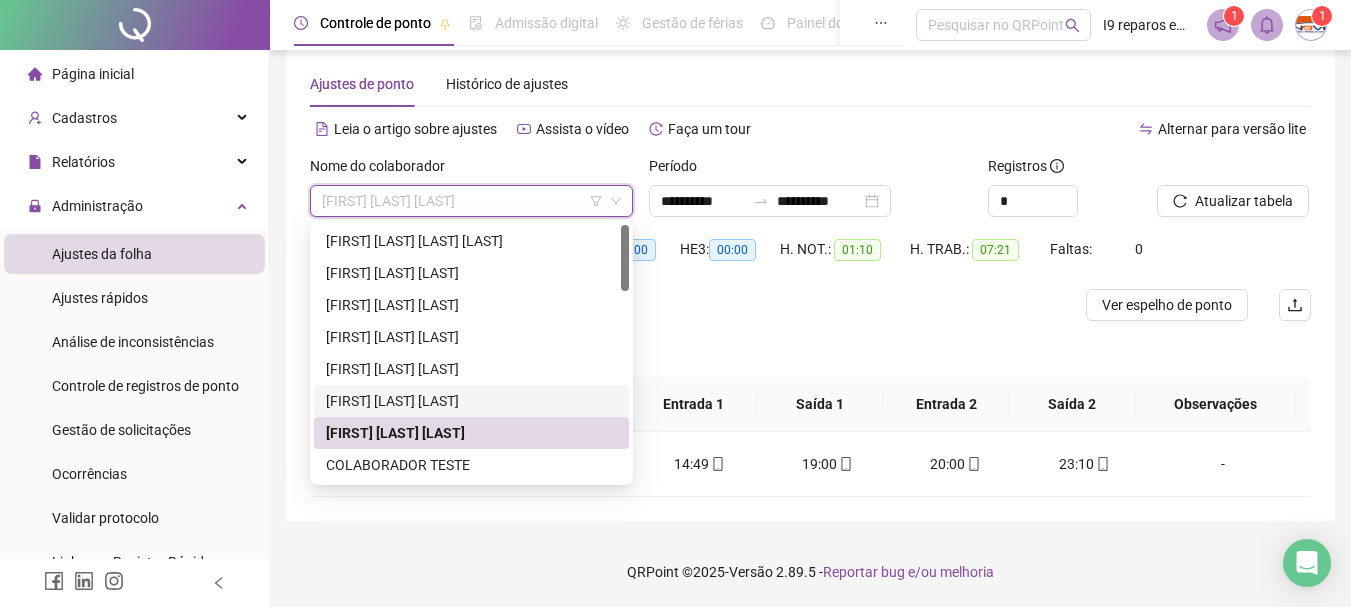 scroll, scrollTop: 100, scrollLeft: 0, axis: vertical 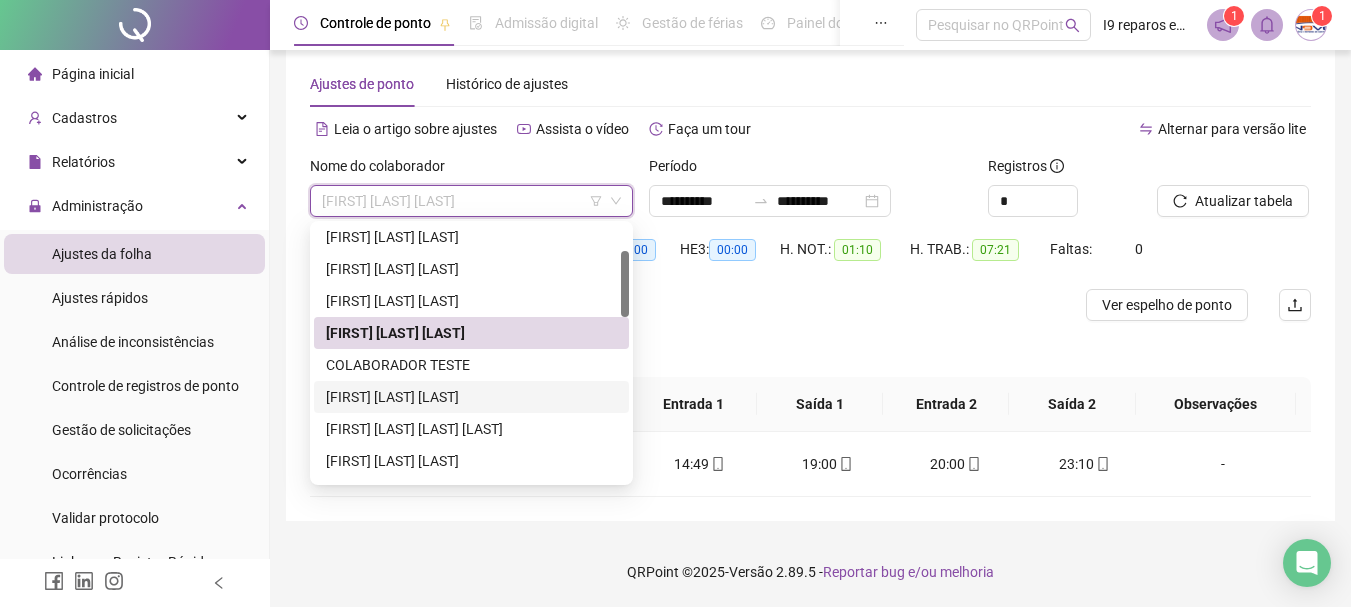 click on "[FIRST] [LAST] [LAST]" at bounding box center (471, 397) 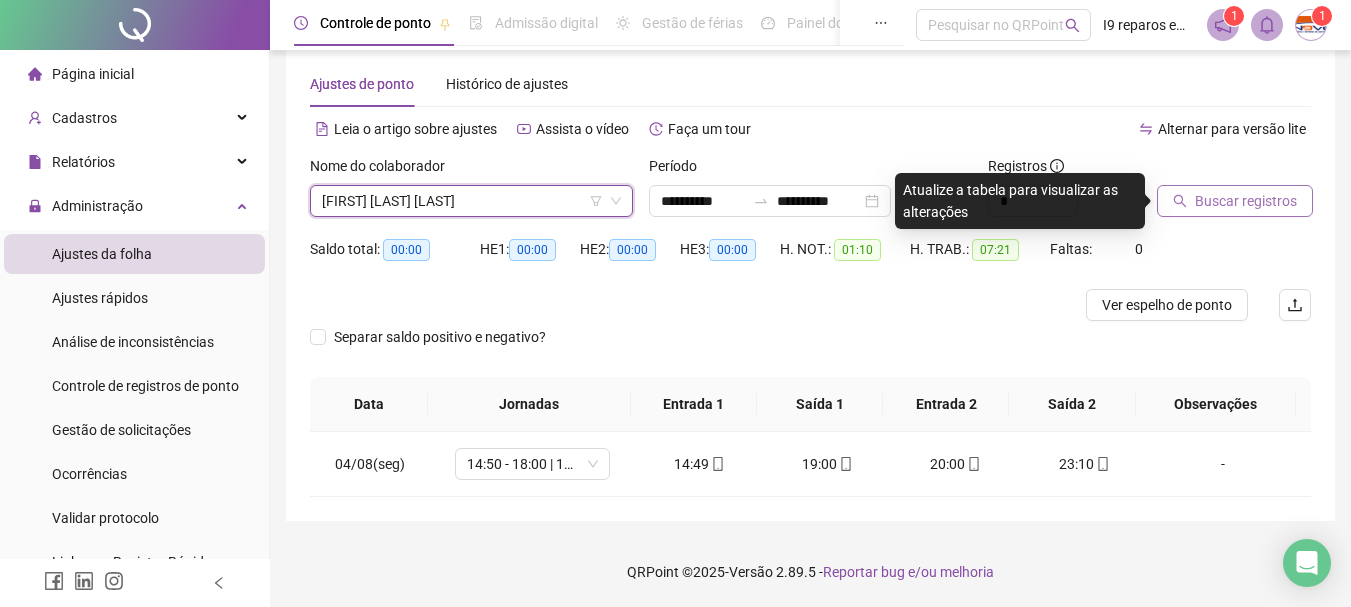 click on "Buscar registros" at bounding box center [1246, 201] 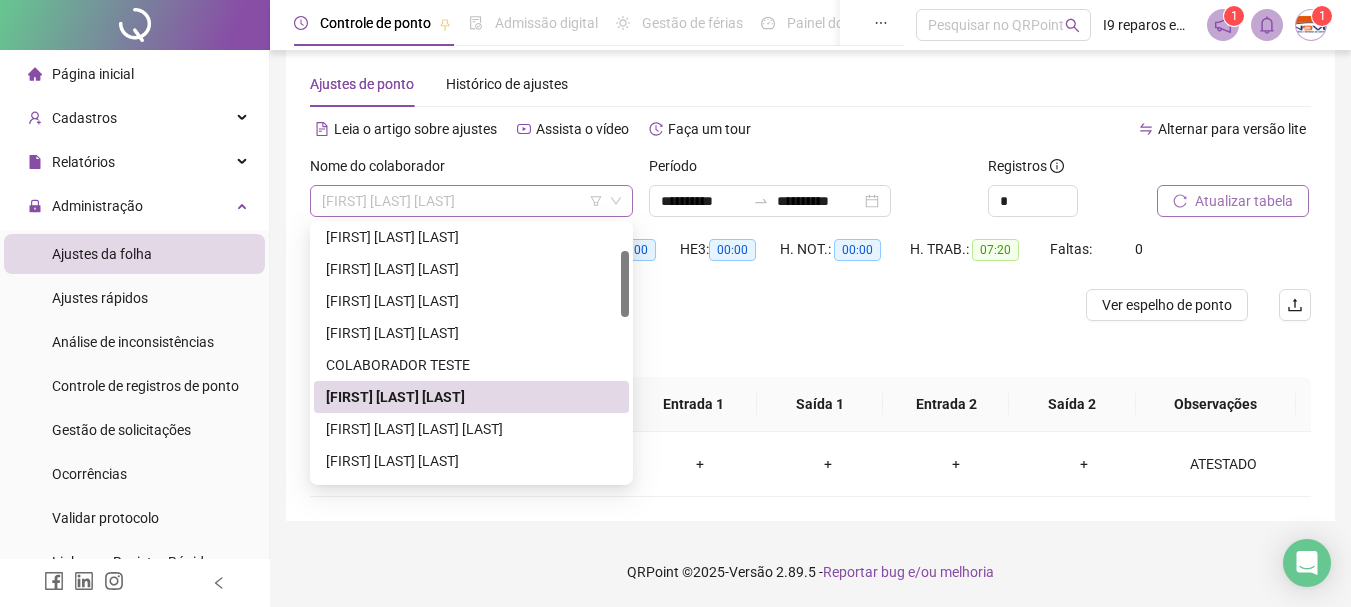 click on "[FIRST] [LAST] [LAST]" at bounding box center (471, 201) 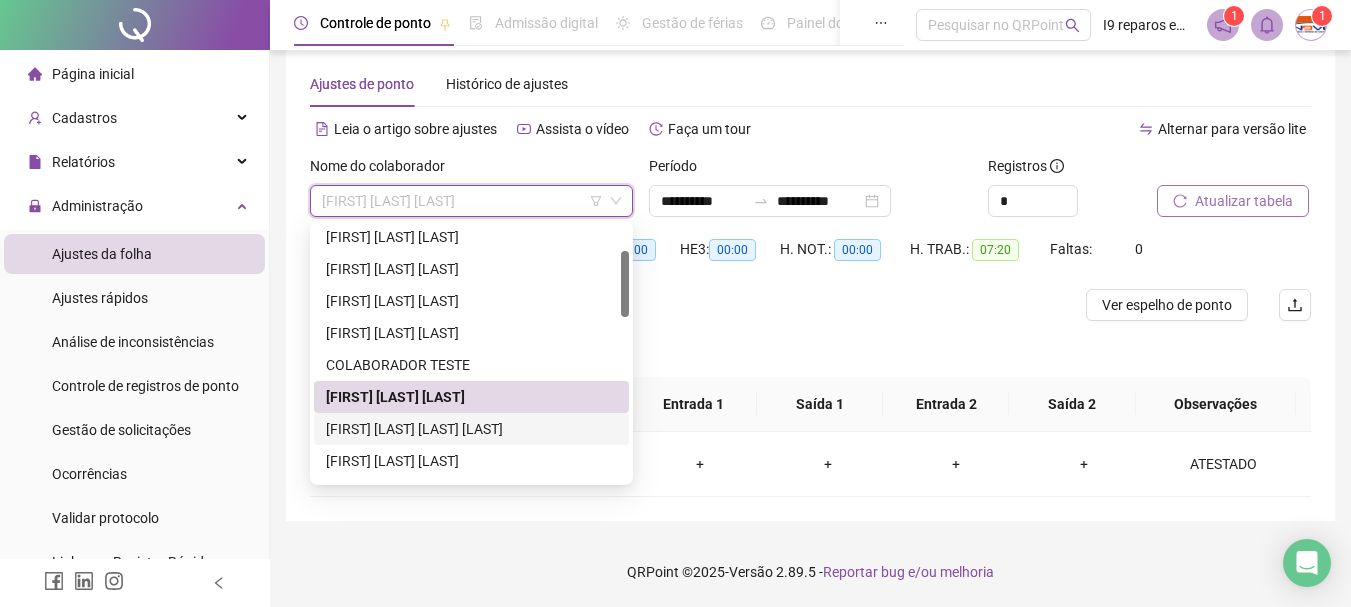 click on "[FIRST] [LAST] [LAST] [LAST]" at bounding box center (471, 429) 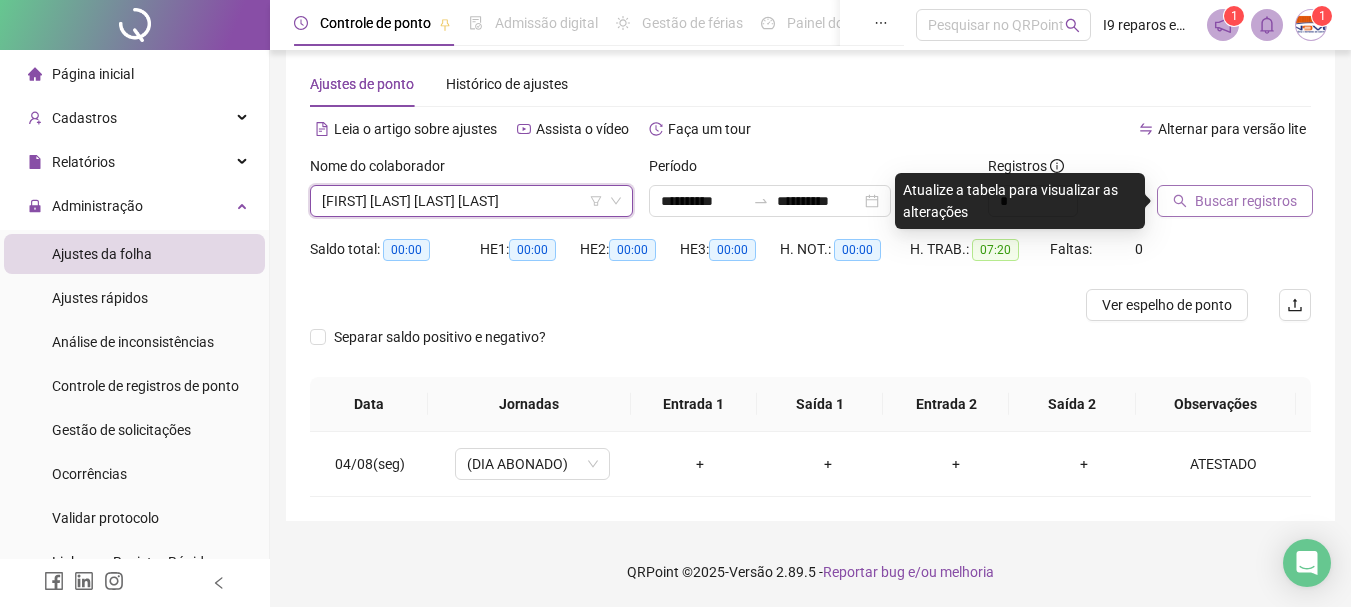 click on "Buscar registros" at bounding box center [1246, 201] 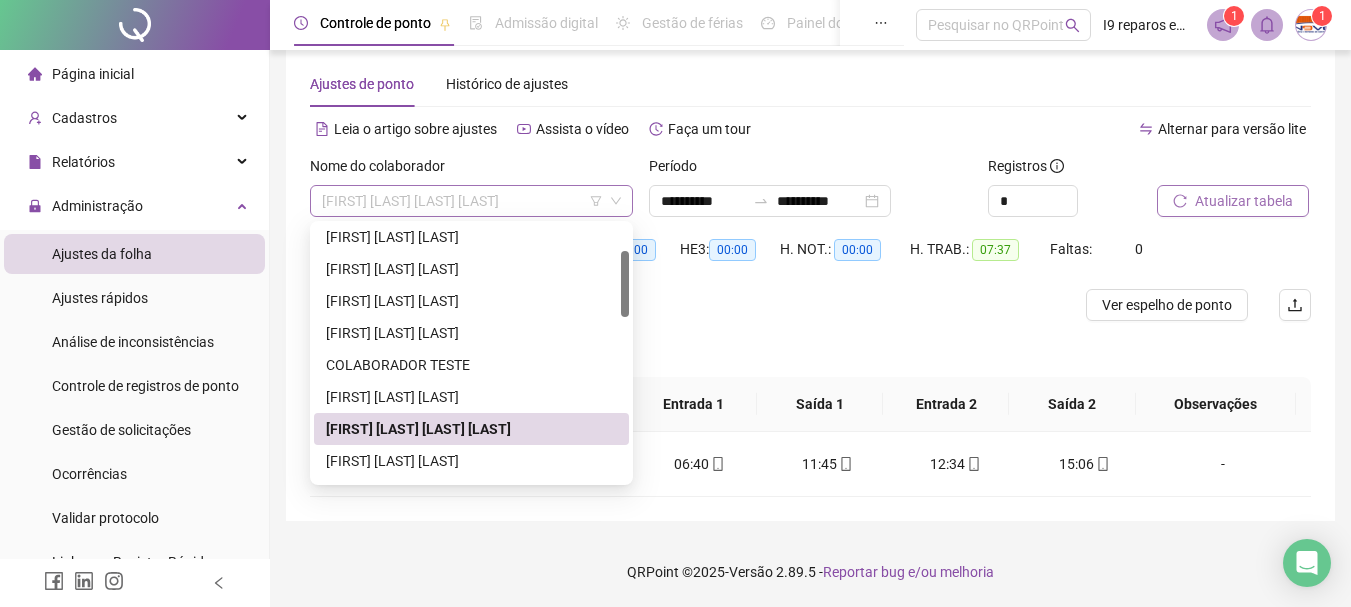 click on "[FIRST] [LAST] [LAST] [LAST]" at bounding box center (471, 201) 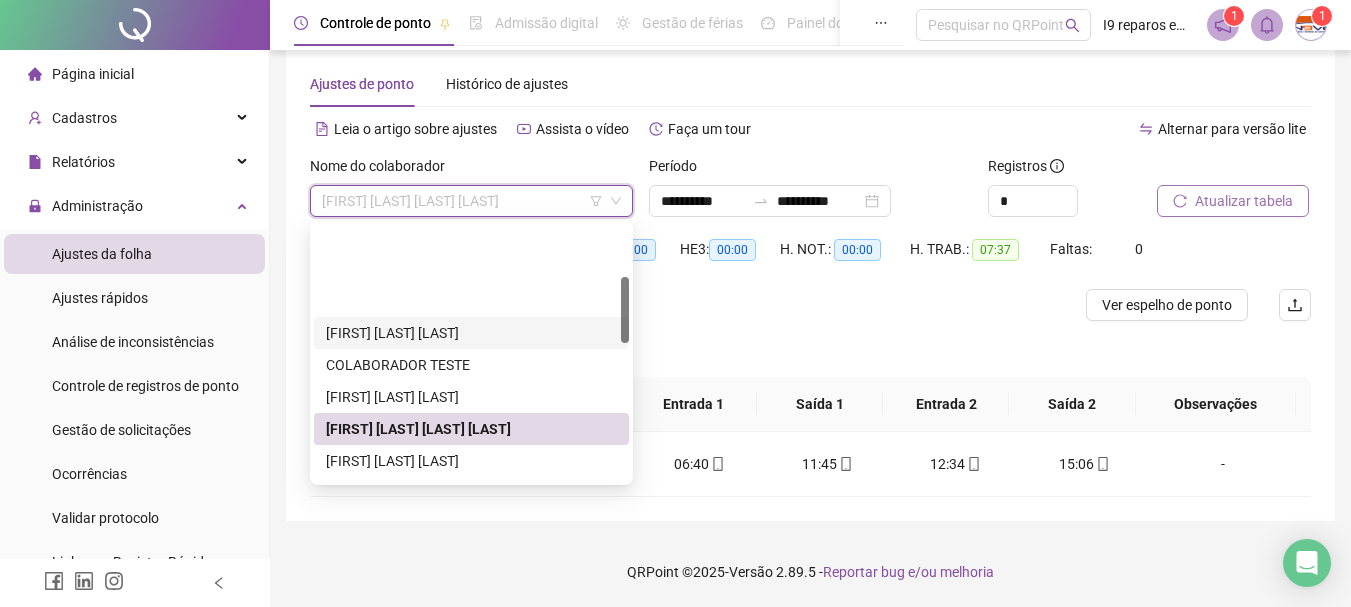 scroll, scrollTop: 200, scrollLeft: 0, axis: vertical 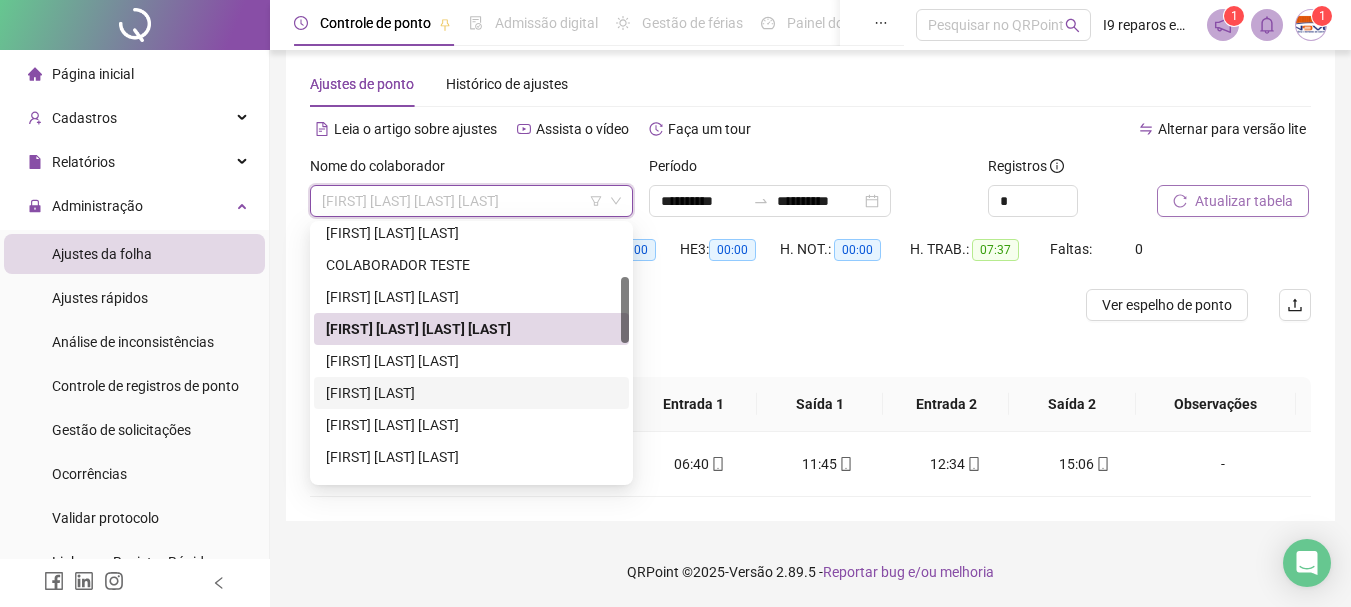 click on "[FIRST] [LAST]" at bounding box center (471, 393) 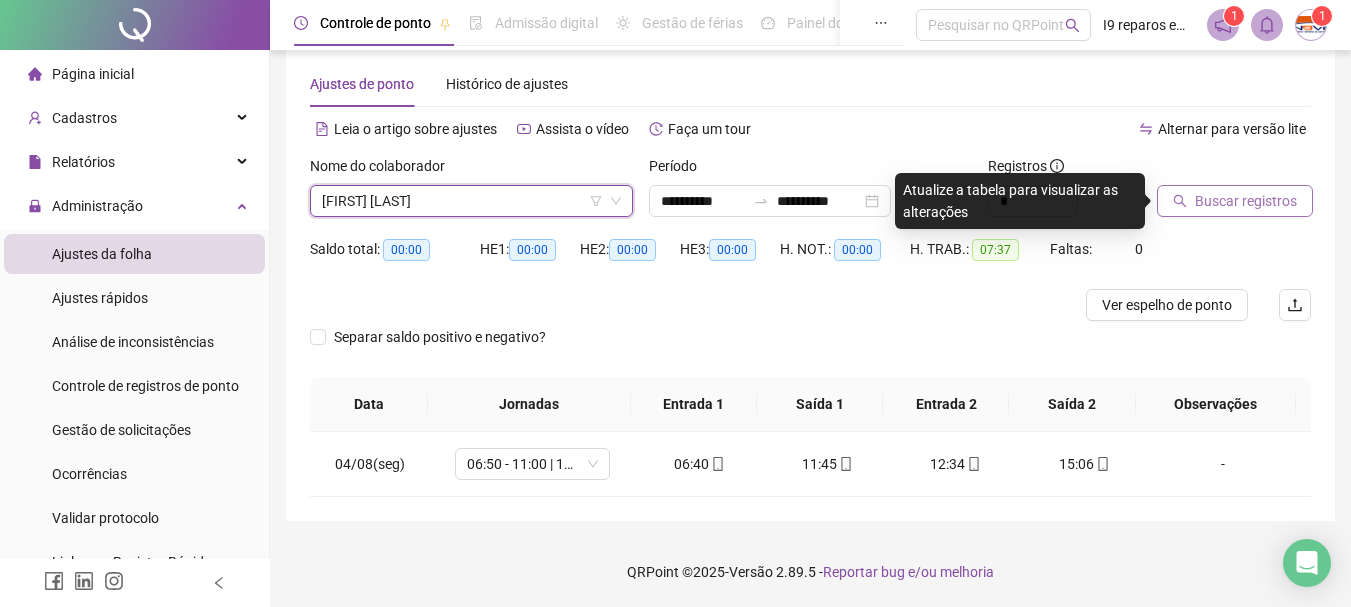 click on "Buscar registros" at bounding box center (1246, 201) 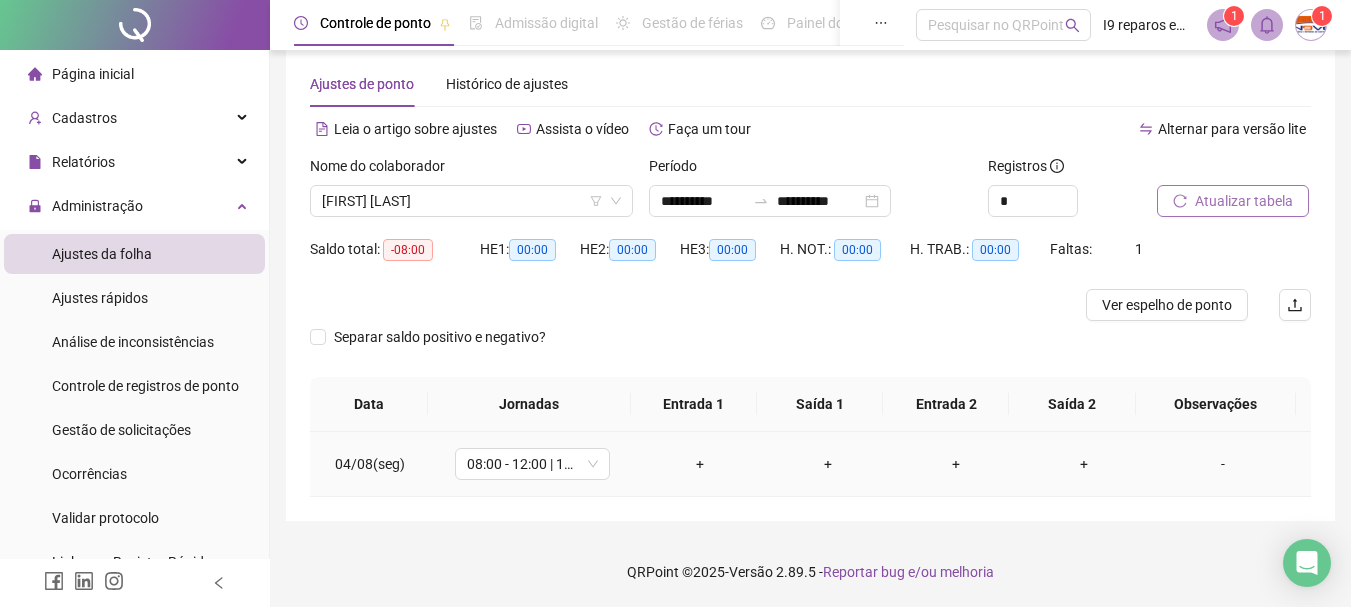 click on "+" at bounding box center [700, 464] 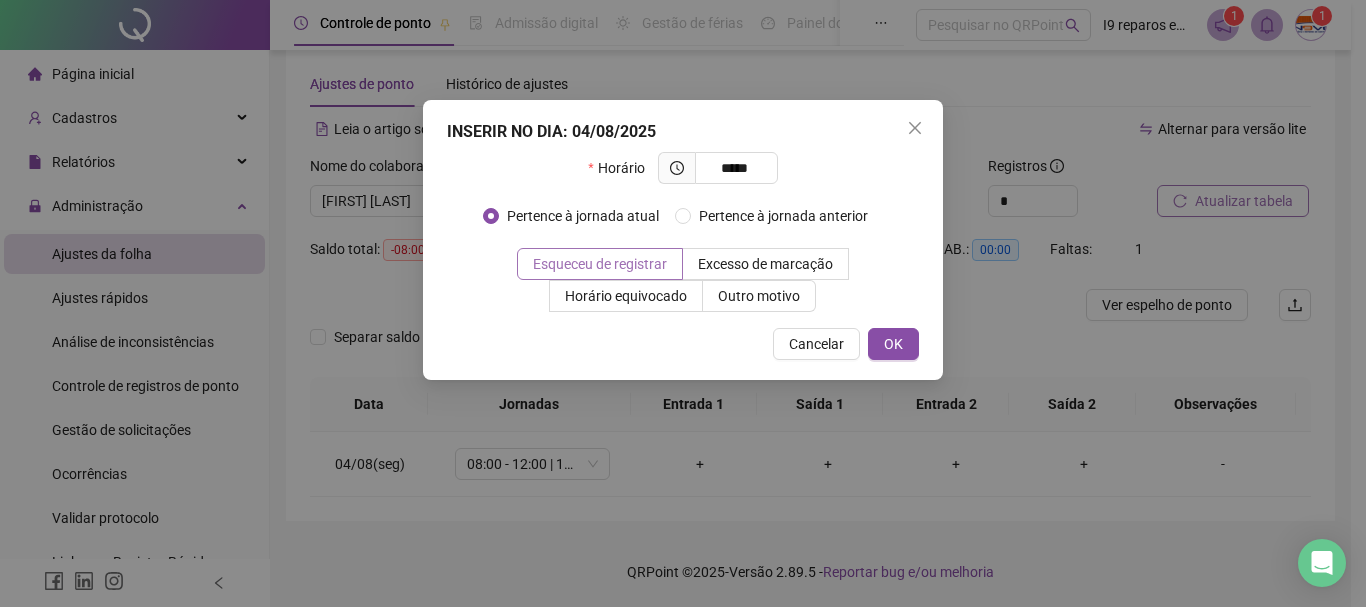 type on "*****" 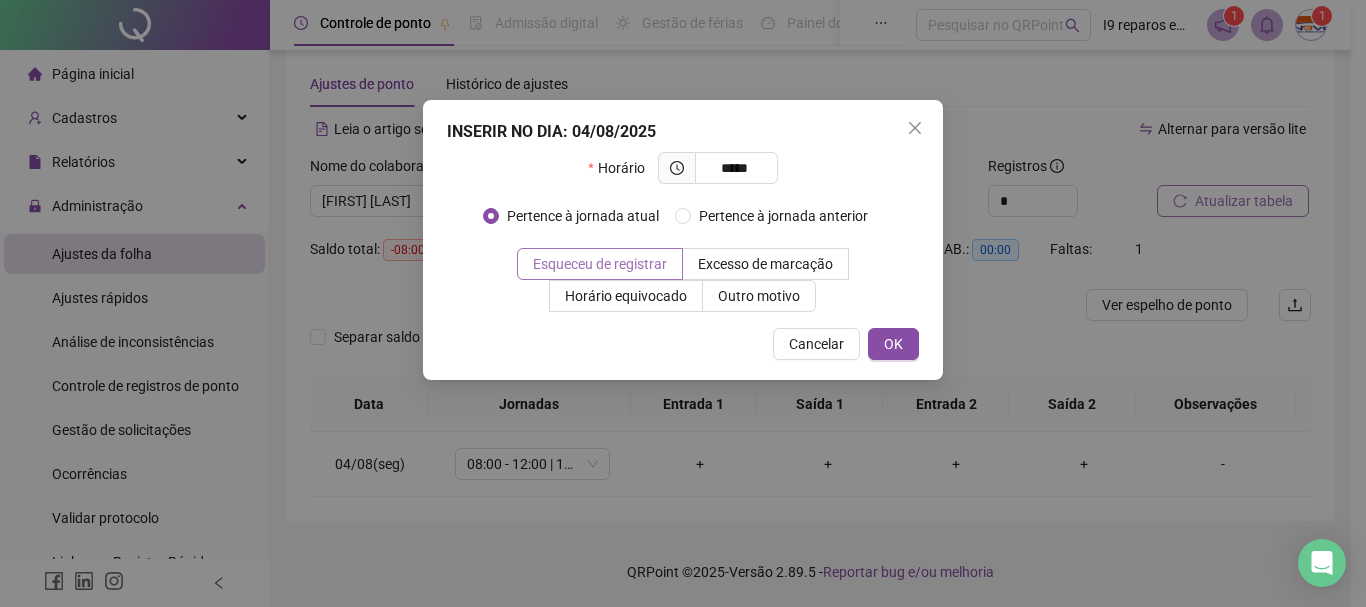 click on "Esqueceu de registrar" at bounding box center [600, 264] 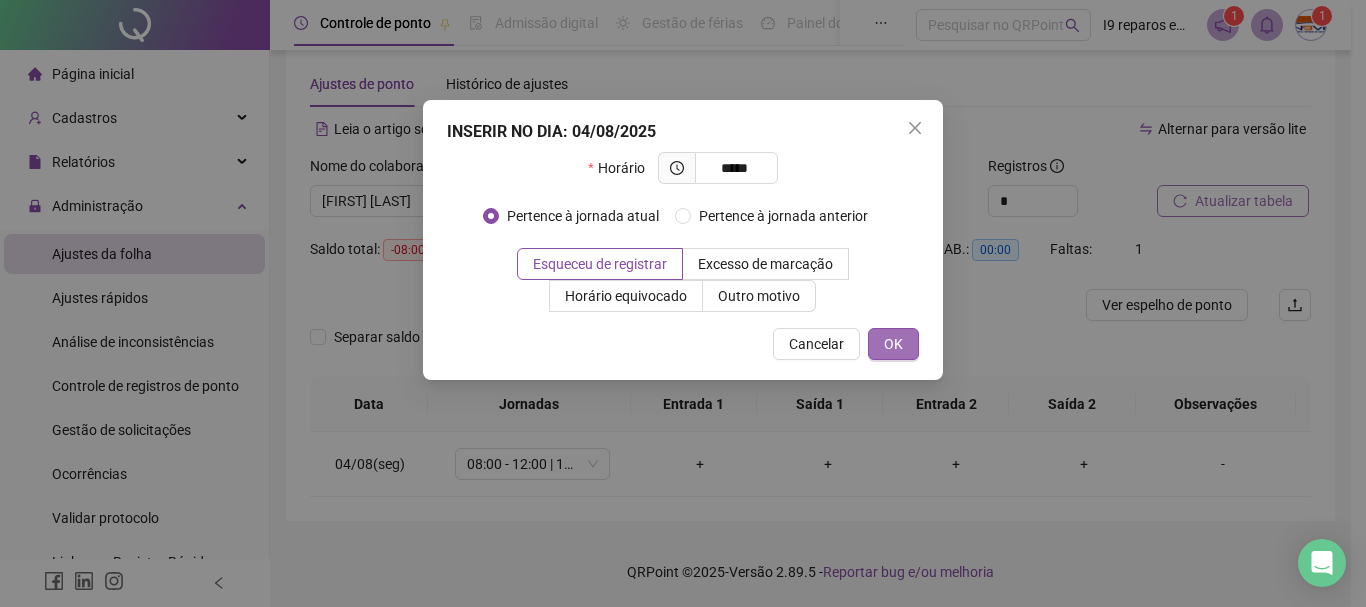 click on "OK" at bounding box center (893, 344) 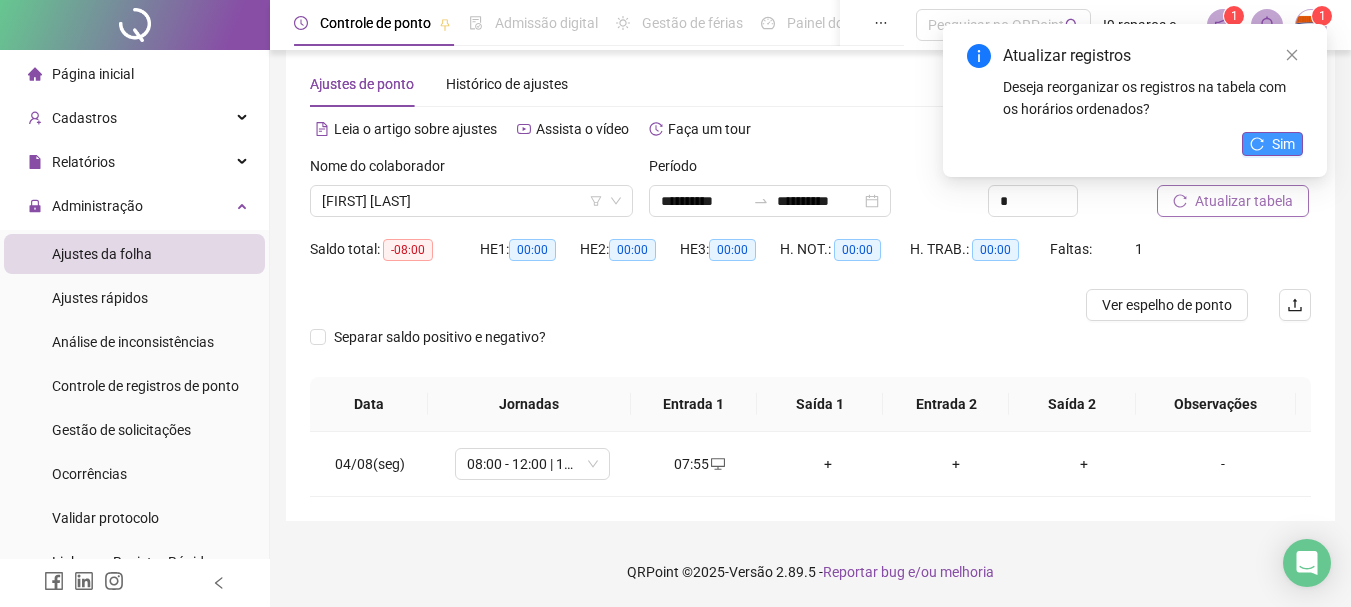 click on "Sim" at bounding box center (1272, 144) 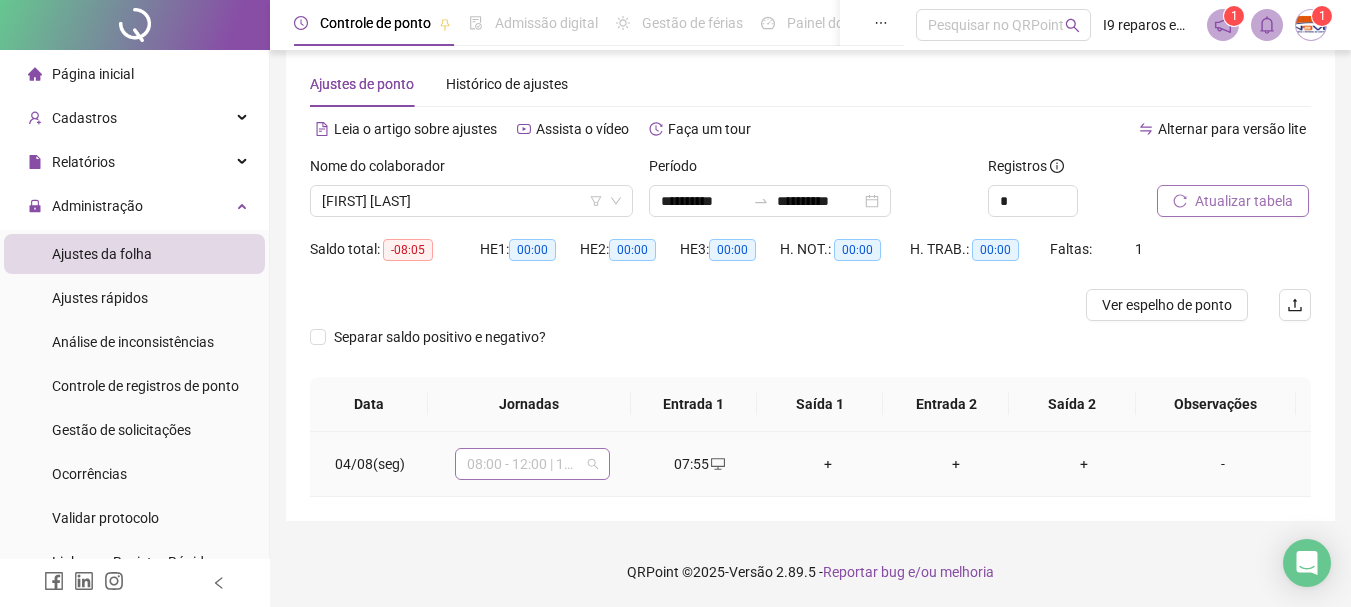 click on "08:00 - 12:00 | 13:00 - 17:00" at bounding box center (532, 464) 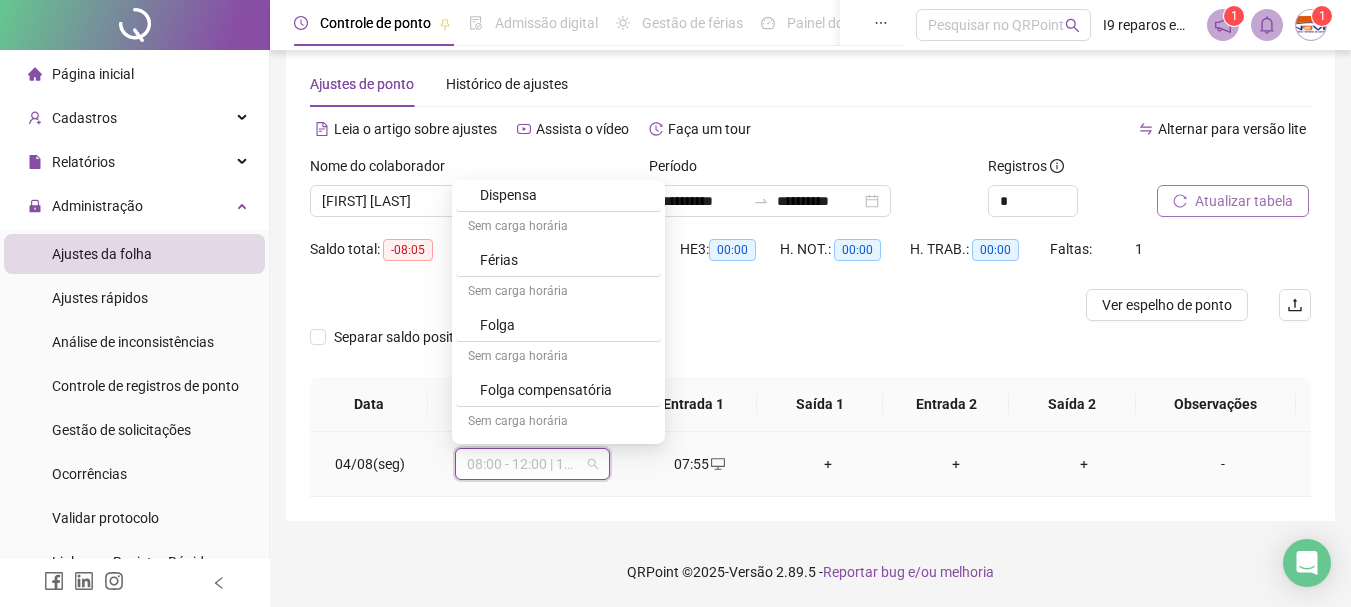scroll, scrollTop: 589, scrollLeft: 0, axis: vertical 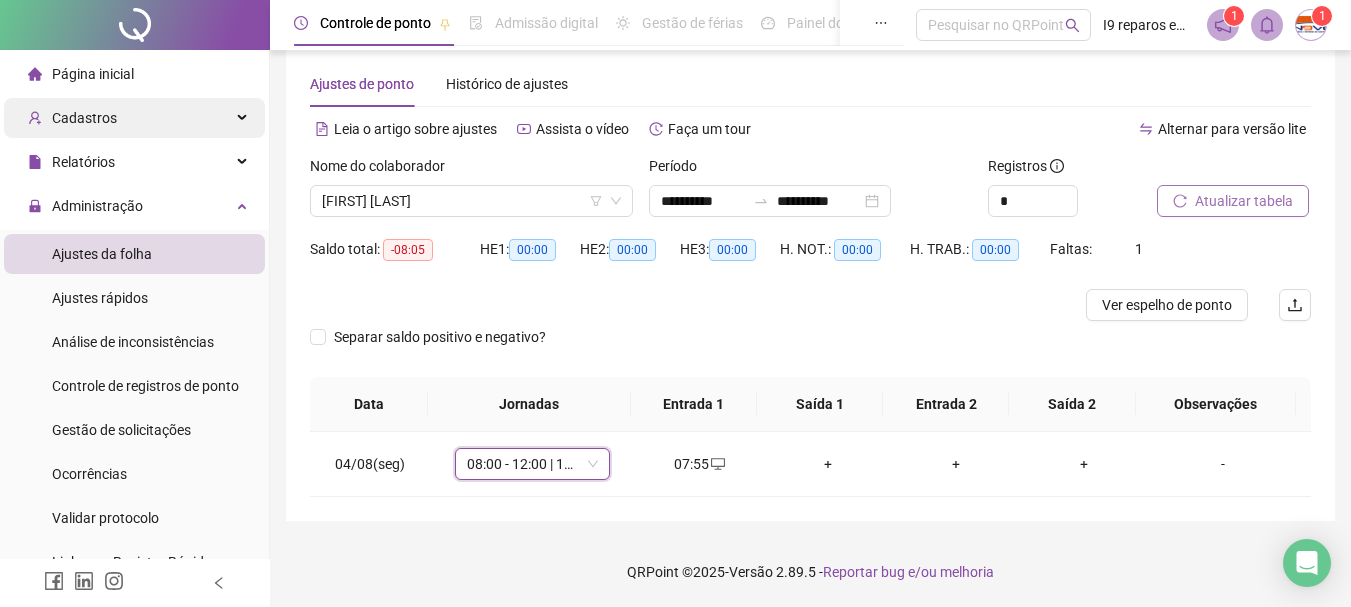 click on "Cadastros" at bounding box center (134, 118) 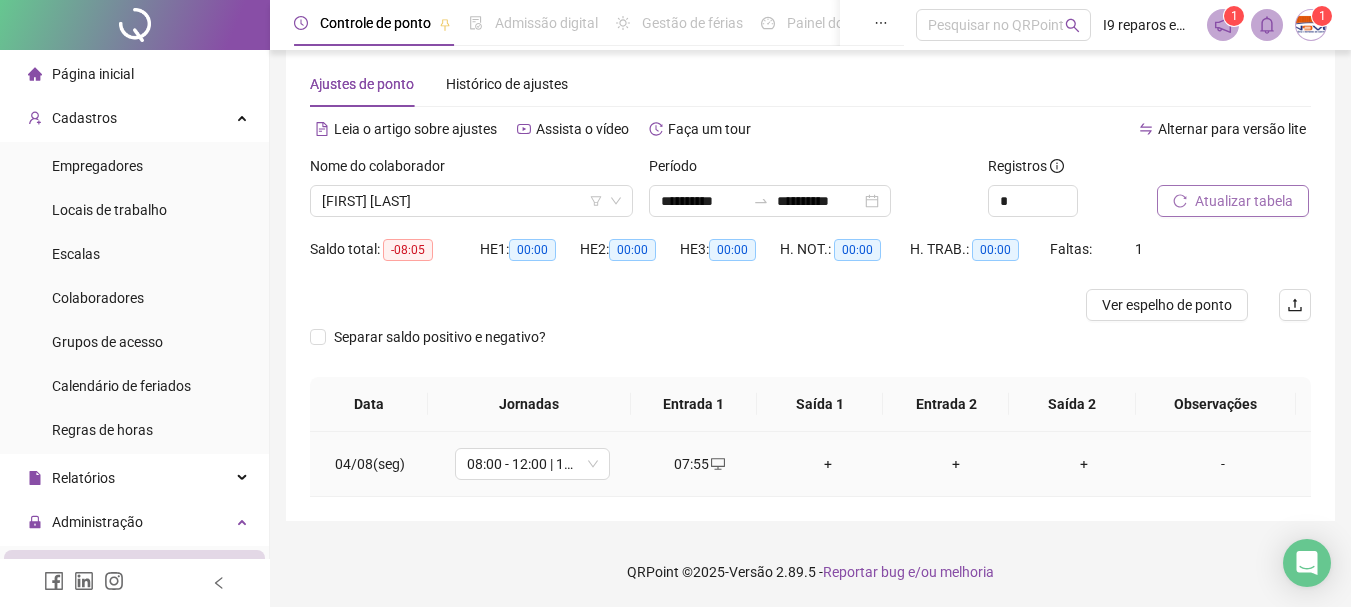 click on "+" at bounding box center (828, 464) 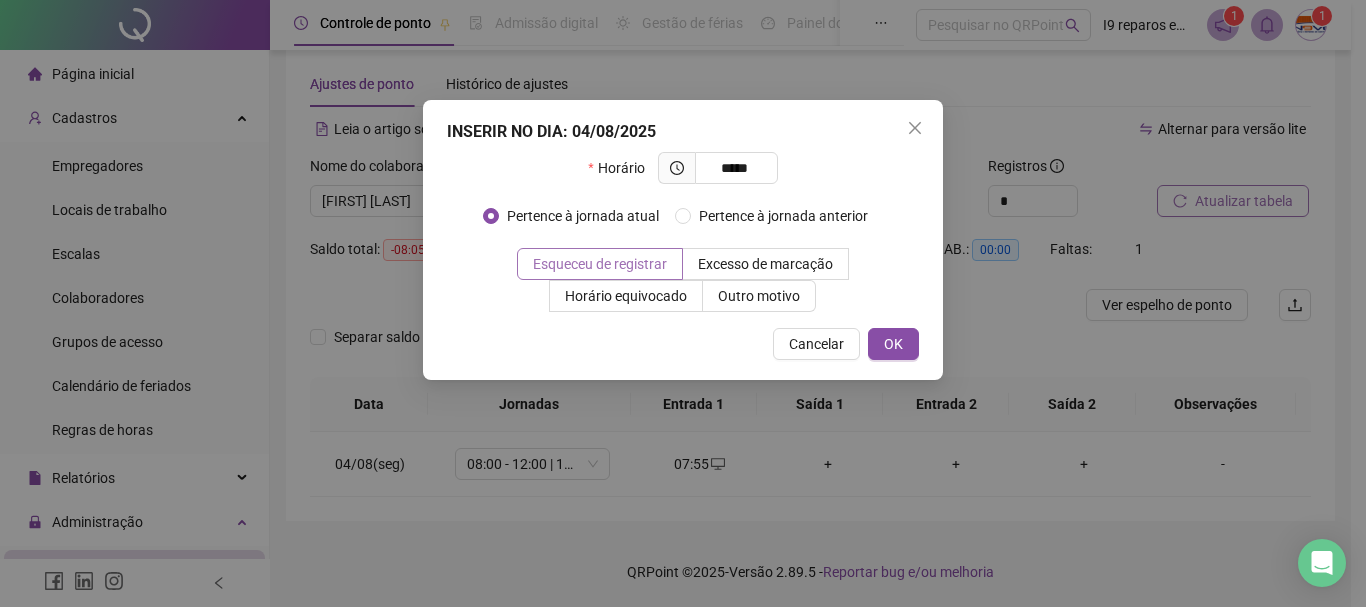 type on "*****" 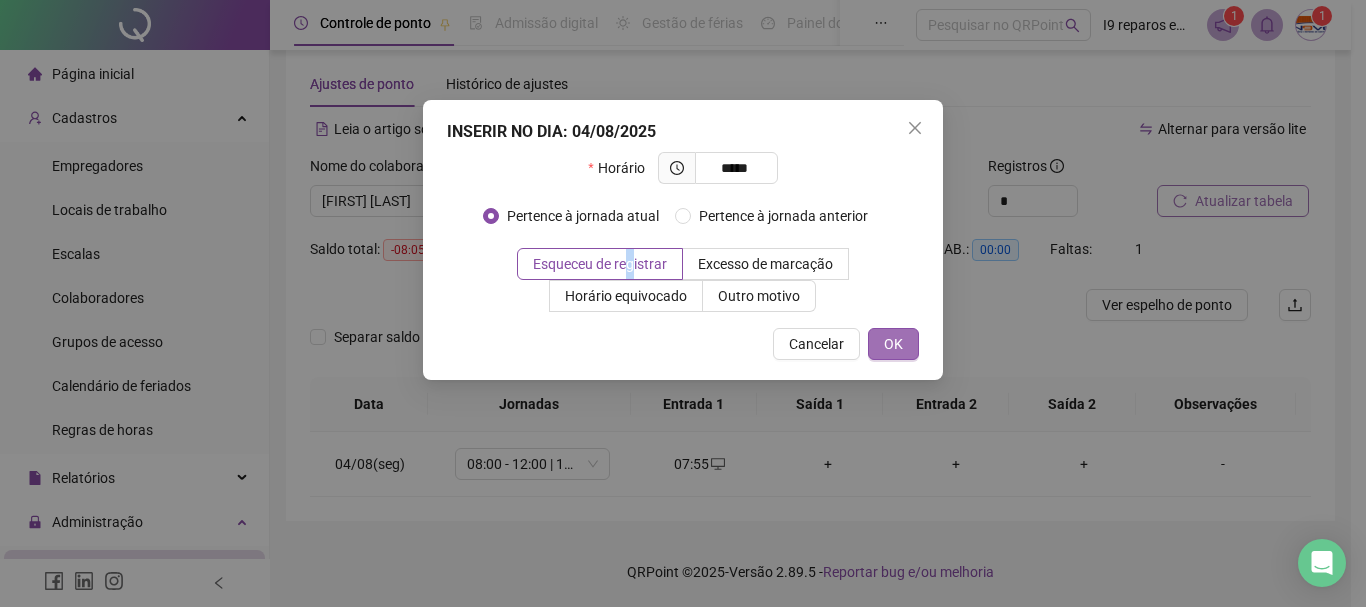 click on "OK" at bounding box center (893, 344) 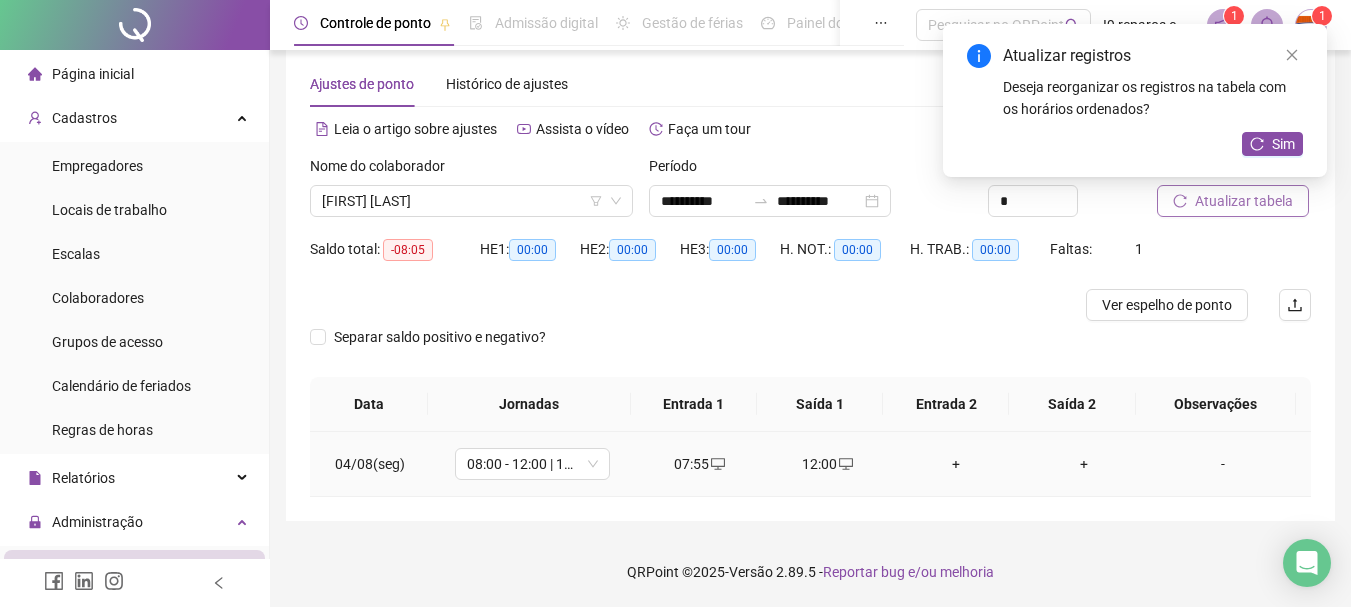 click on "+" at bounding box center (956, 464) 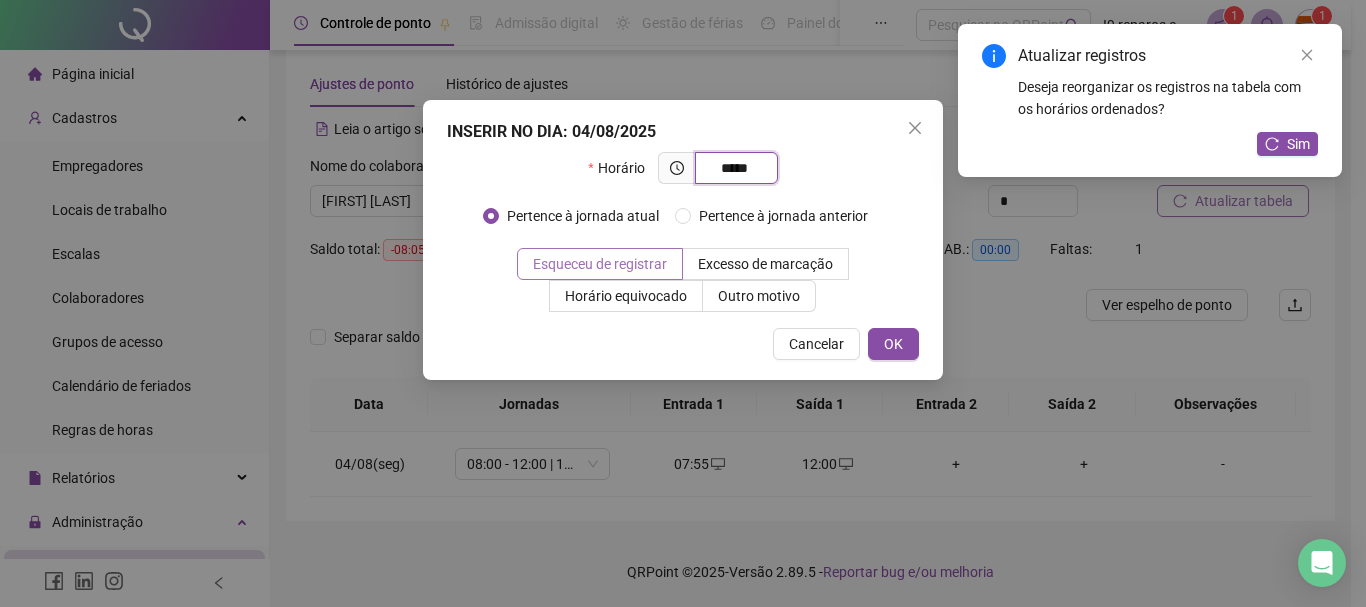 type on "*****" 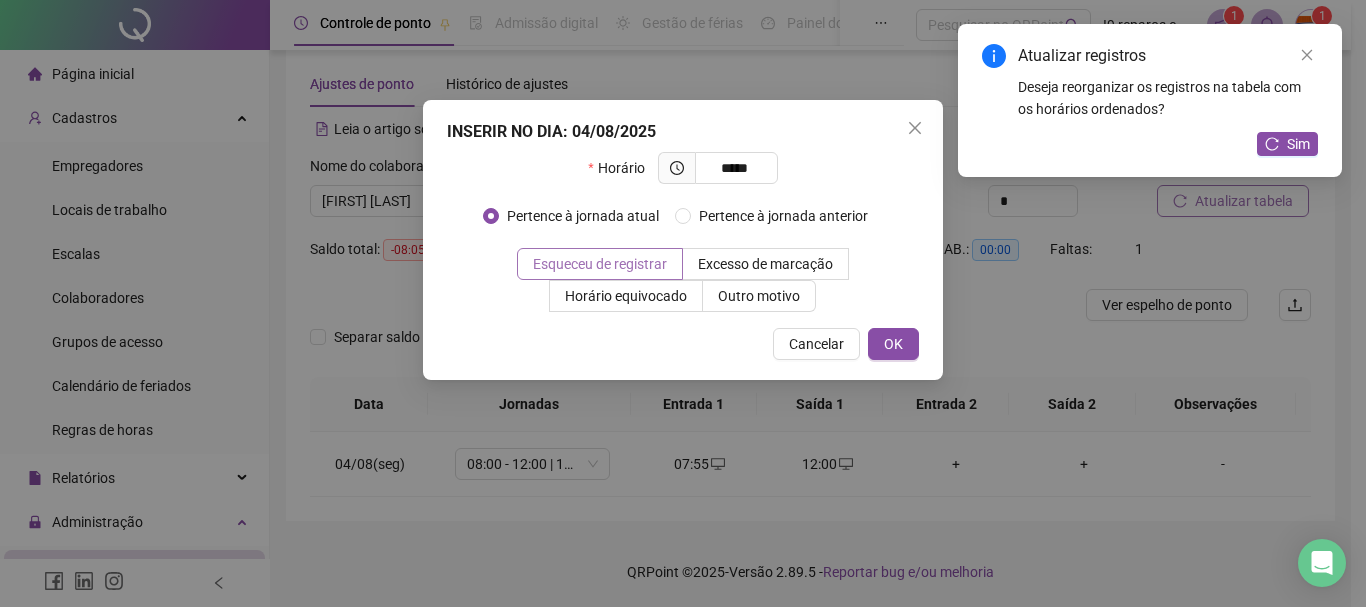 click on "Esqueceu de registrar" at bounding box center (600, 264) 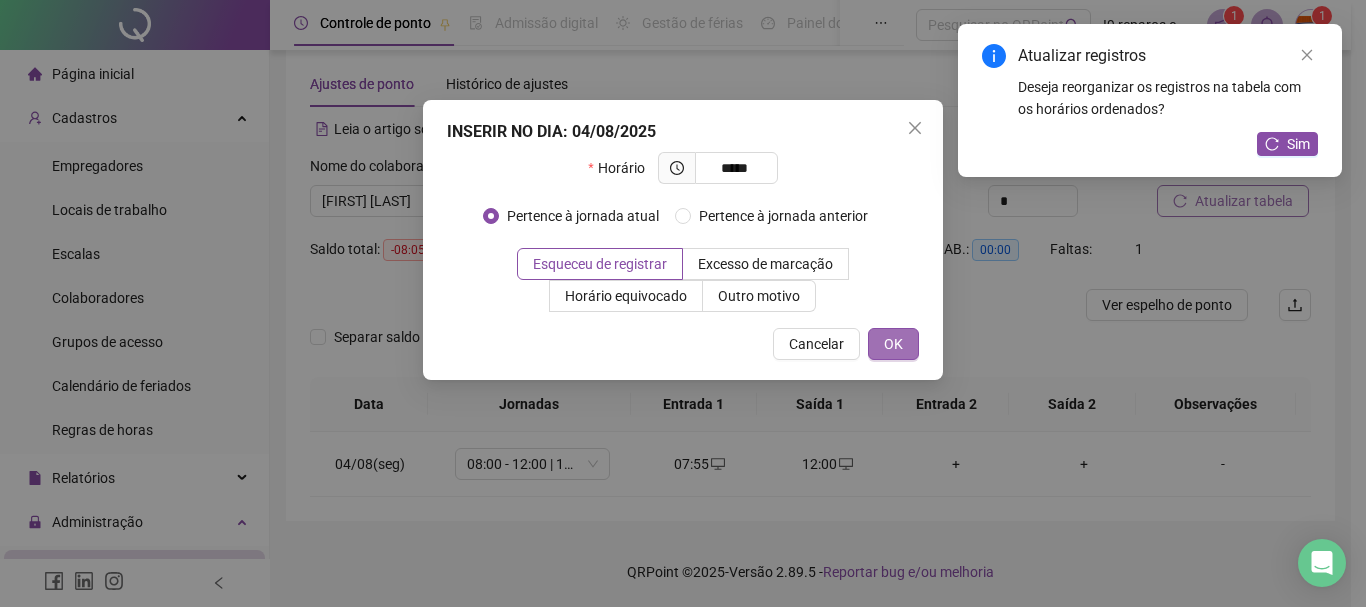 drag, startPoint x: 896, startPoint y: 351, endPoint x: 930, endPoint y: 360, distance: 35.17101 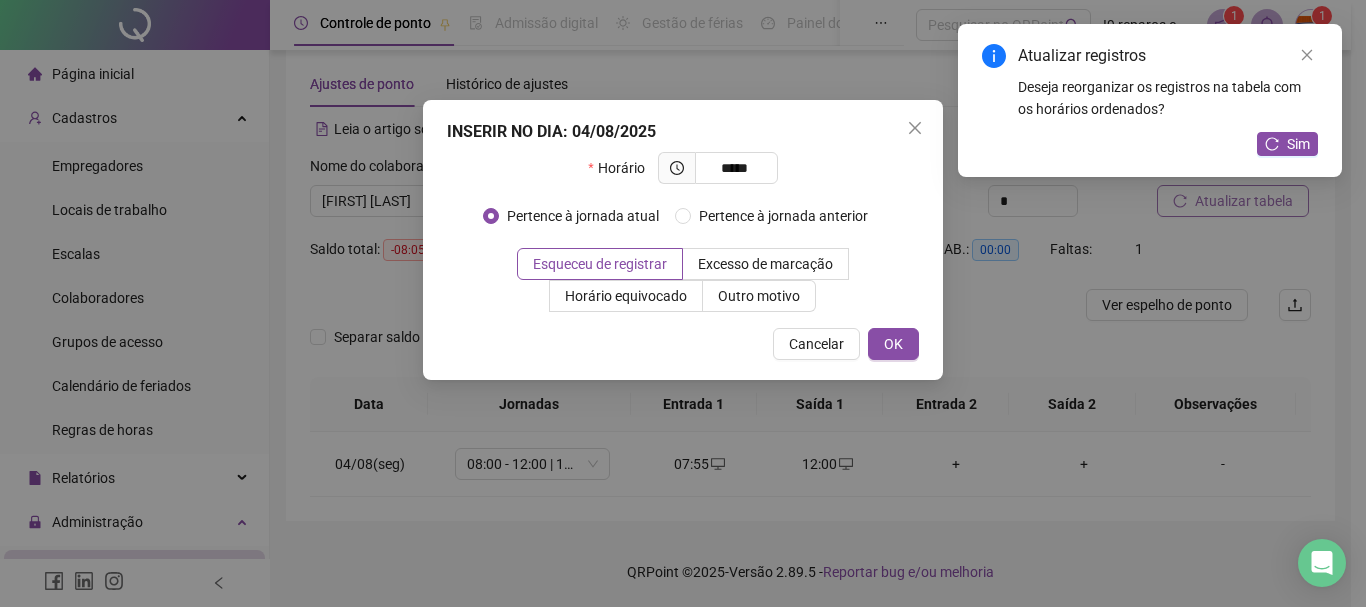 click on "OK" at bounding box center (893, 344) 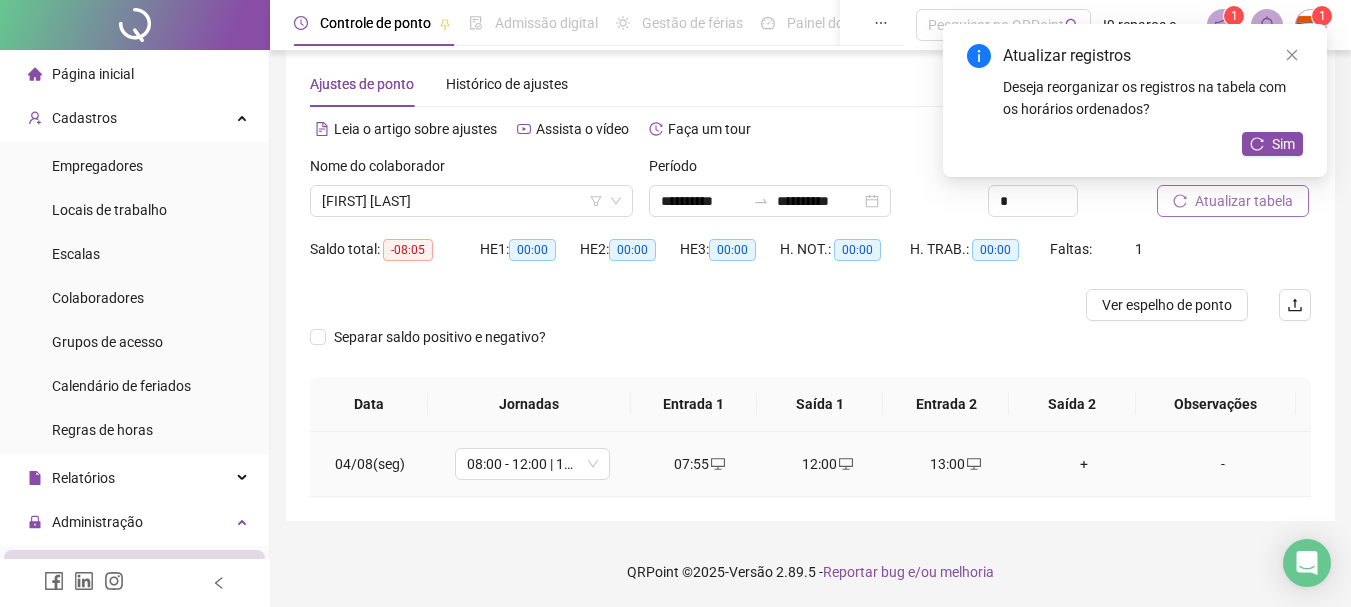 click on "+" at bounding box center (1084, 464) 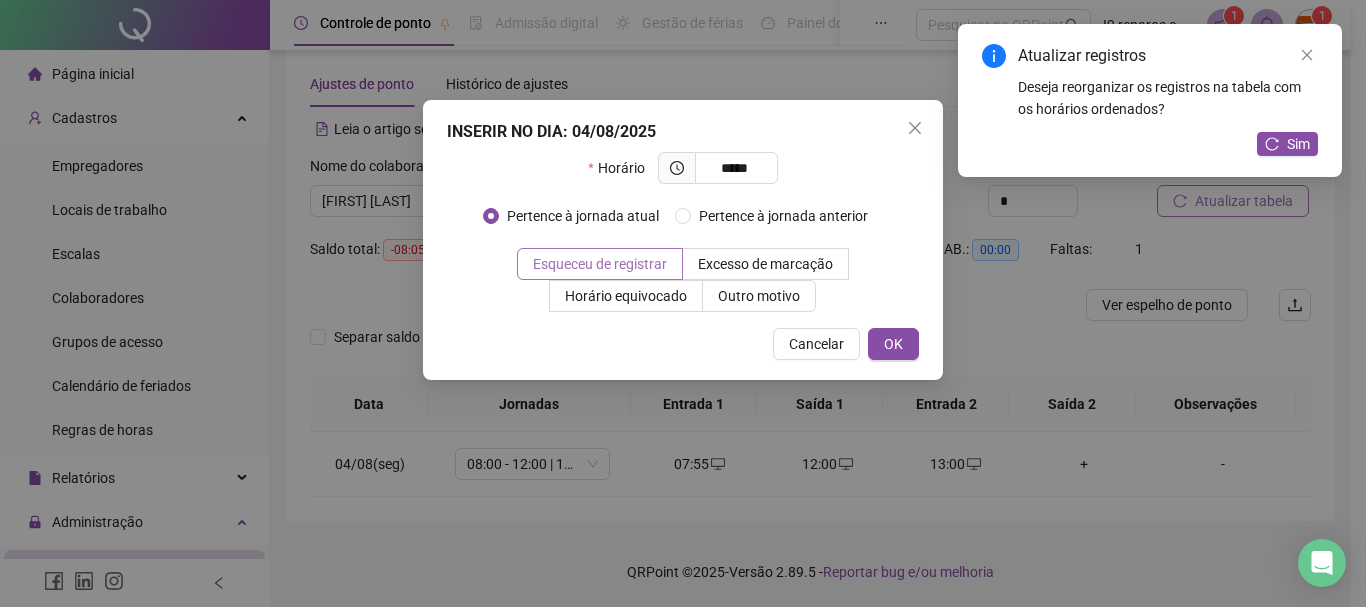 type on "*****" 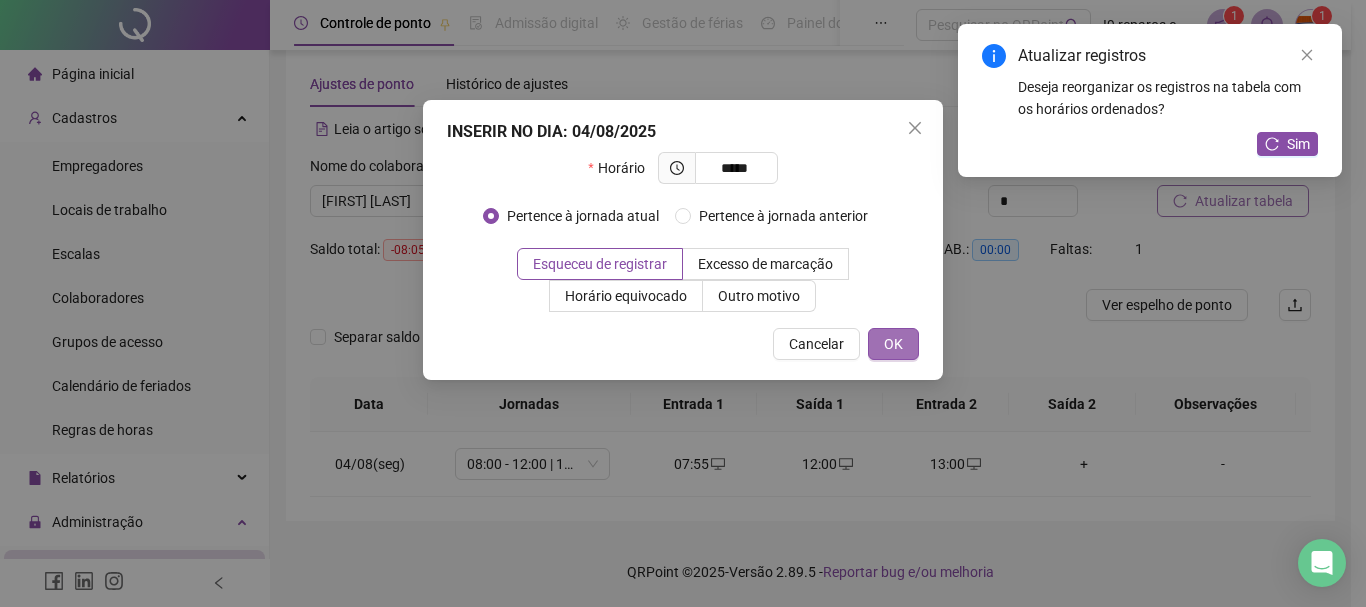 click on "OK" at bounding box center (893, 344) 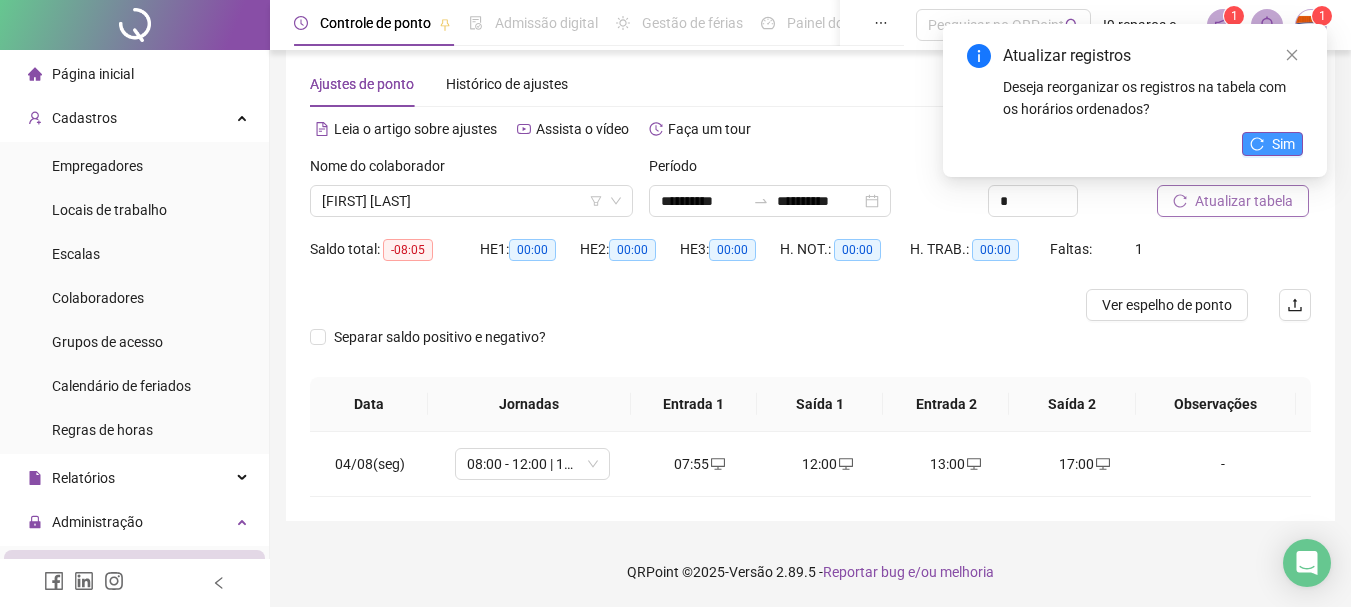 click on "Sim" at bounding box center (1272, 144) 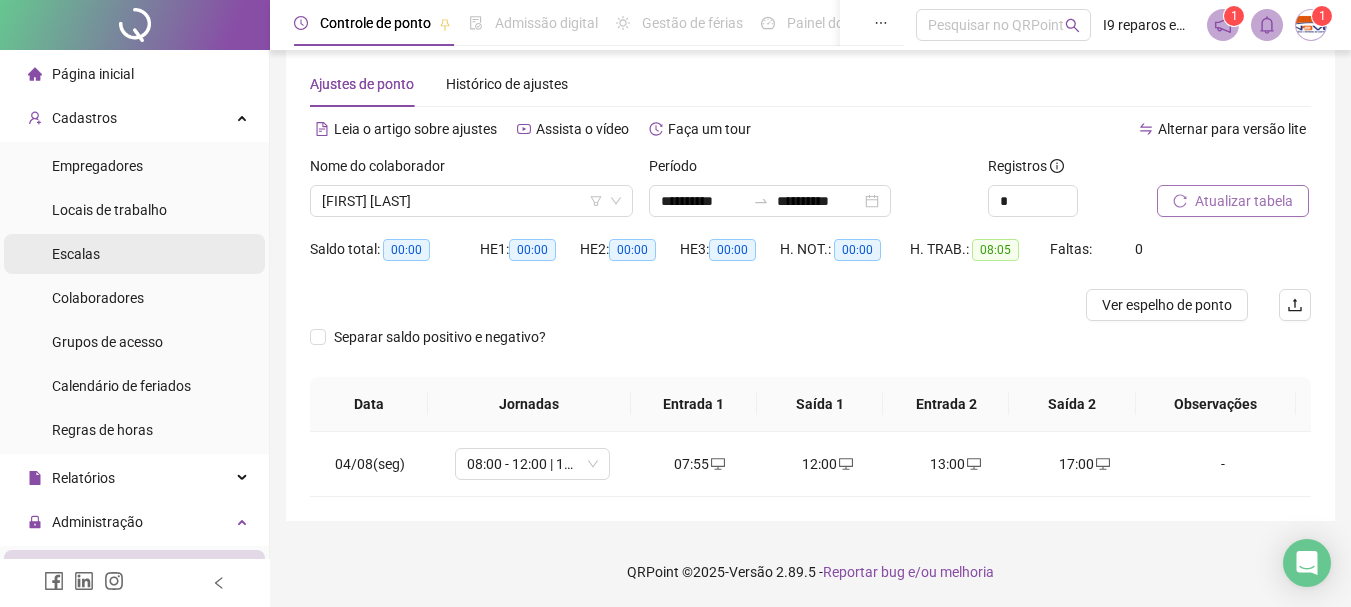 click on "Escalas" at bounding box center (134, 254) 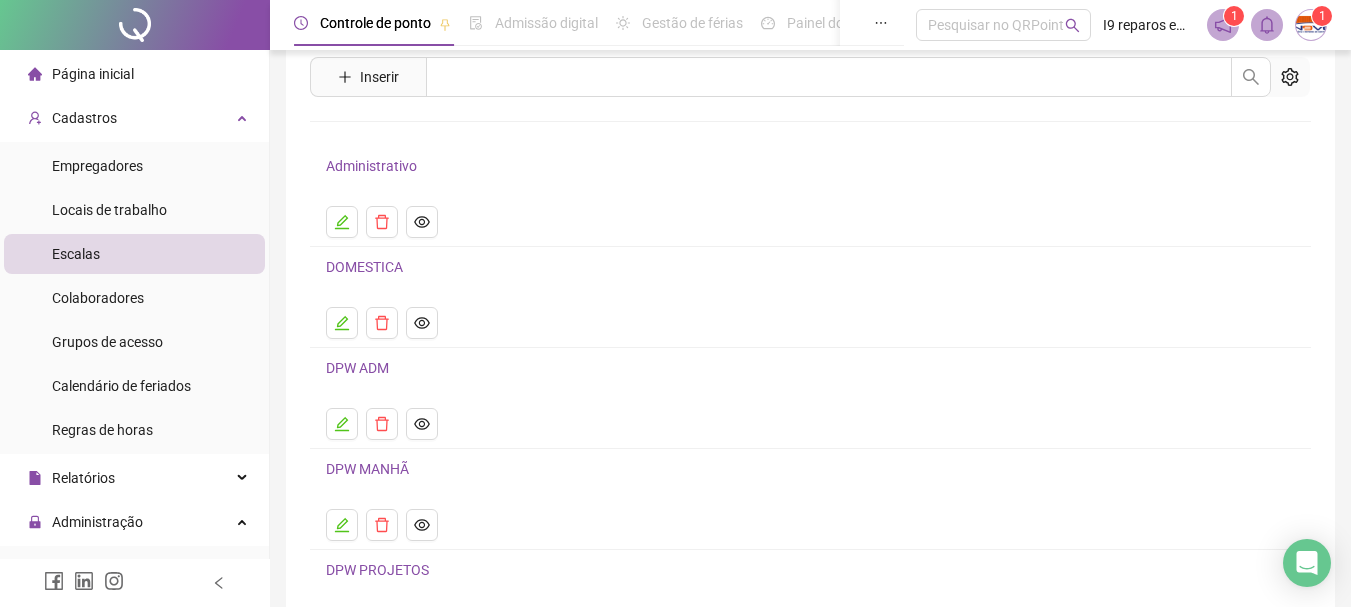 scroll, scrollTop: 100, scrollLeft: 0, axis: vertical 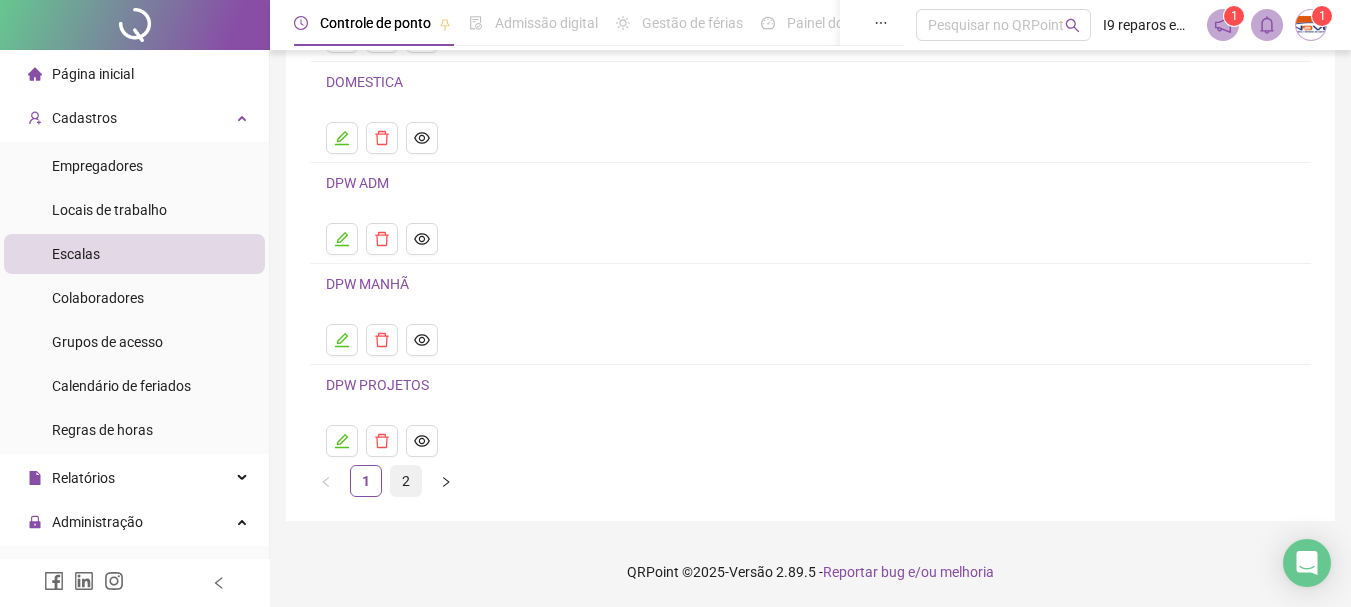 click on "2" at bounding box center (406, 481) 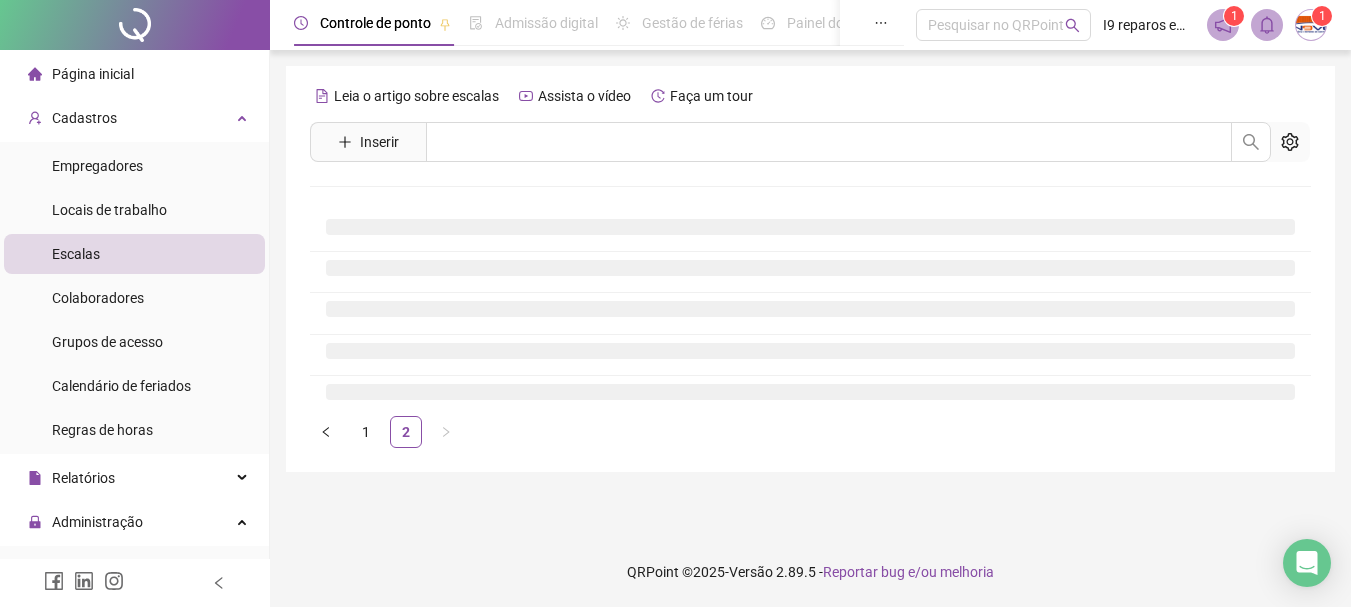 scroll, scrollTop: 0, scrollLeft: 0, axis: both 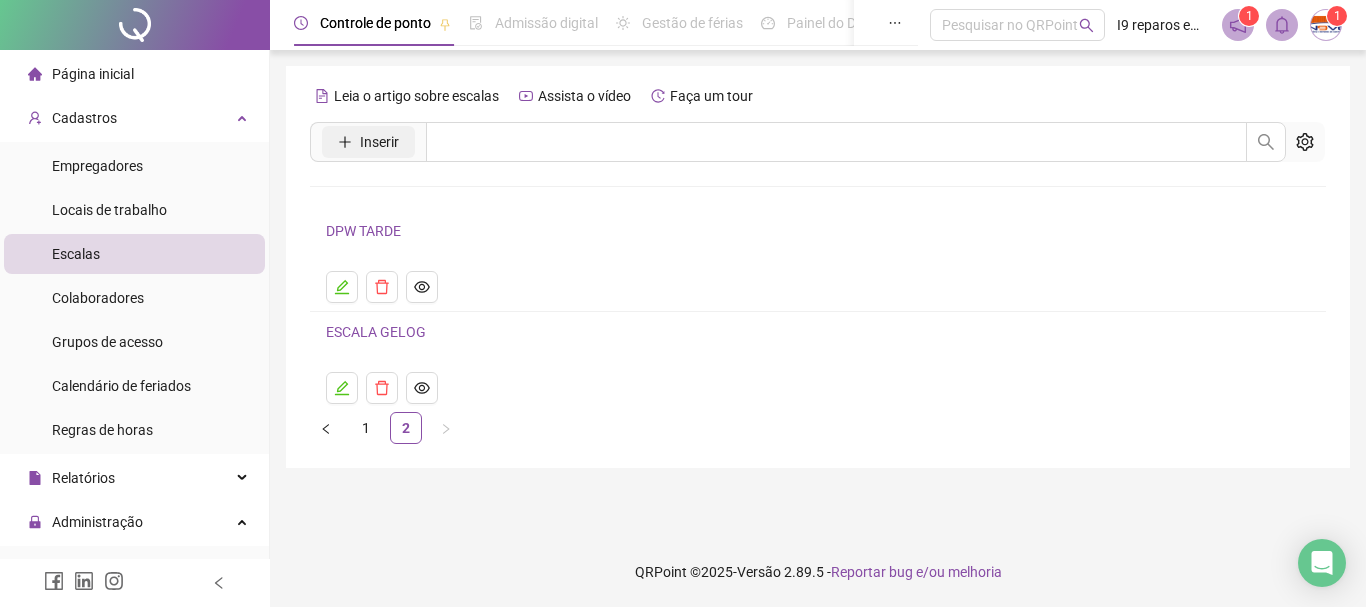 click on "Inserir" at bounding box center [379, 142] 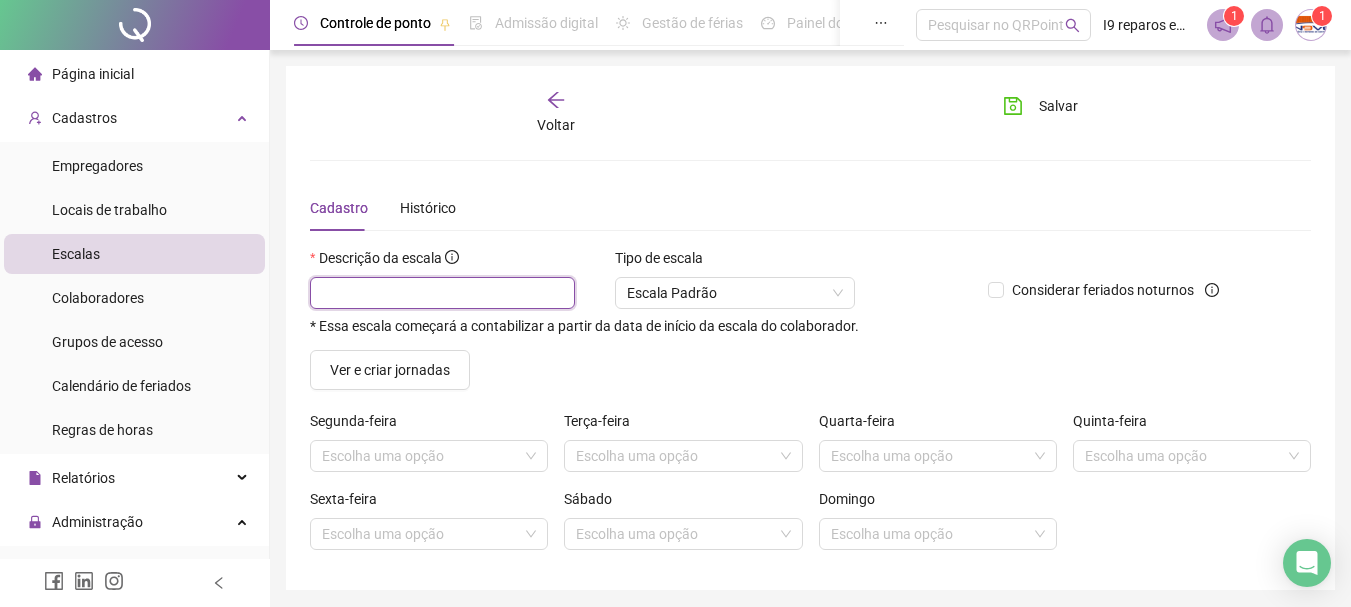 click at bounding box center (442, 293) 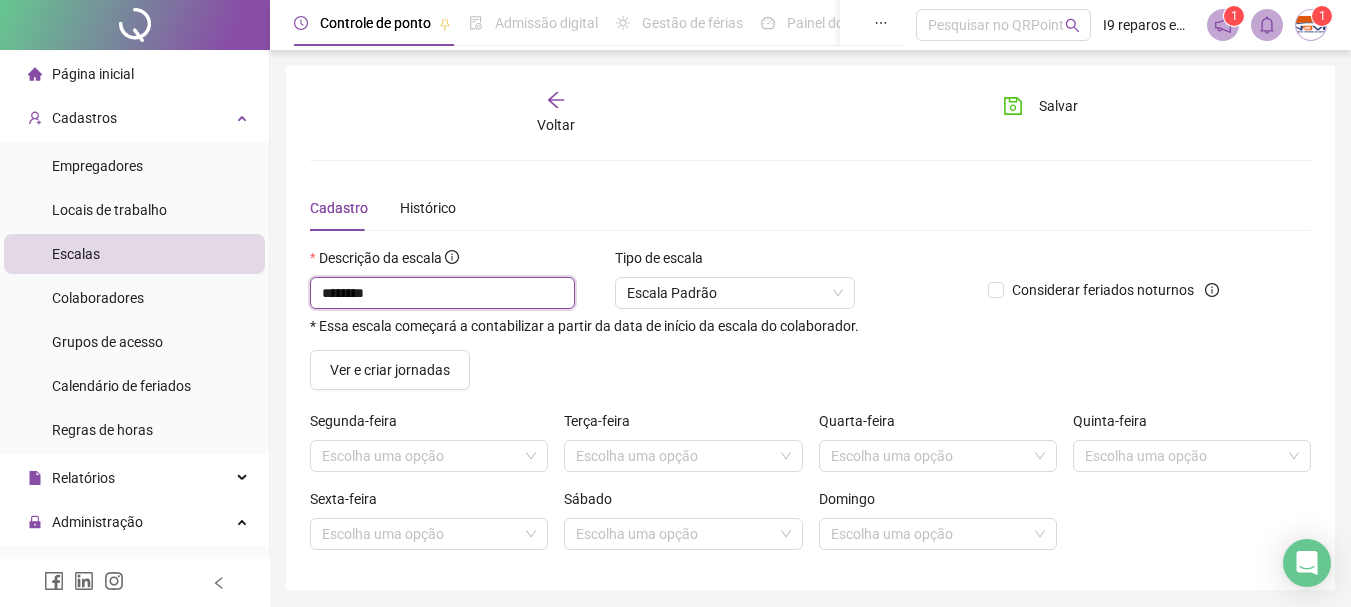 scroll, scrollTop: 69, scrollLeft: 0, axis: vertical 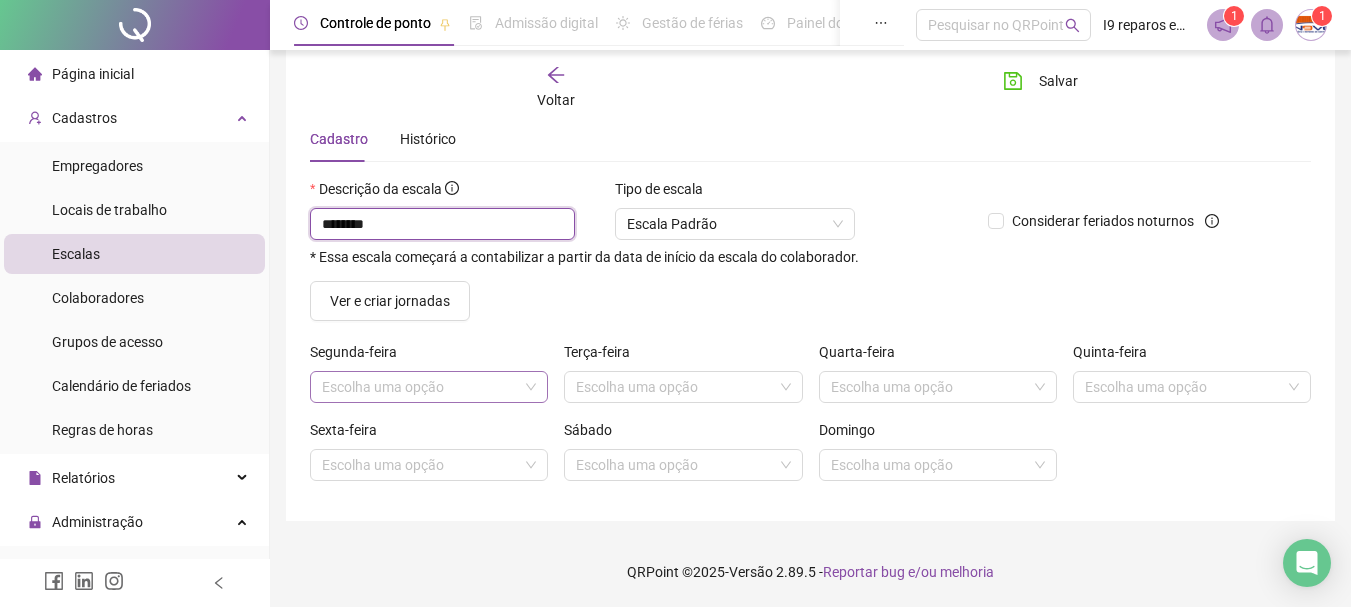 click on "Escolha uma opção" at bounding box center [429, 387] 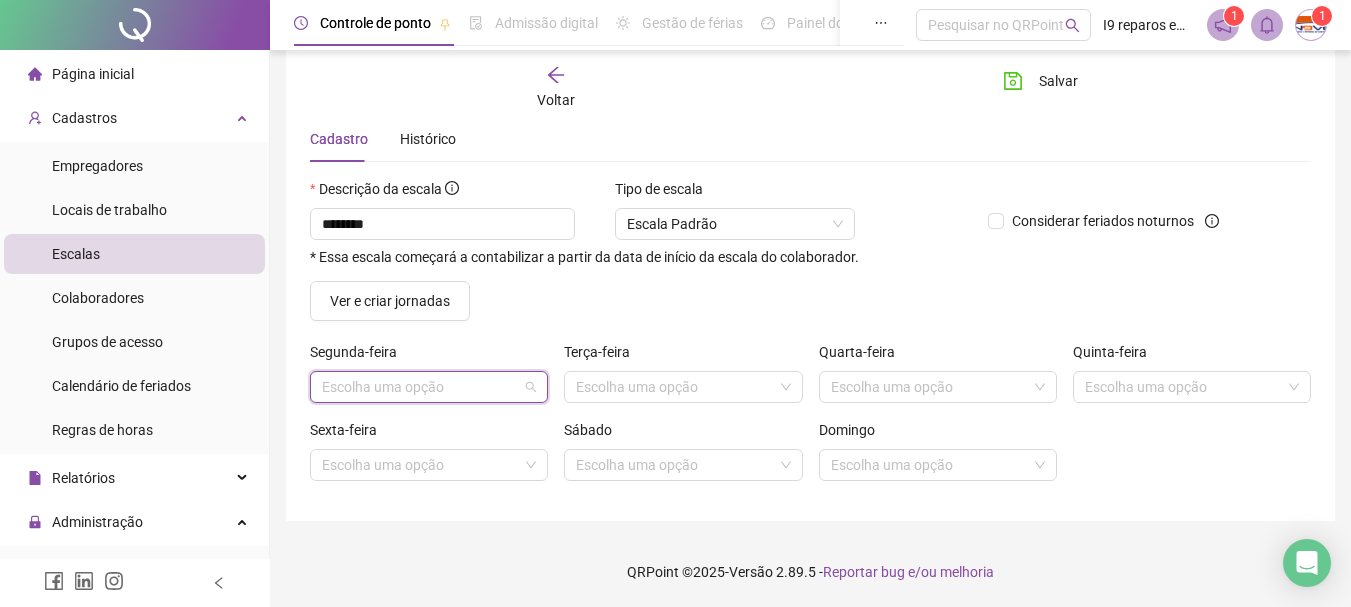 click at bounding box center [420, 387] 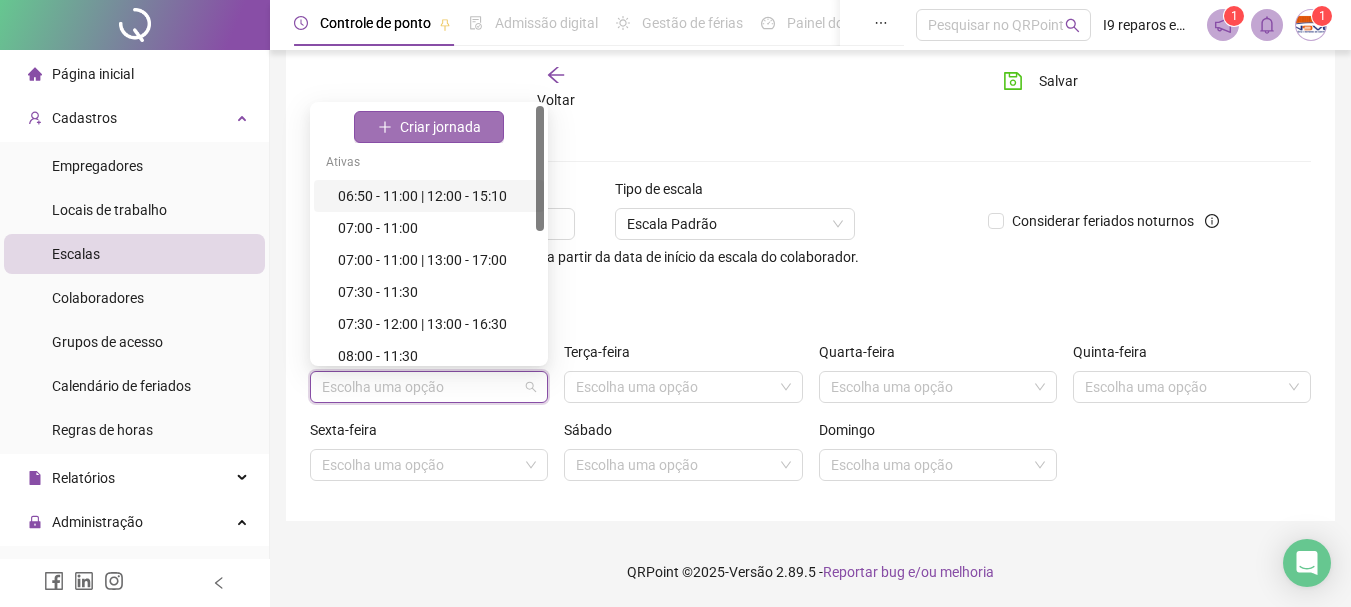 click on "Criar jornada" at bounding box center [440, 127] 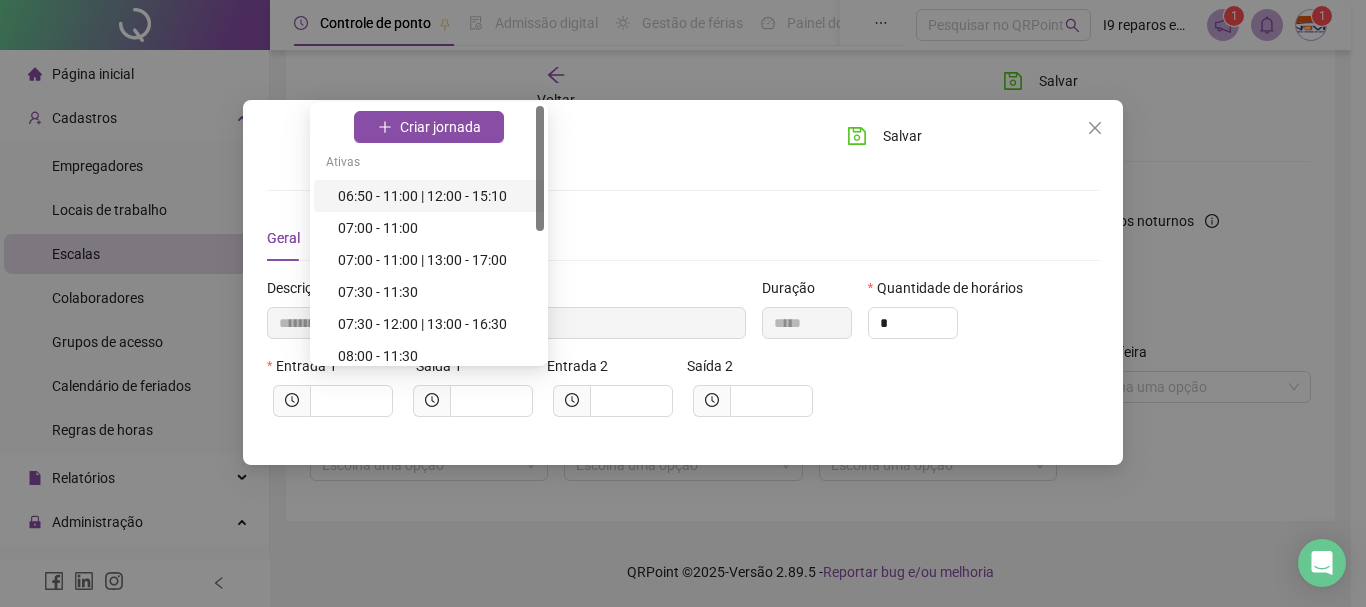 type 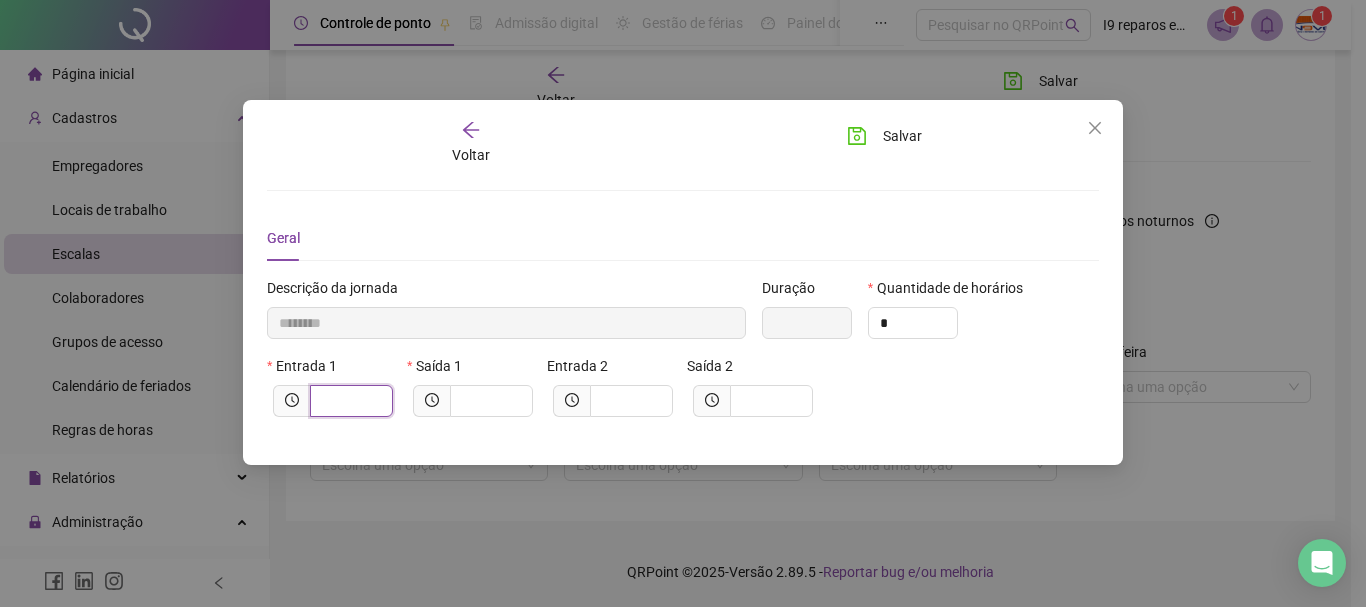 click at bounding box center (349, 401) 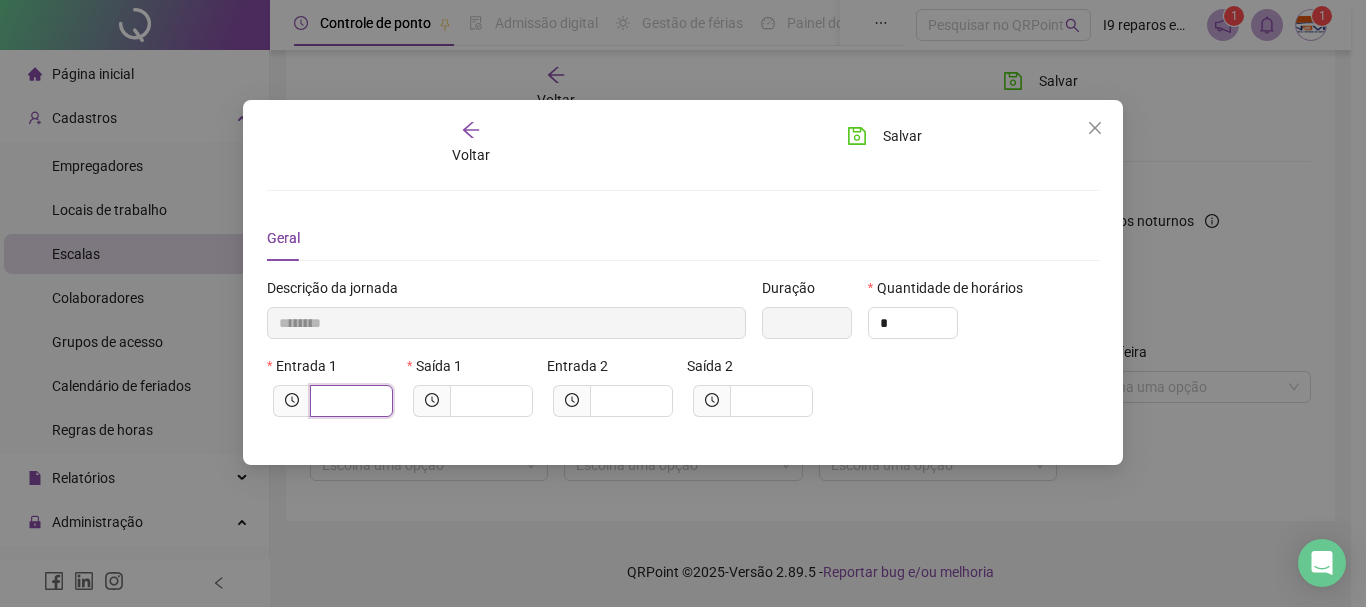 type on "*****" 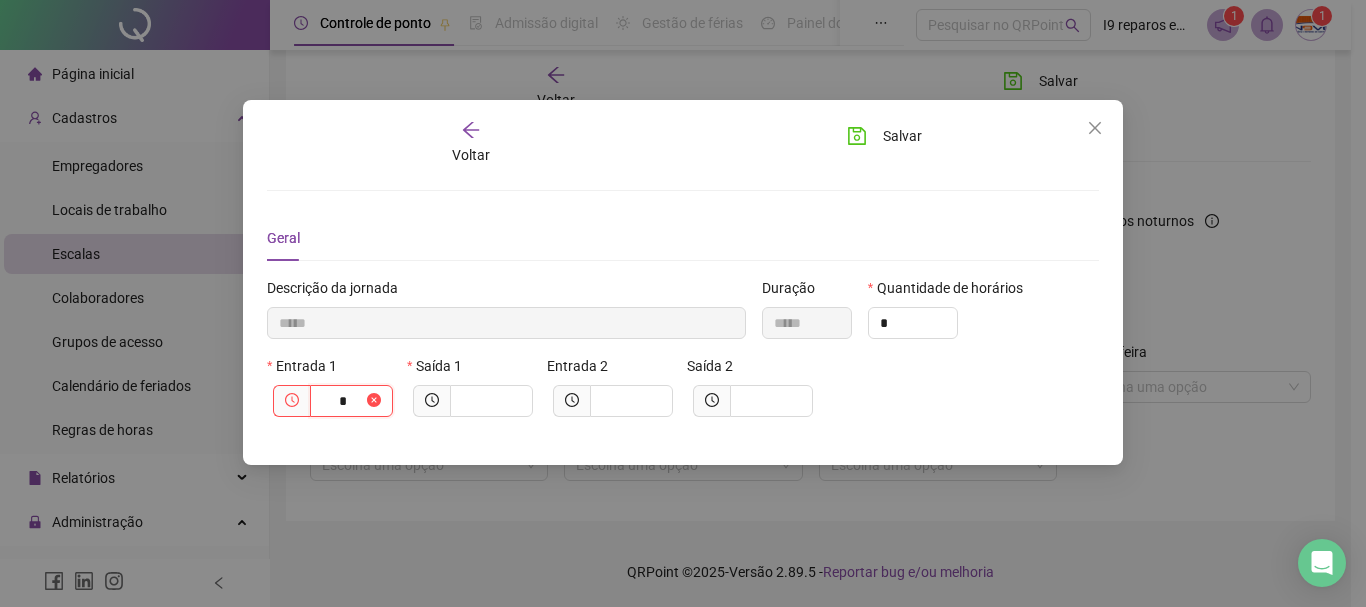 type on "******" 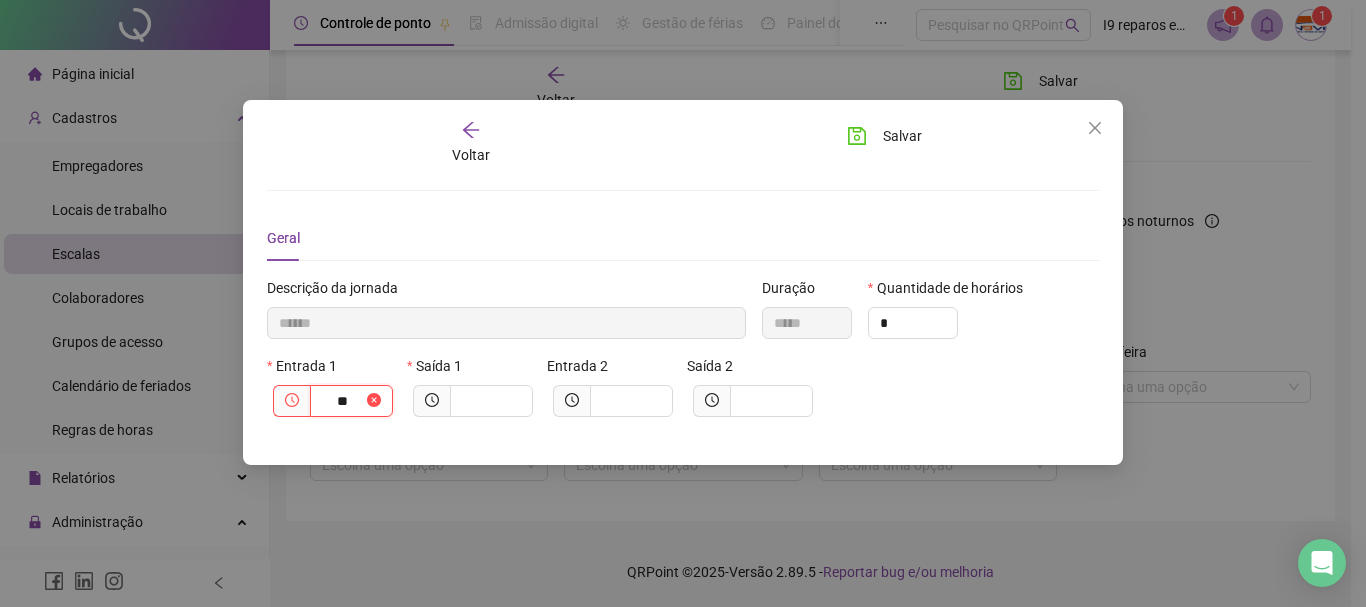type on "********" 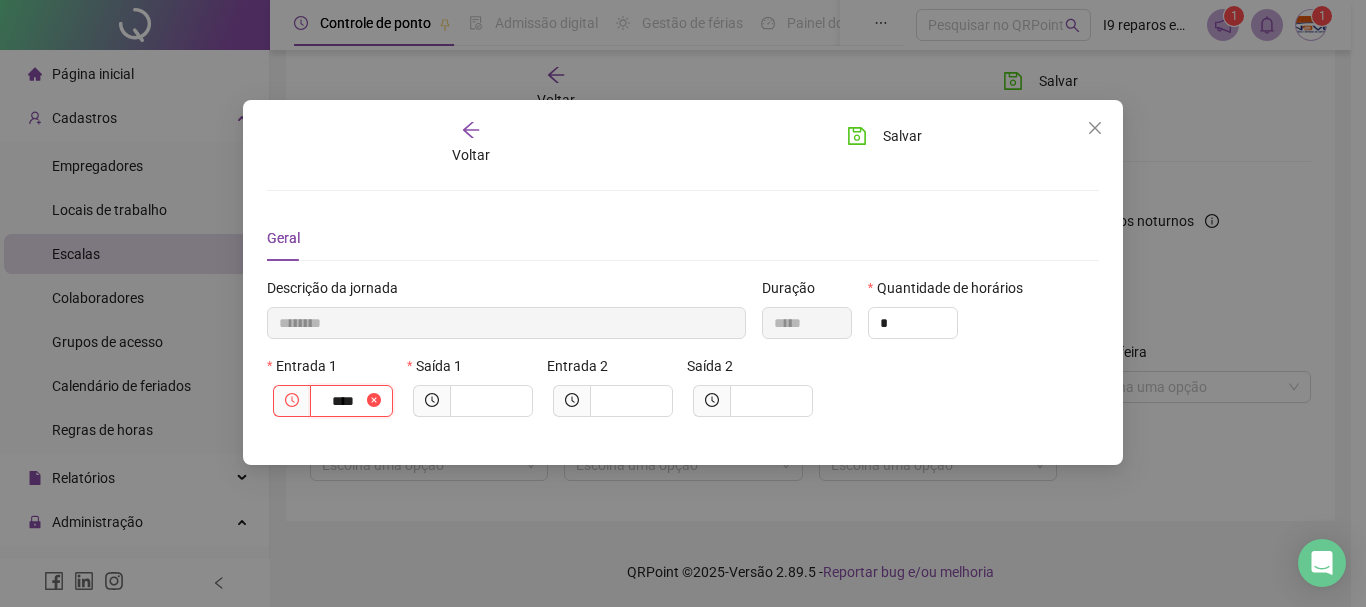 type on "*********" 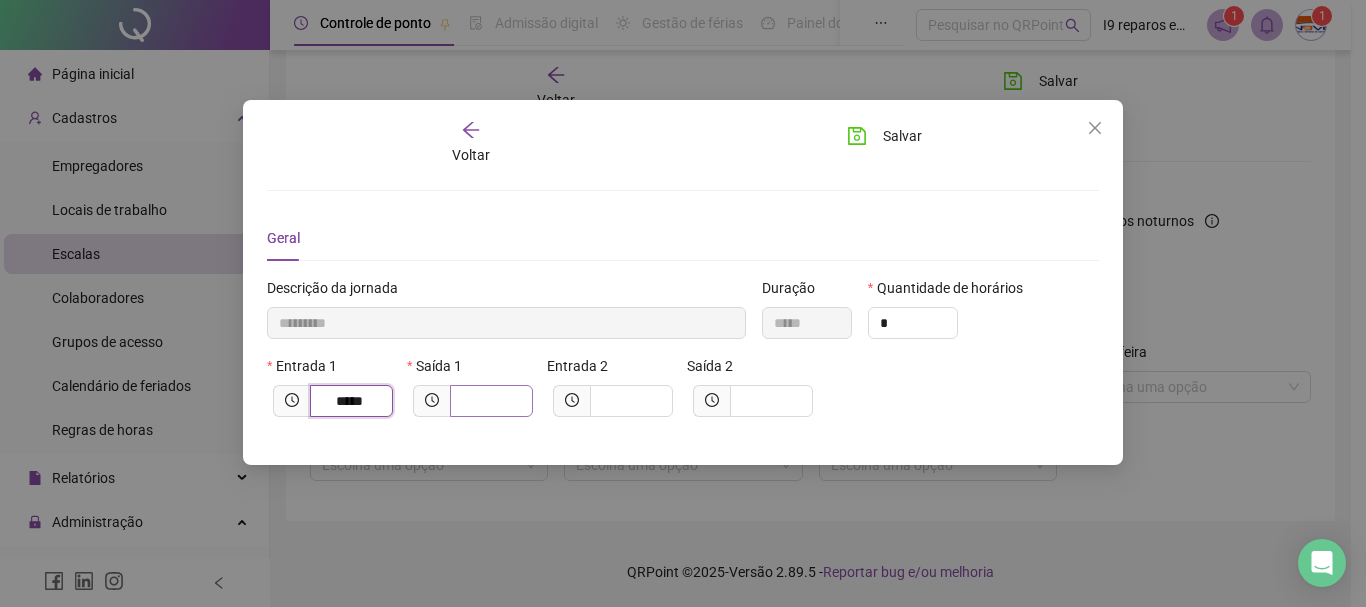 type on "*****" 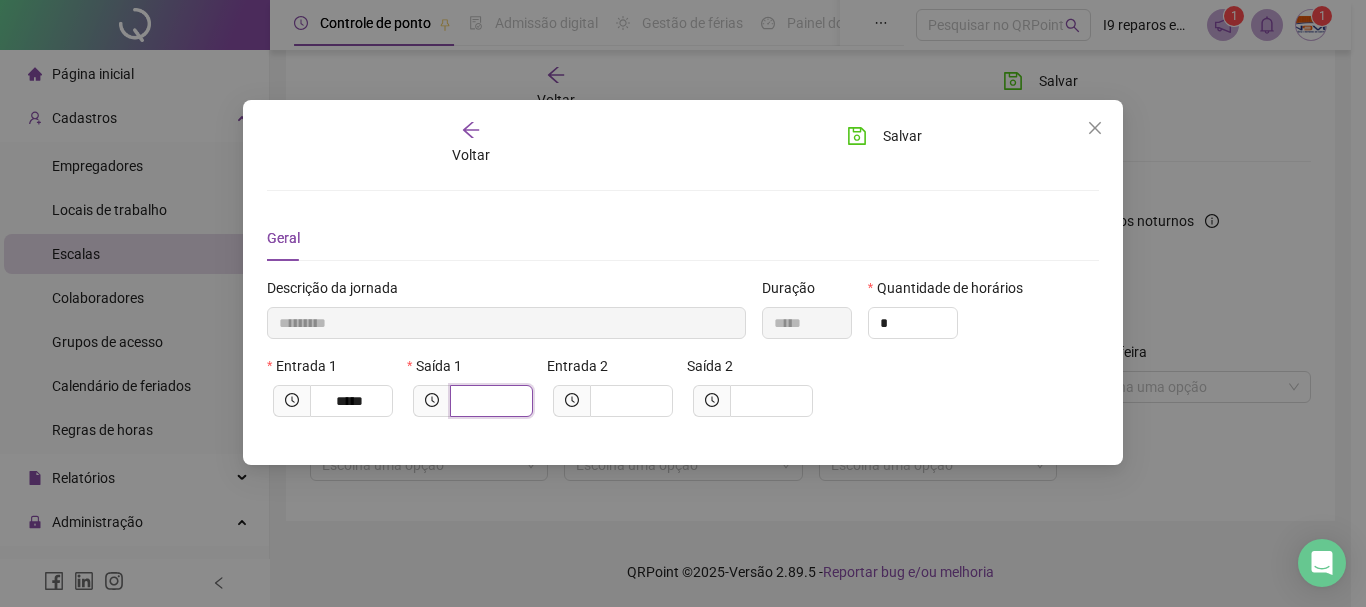 click at bounding box center (489, 401) 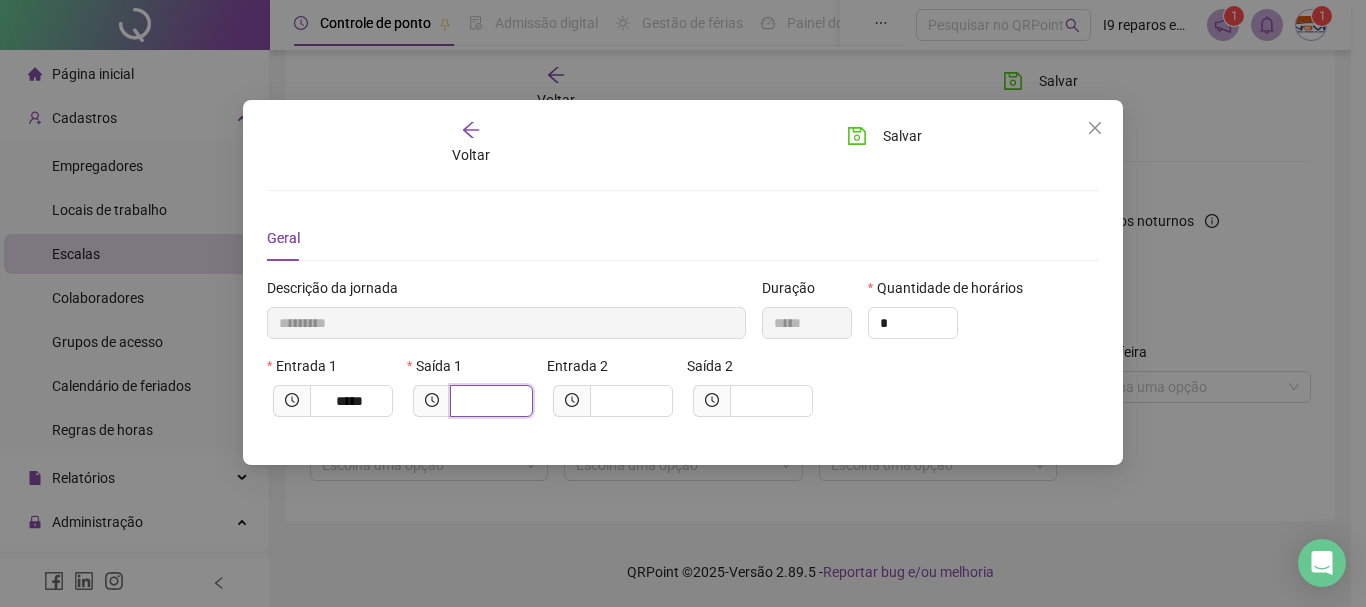 type on "*********" 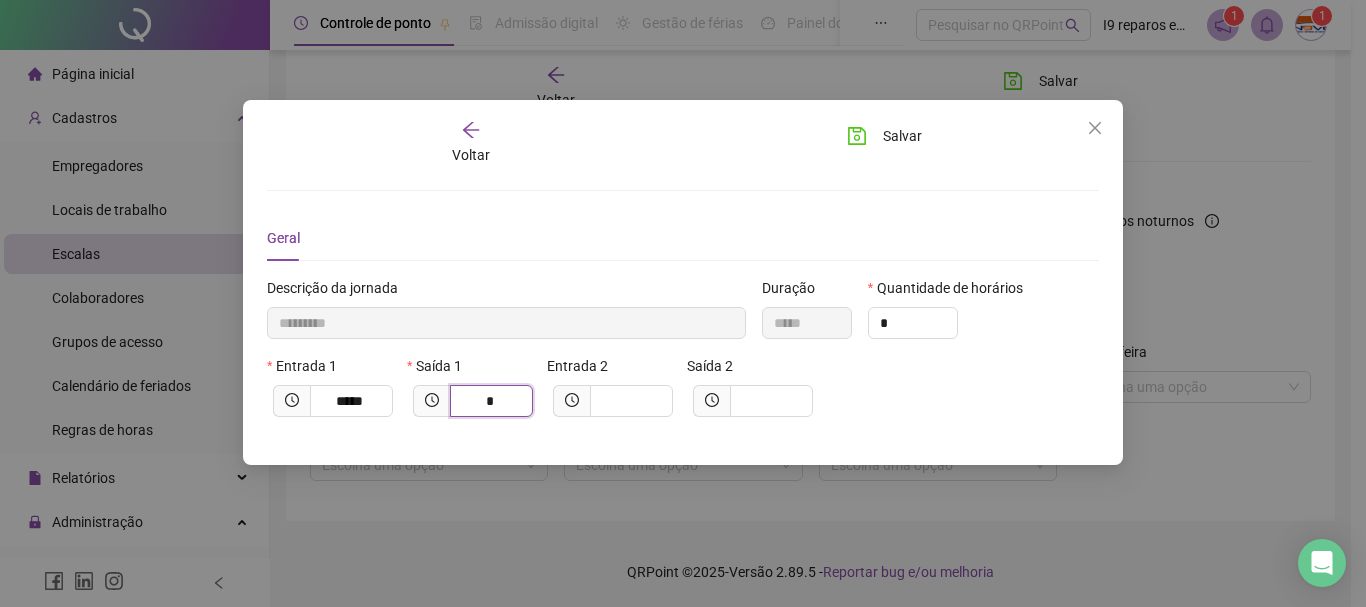 type on "**********" 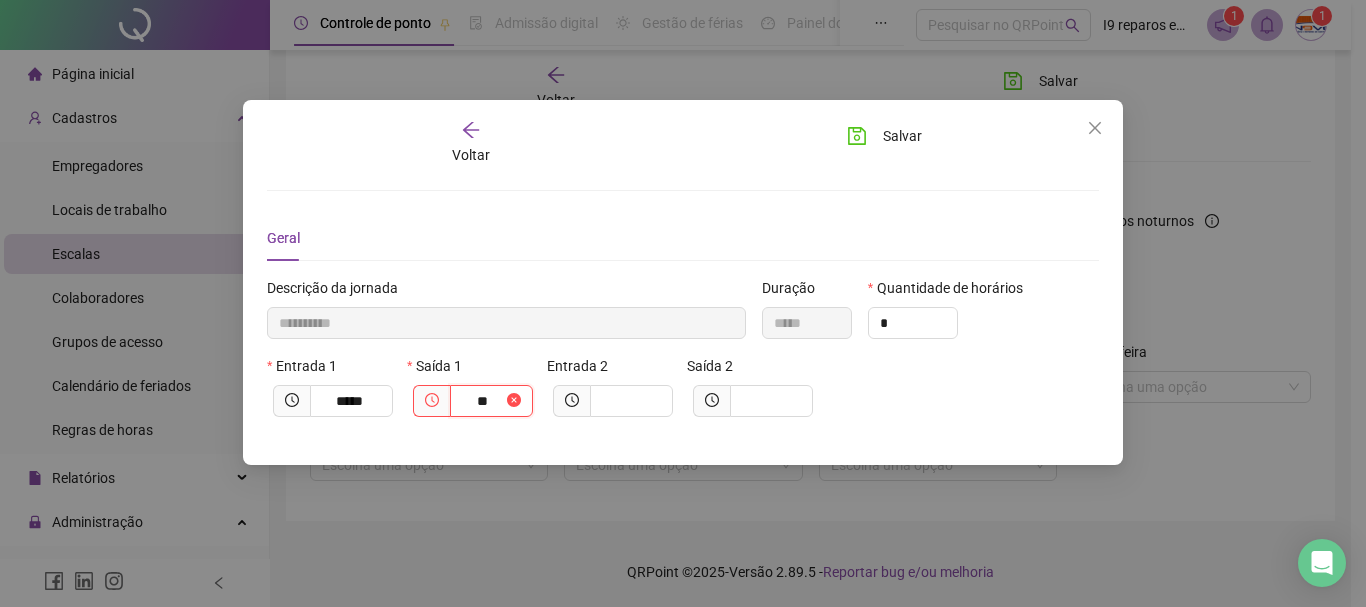 type on "**********" 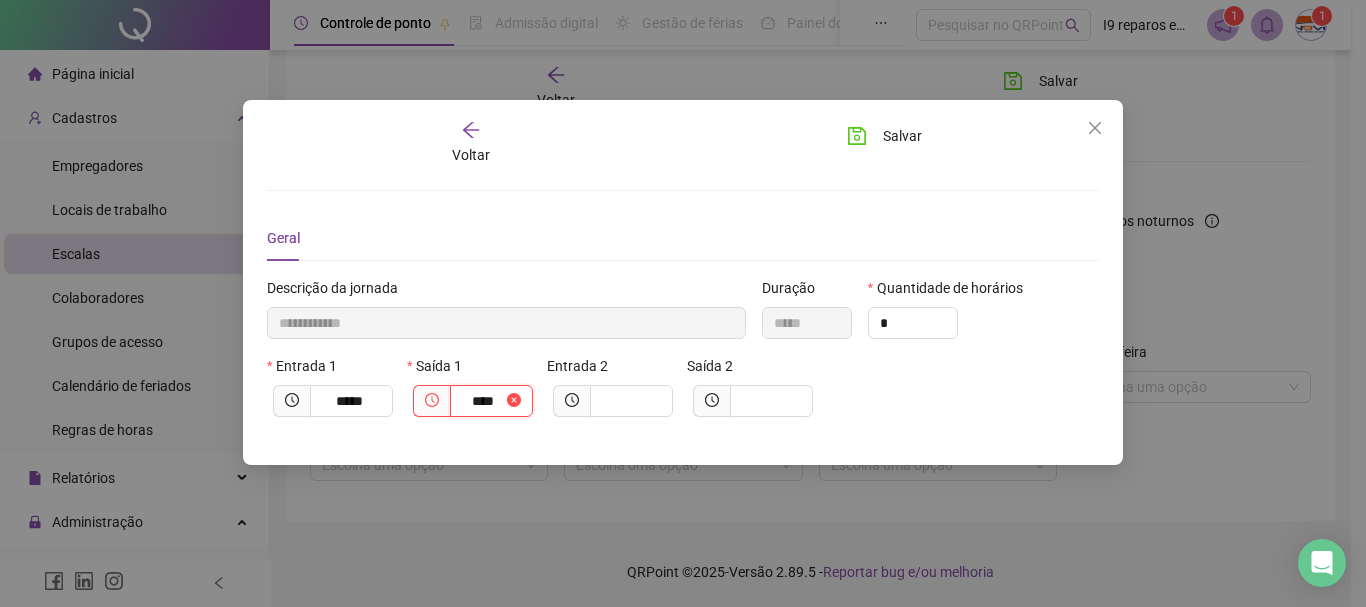 type on "**********" 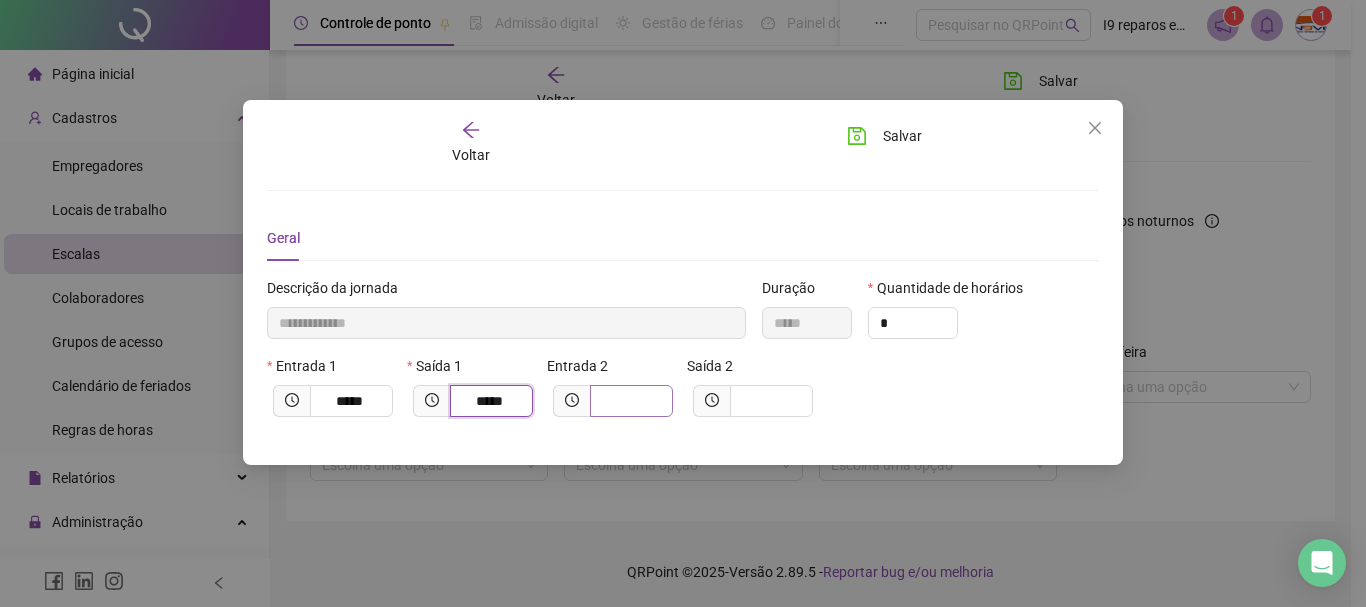 type on "*****" 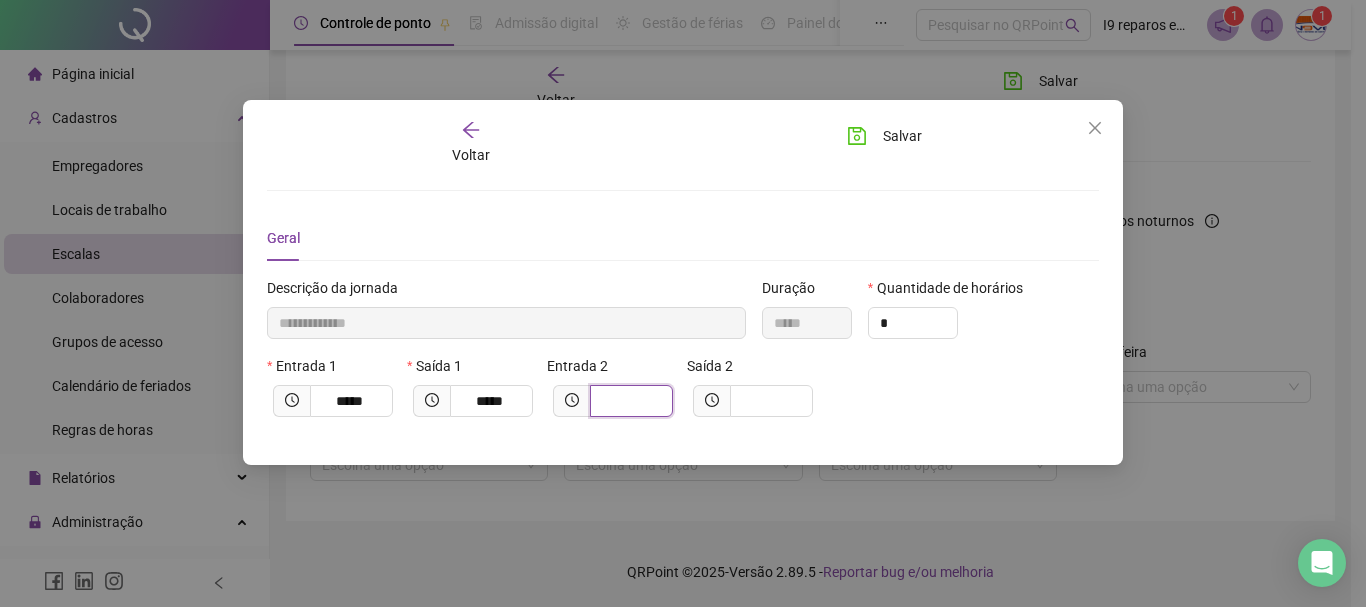 click at bounding box center (629, 401) 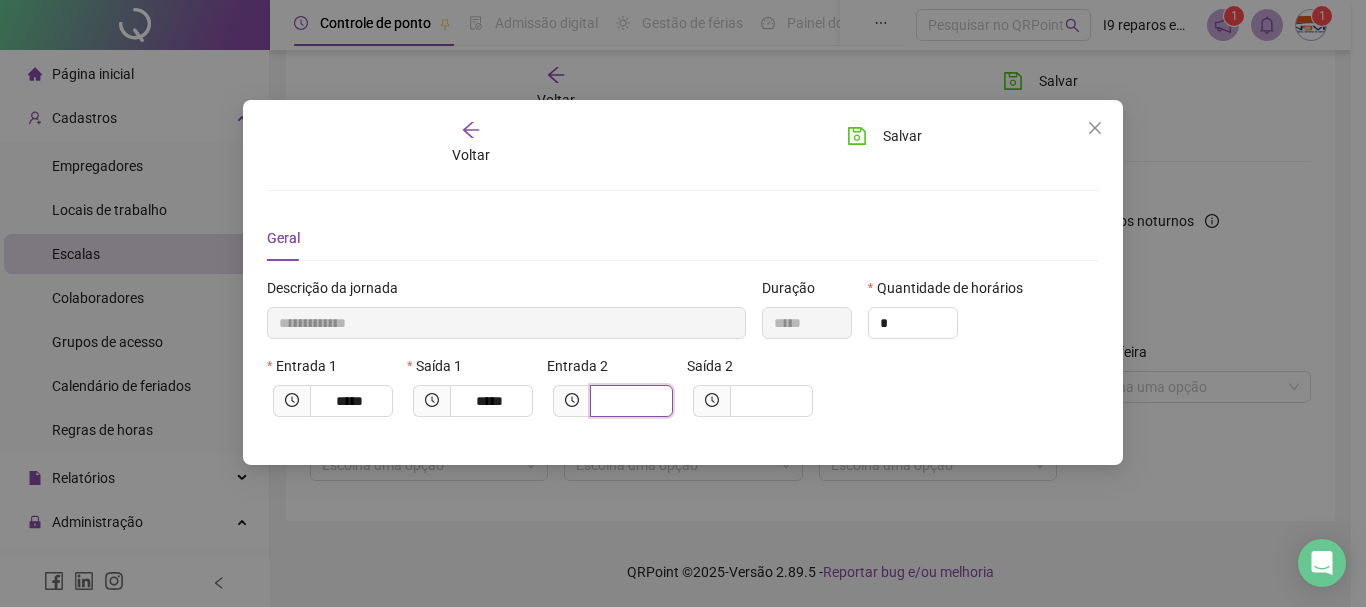 type on "**********" 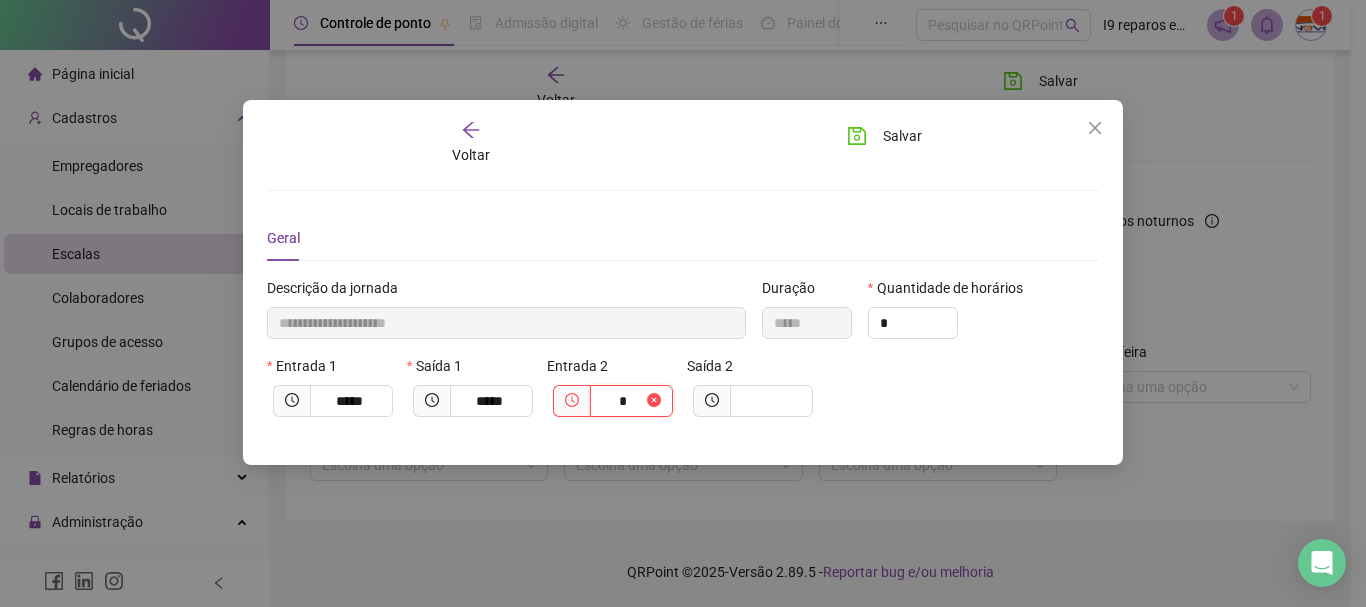 type on "**********" 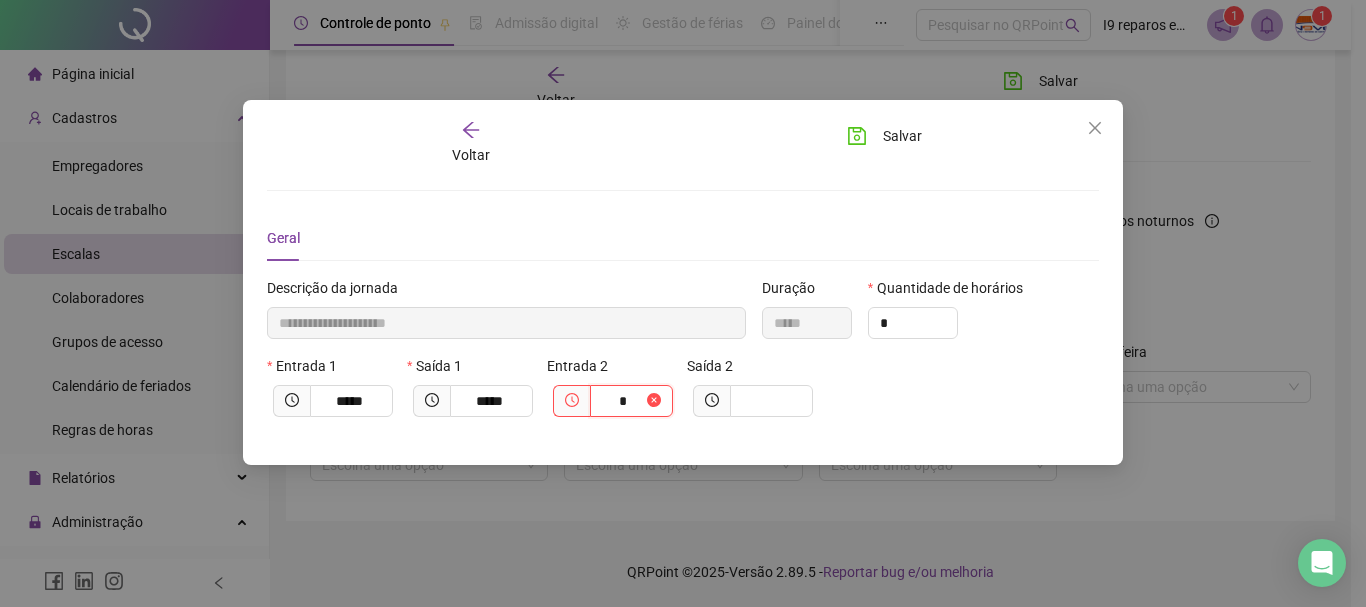 type on "**" 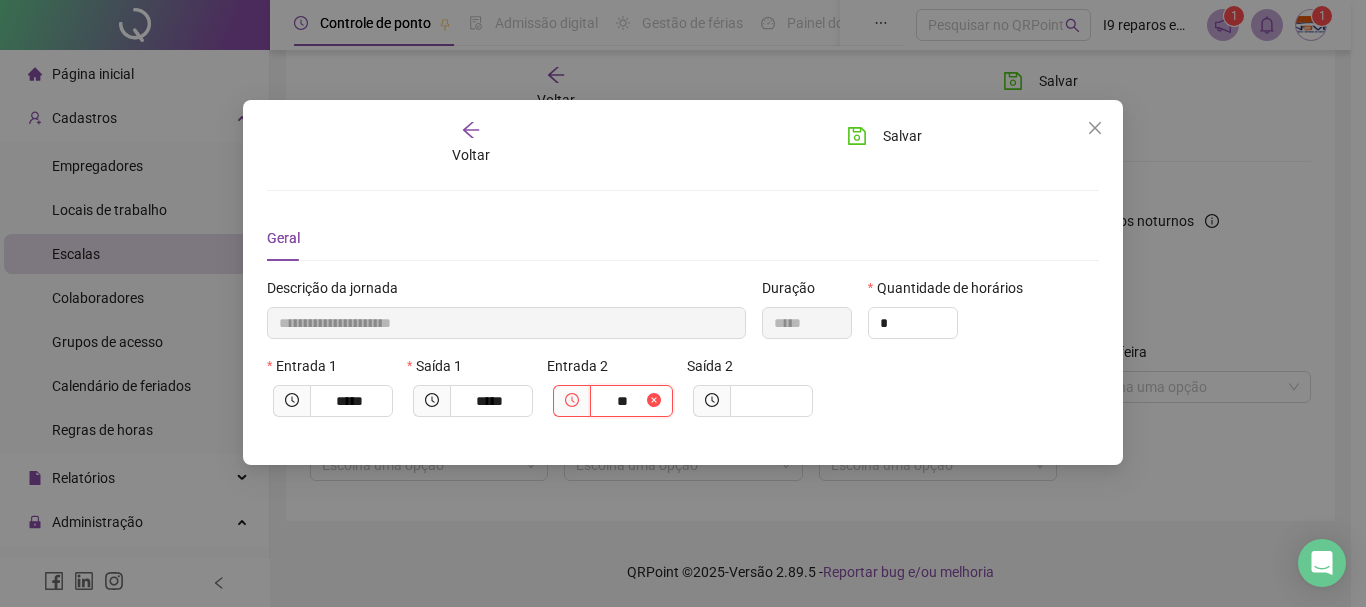 type on "**********" 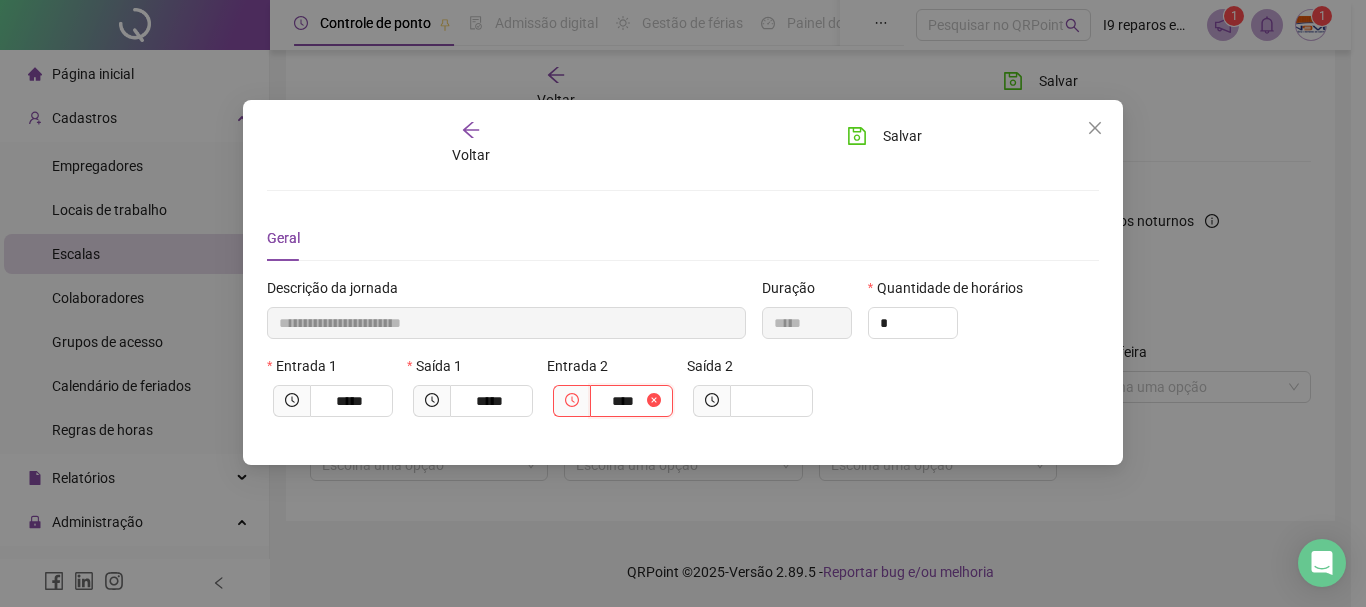 type on "**********" 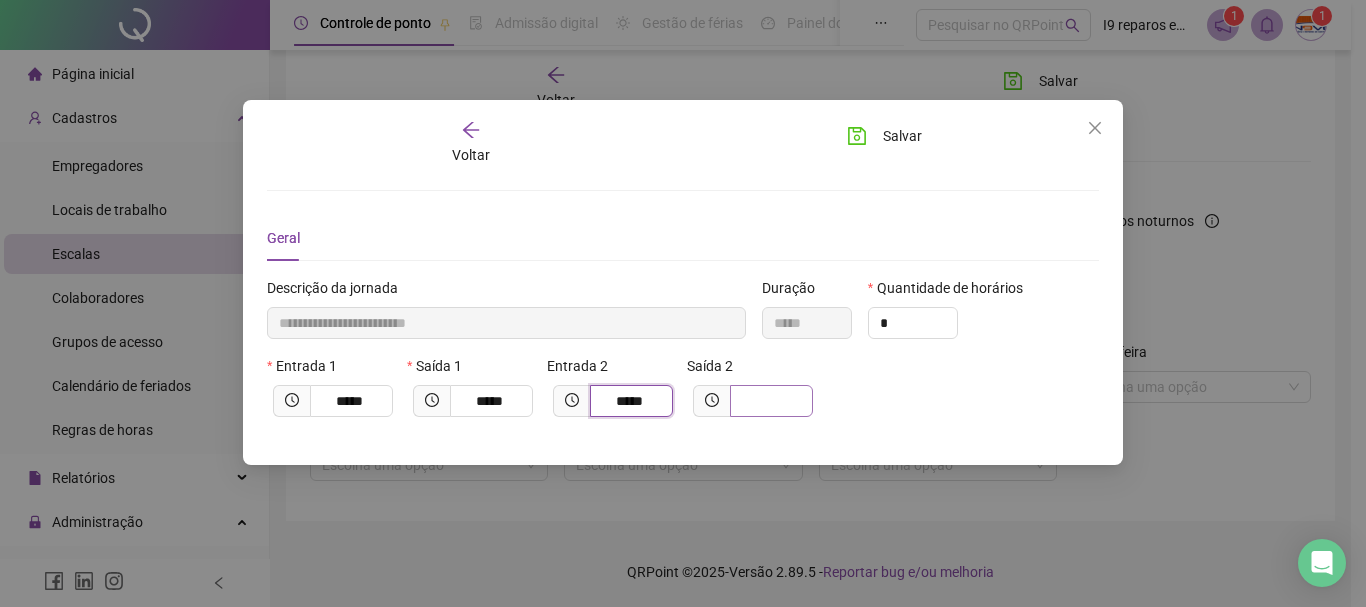 type on "*****" 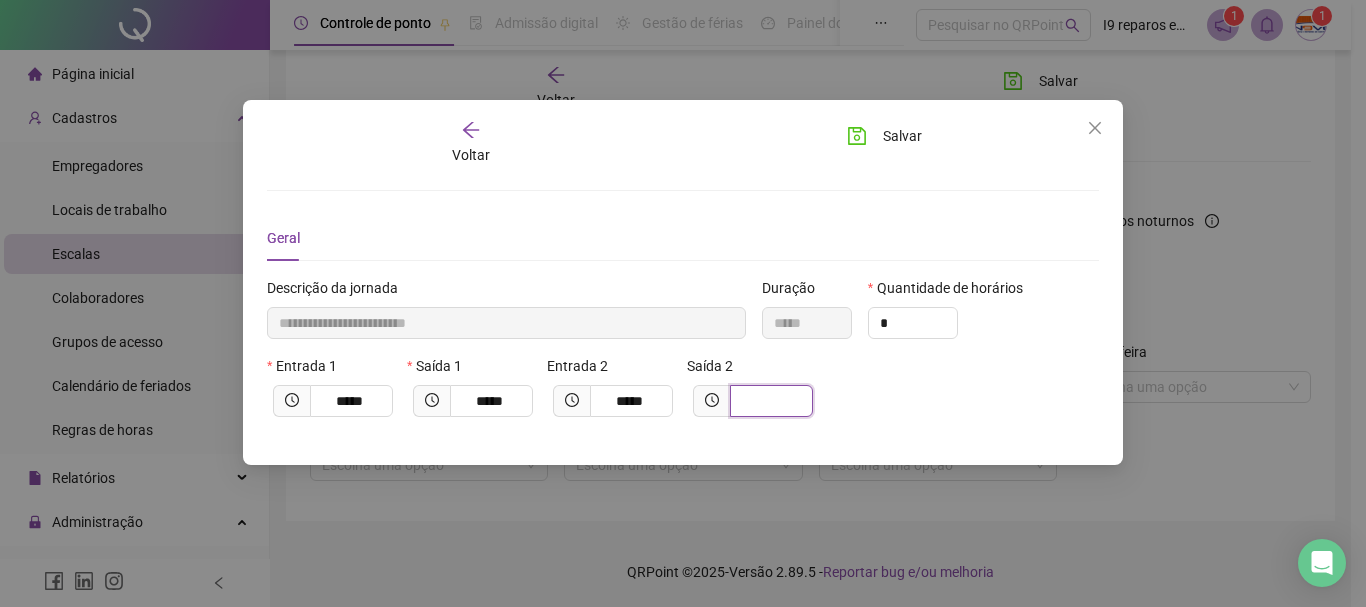 click at bounding box center (769, 401) 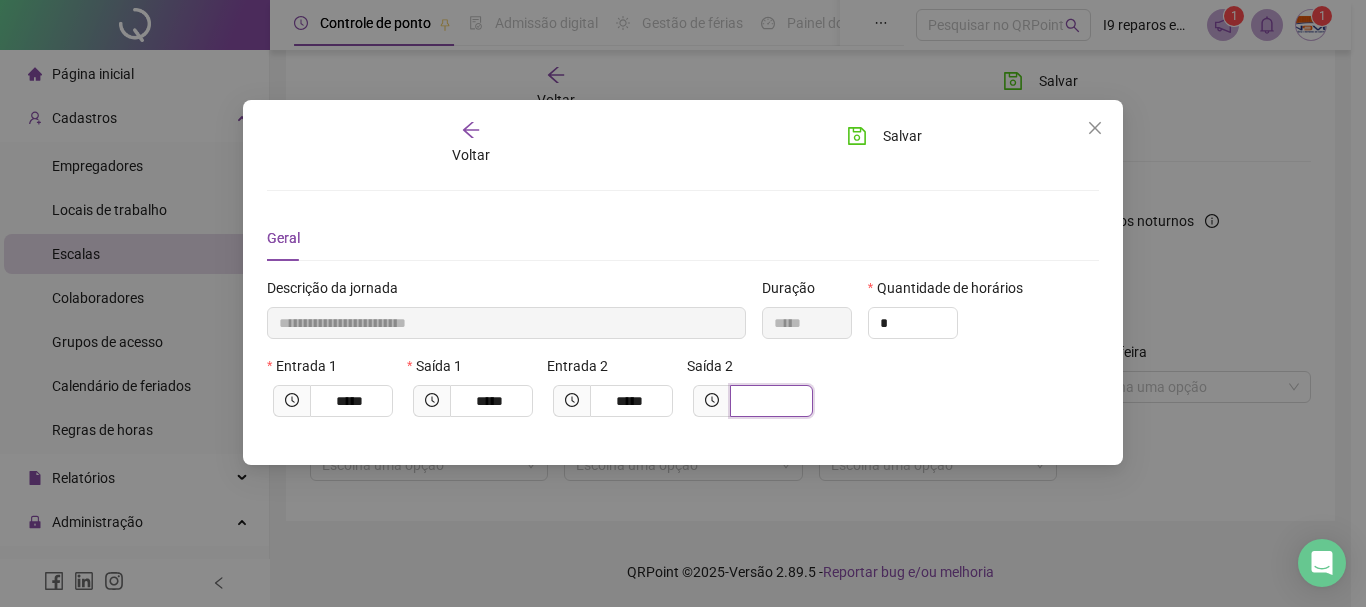 type on "*" 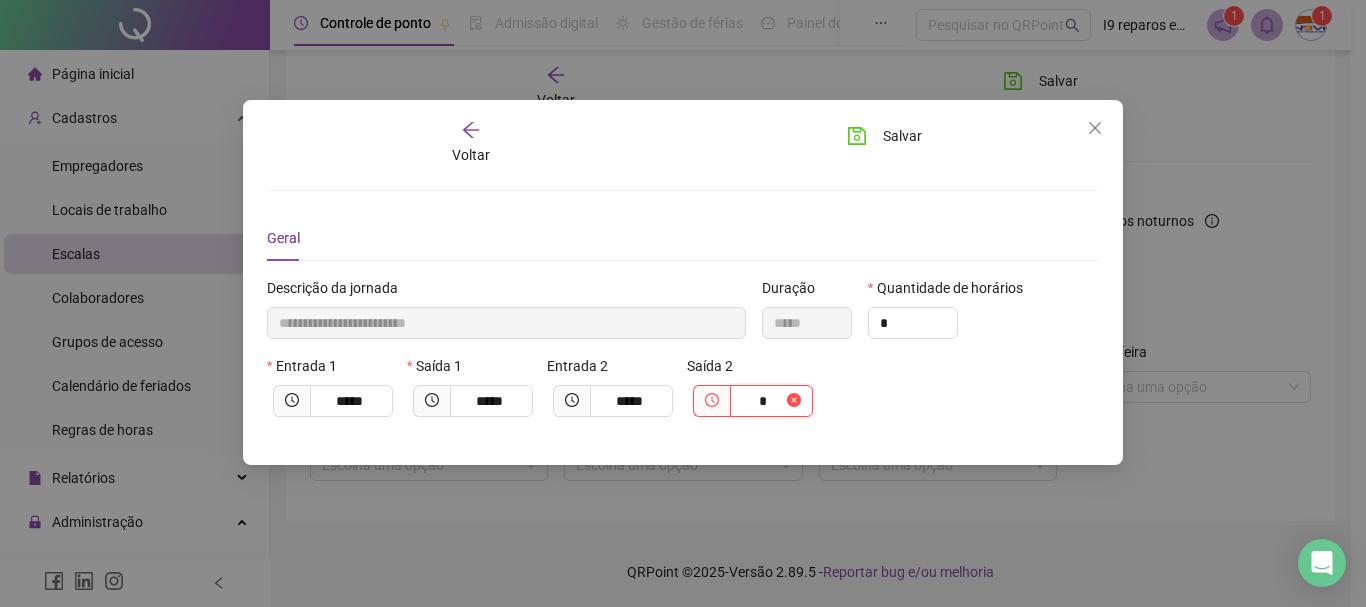 type on "**********" 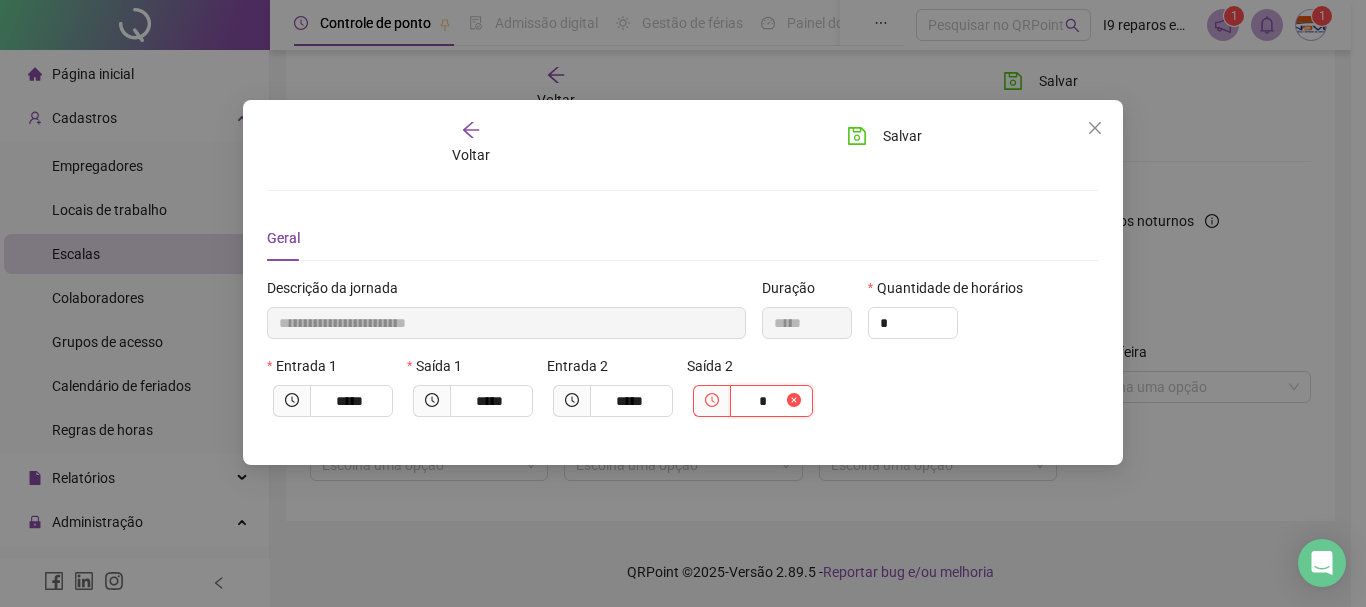 type on "**" 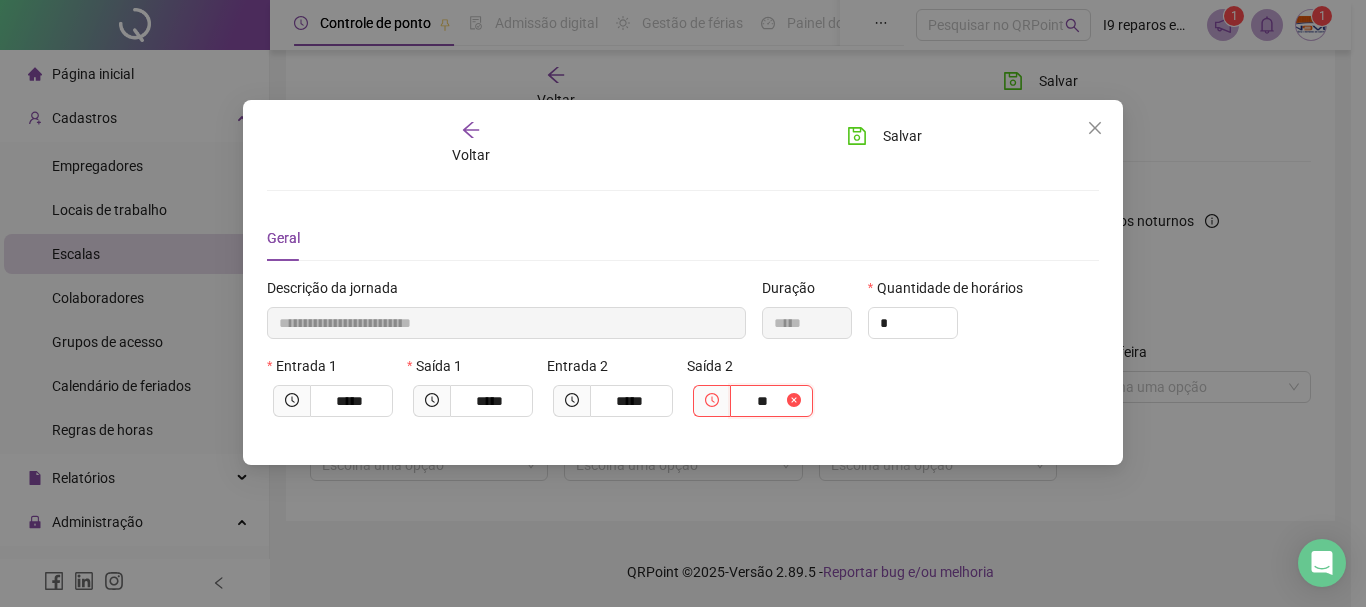 type on "**********" 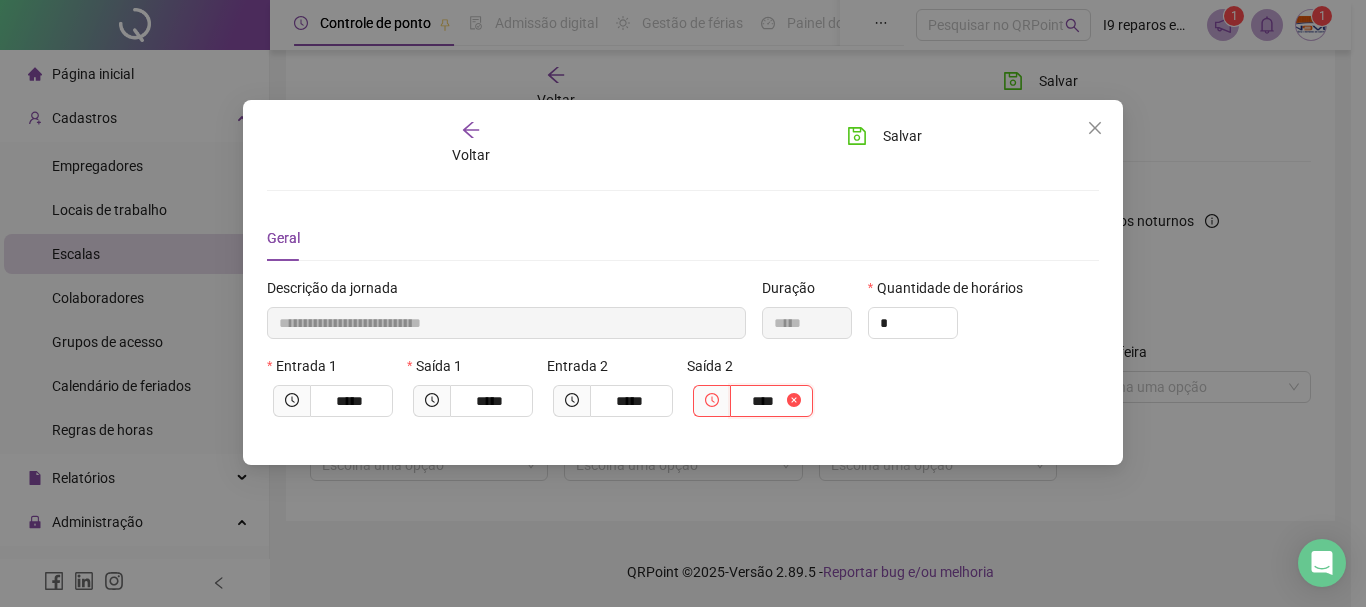 type on "**********" 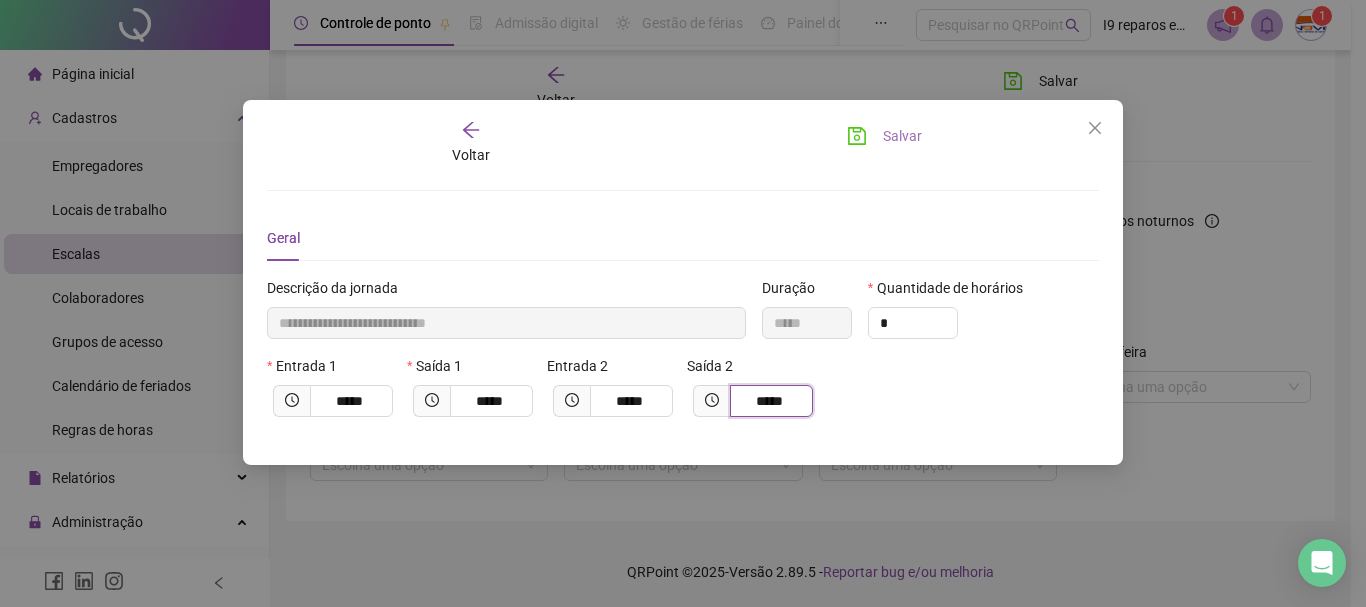 type on "*****" 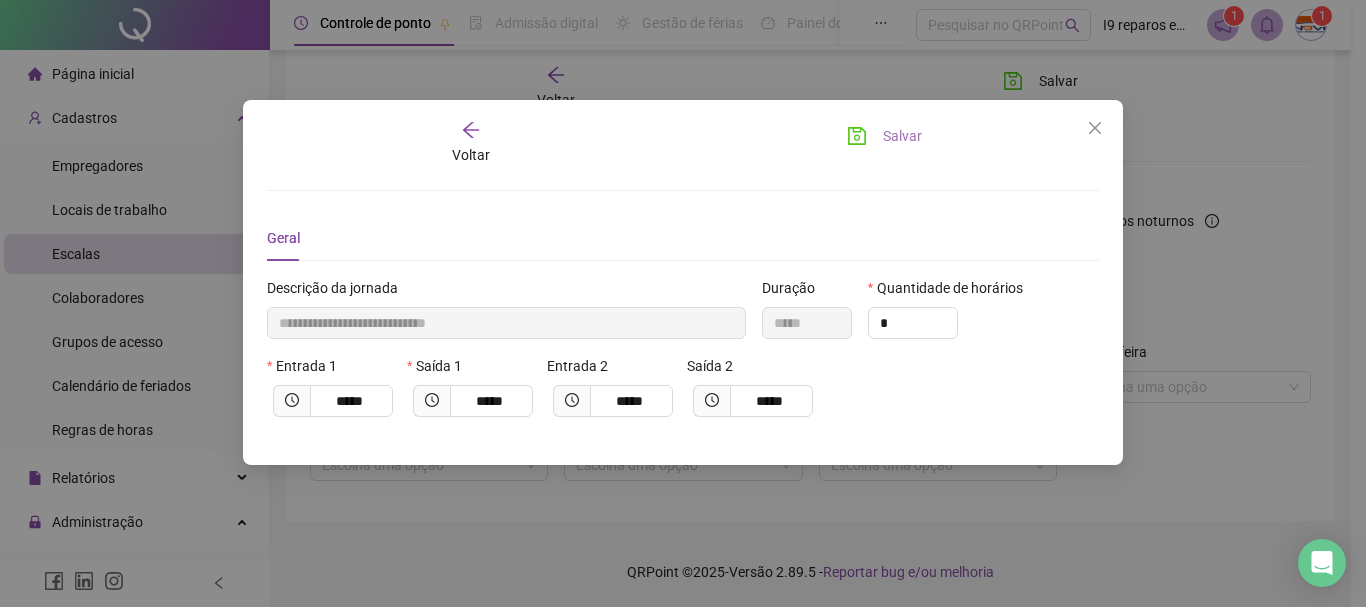 click on "Salvar" at bounding box center (902, 136) 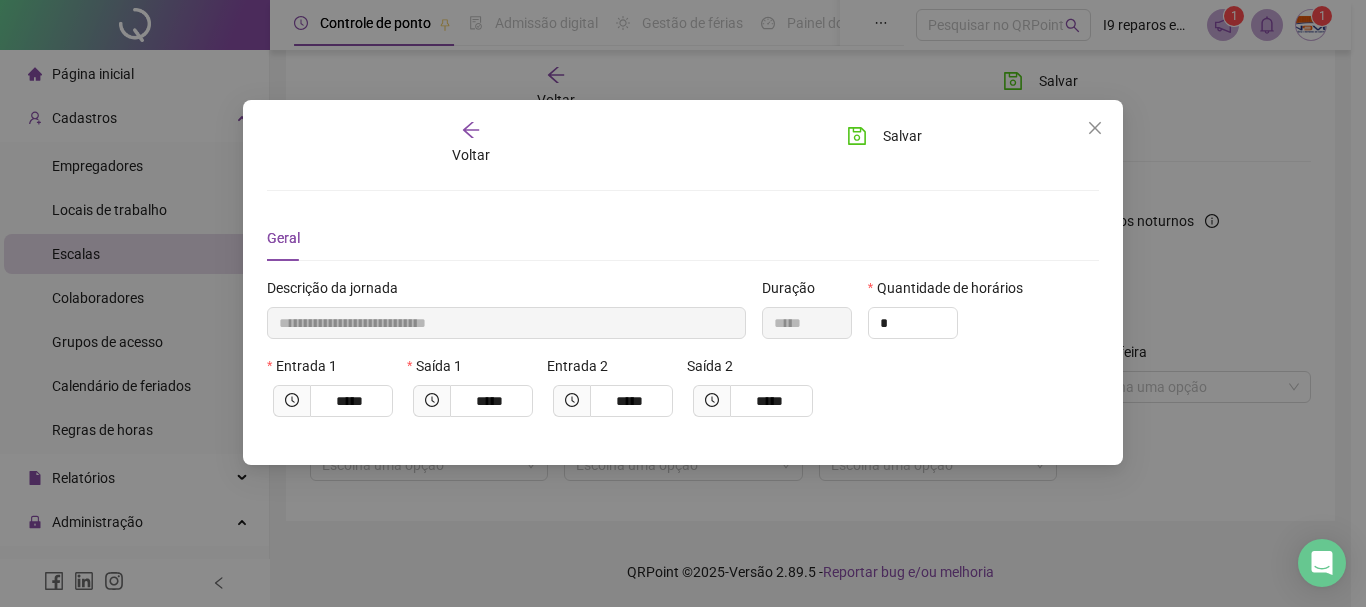 type 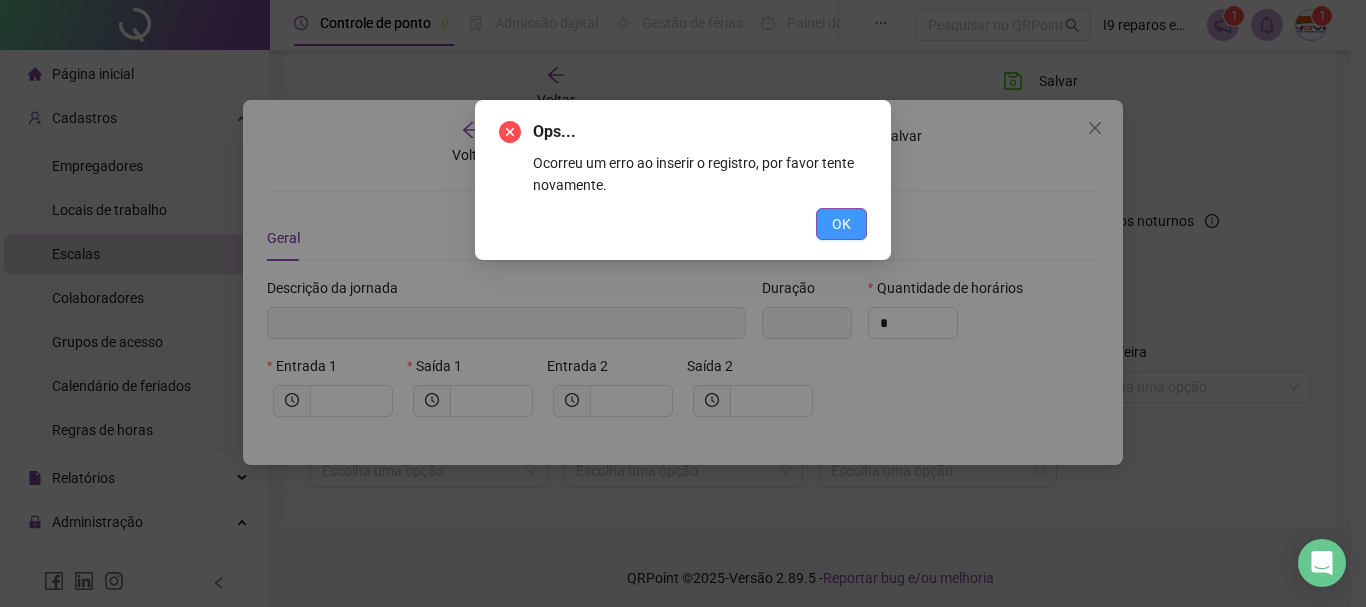 click on "OK" at bounding box center (841, 224) 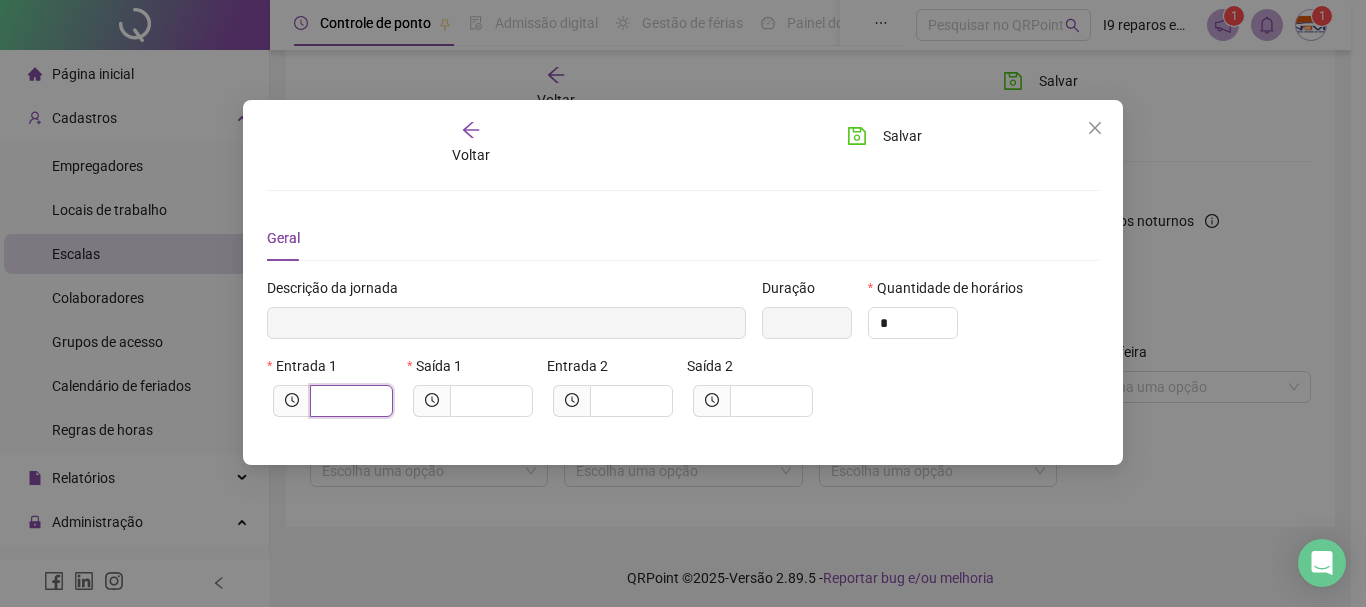 click at bounding box center [349, 401] 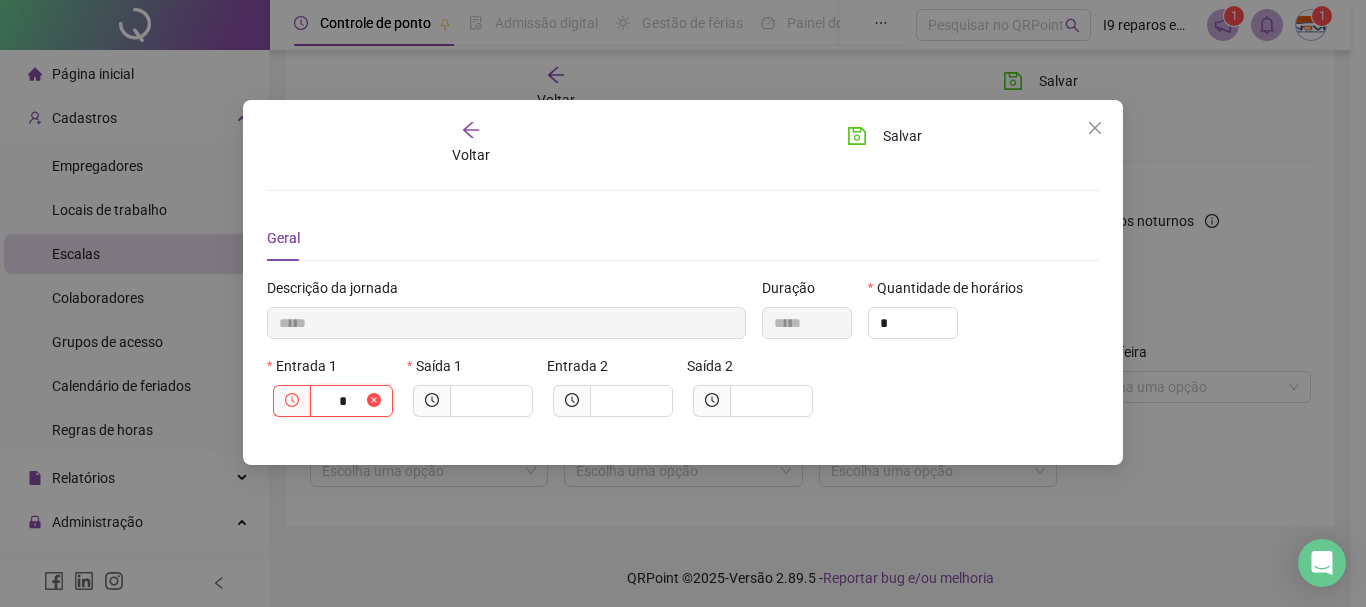 type on "******" 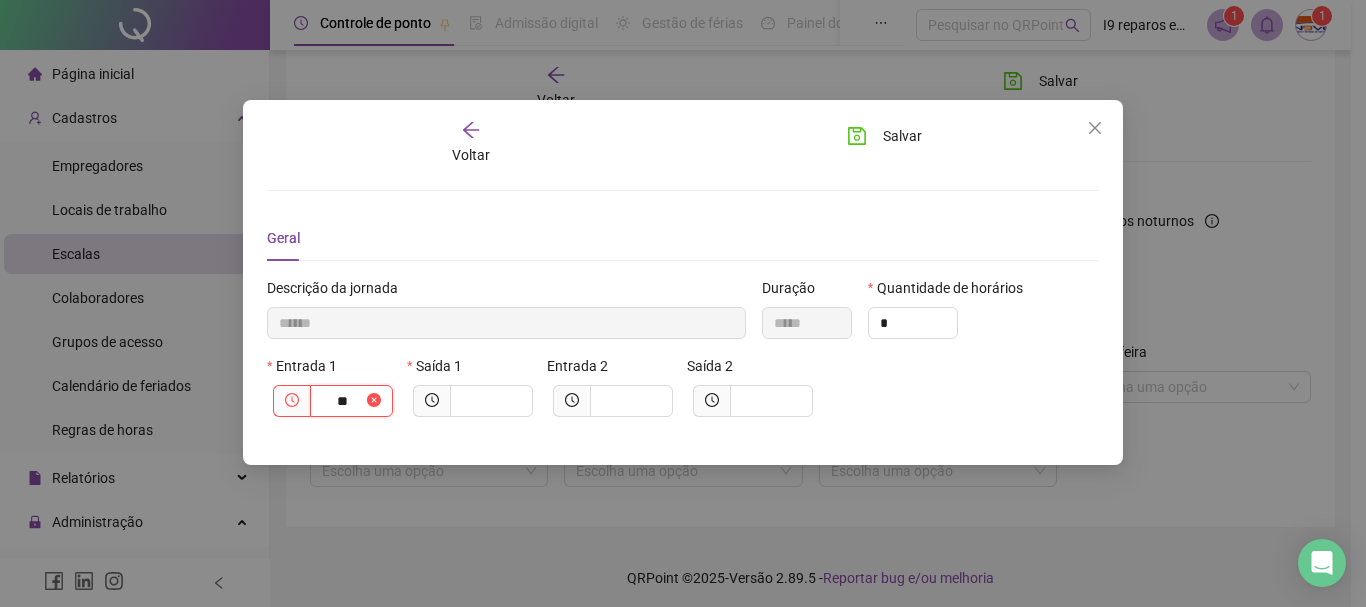 type on "********" 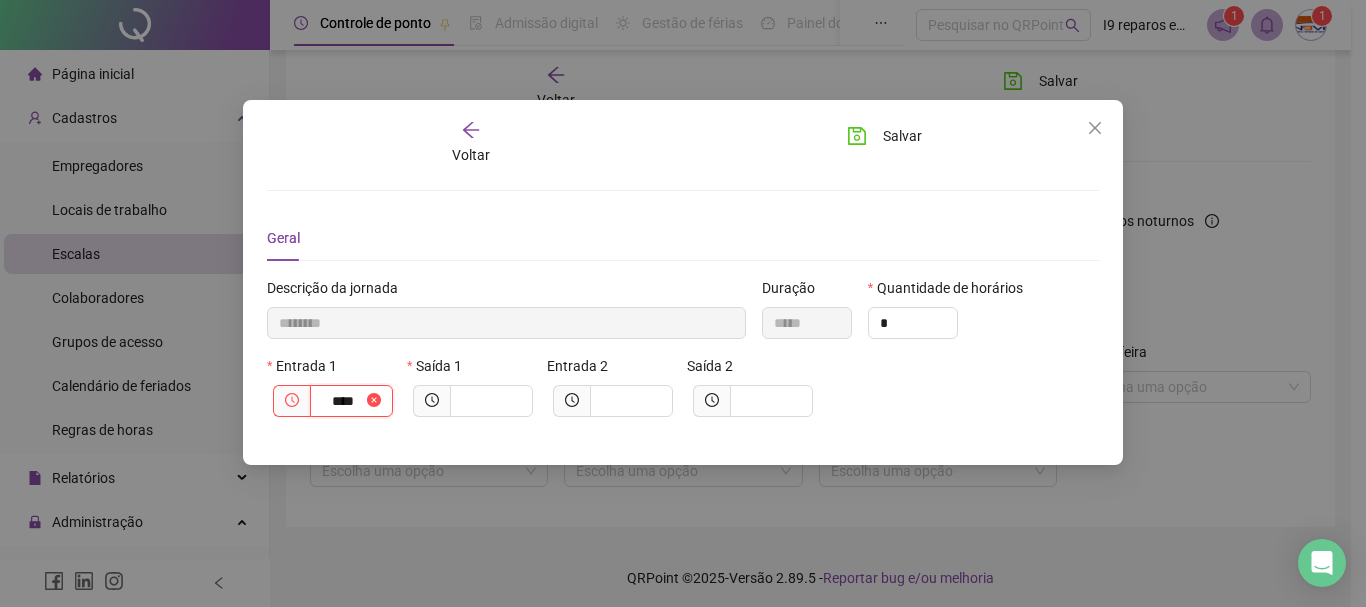 type on "*********" 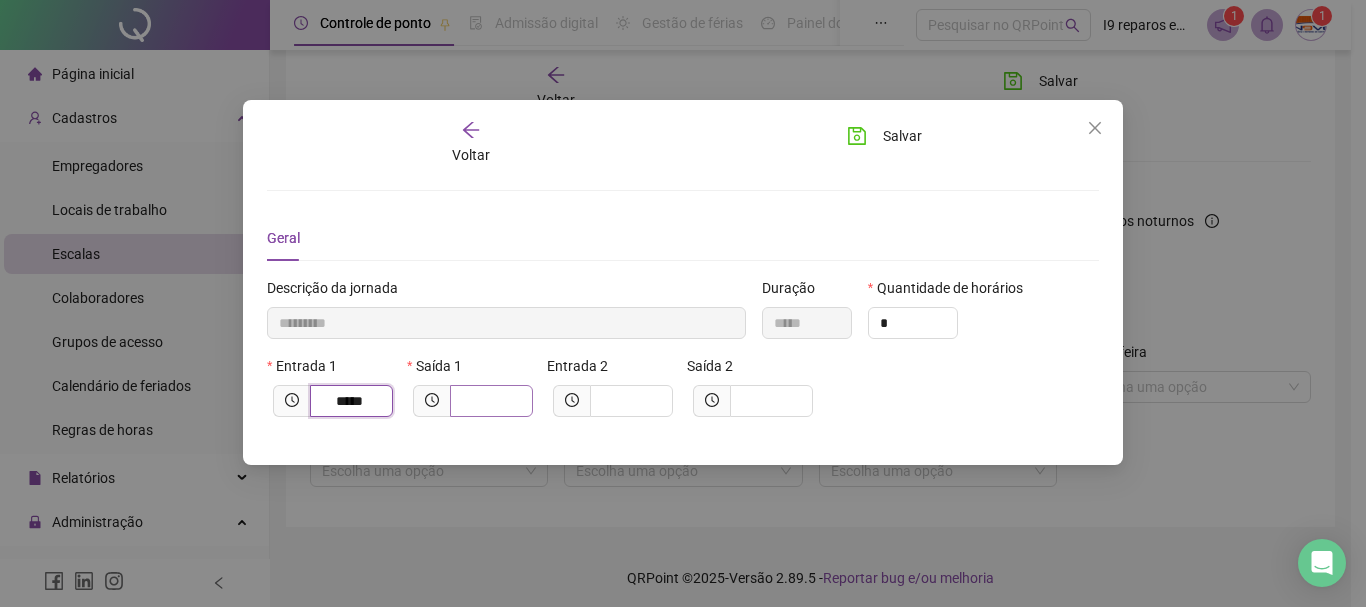 type on "*****" 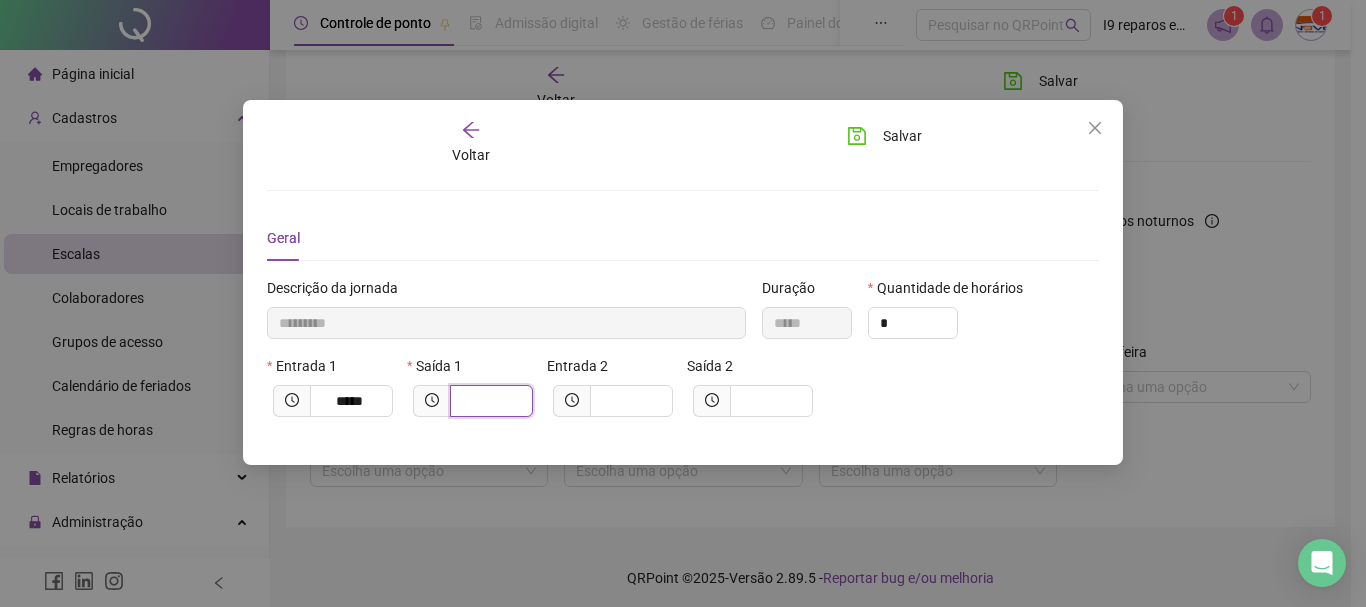 click at bounding box center [489, 401] 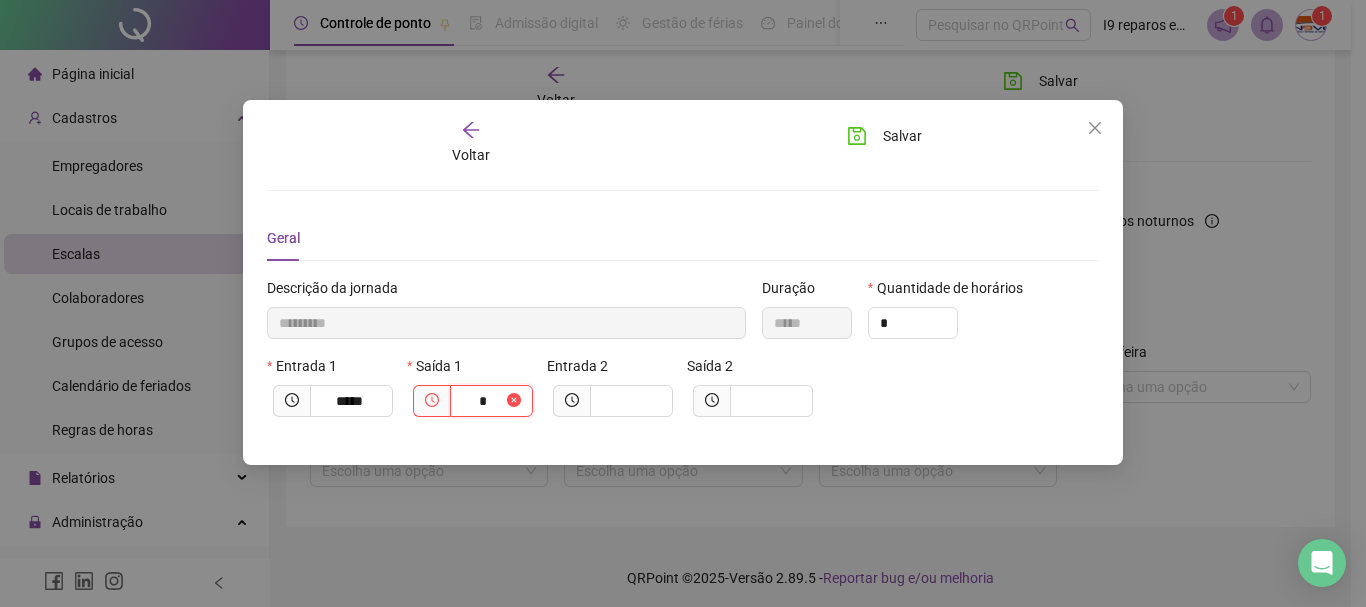 type on "**********" 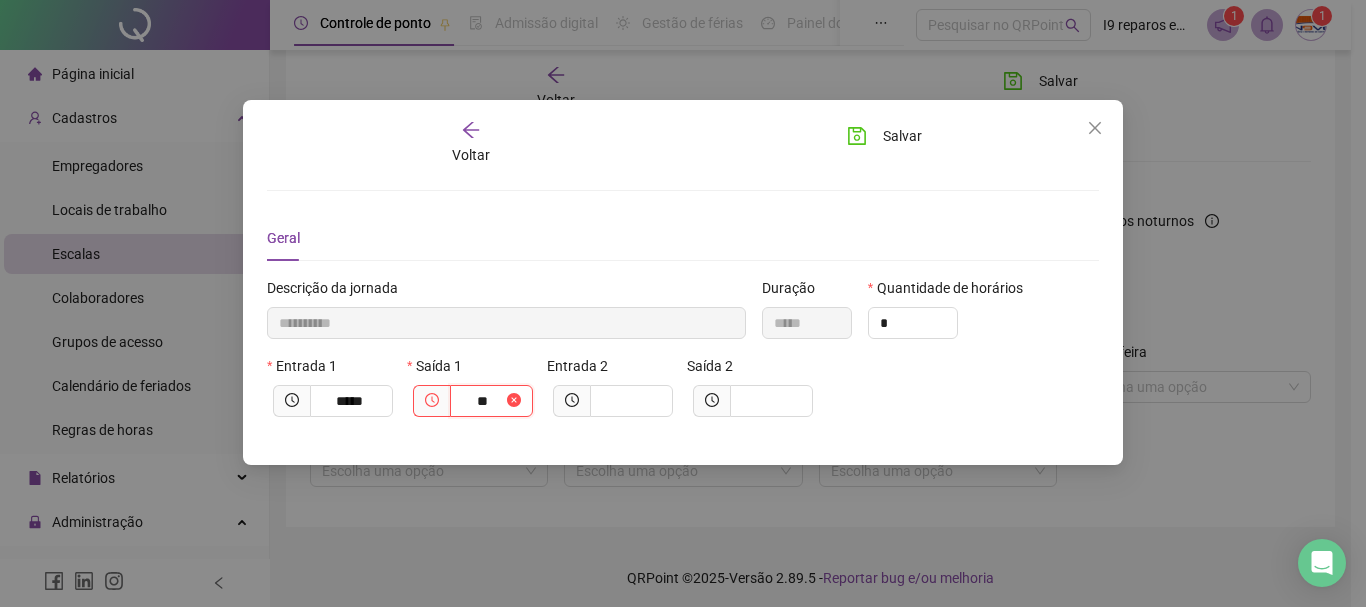 type on "**********" 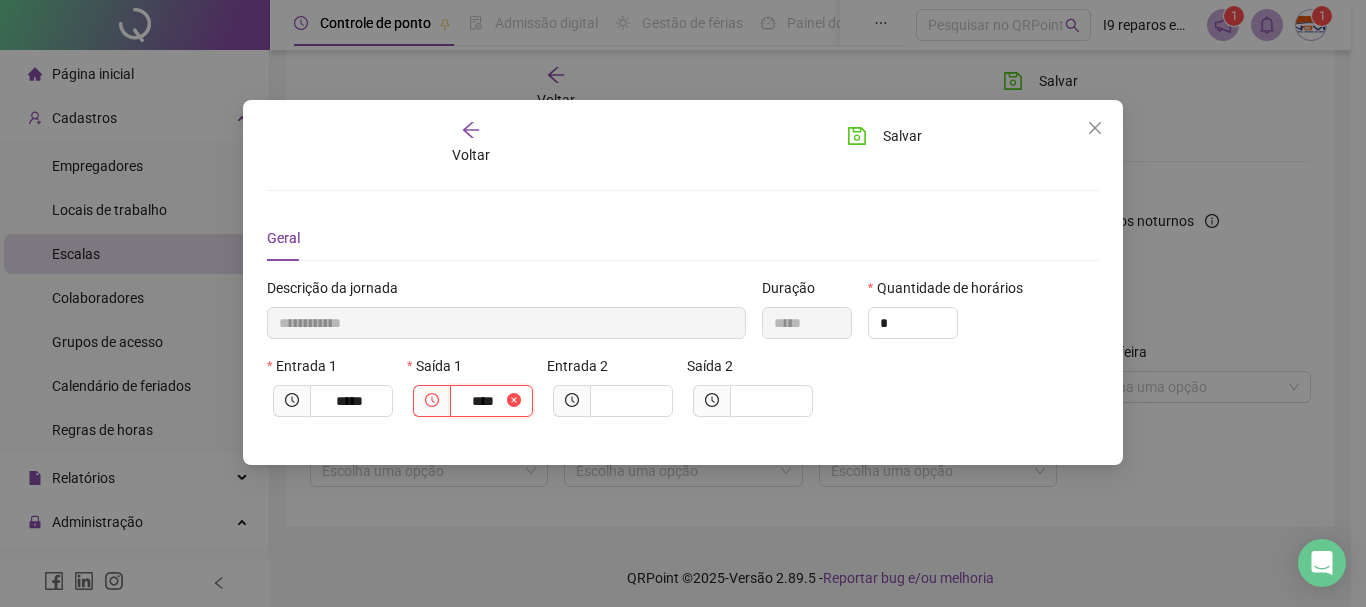type on "**********" 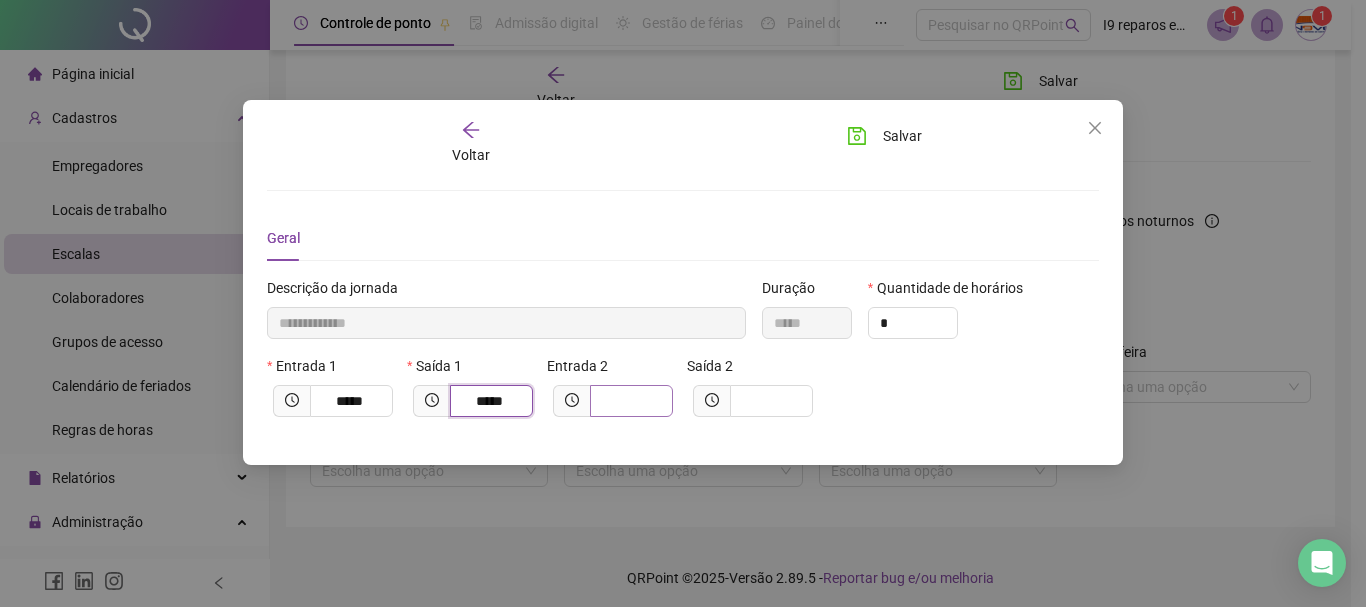 type on "*****" 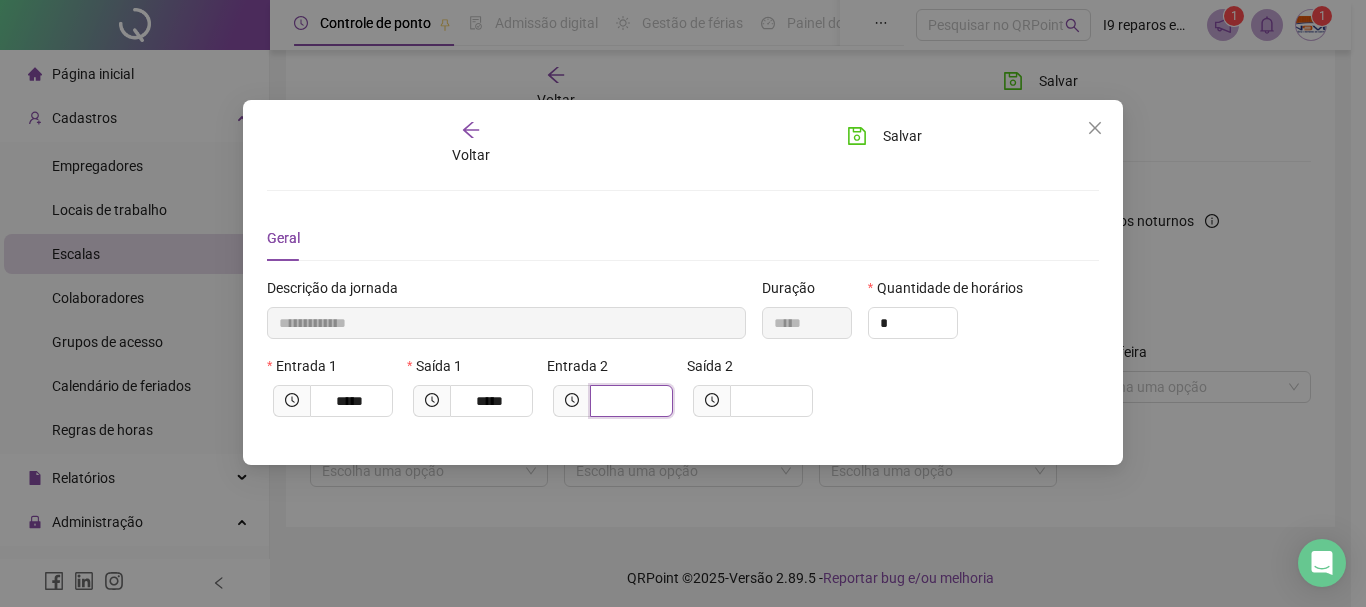 click at bounding box center [629, 401] 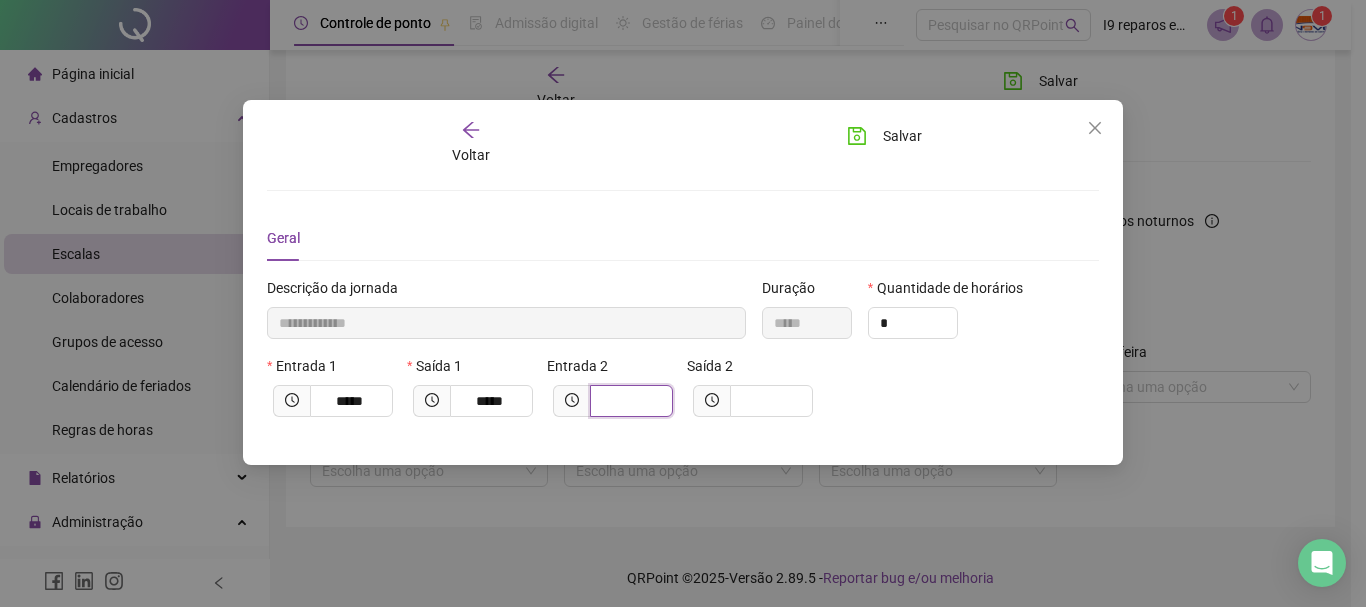 type on "**********" 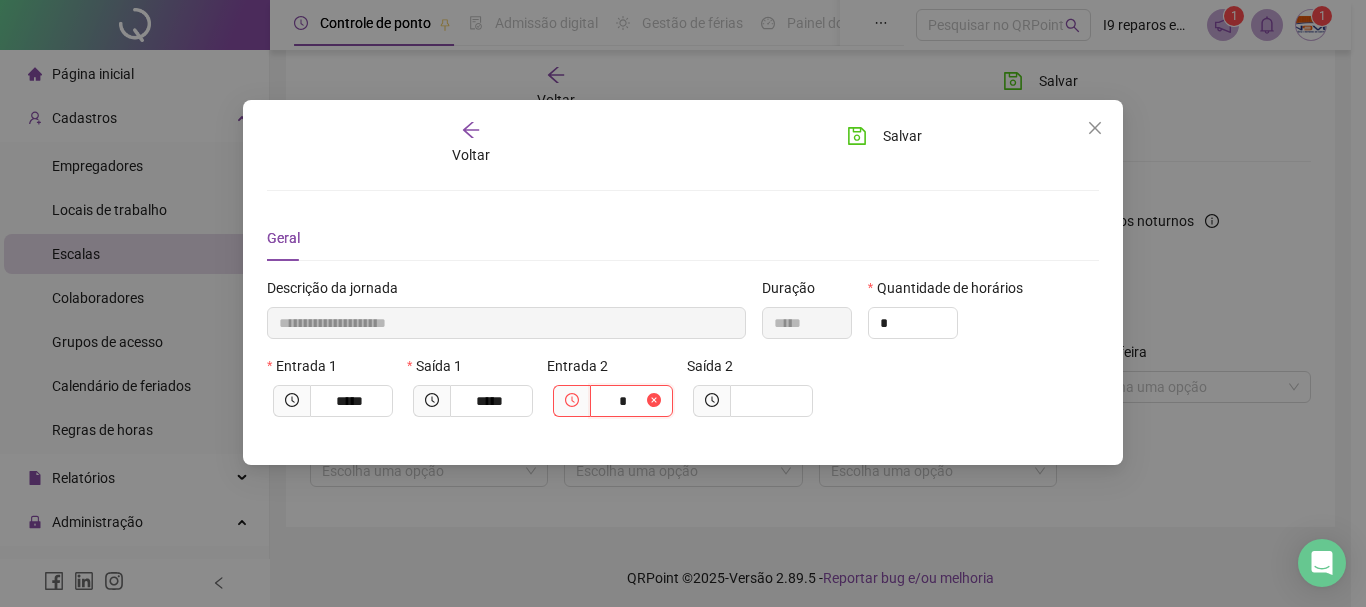 type on "**********" 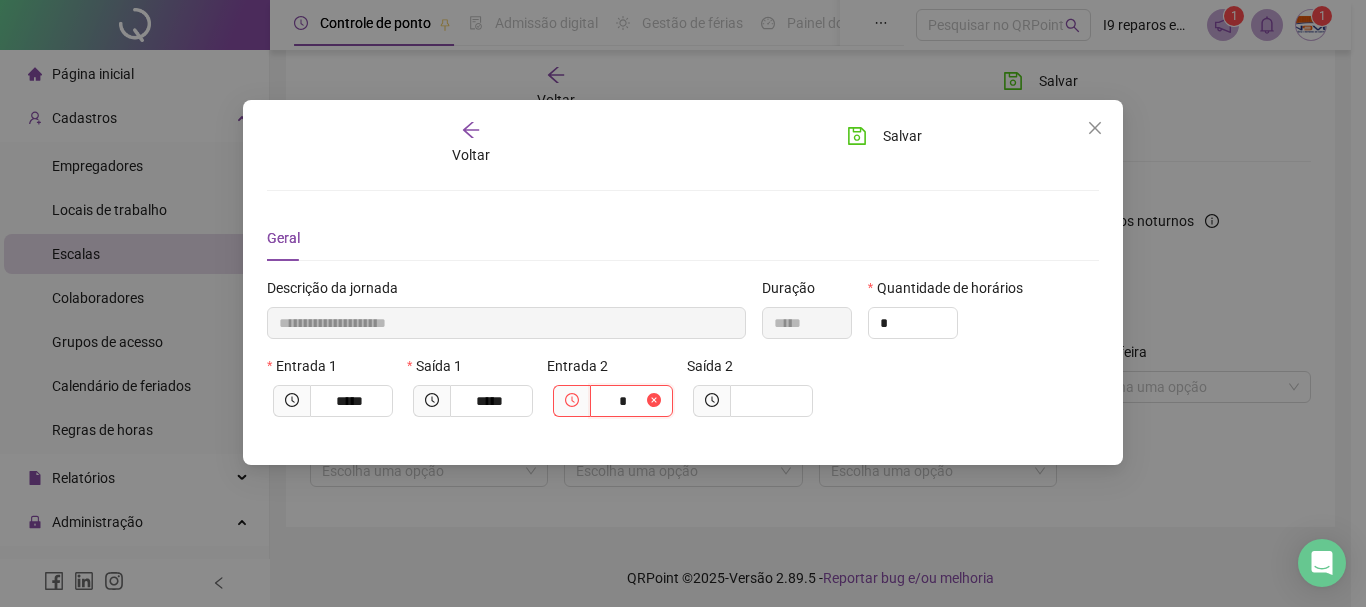 type on "**" 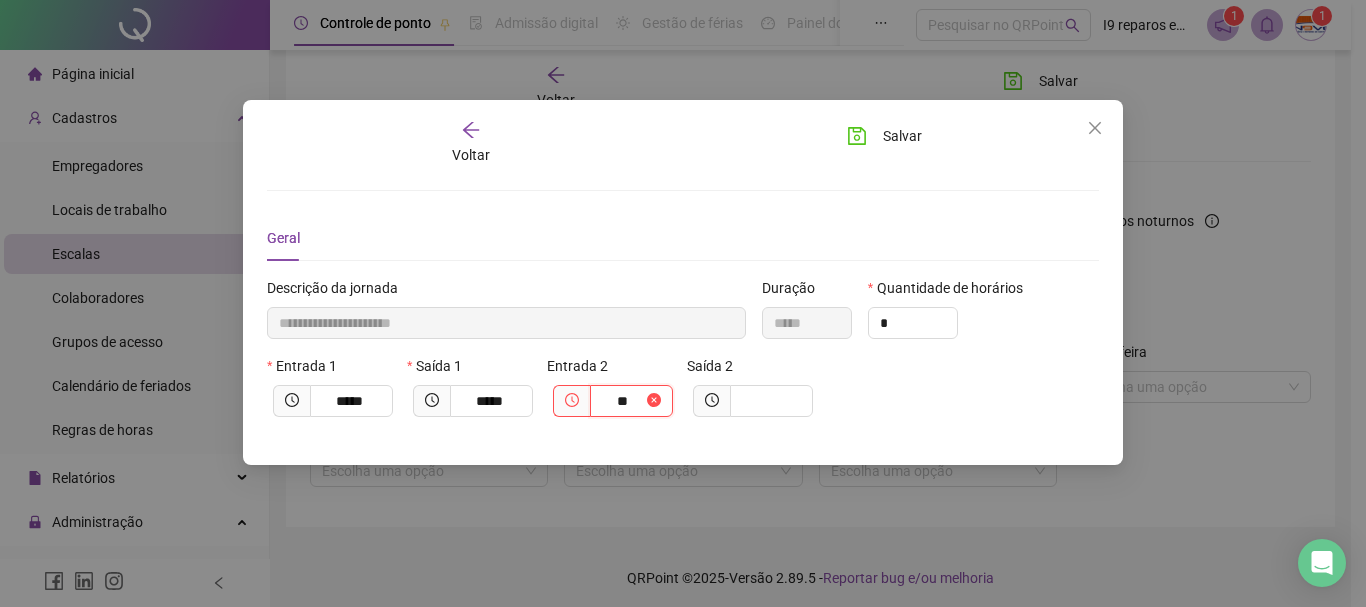 type on "**********" 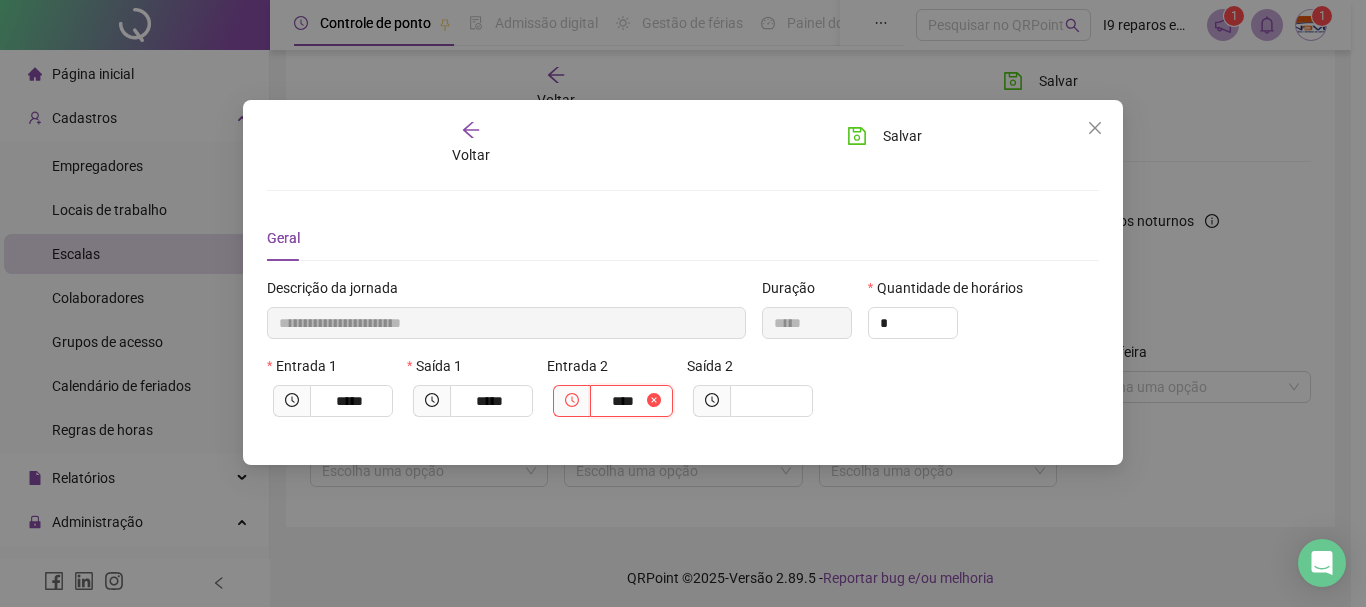 type on "**********" 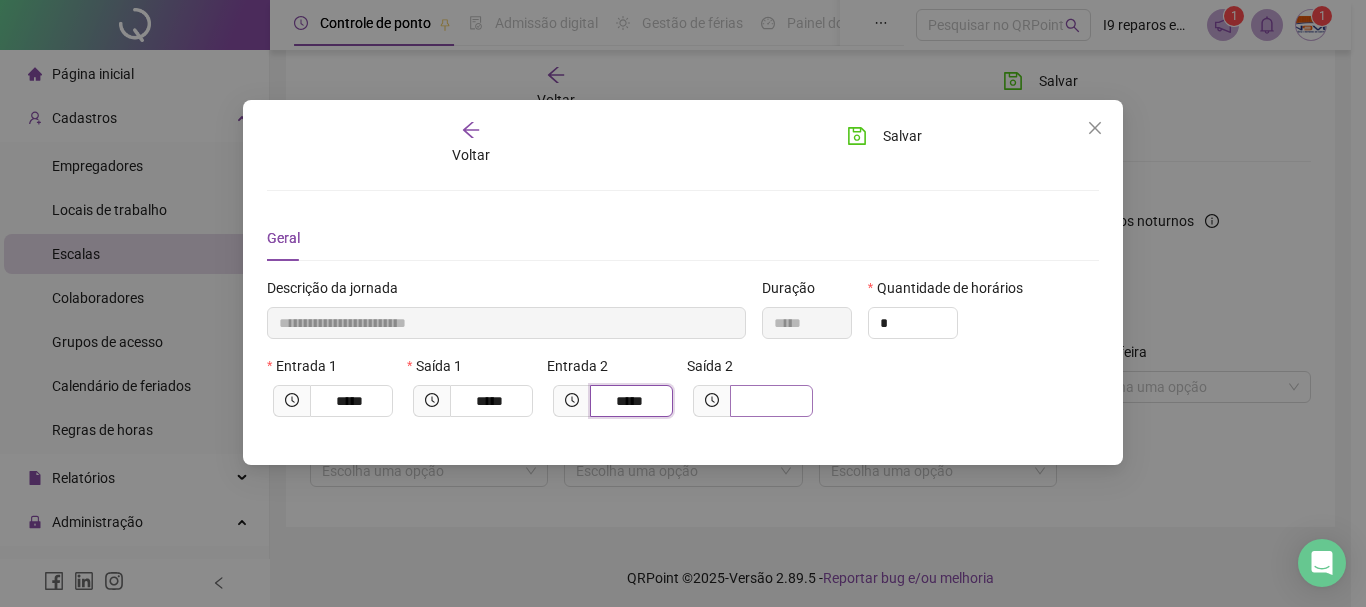 type on "*****" 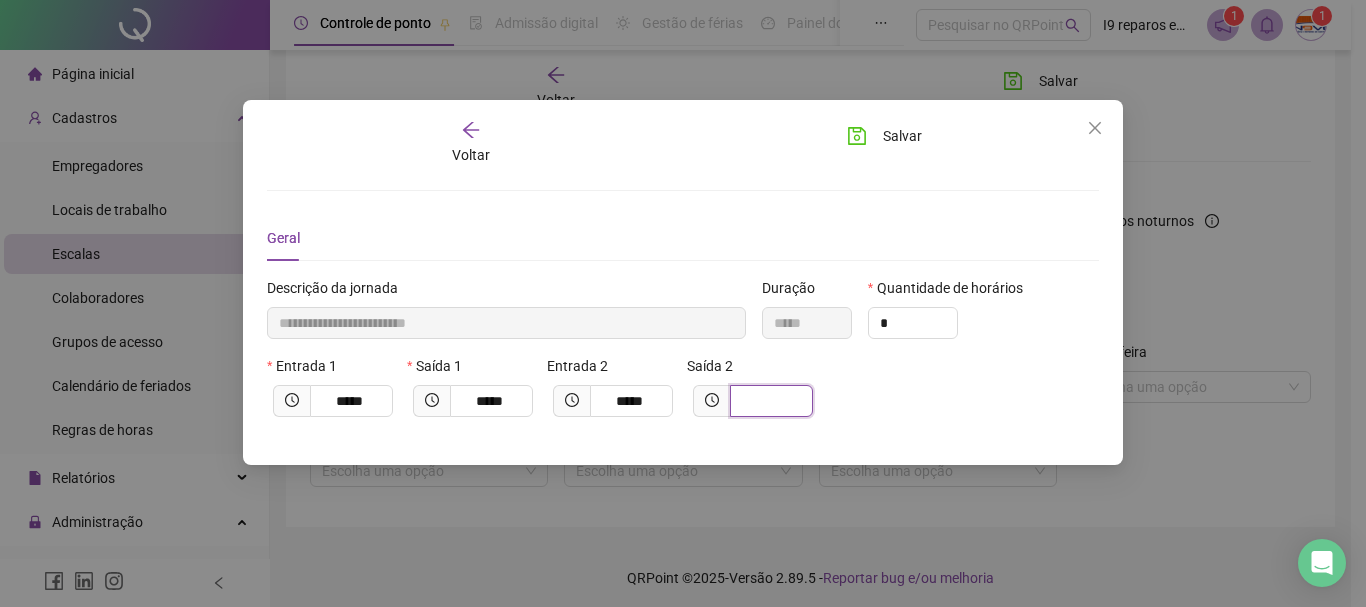 click at bounding box center [769, 401] 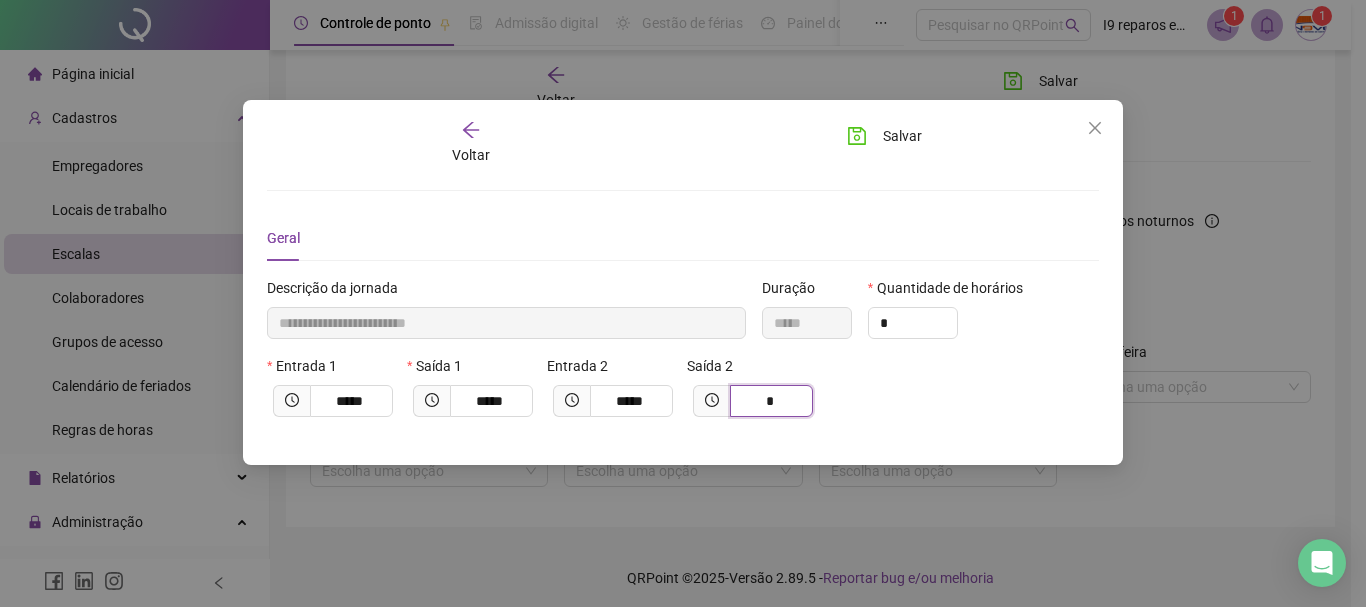type on "**********" 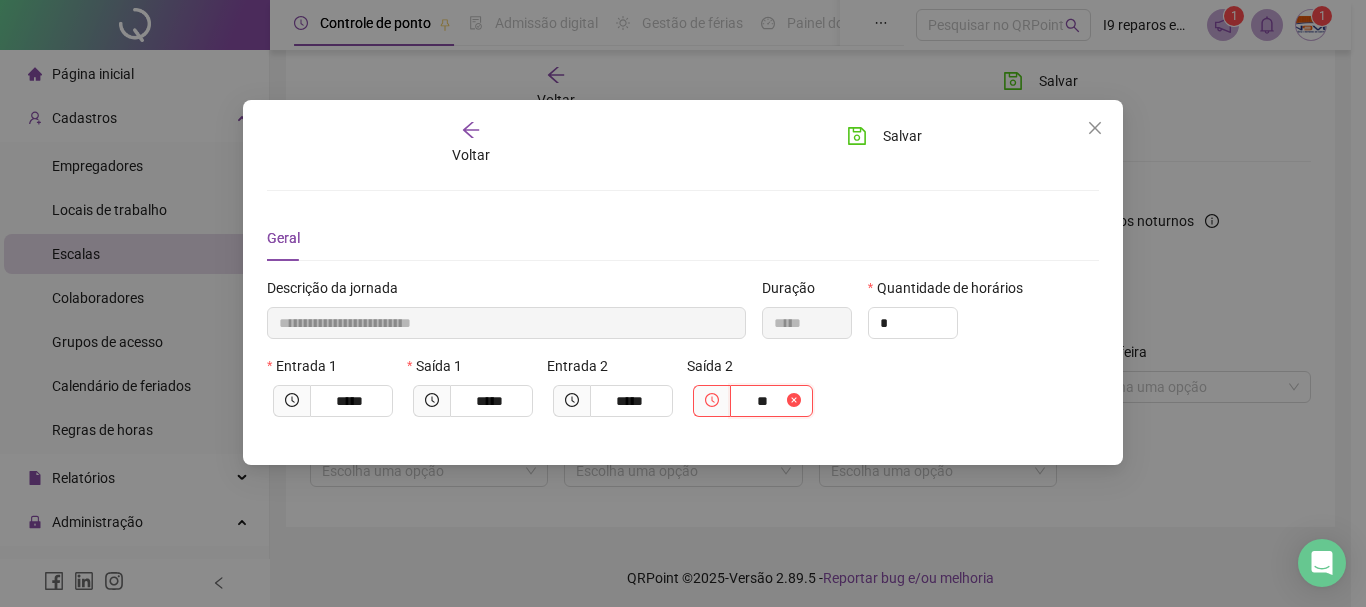 type on "**********" 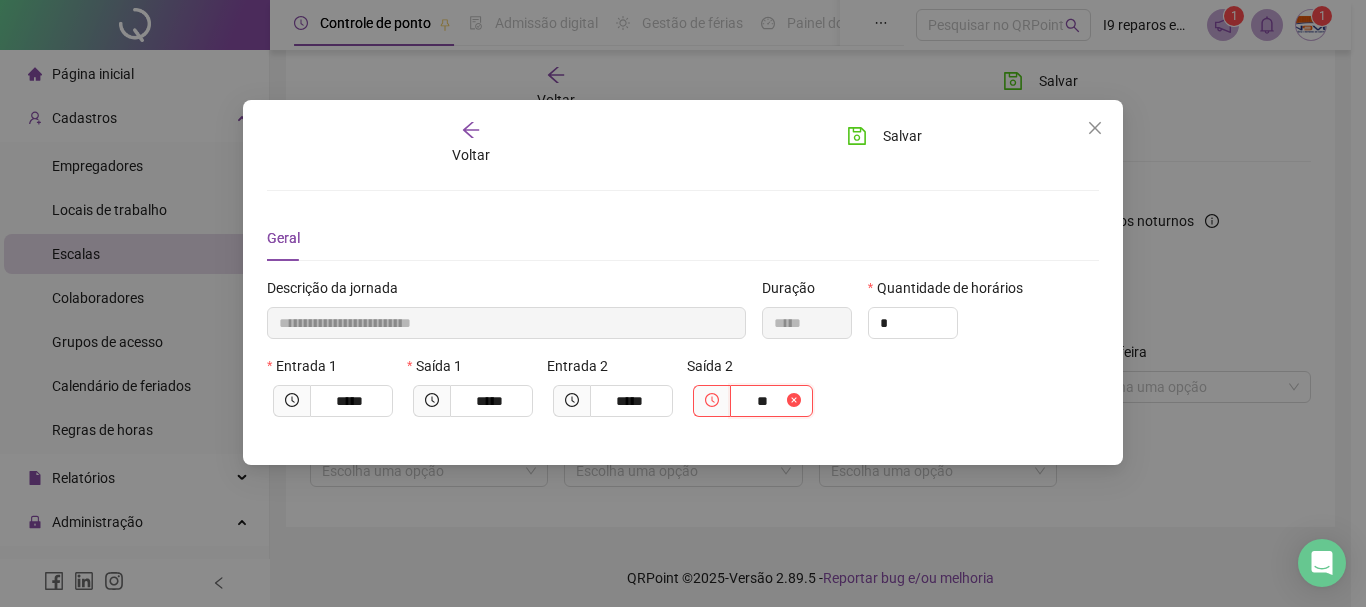 type on "*****" 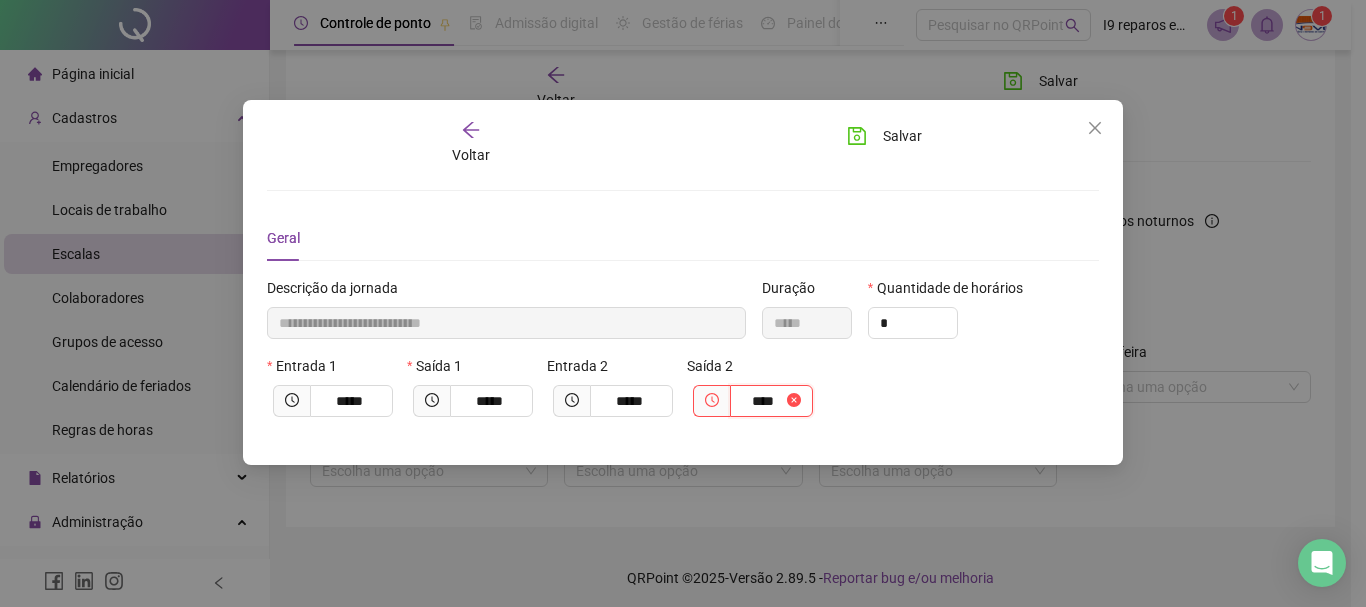 type on "**********" 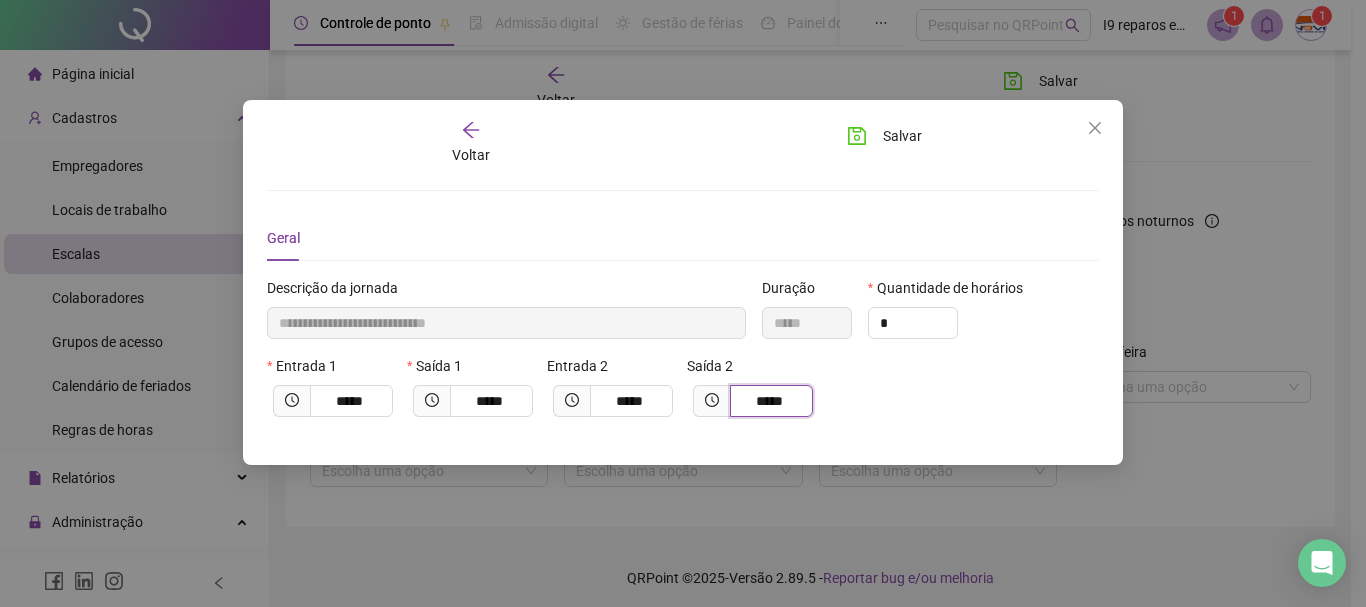 type on "*****" 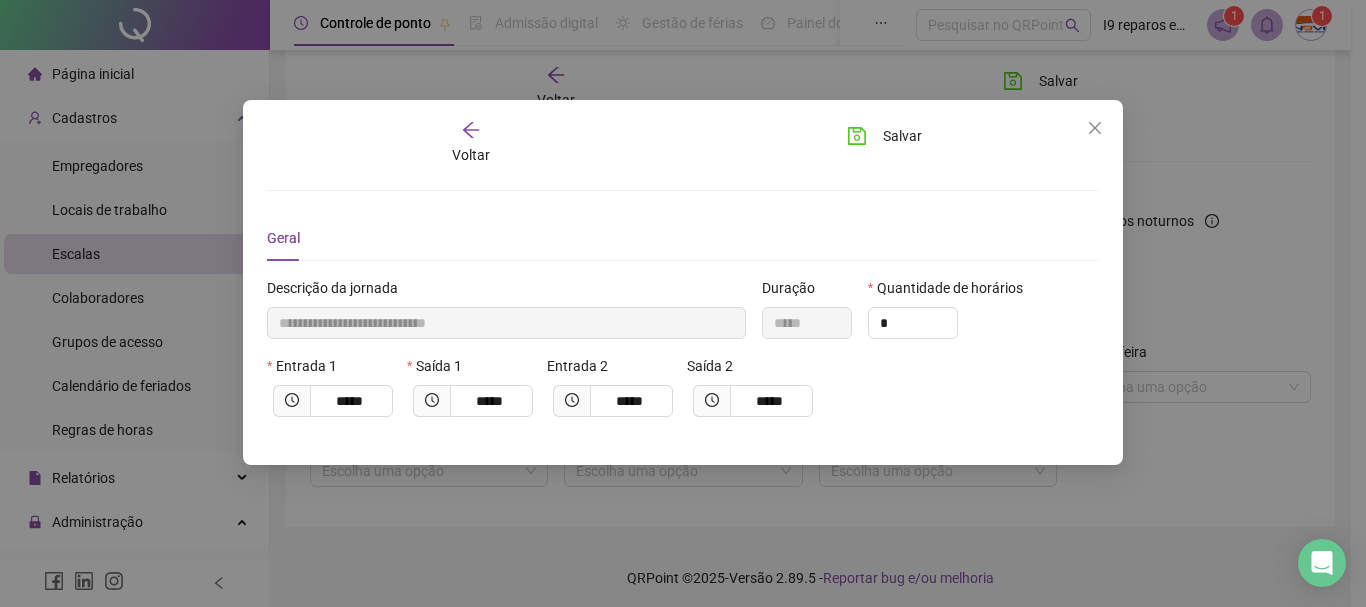 click on "Entrada 1 ***** Saída 1 ***** Entrada 2 ***** Saída 2 *****" at bounding box center (683, 394) 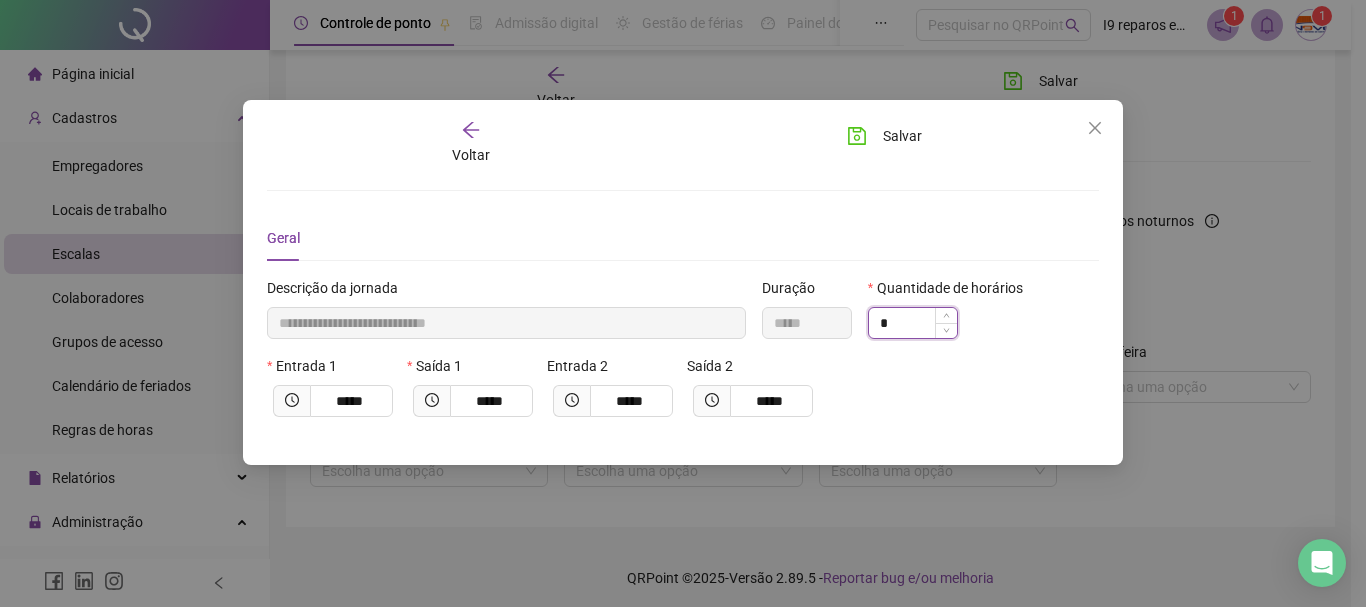 click on "*" at bounding box center [913, 323] 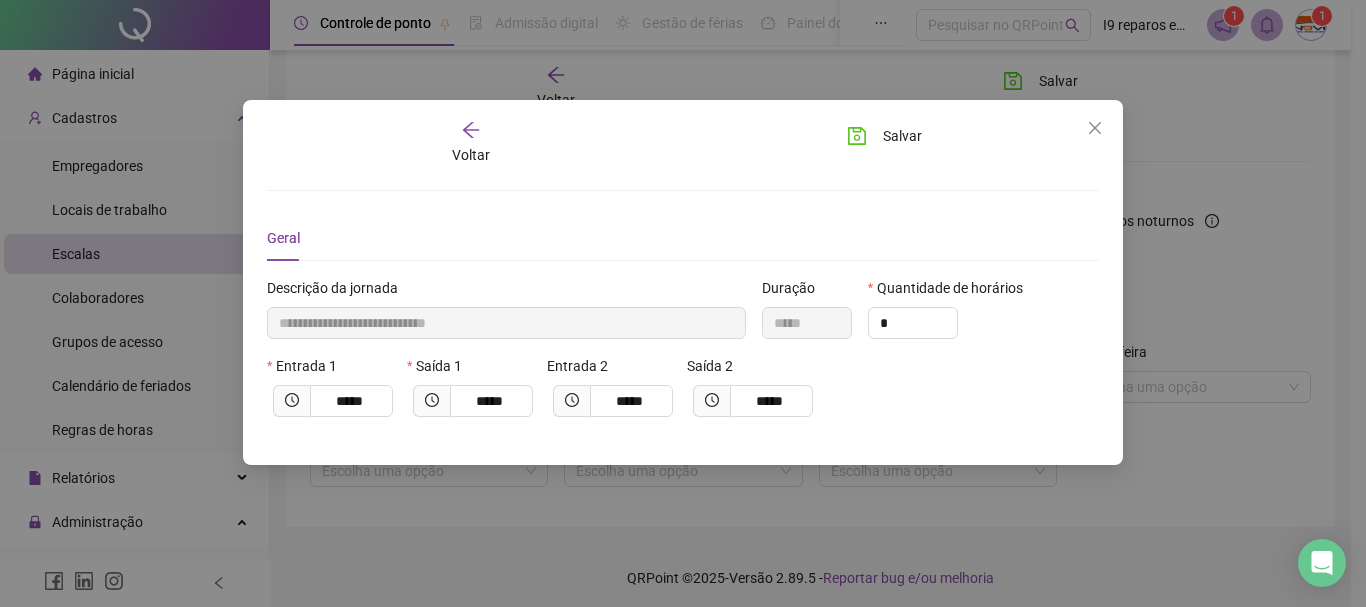 click on "Entrada 1 ***** Saída 1 ***** Entrada 2 ***** Saída 2 *****" at bounding box center (683, 394) 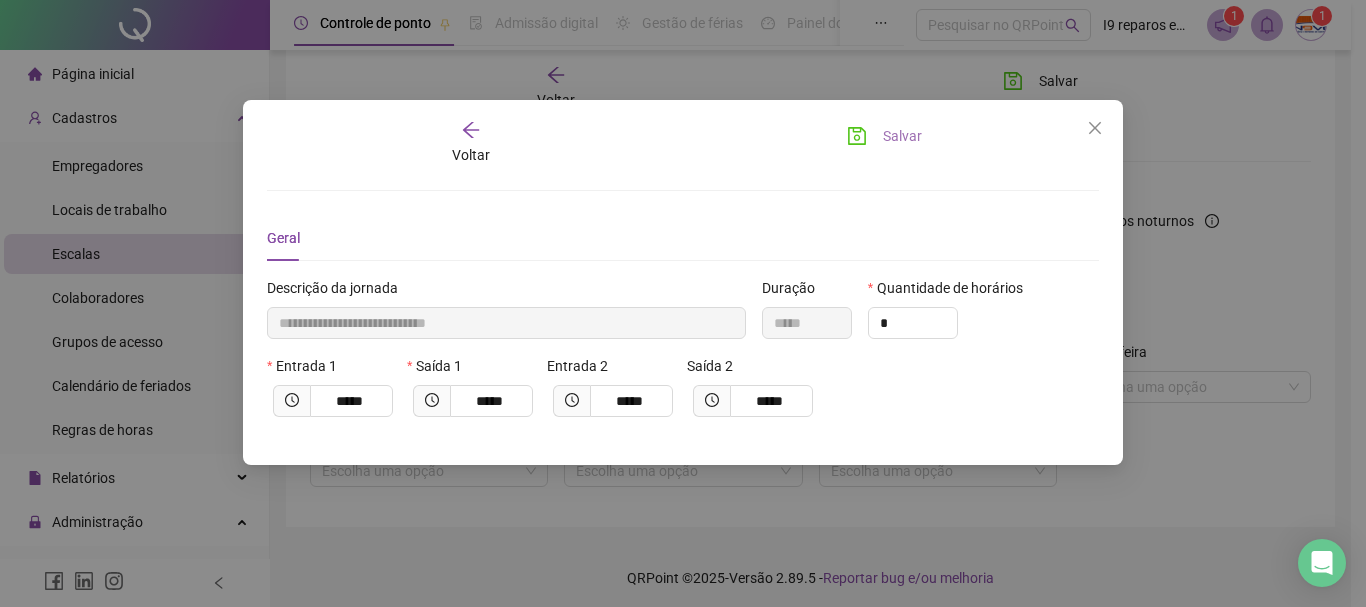 click on "Salvar" at bounding box center (902, 136) 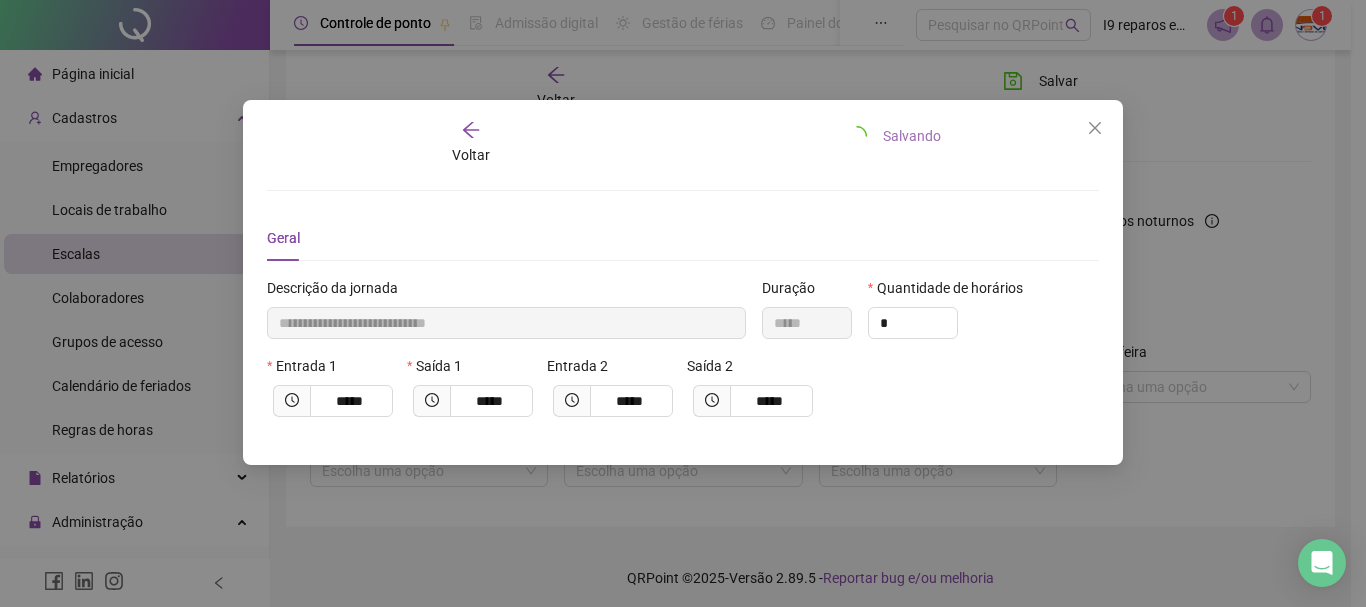 type 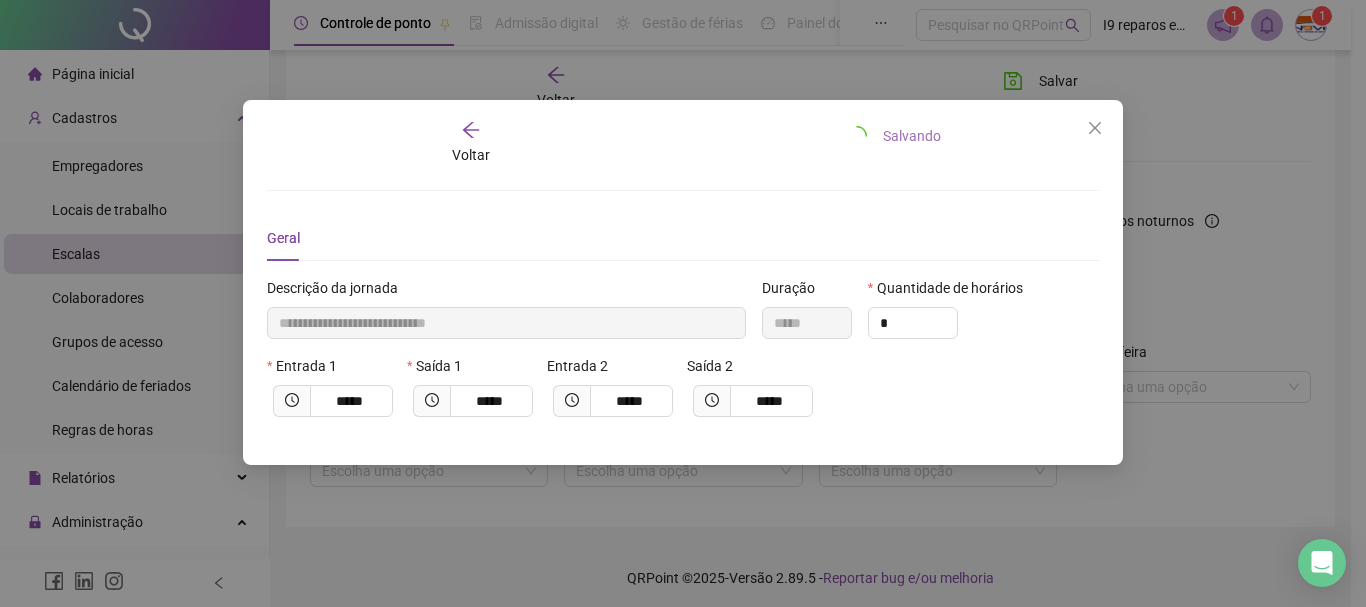 type 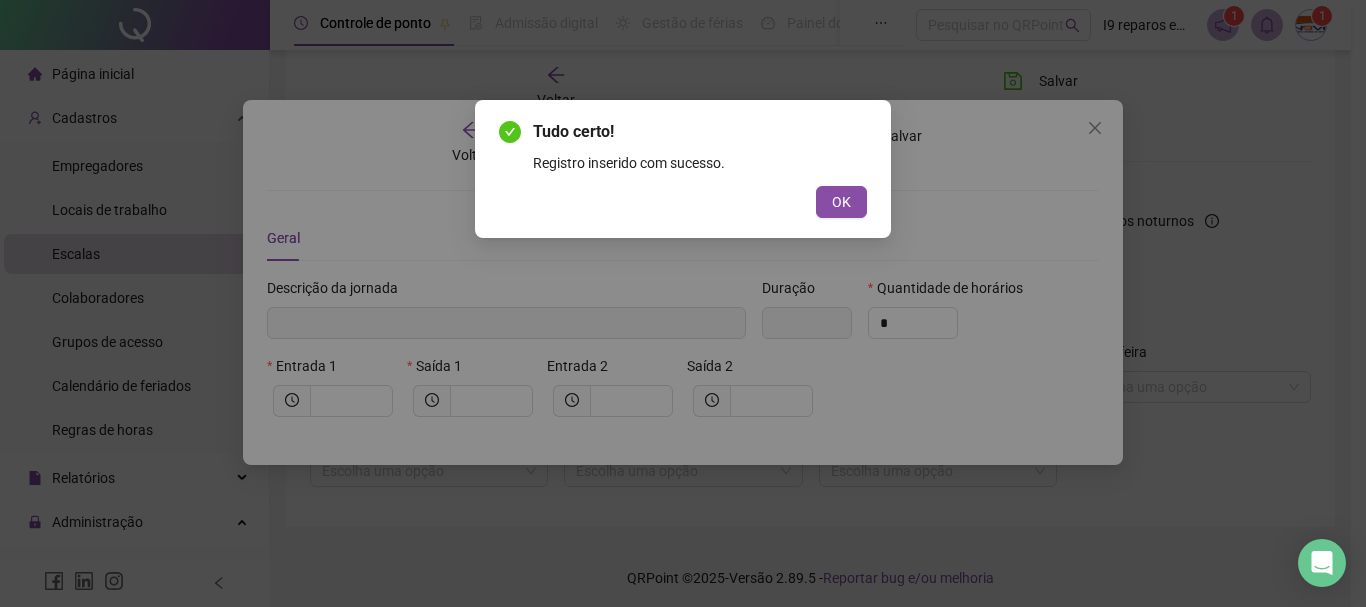 click on "OK" at bounding box center (841, 202) 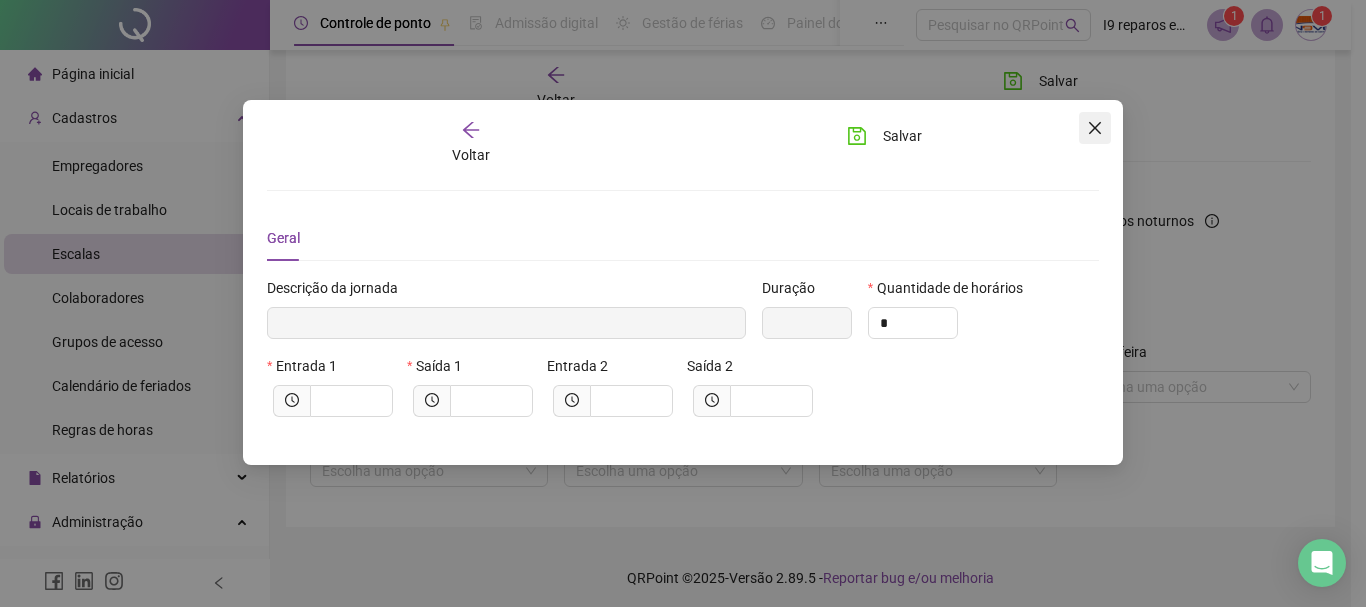 click 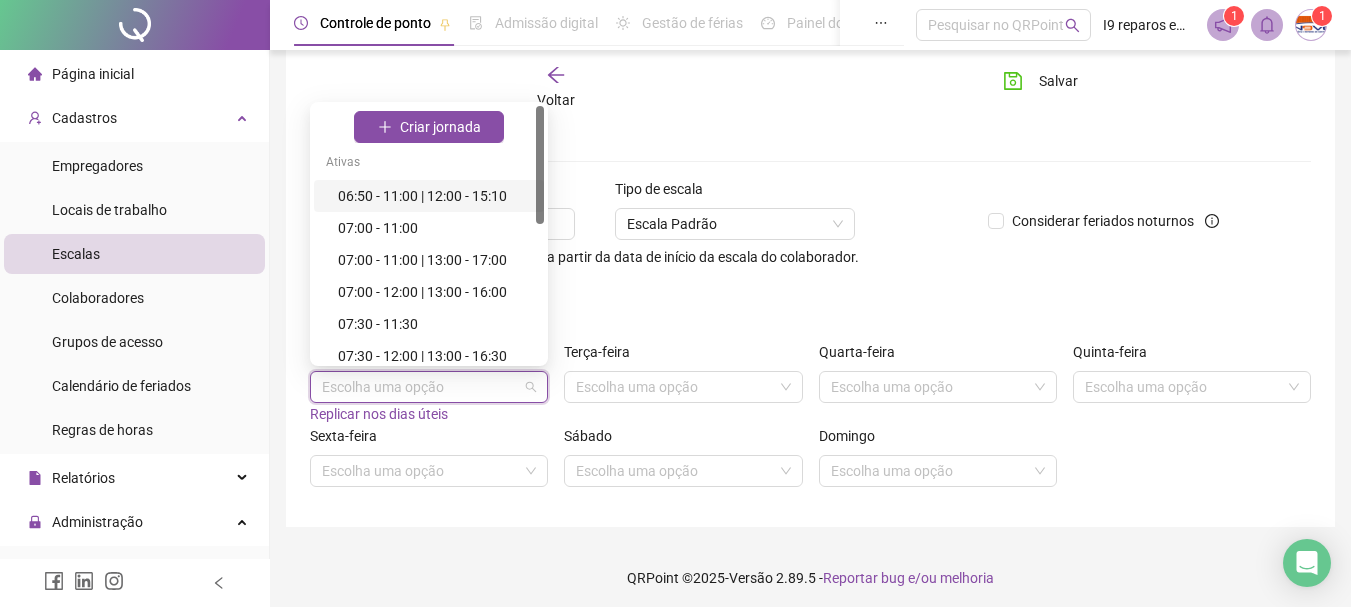 click at bounding box center [420, 387] 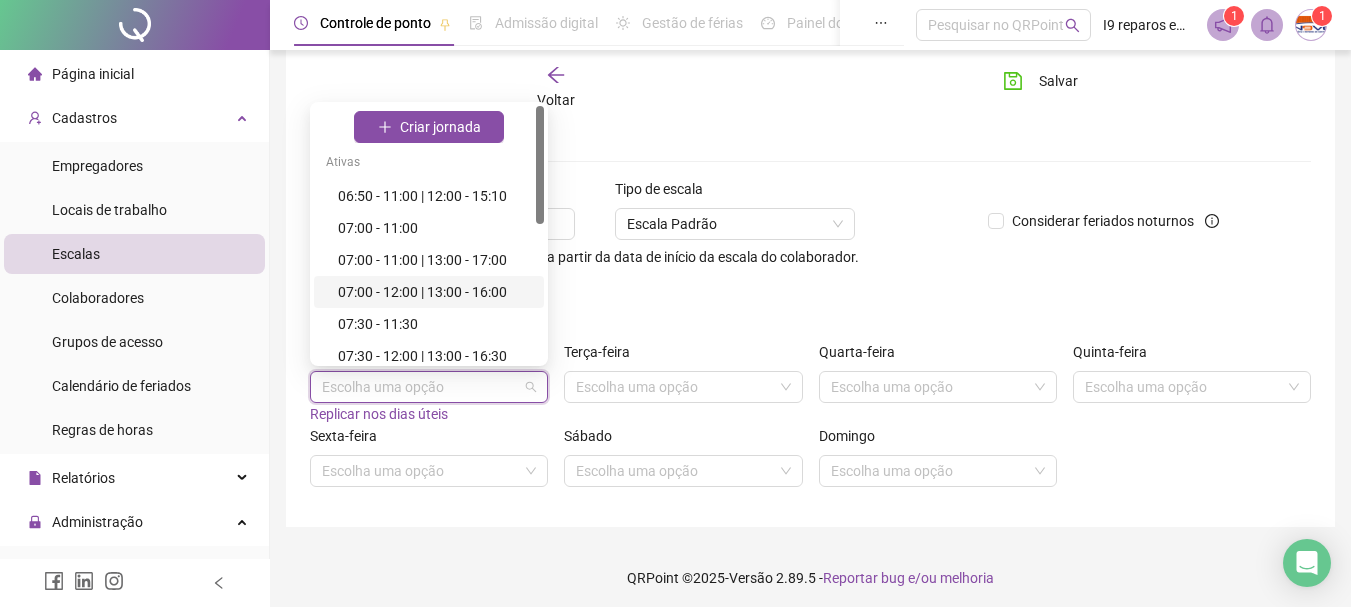 click on "07:00 - 12:00 | 13:00 - 16:00" at bounding box center (435, 292) 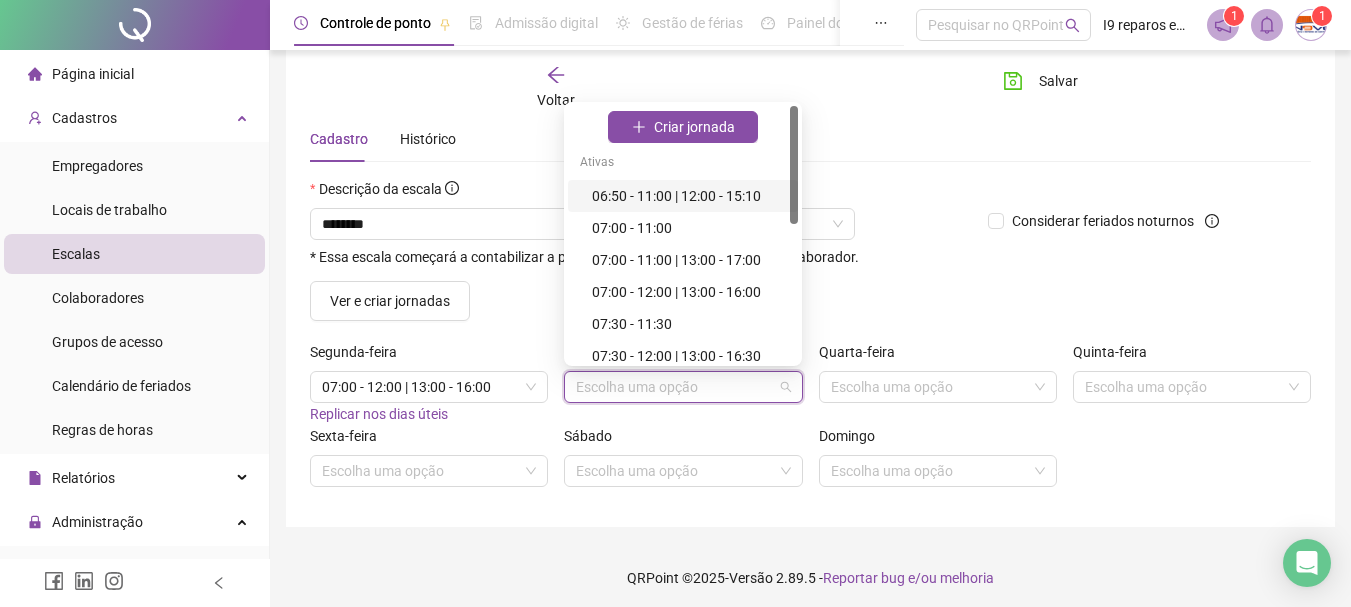click at bounding box center (674, 387) 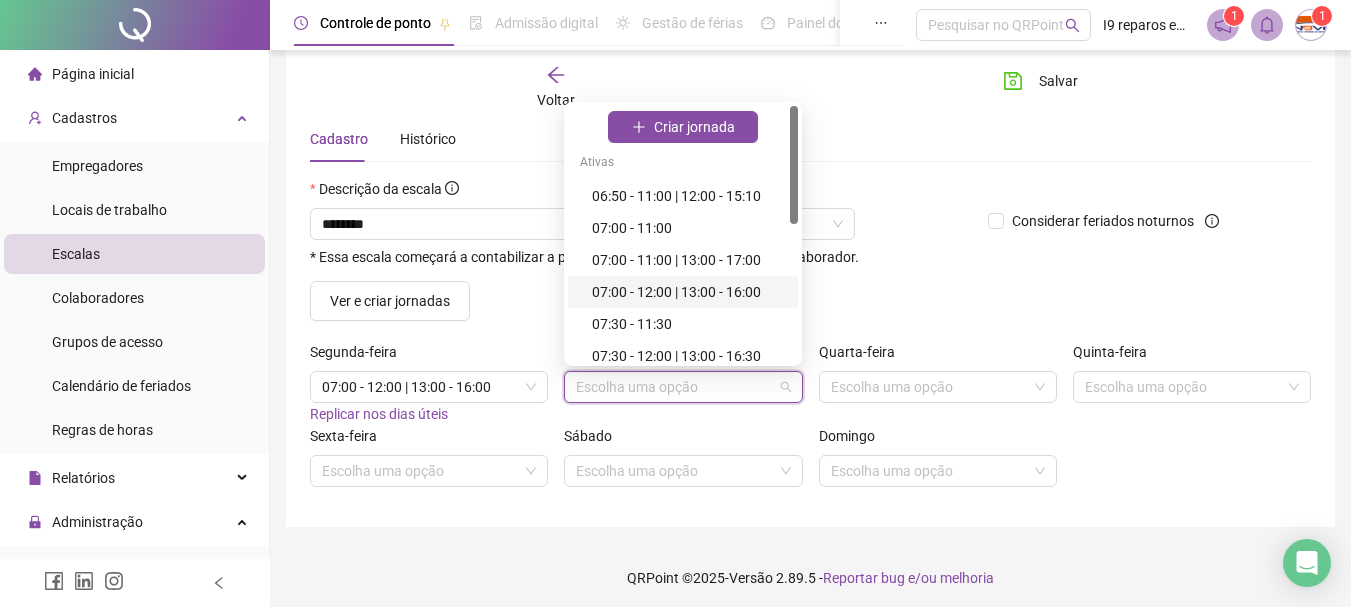 click on "07:00 - 12:00 | 13:00 - 16:00" at bounding box center [689, 292] 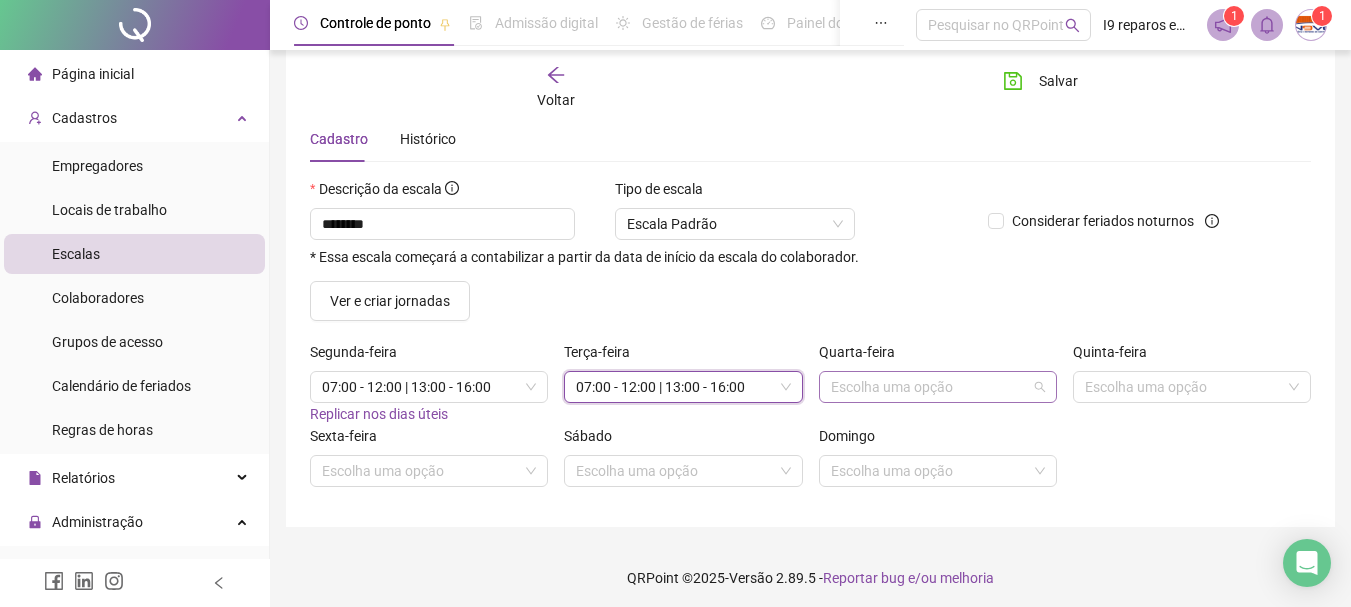 click at bounding box center [929, 387] 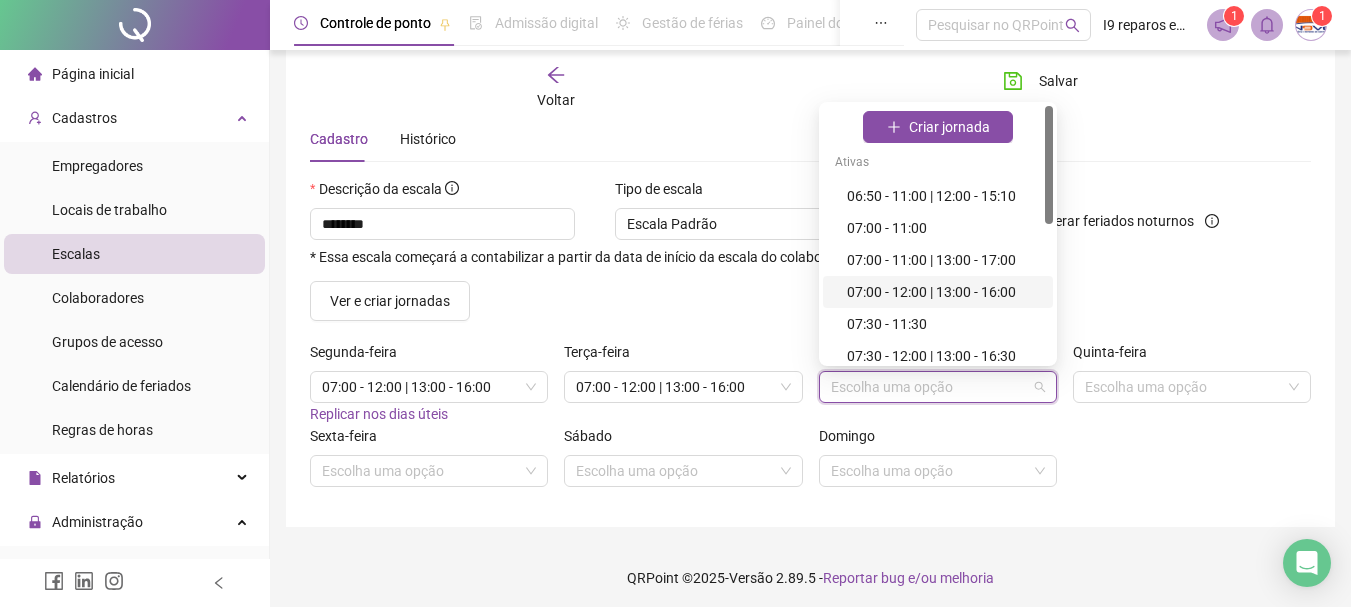 click on "07:00 - 12:00 | 13:00 - 16:00" at bounding box center [944, 292] 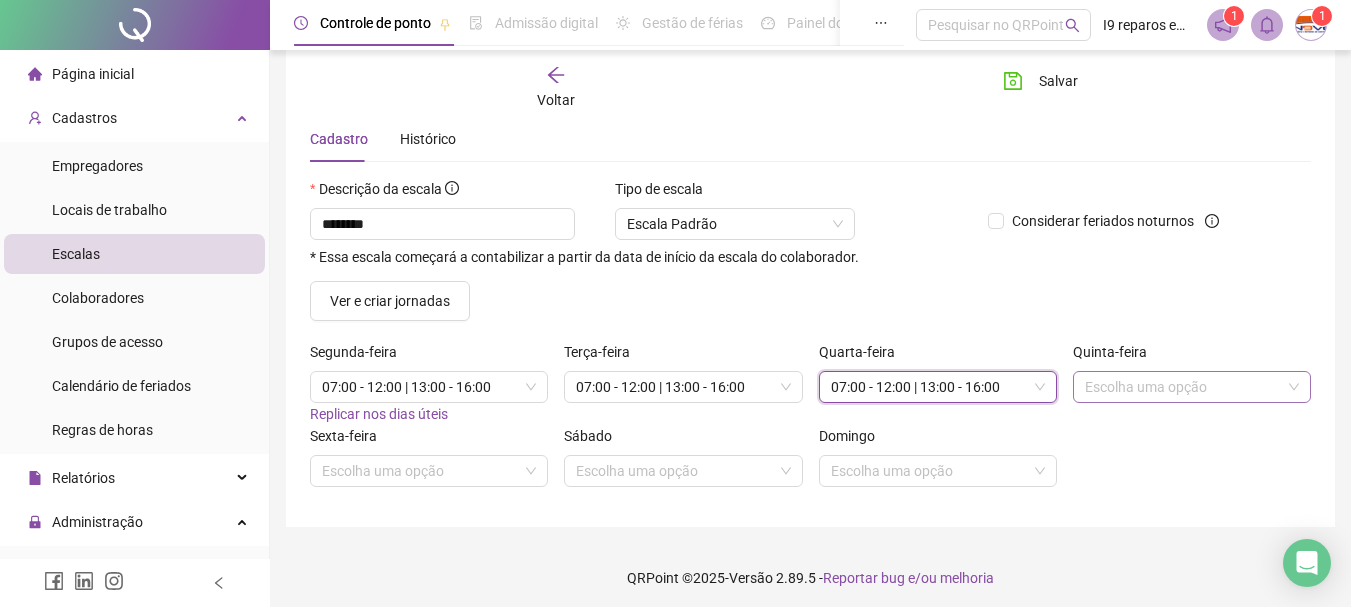 click at bounding box center [1183, 387] 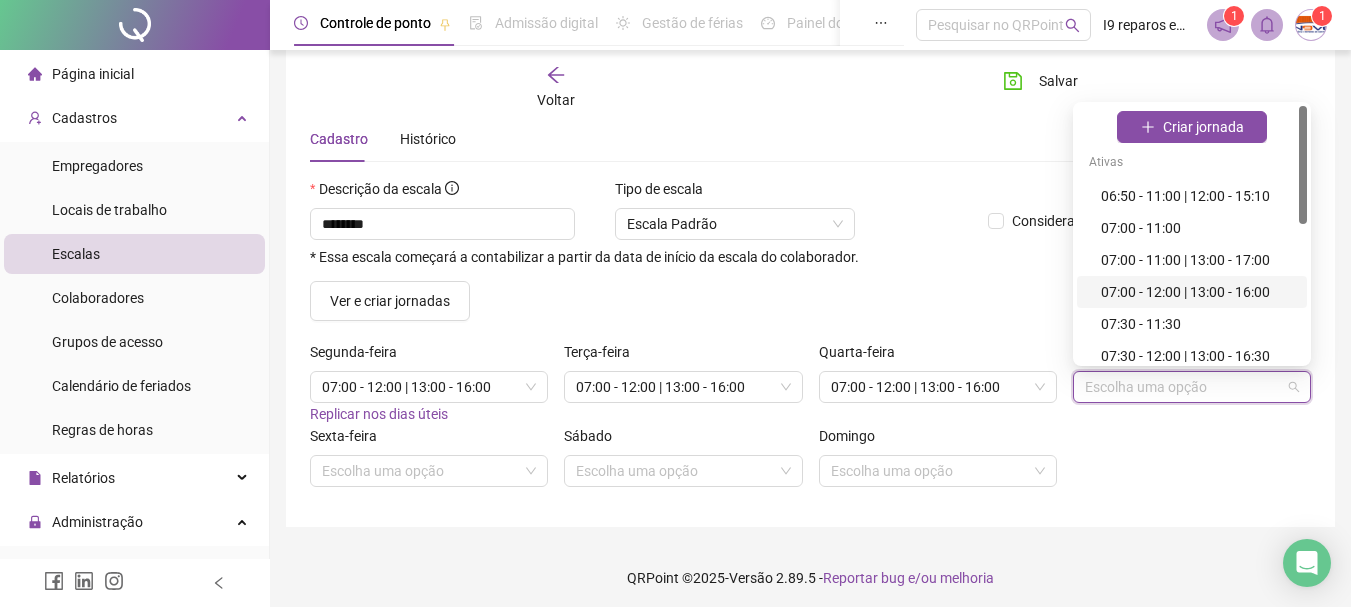 click on "07:00 - 12:00 | 13:00 - 16:00" at bounding box center (1198, 292) 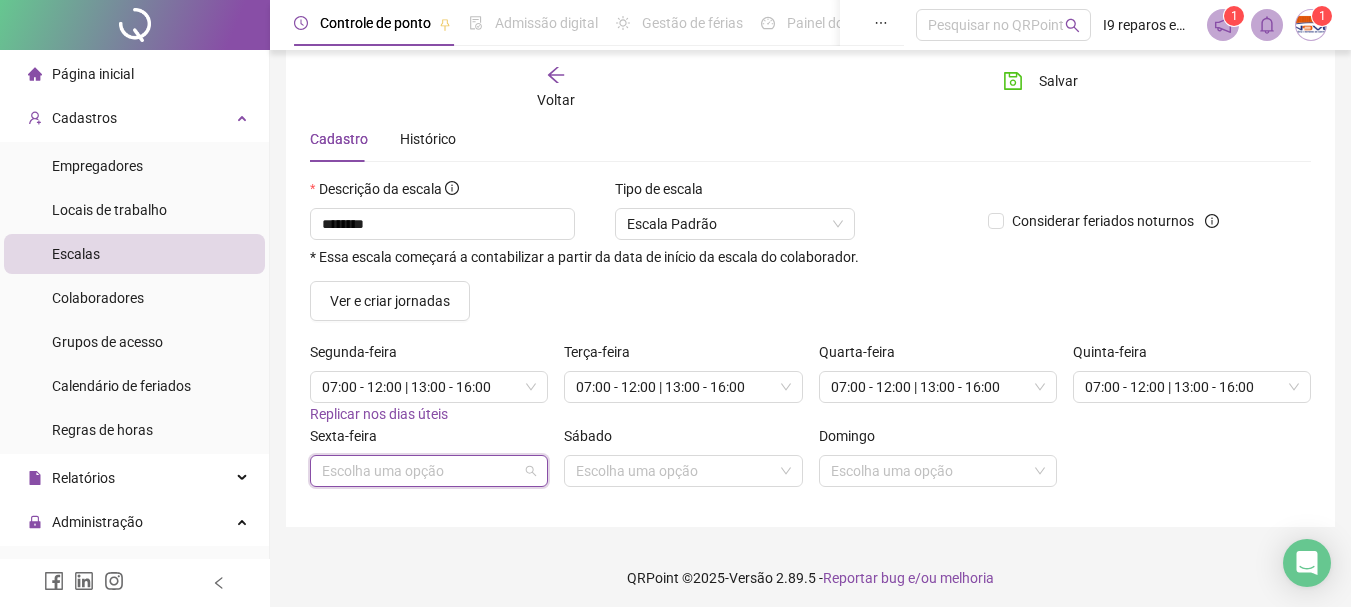 click at bounding box center (420, 471) 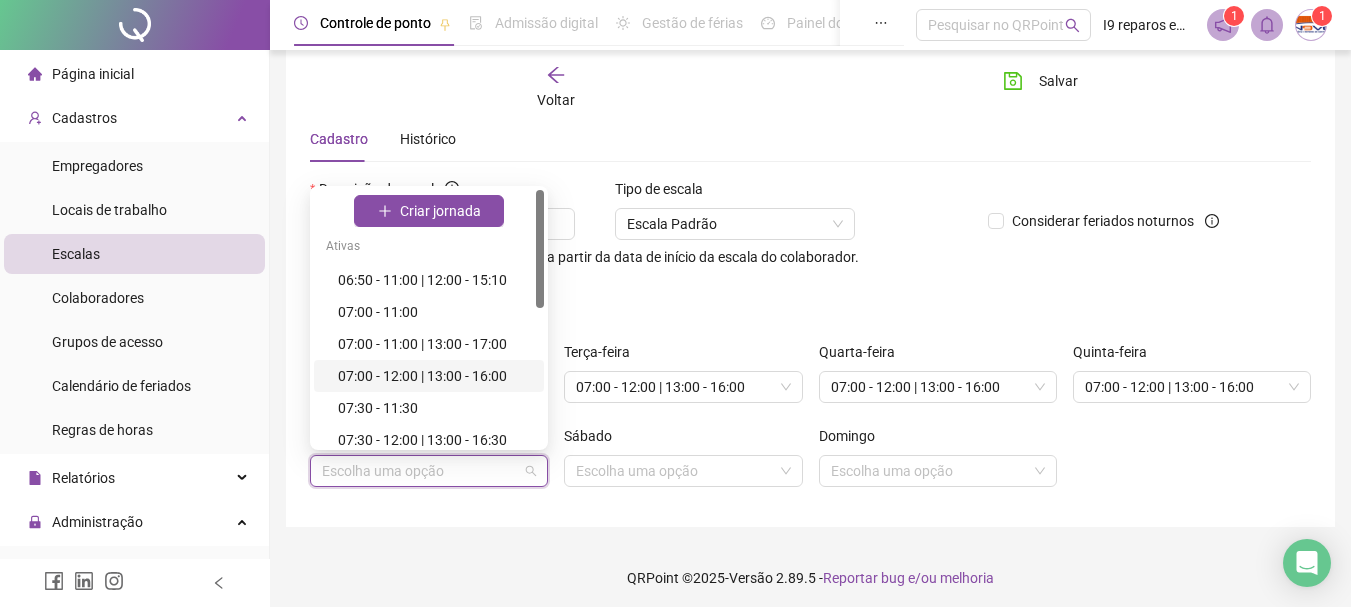 click on "07:00 - 12:00 | 13:00 - 16:00" at bounding box center (435, 376) 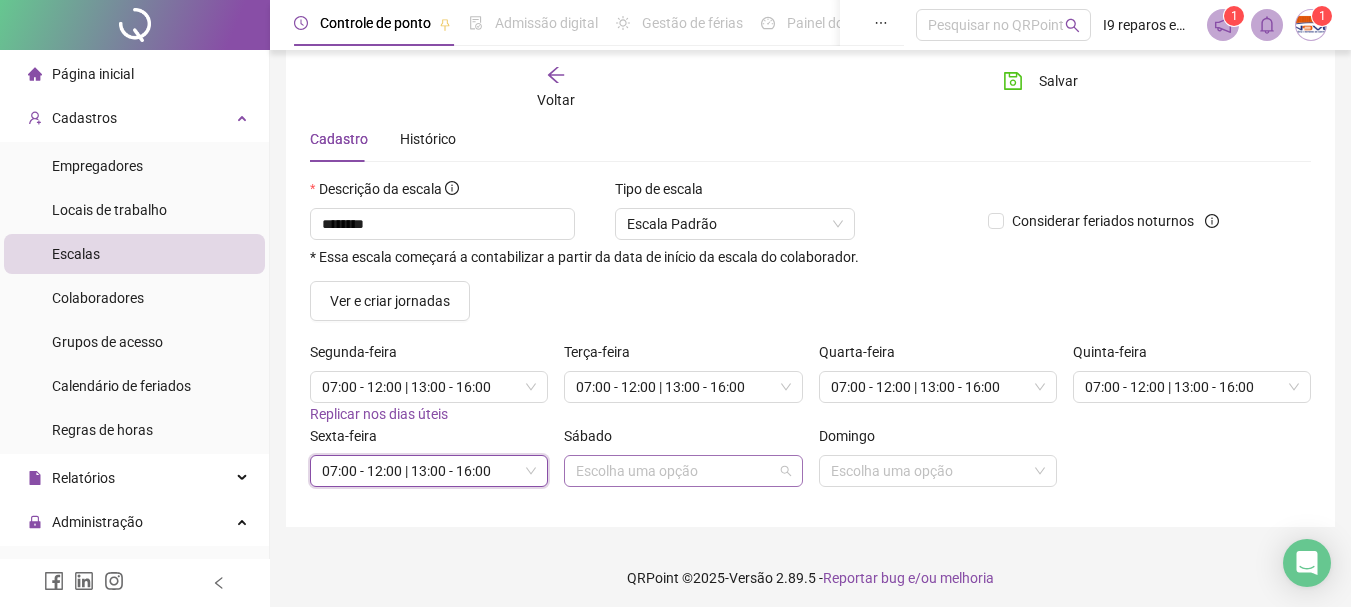 click at bounding box center [674, 471] 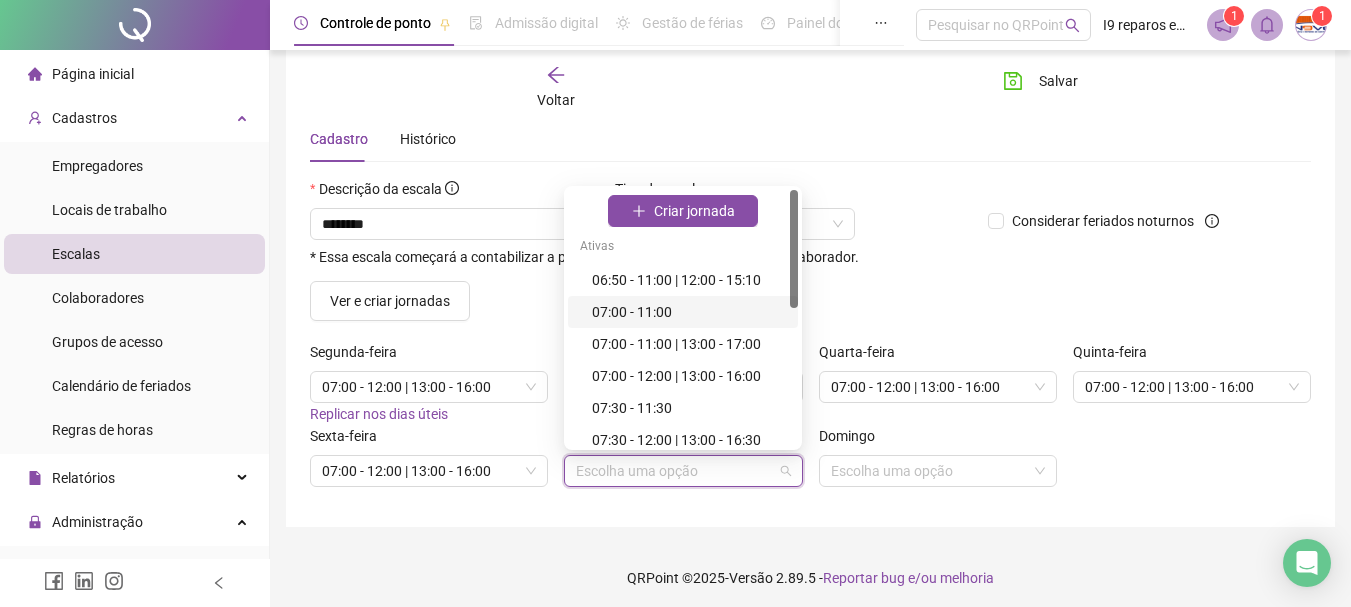 click on "07:00 - 11:00" at bounding box center [689, 312] 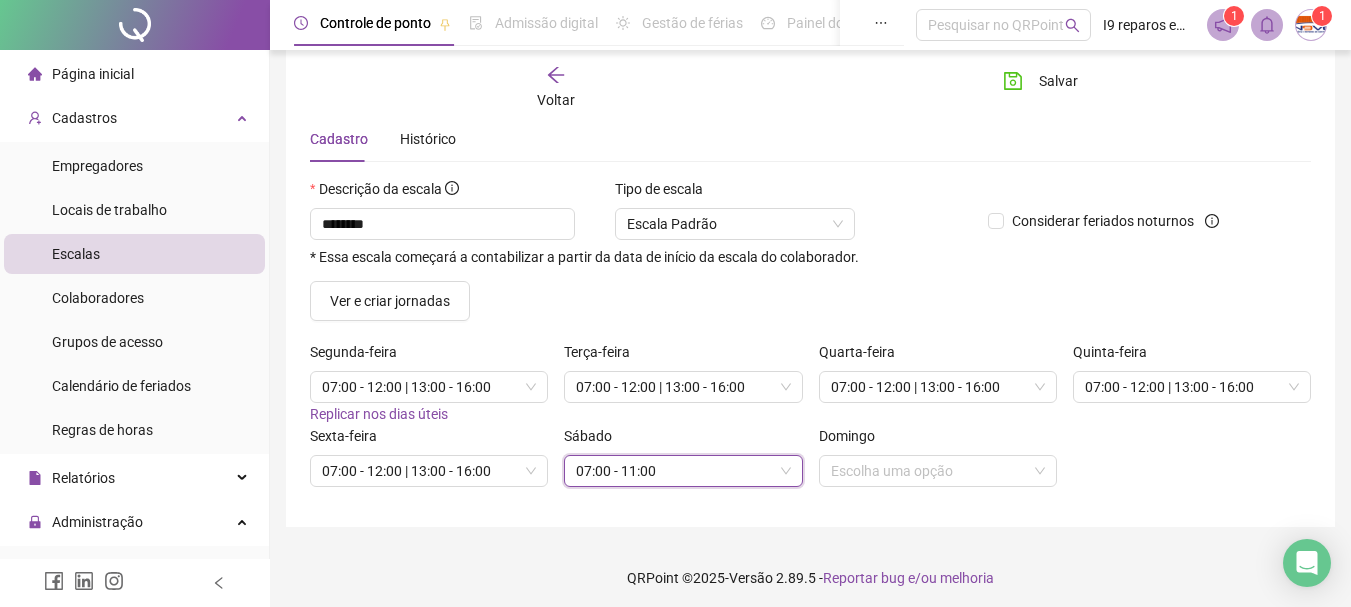 click on "Voltar Salvar Cadastro Histórico Descrição da escala   ******** * Essa escala começará a contabilizar a partir da data de início da escala do colaborador. Tipo de escala Escala Padrão Considerar feriados noturnos   Ver e criar jornadas Segunda-feira 07:00 - 12:00 | 13:00 - 16:00   Replicar nos dias úteis Terça-feira 07:00 - 12:00 | 13:00 - 16:00   Quarta-feira 07:00 - 12:00 | 13:00 - 16:00   Quinta-feira 07:00 - 12:00 | 13:00 - 16:00   Sexta-feira 07:00 - 12:00 | 13:00 - 16:00   Sábado 137515 07:00 - 11:00   Domingo Escolha uma opção" at bounding box center [810, 262] 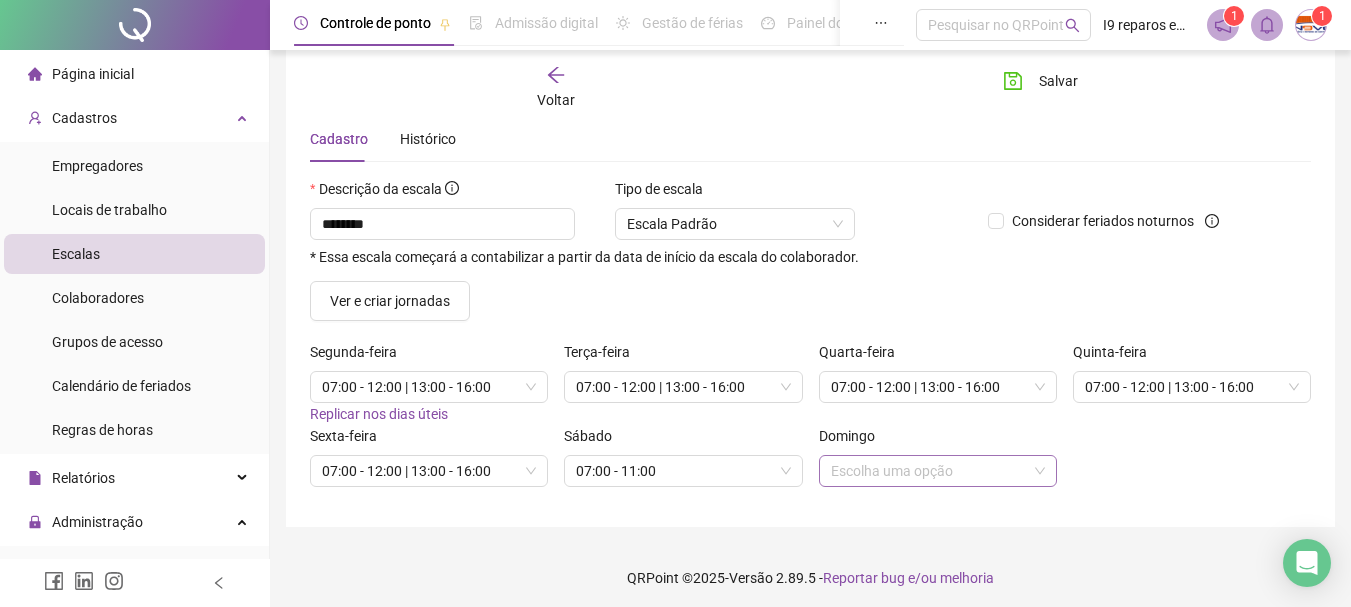 click at bounding box center (929, 471) 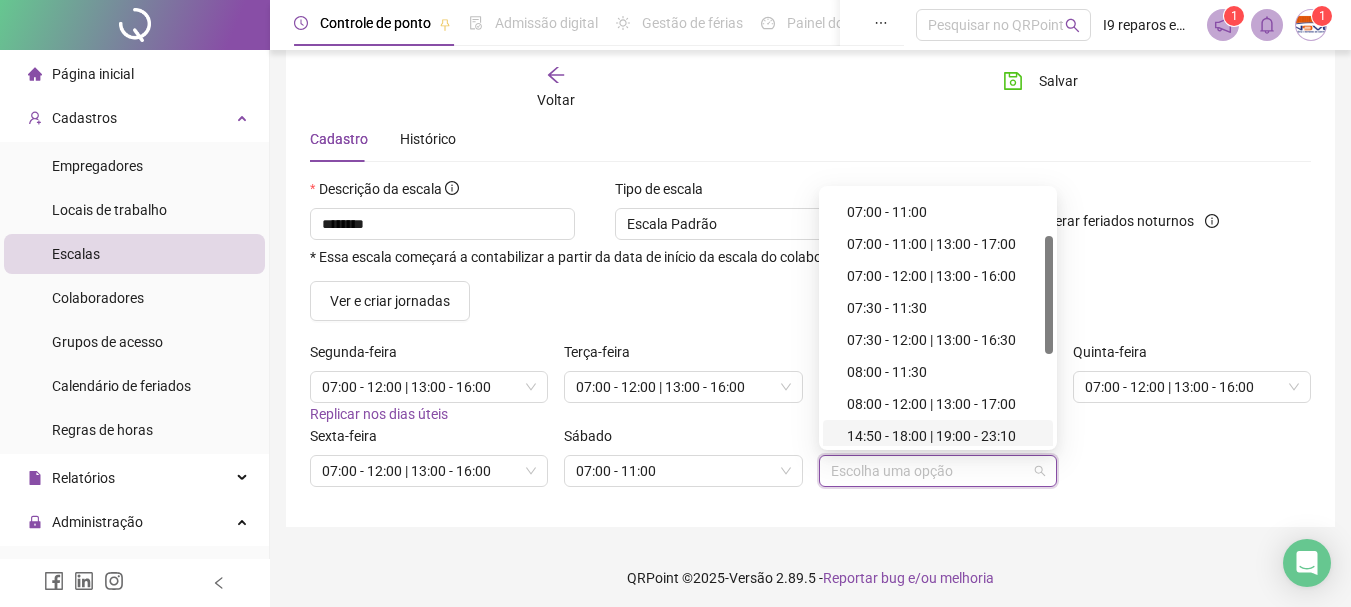 scroll, scrollTop: 200, scrollLeft: 0, axis: vertical 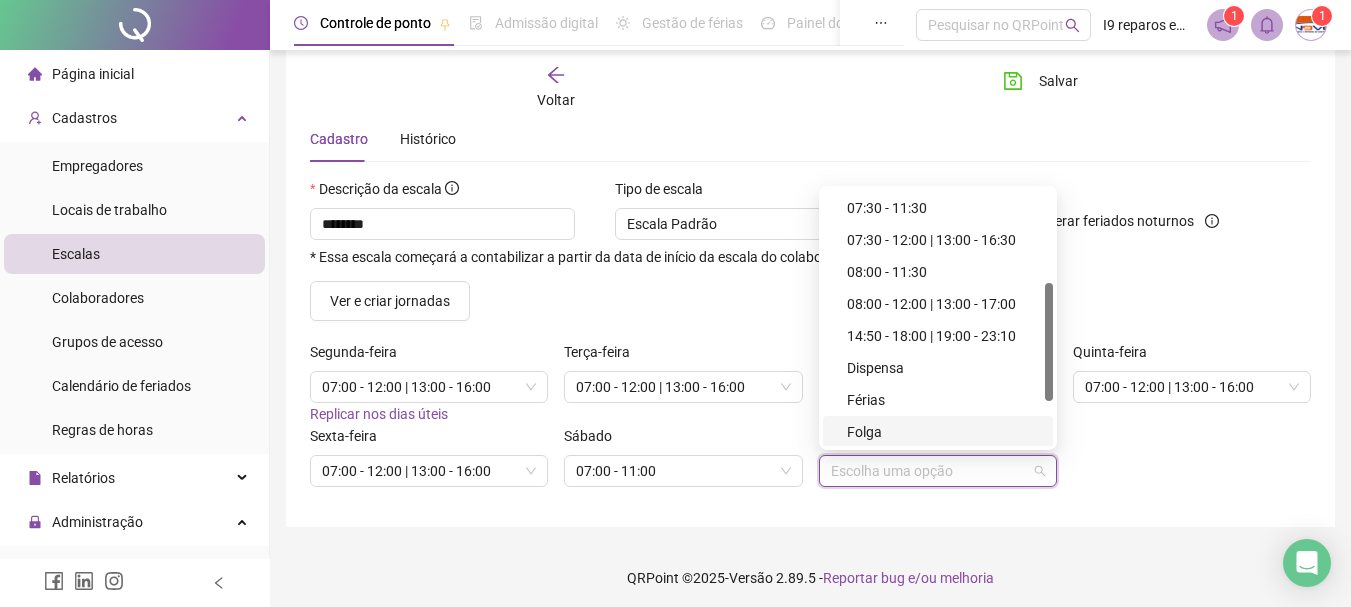 click on "Folga" at bounding box center (944, 432) 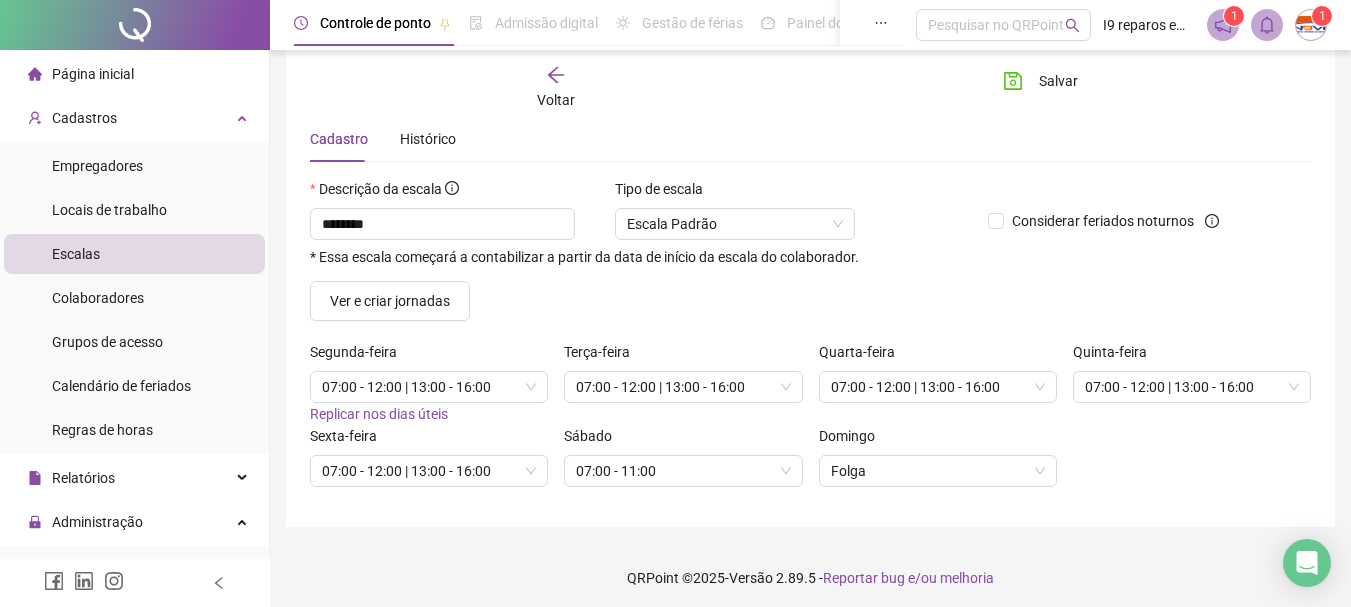 click on "Voltar Salvar Cadastro Histórico Descrição da escala   ******** * Essa escala começará a contabilizar a partir da data de início da escala do colaborador. Tipo de escala Escala Padrão Considerar feriados noturnos   Ver e criar jornadas Segunda-feira 07:00 - 12:00 | 13:00 - 16:00   Replicar nos dias úteis Terça-feira 07:00 - 12:00 | 13:00 - 16:00   Quarta-feira 07:00 - 12:00 | 13:00 - 16:00   Quinta-feira 07:00 - 12:00 | 13:00 - 16:00   Sexta-feira 07:00 - 12:00 | 13:00 - 16:00   Sábado 07:00 - 11:00   Domingo Folga" at bounding box center (810, 262) 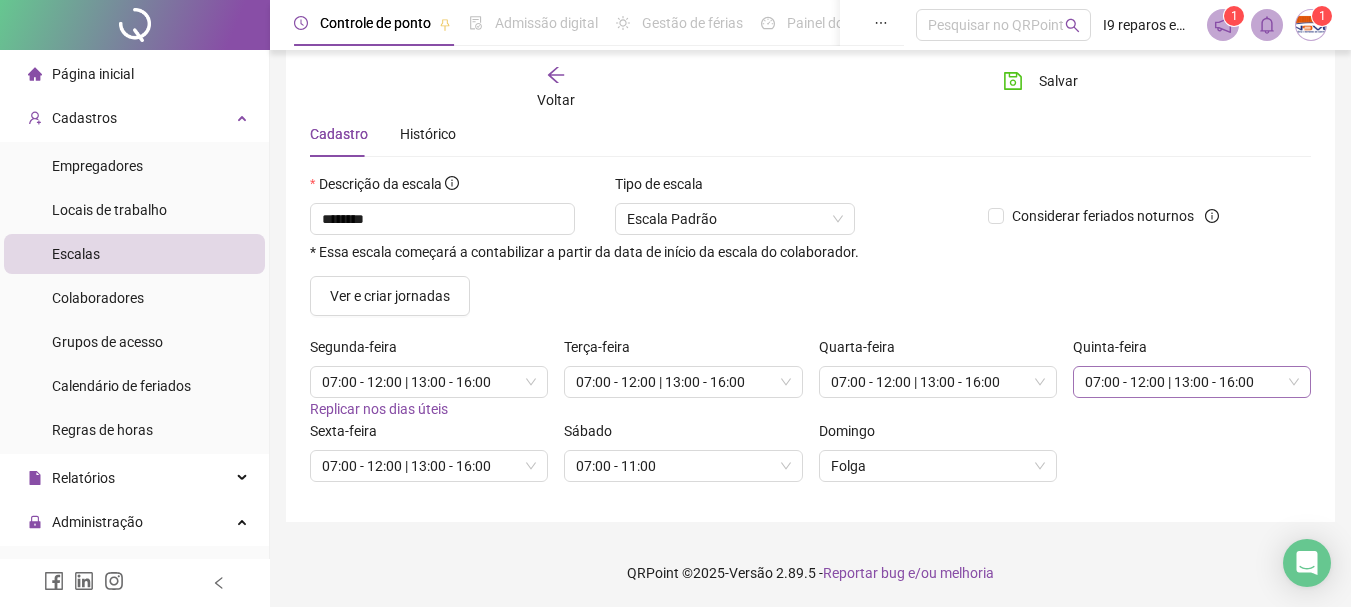 scroll, scrollTop: 75, scrollLeft: 0, axis: vertical 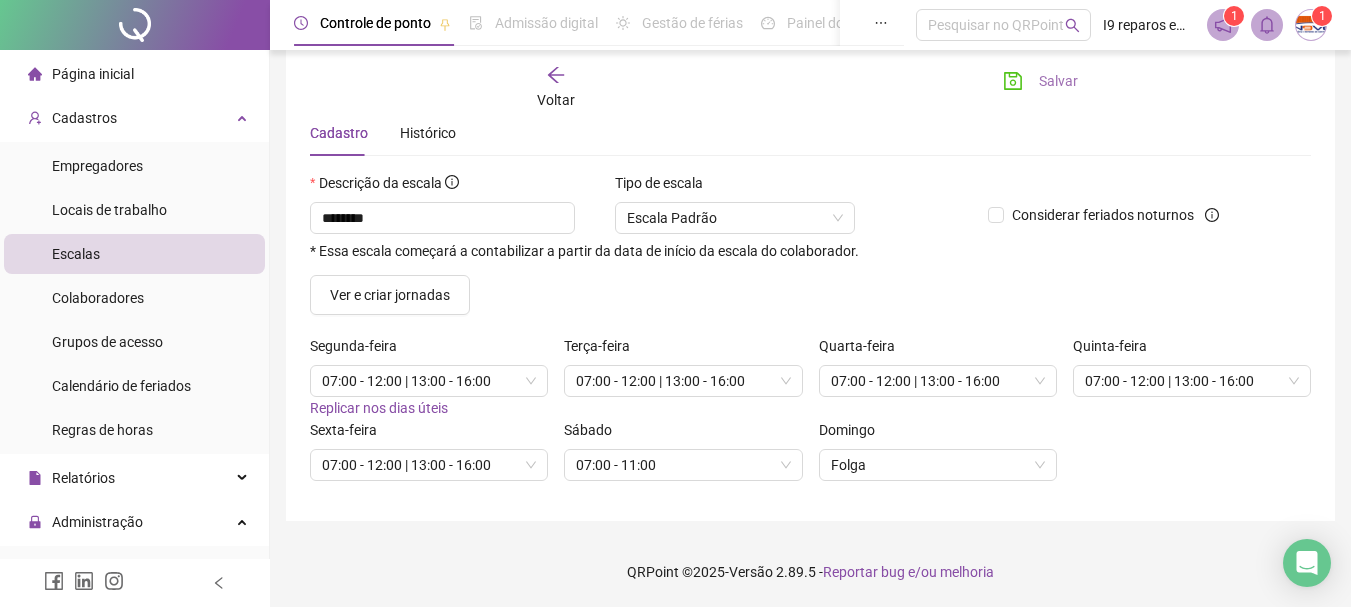 click on "Salvar" at bounding box center [1058, 81] 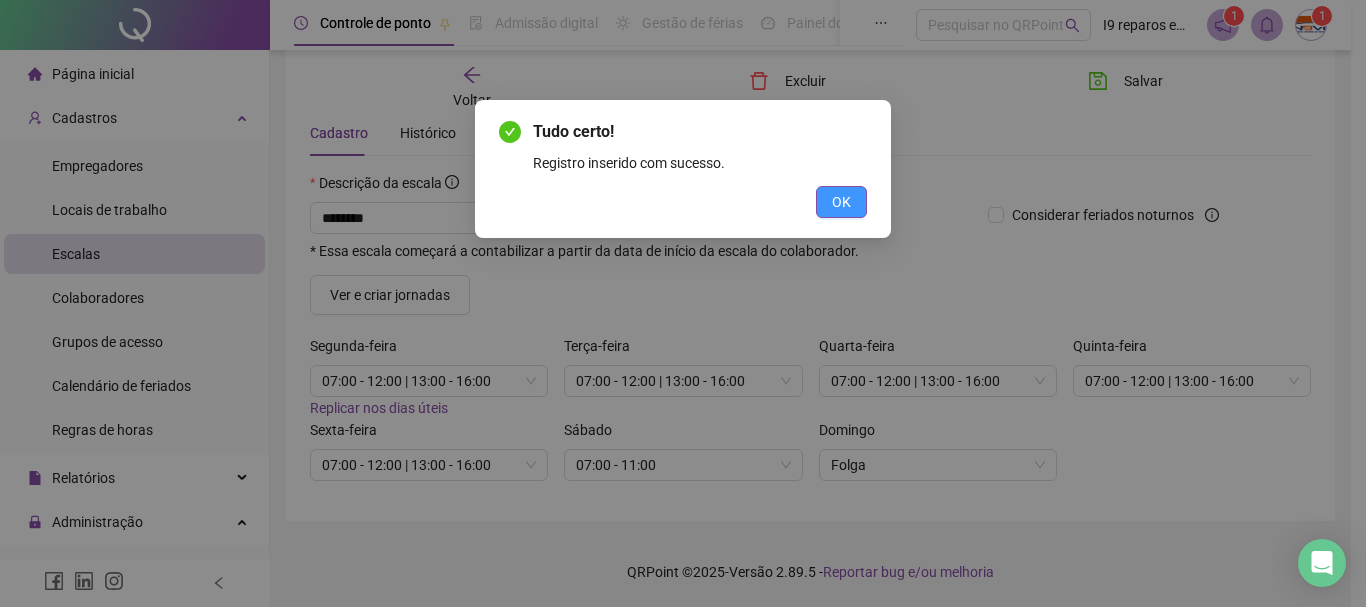 click on "OK" at bounding box center [841, 202] 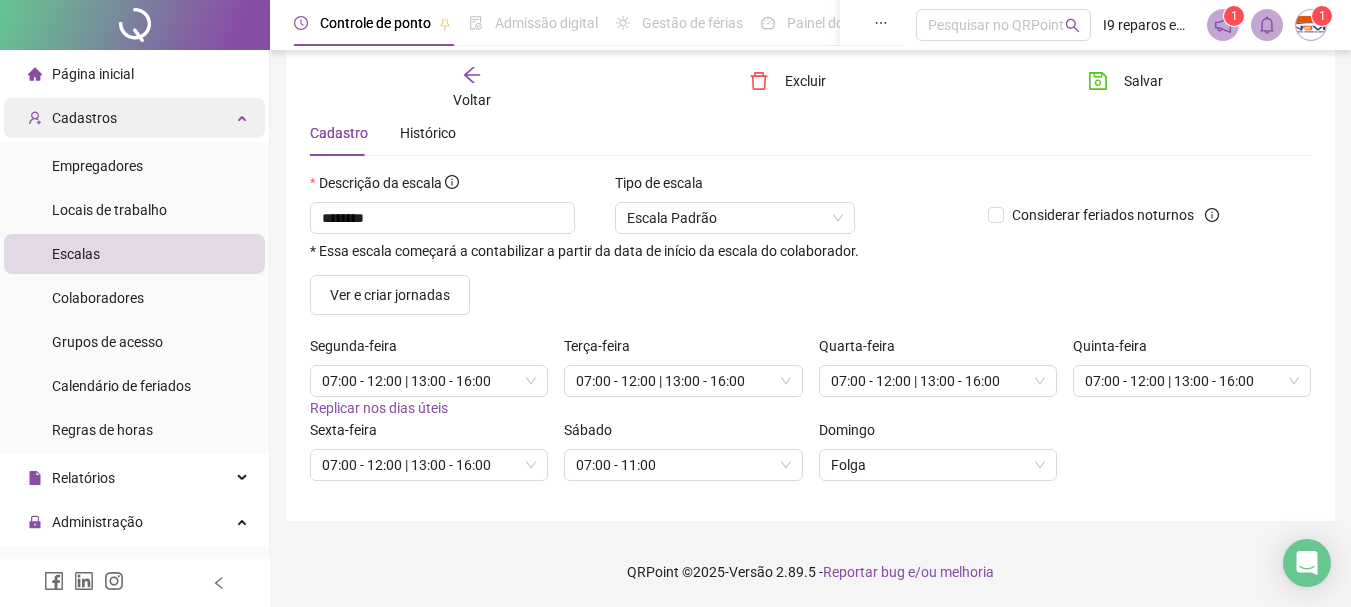 click on "Cadastros" at bounding box center (134, 118) 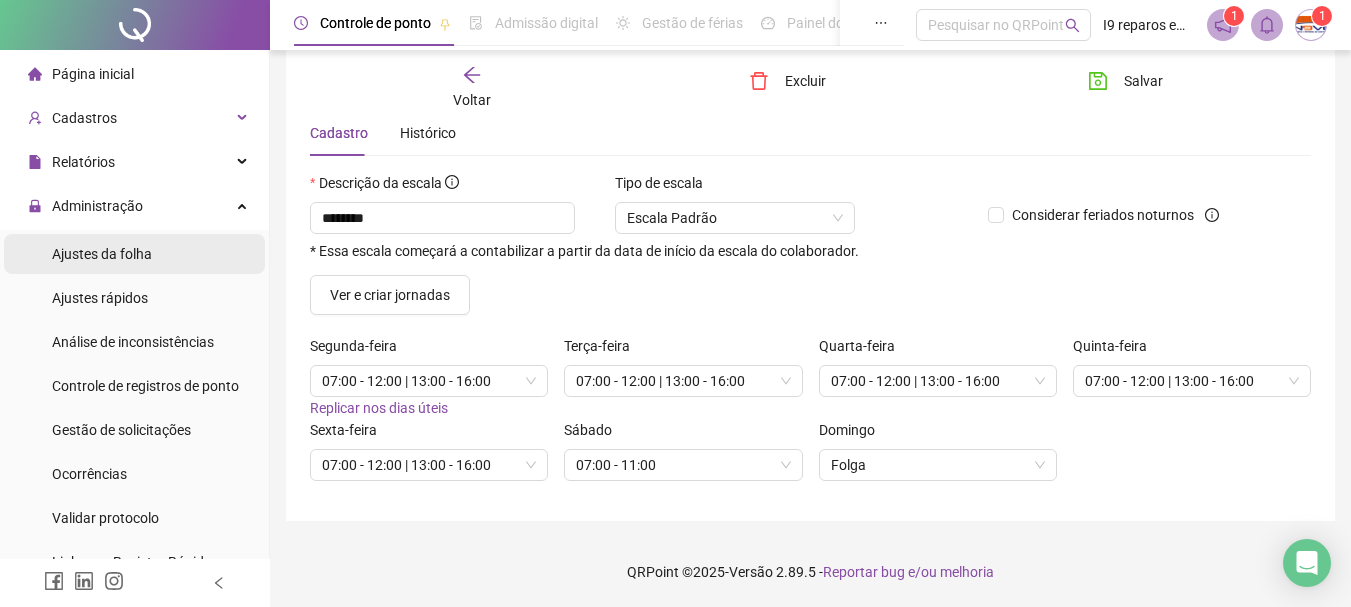 click on "Ajustes da folha" at bounding box center (102, 254) 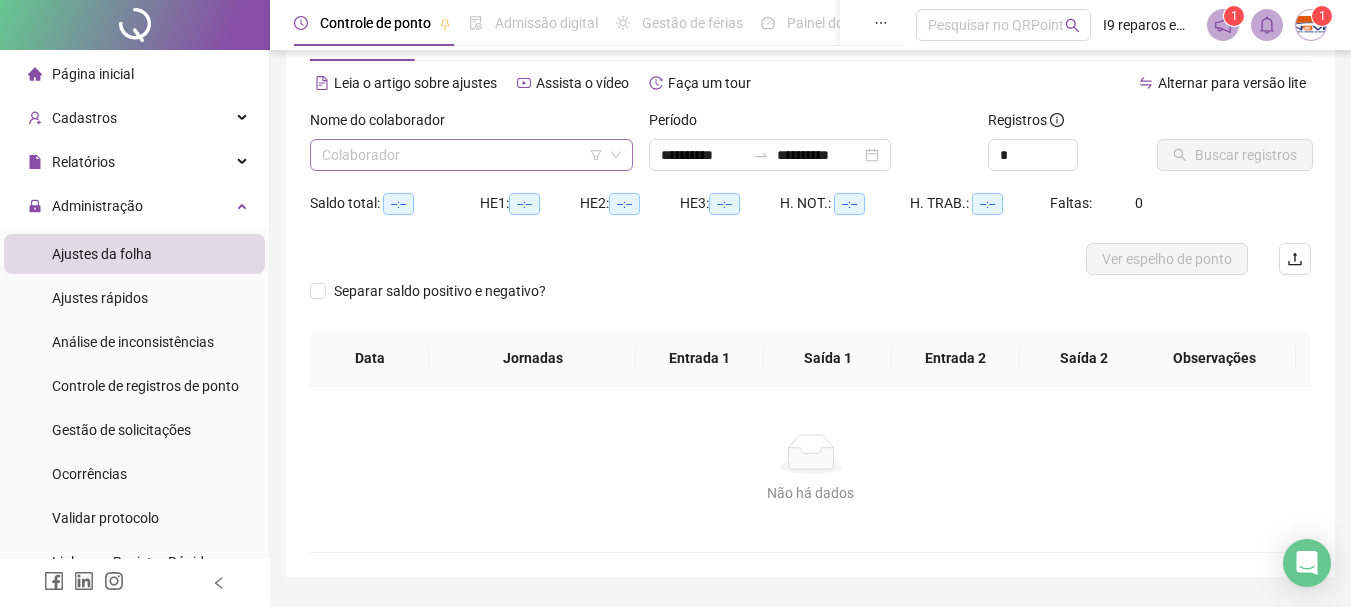 click at bounding box center (462, 155) 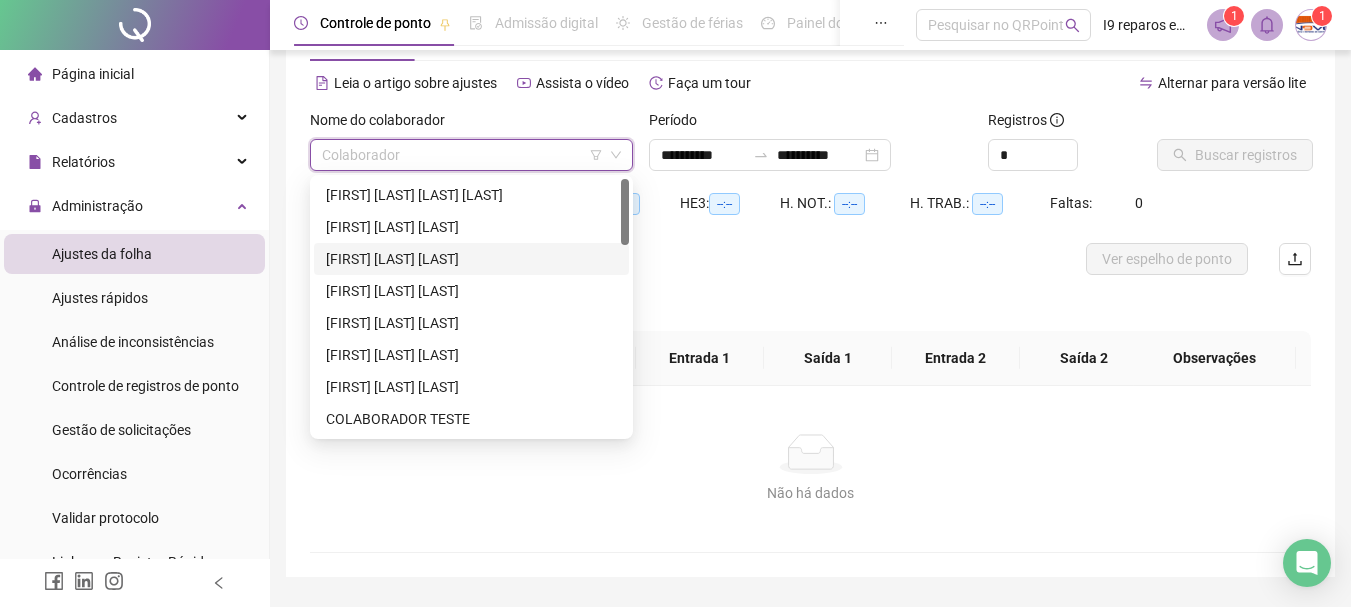 click on "[FIRST] [LAST] [LAST]" at bounding box center (471, 259) 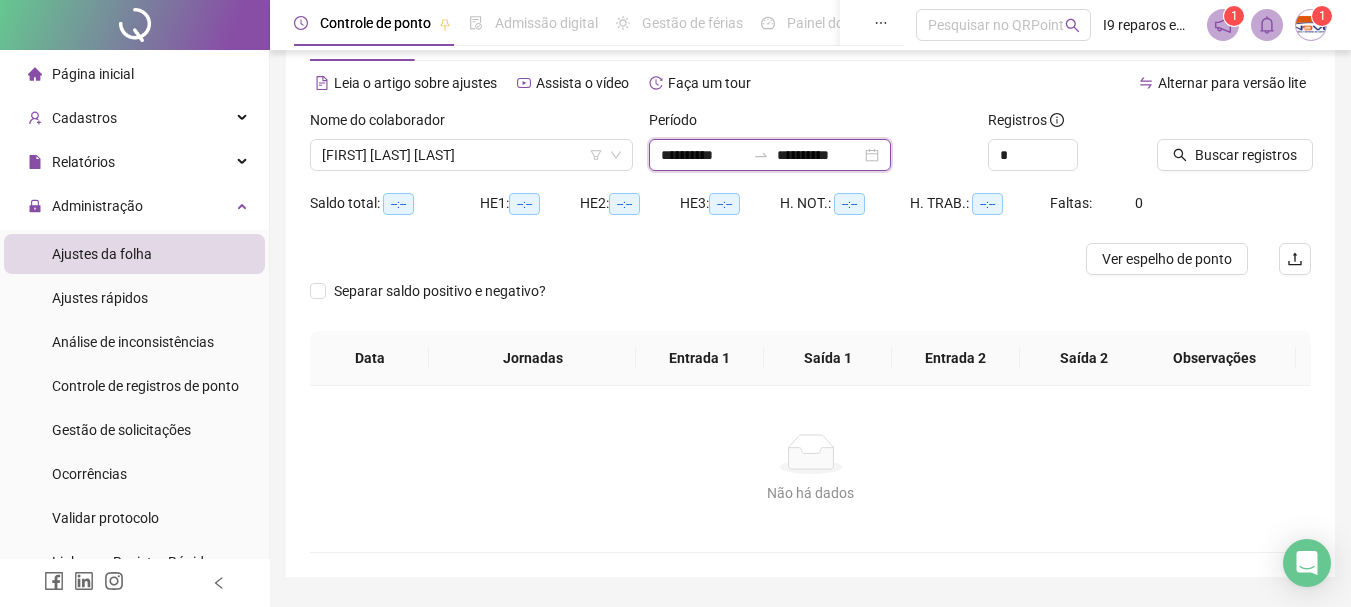 click on "**********" at bounding box center [703, 155] 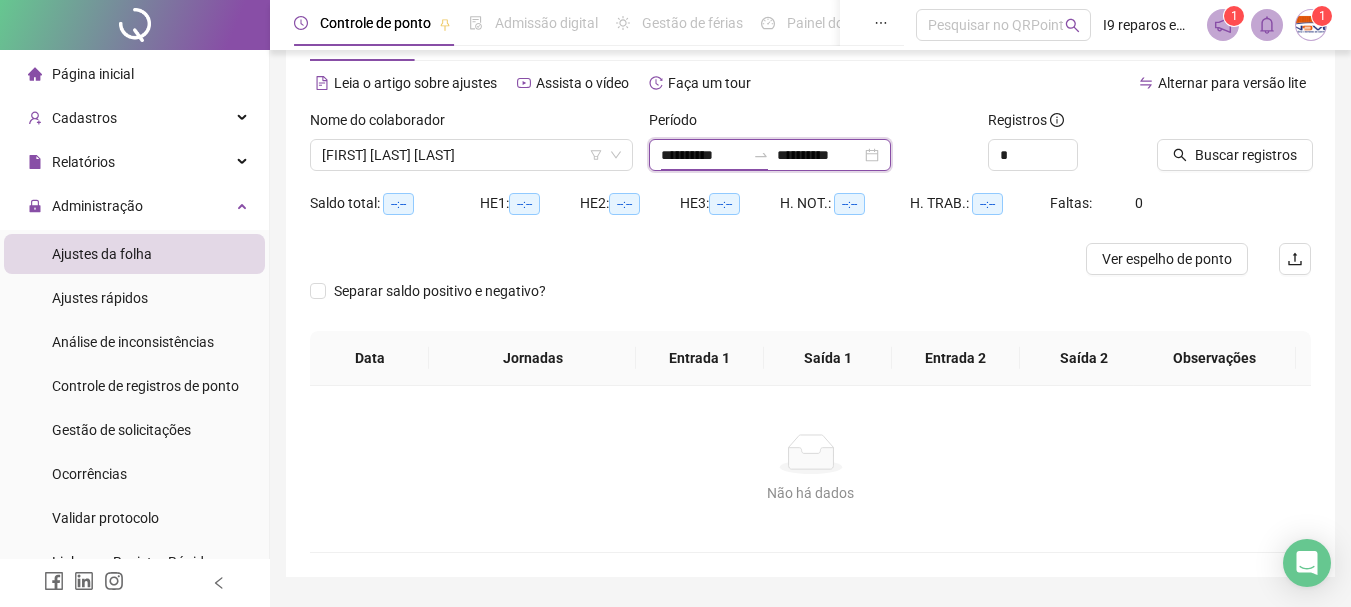 click on "**********" at bounding box center (703, 155) 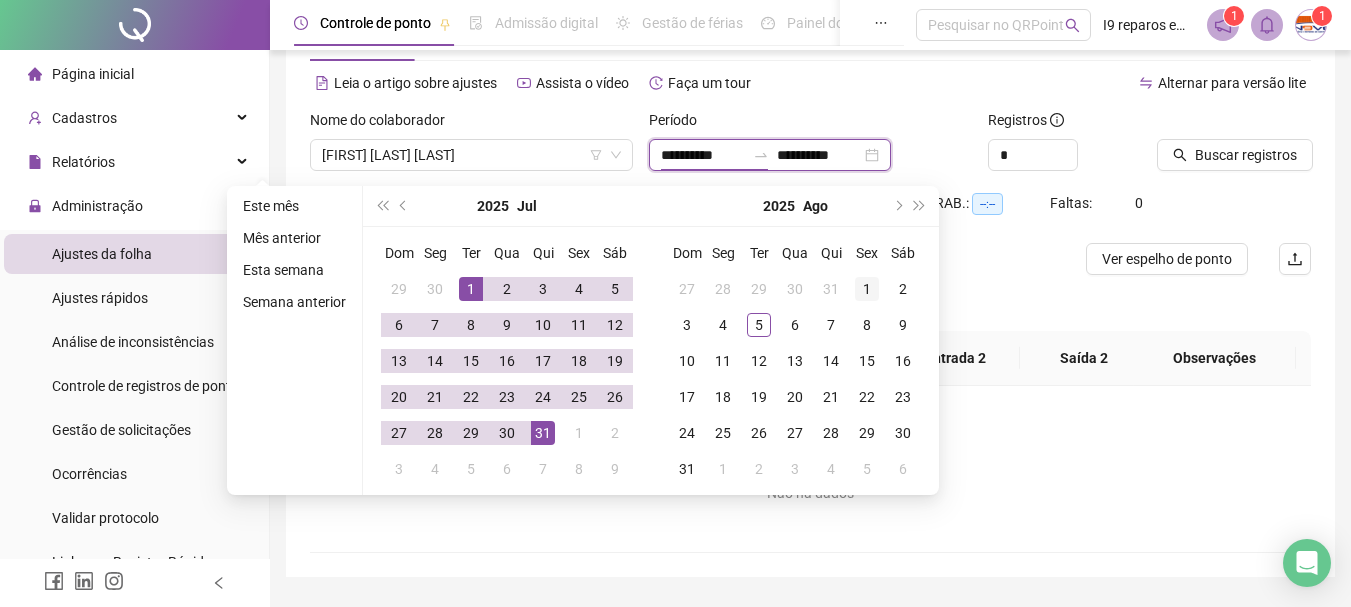 type on "**********" 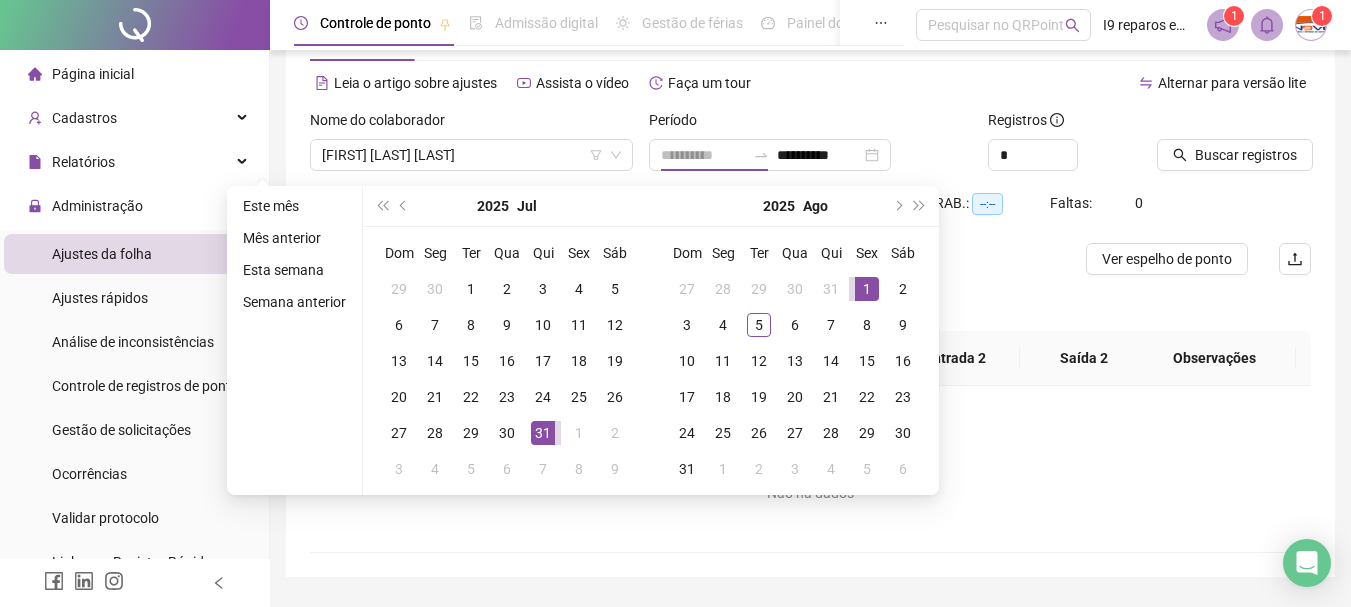 click on "1" at bounding box center (867, 289) 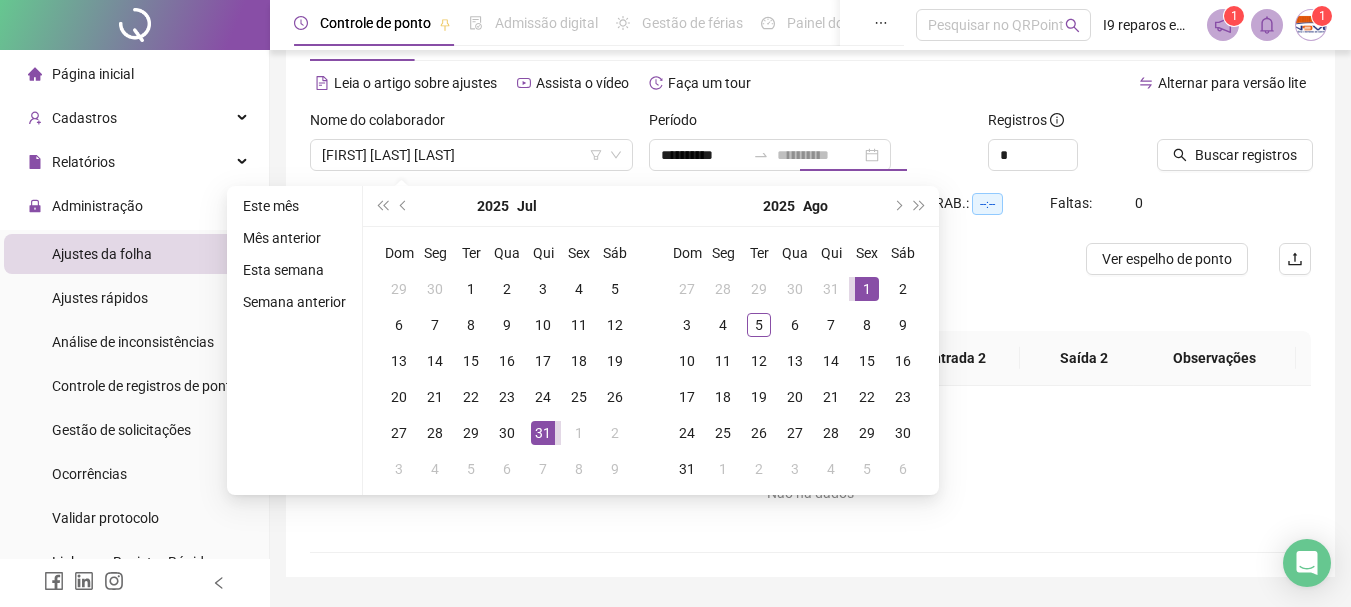 click on "1" at bounding box center [867, 289] 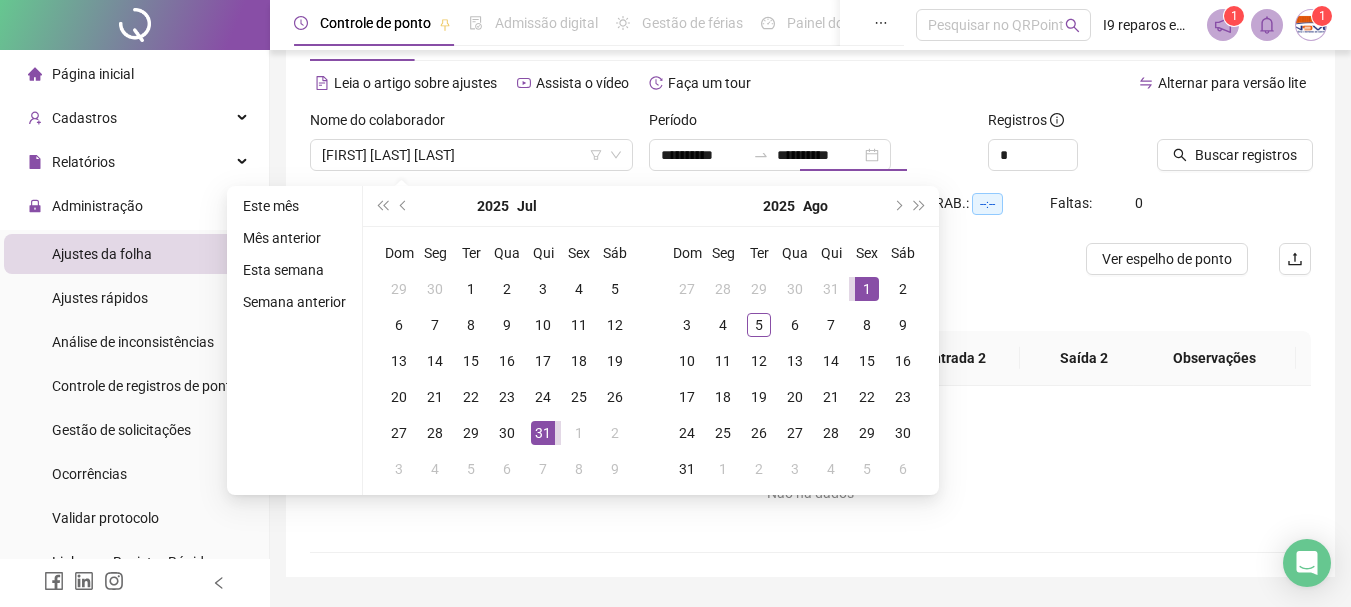type on "**********" 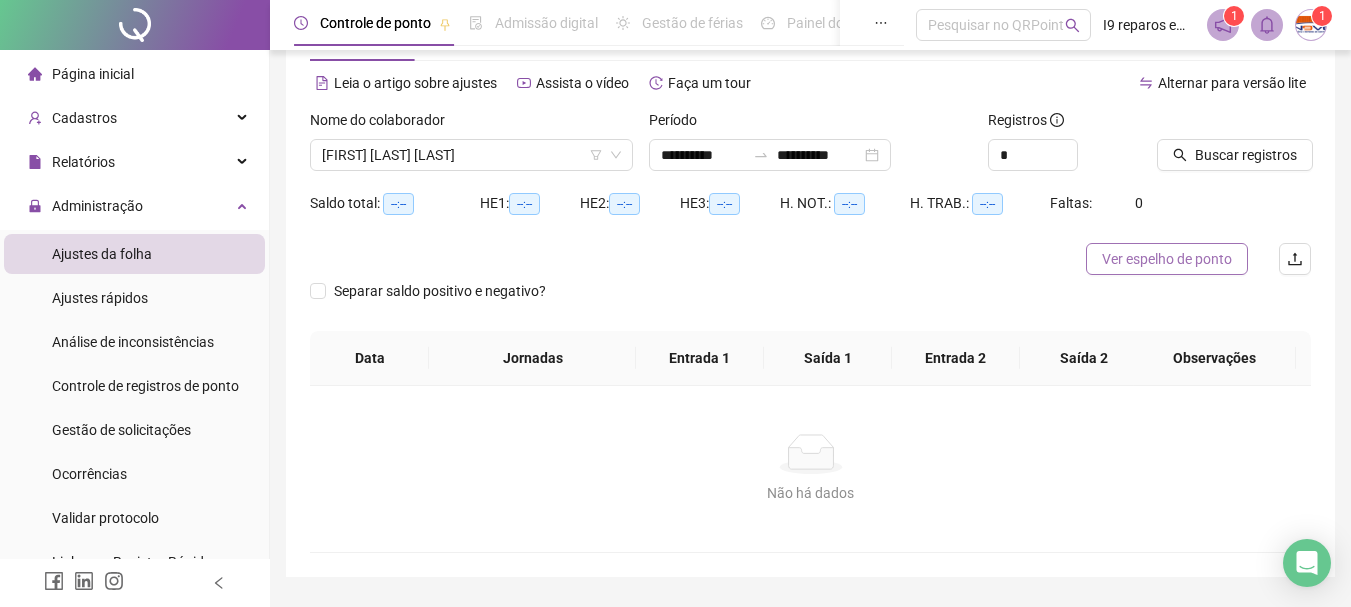 click on "Ver espelho de ponto" at bounding box center [1167, 259] 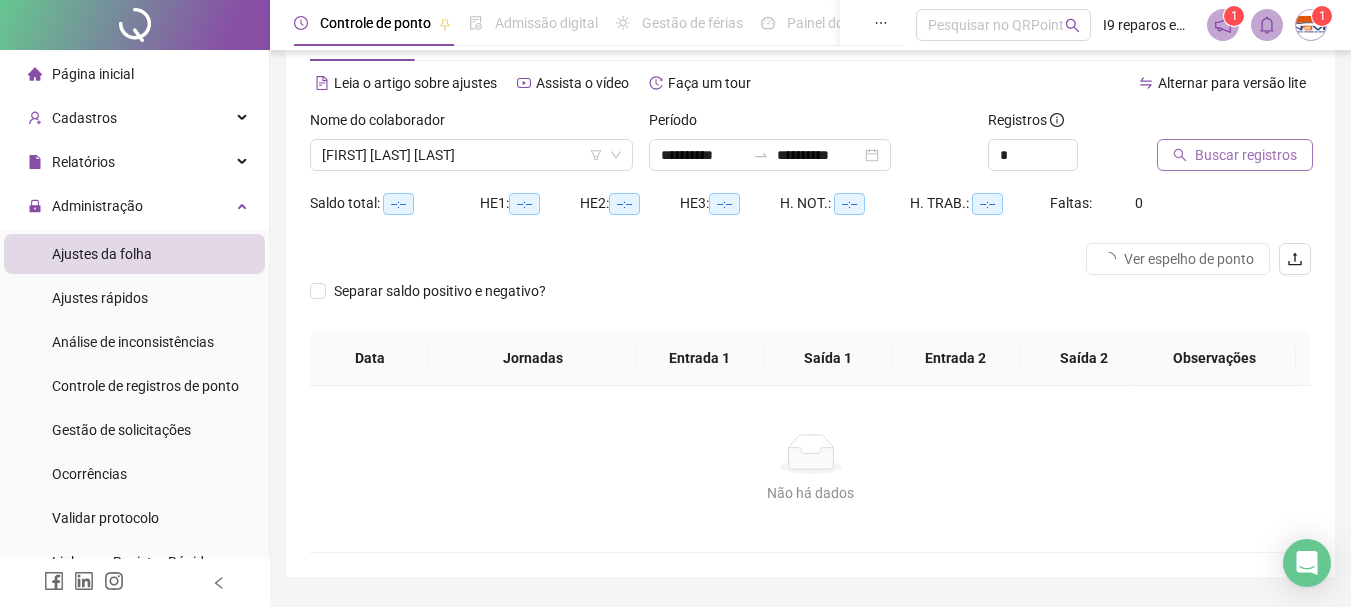 click on "Buscar registros" at bounding box center [1246, 155] 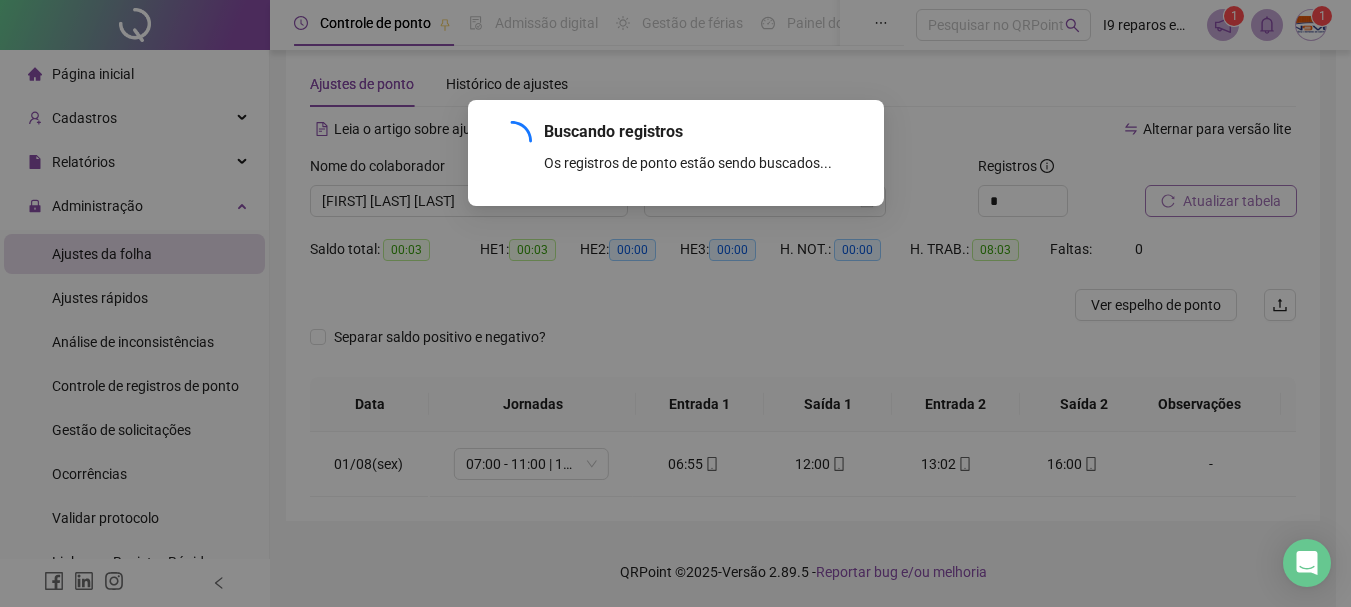 scroll, scrollTop: 29, scrollLeft: 0, axis: vertical 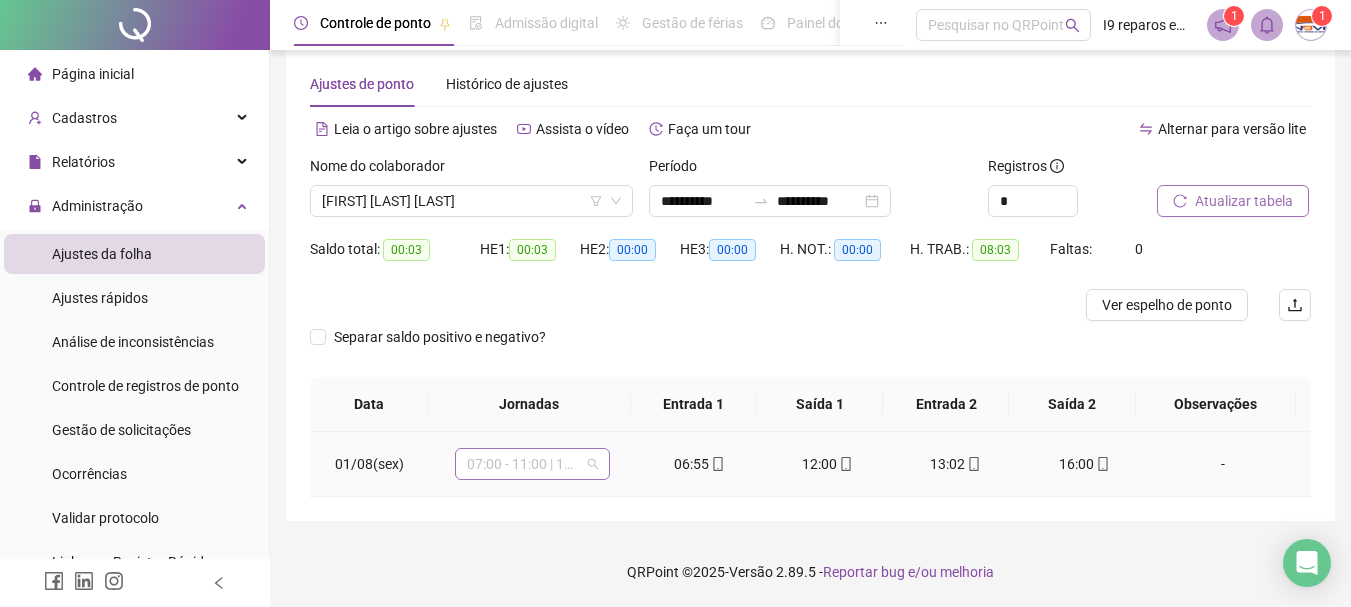 click on "07:00 - 11:00 | 13:00 - 17:00" at bounding box center (532, 464) 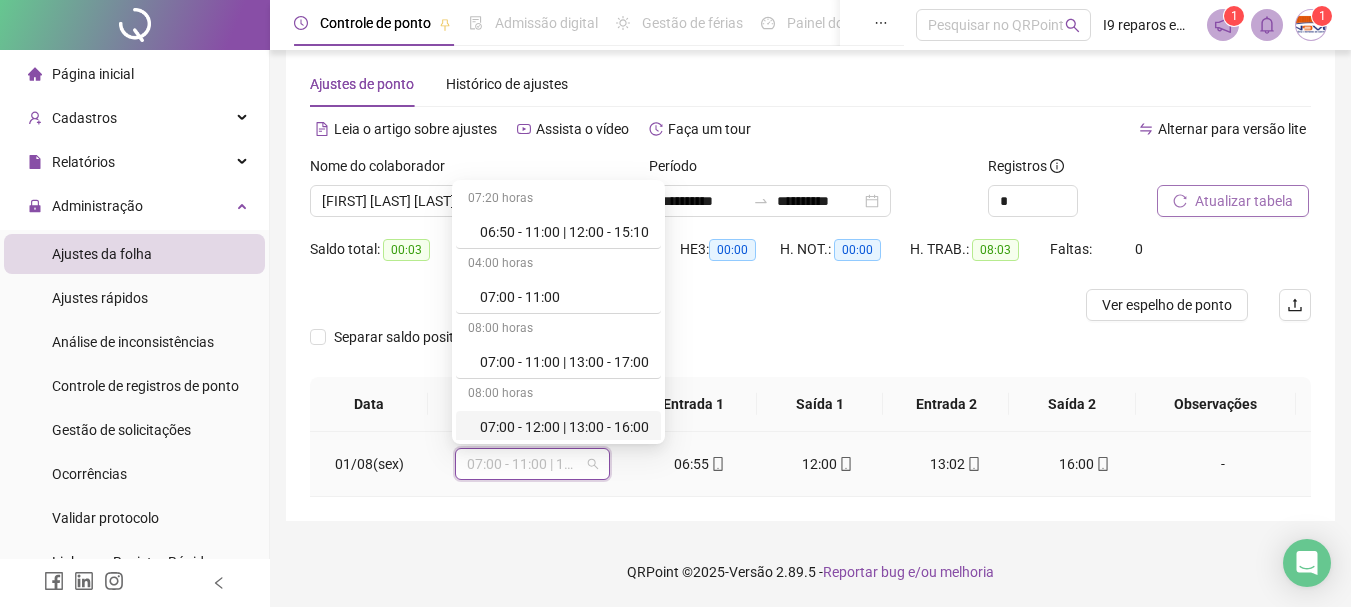 click on "07:00 - 12:00 | 13:00 - 16:00" at bounding box center (564, 427) 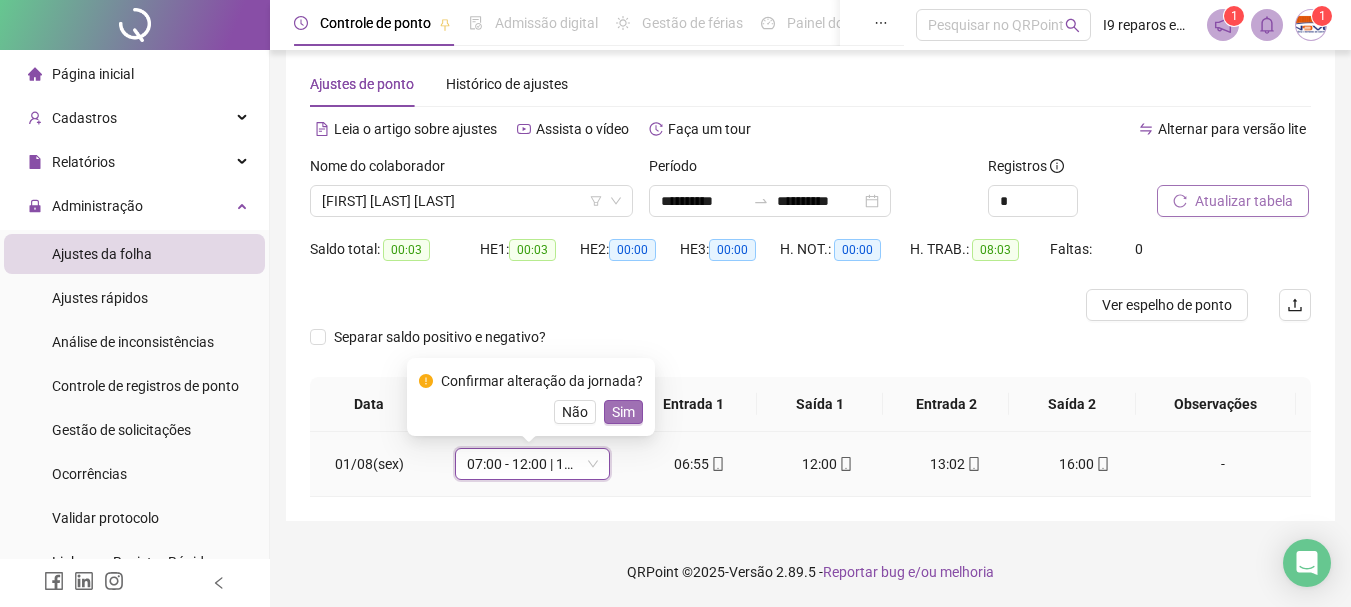 click on "Sim" at bounding box center [623, 412] 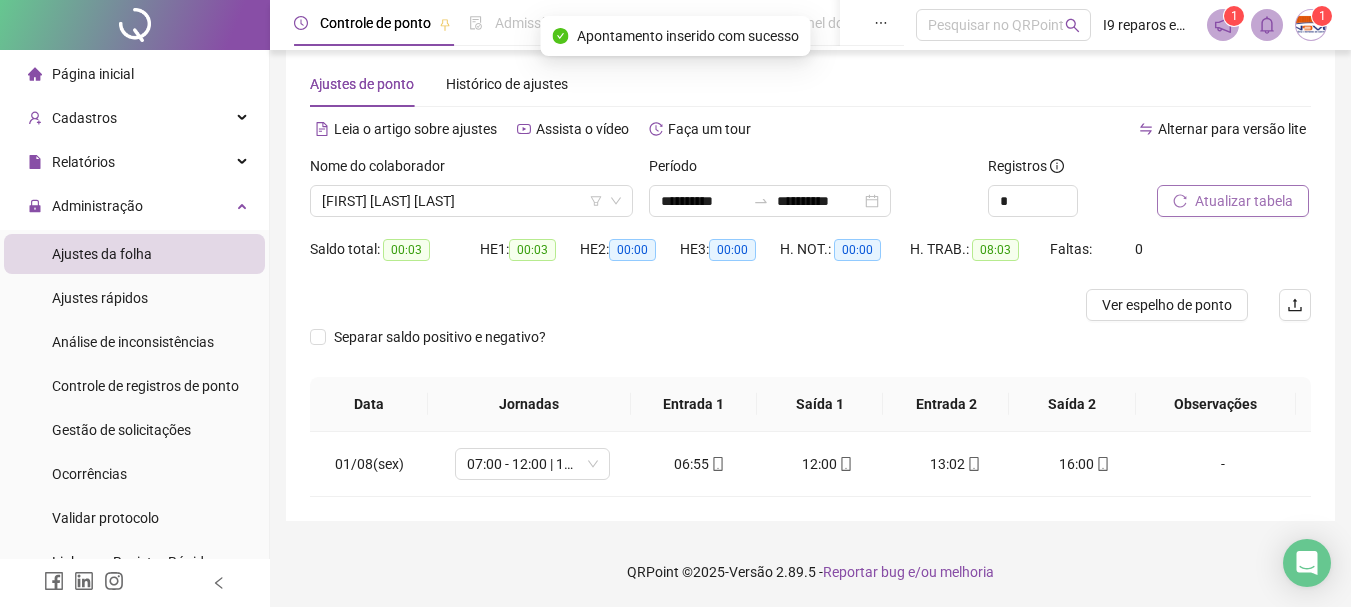 click on "Atualizar tabela" at bounding box center (1244, 201) 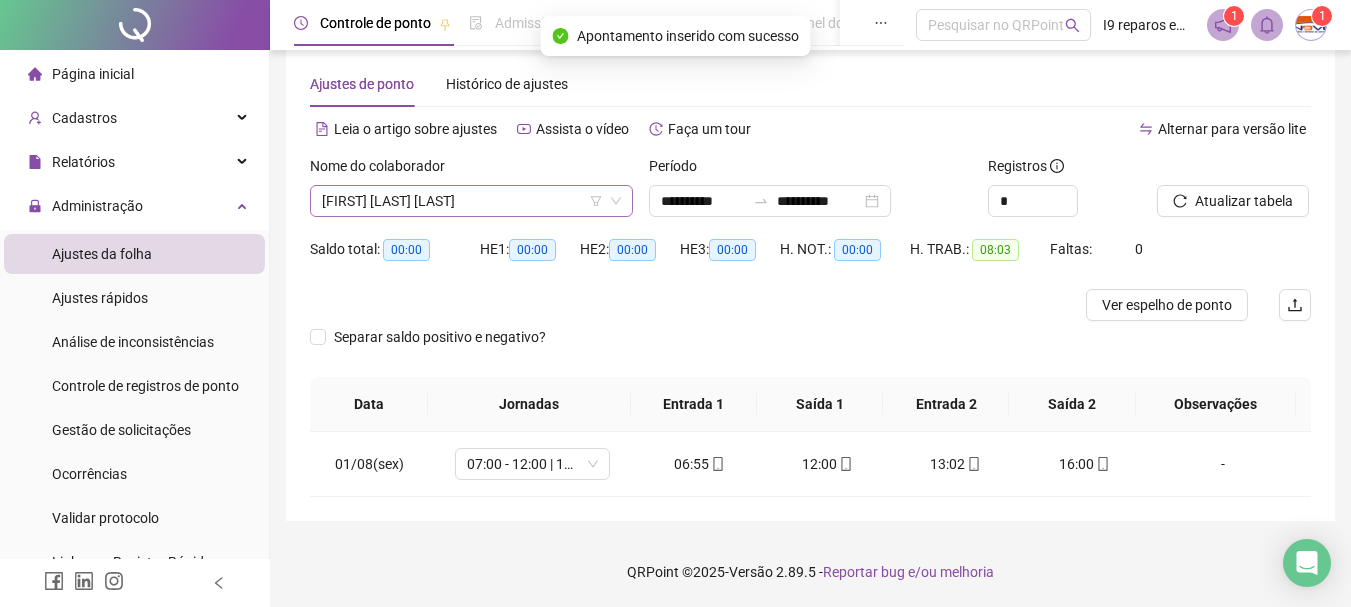 click on "[FIRST] [LAST] [LAST]" at bounding box center [471, 201] 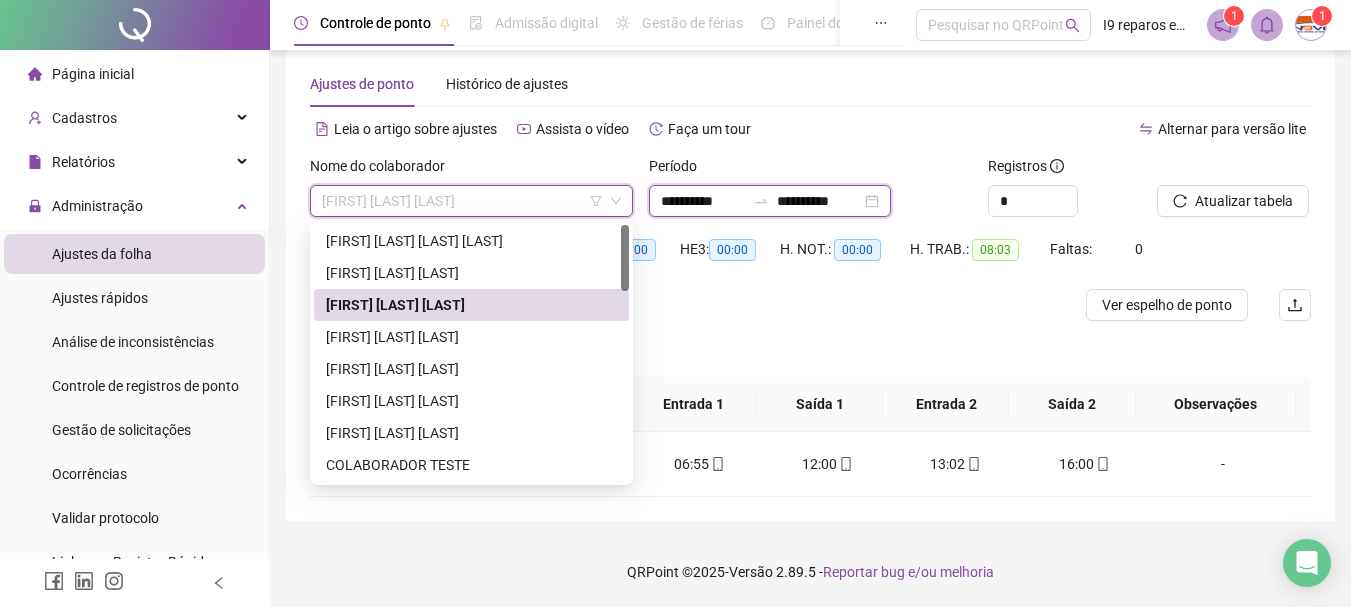 click on "**********" at bounding box center [703, 201] 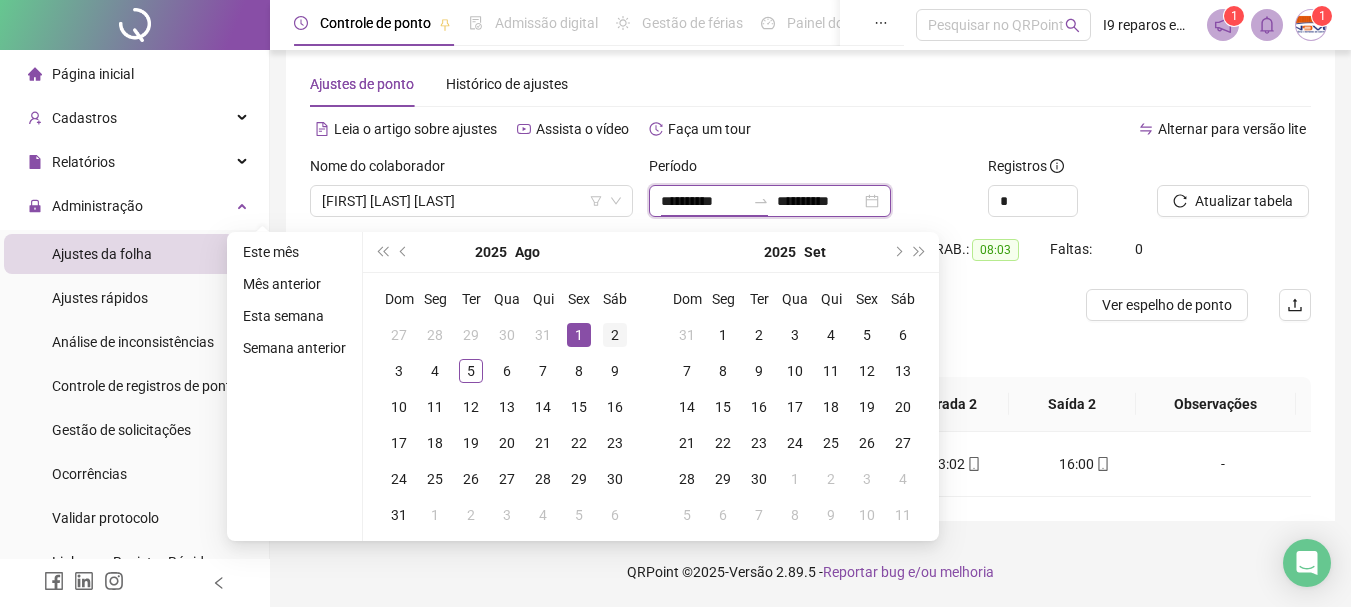 type on "**********" 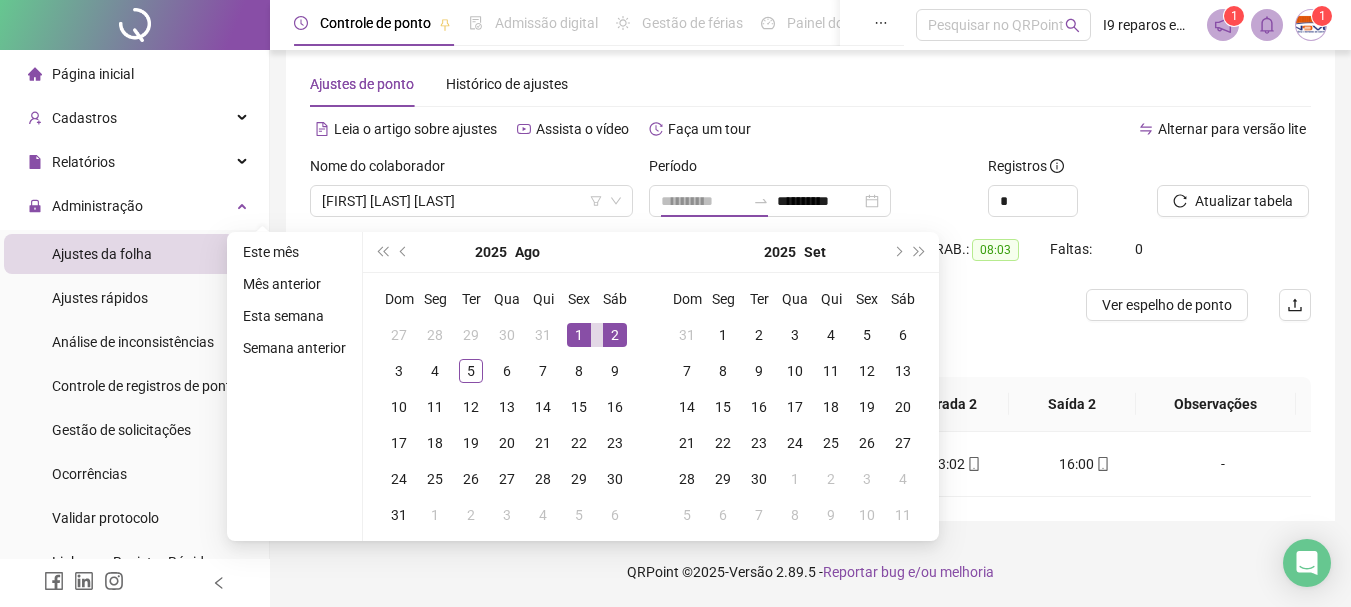 click on "2" at bounding box center (615, 335) 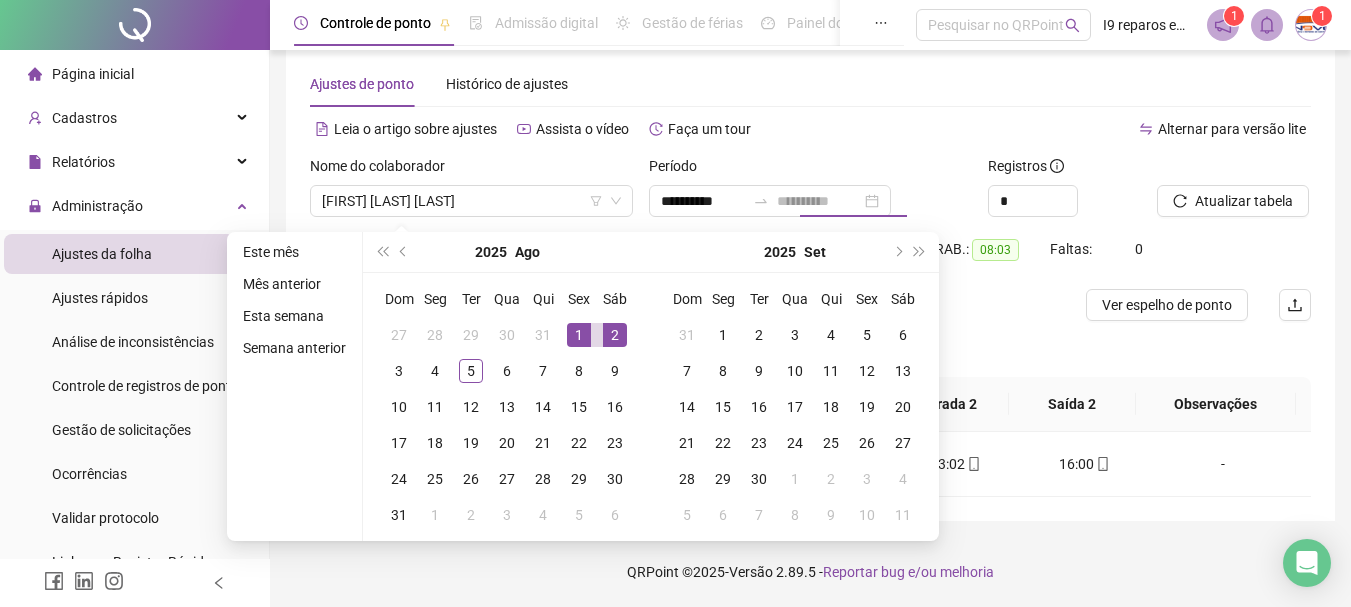 click on "2" at bounding box center (615, 335) 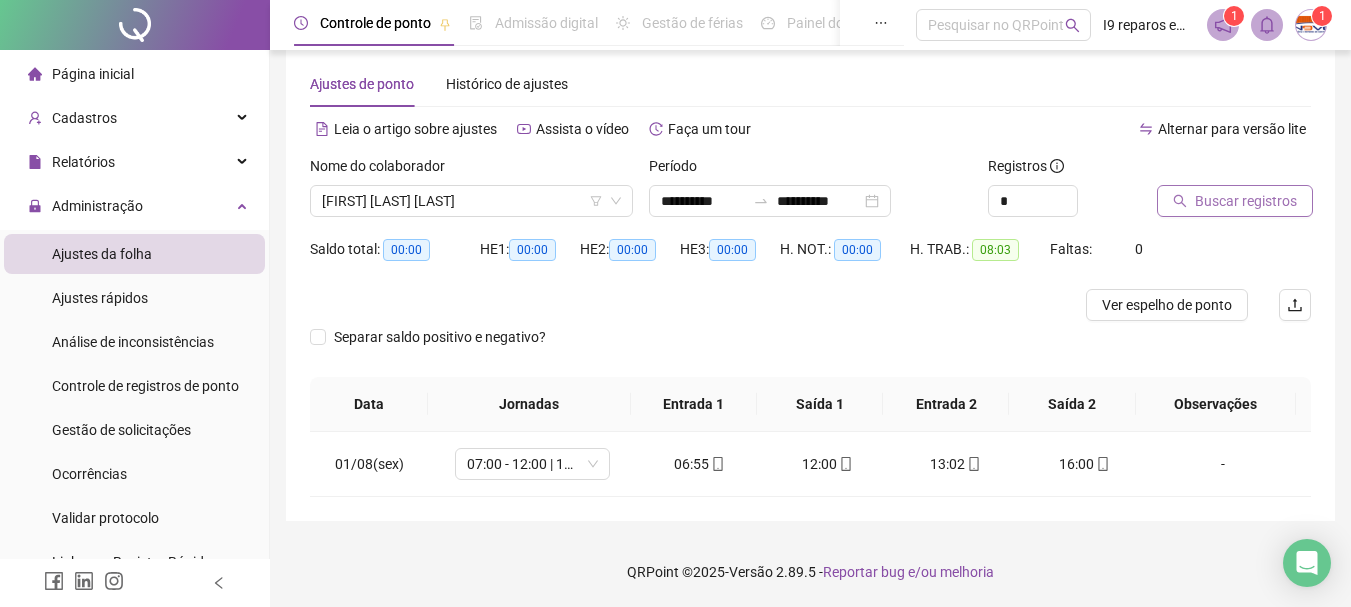 click on "Buscar registros" at bounding box center [1235, 201] 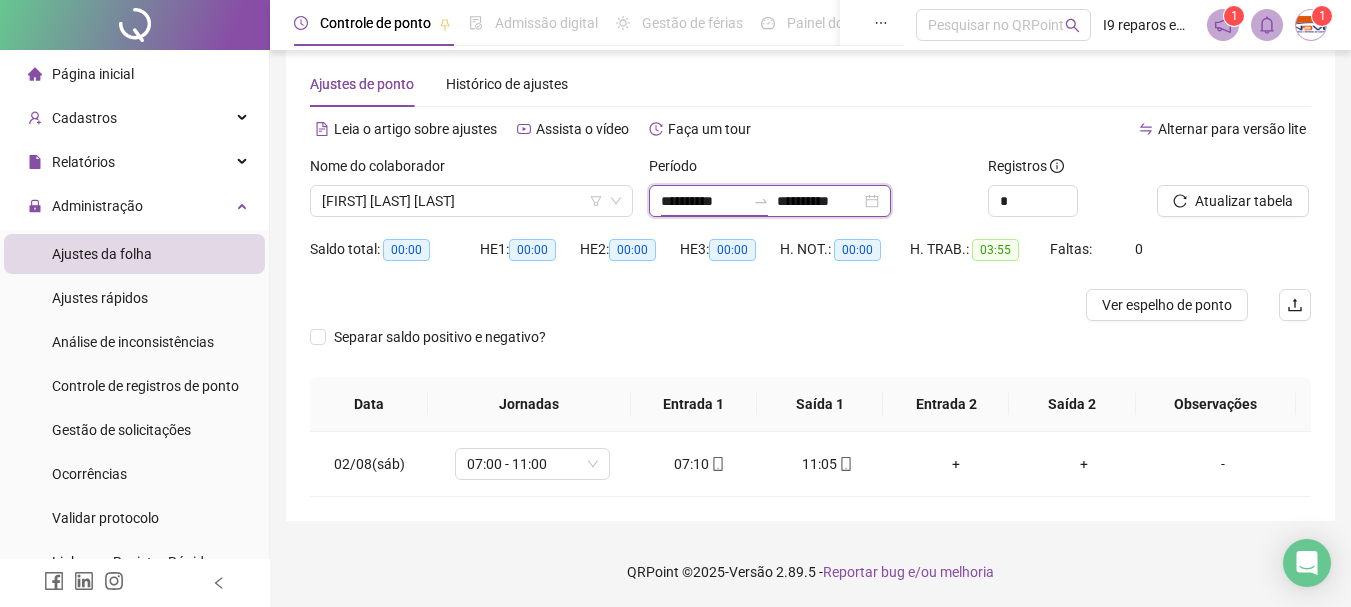 click on "**********" at bounding box center [703, 201] 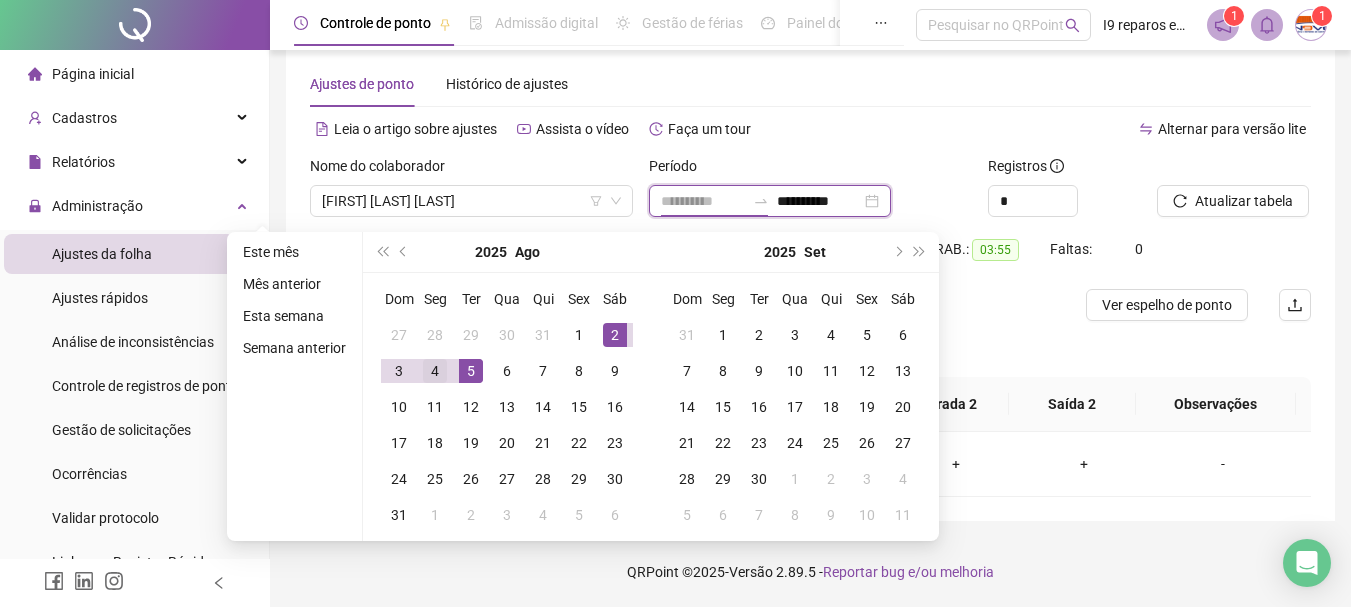 type on "**********" 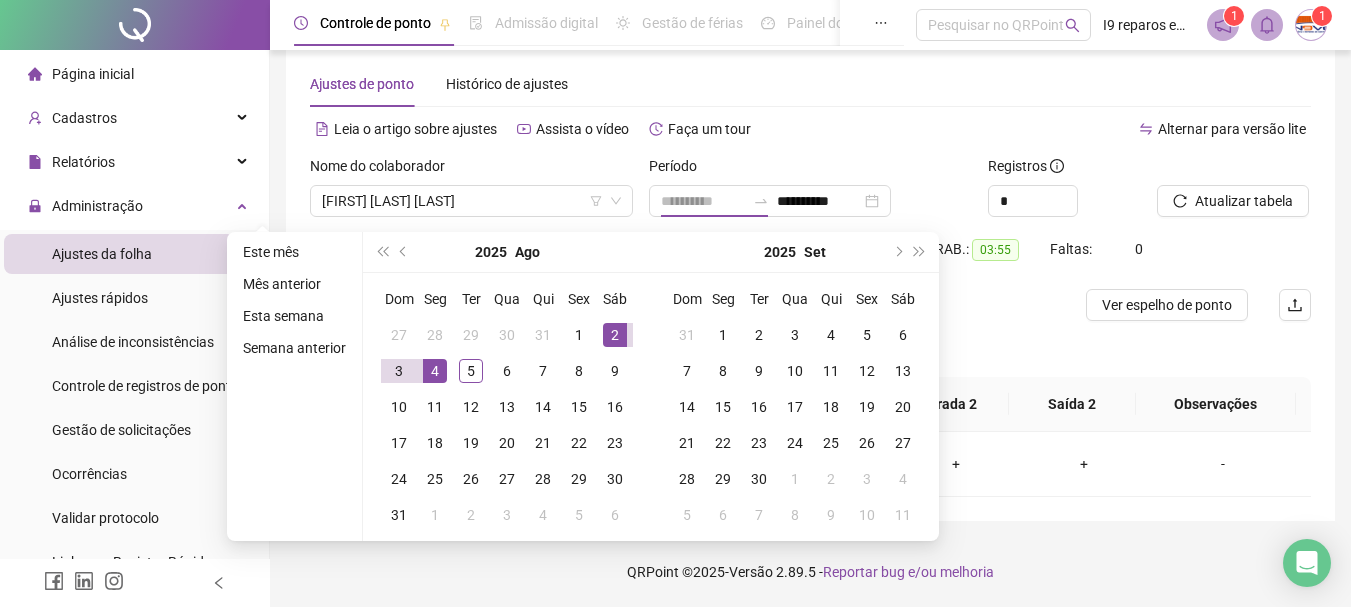 click on "4" at bounding box center (435, 371) 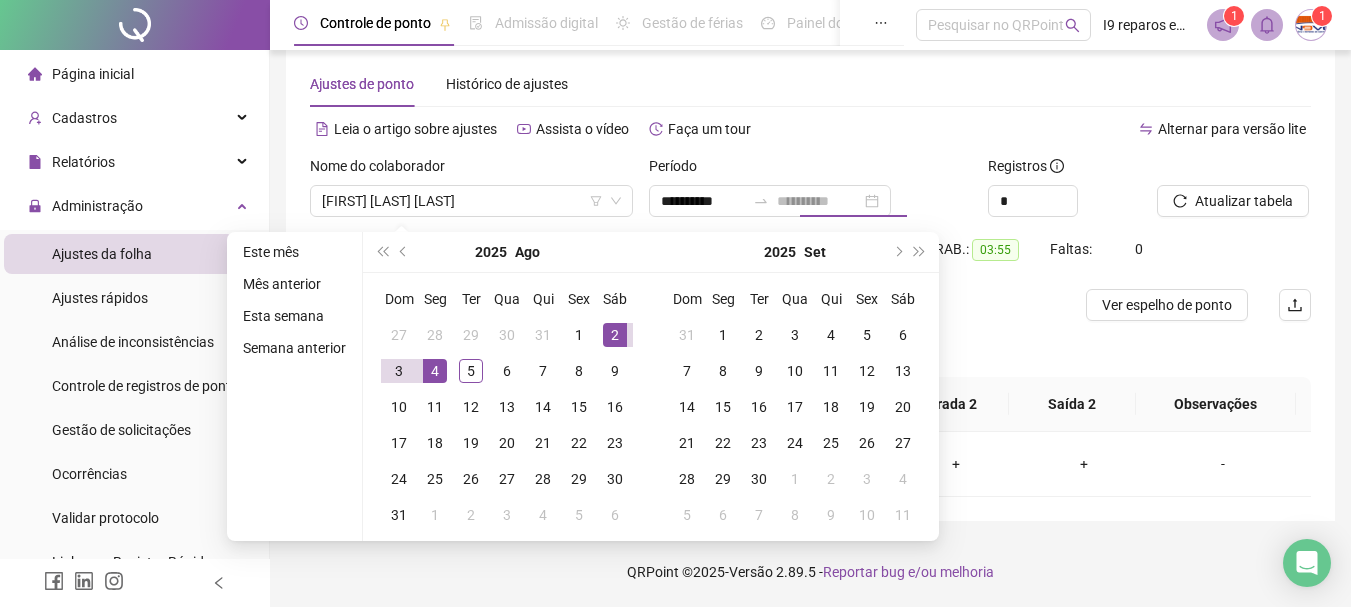 click on "4" at bounding box center [435, 371] 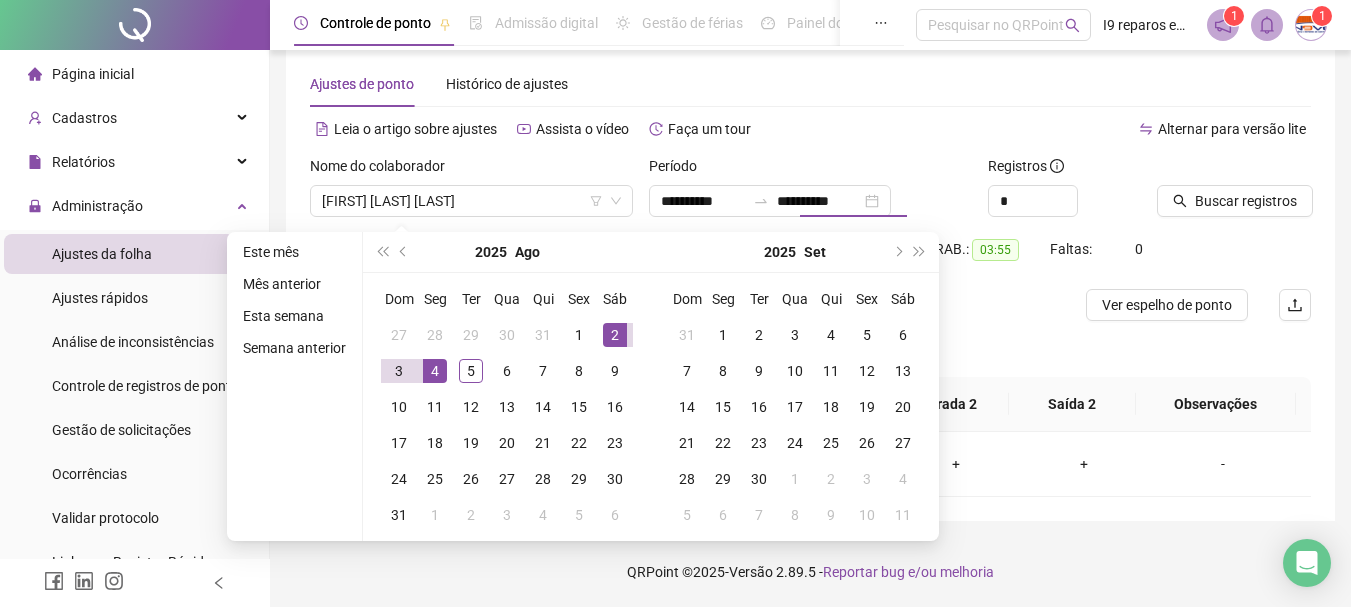 type on "**********" 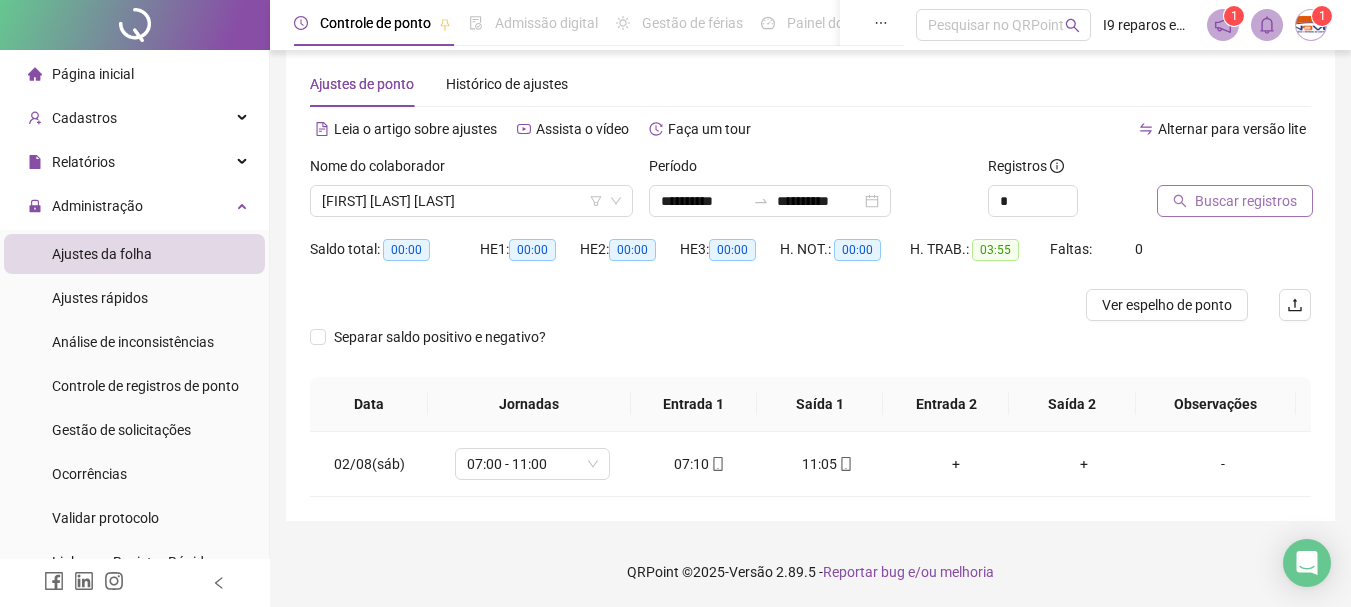 click on "Buscar registros" at bounding box center [1246, 201] 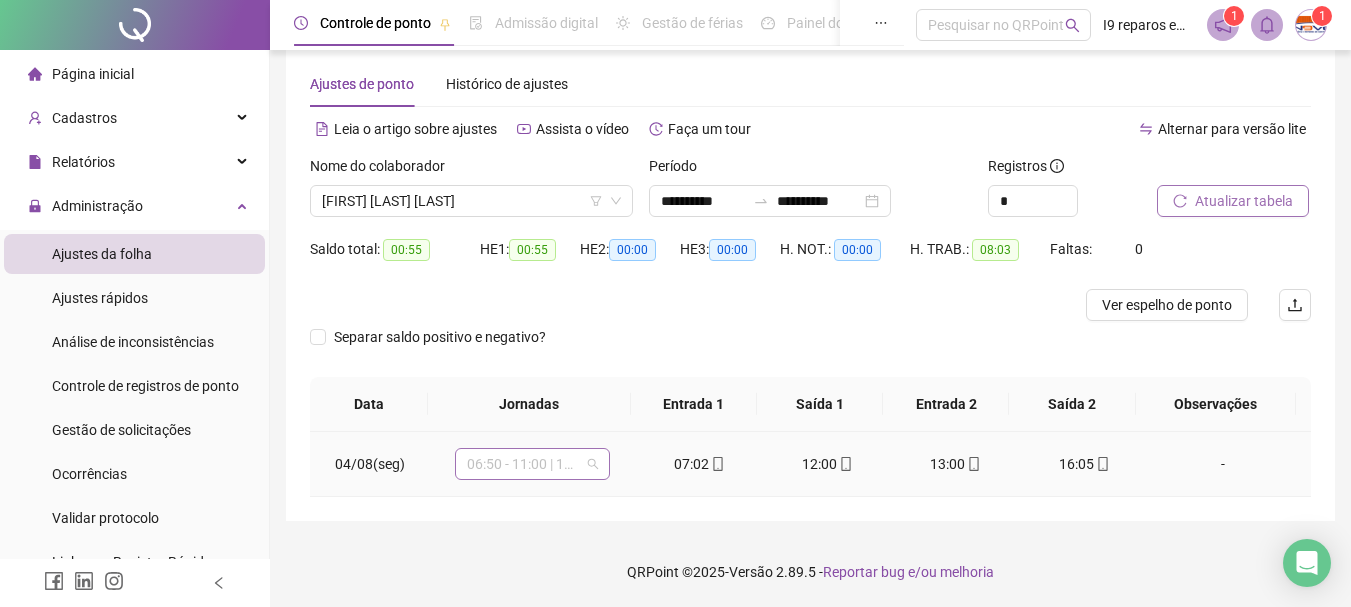 click on "06:50 - 11:00 | 12:00 - 15:10" at bounding box center [532, 464] 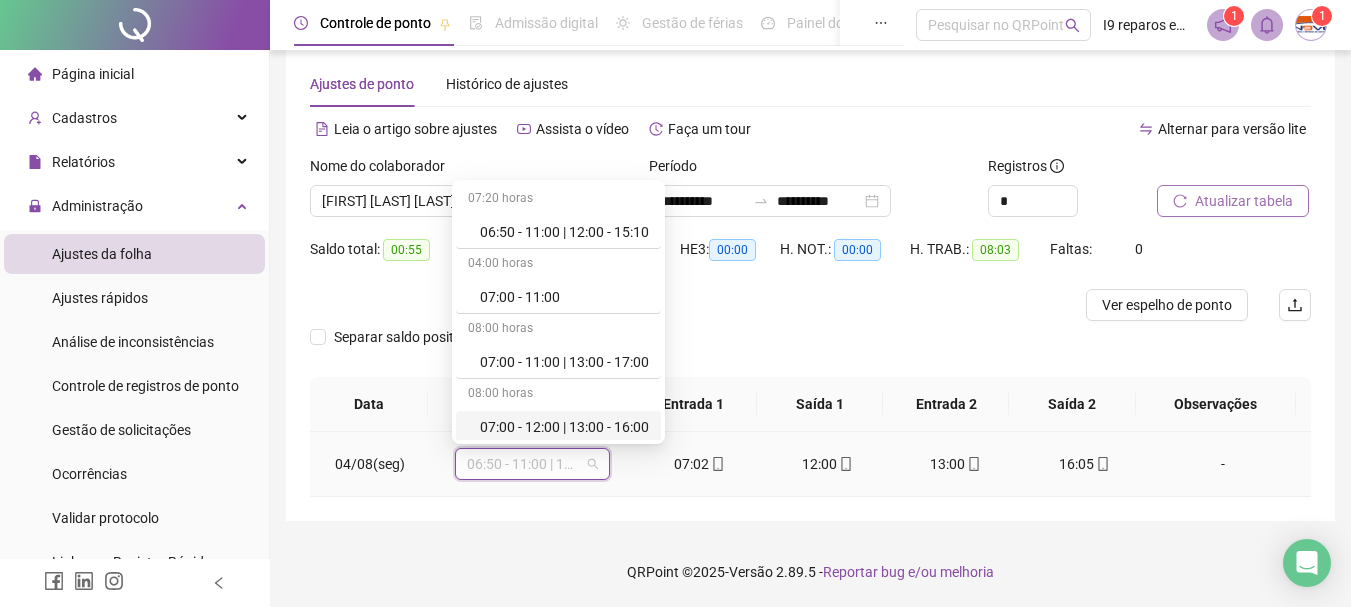 click on "07:00 - 12:00 | 13:00 - 16:00" at bounding box center [564, 427] 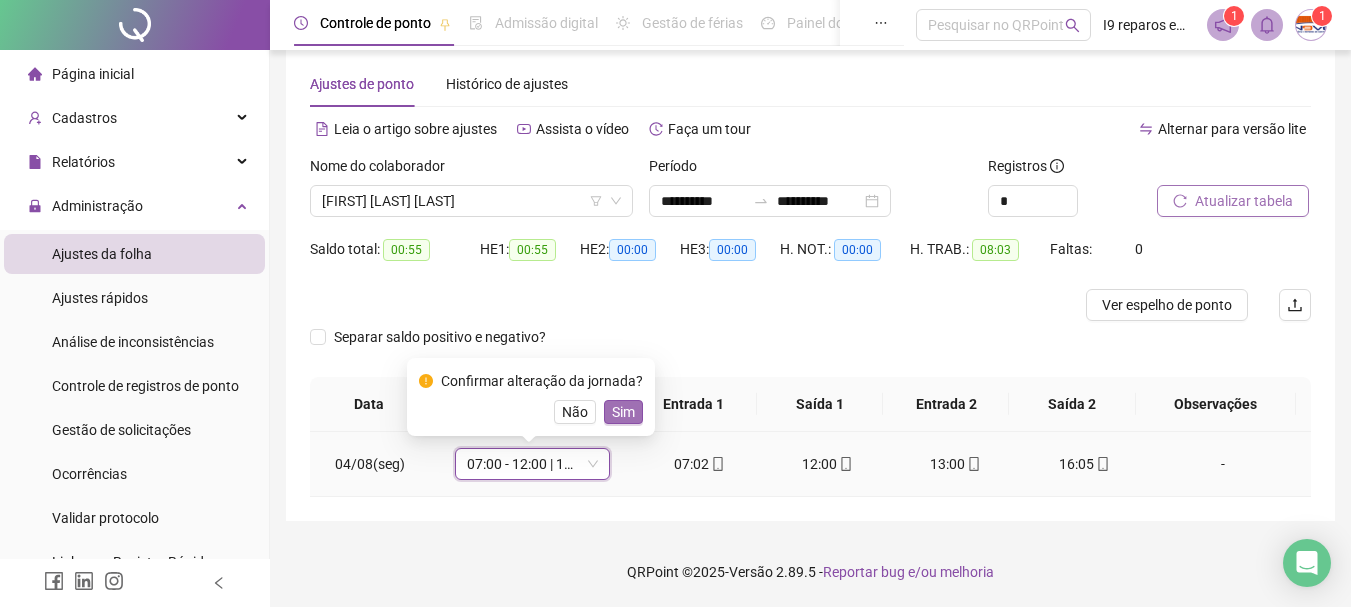 click on "Sim" at bounding box center (623, 412) 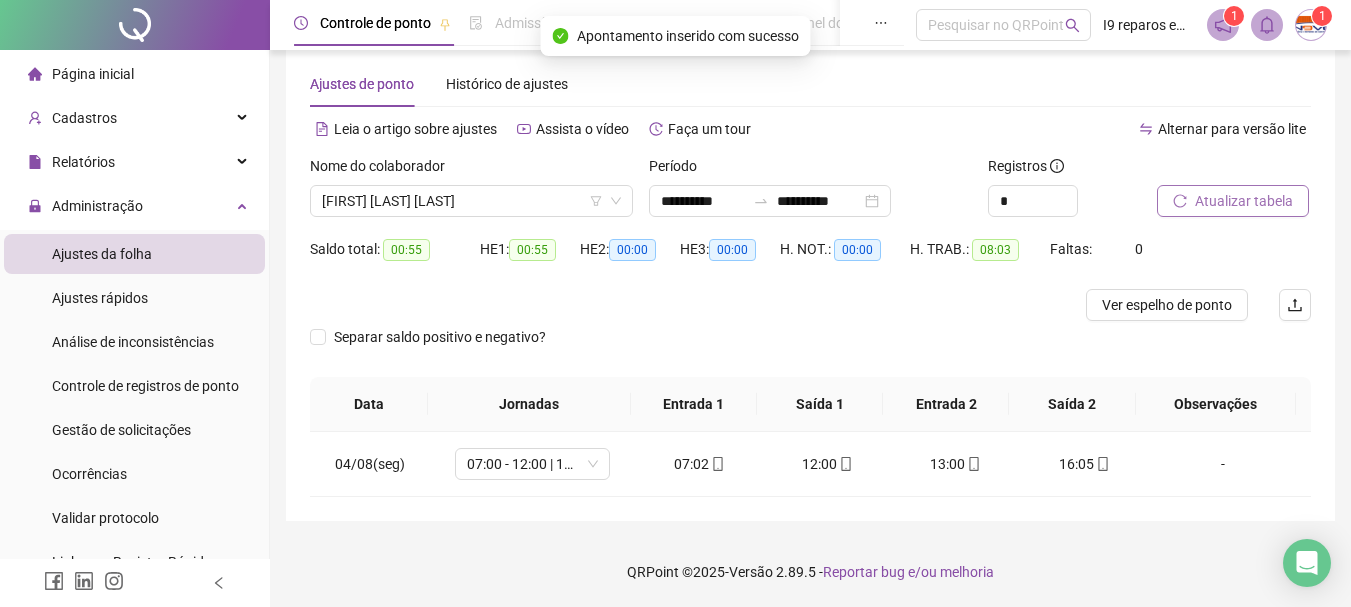 click on "Atualizar tabela" at bounding box center [1244, 201] 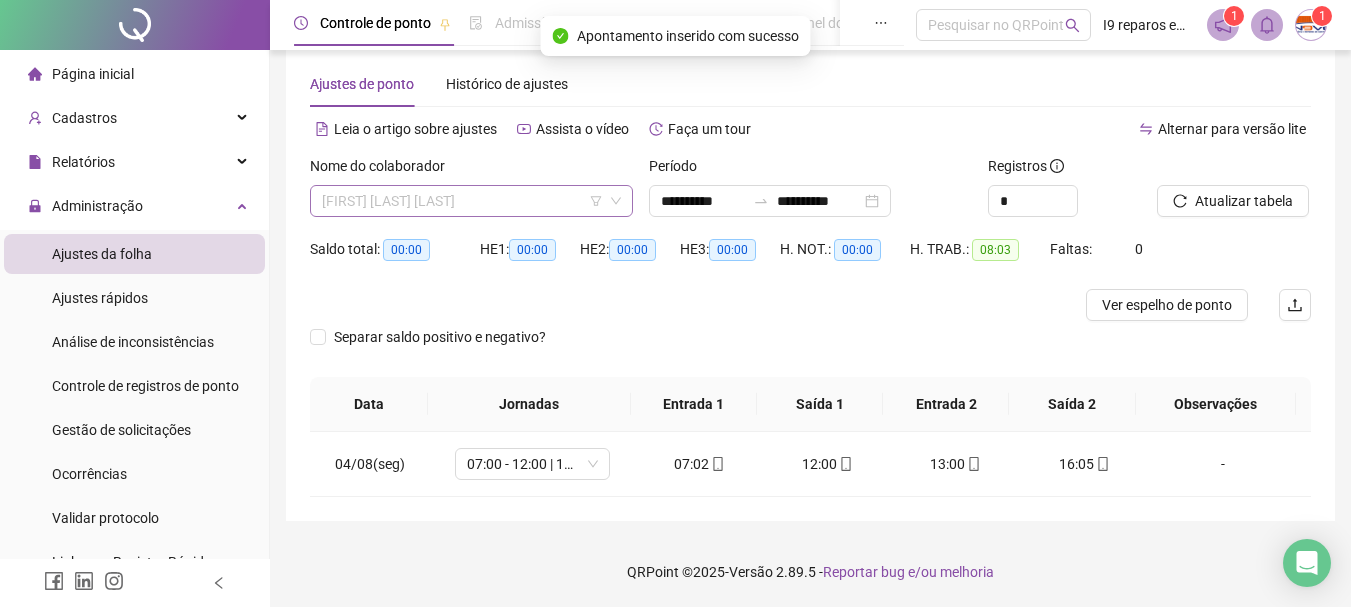 click on "[FIRST] [LAST] [LAST]" at bounding box center [471, 201] 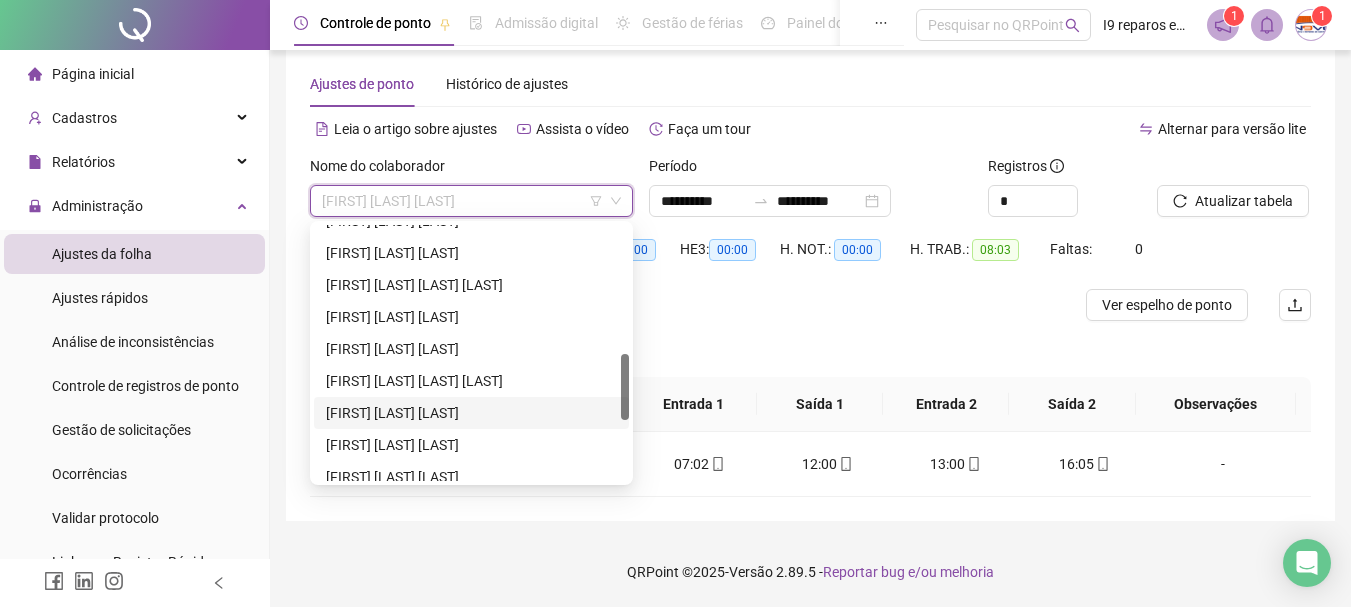 scroll, scrollTop: 600, scrollLeft: 0, axis: vertical 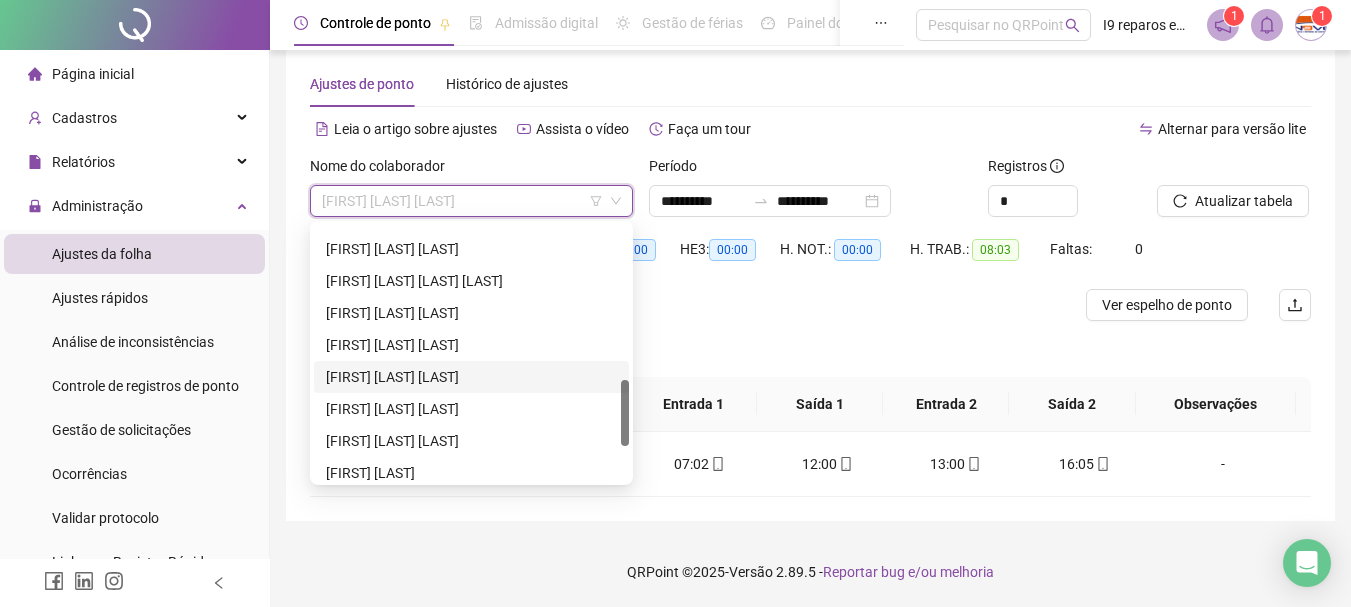 click on "[FIRST] [LAST] [LAST]" at bounding box center [471, 377] 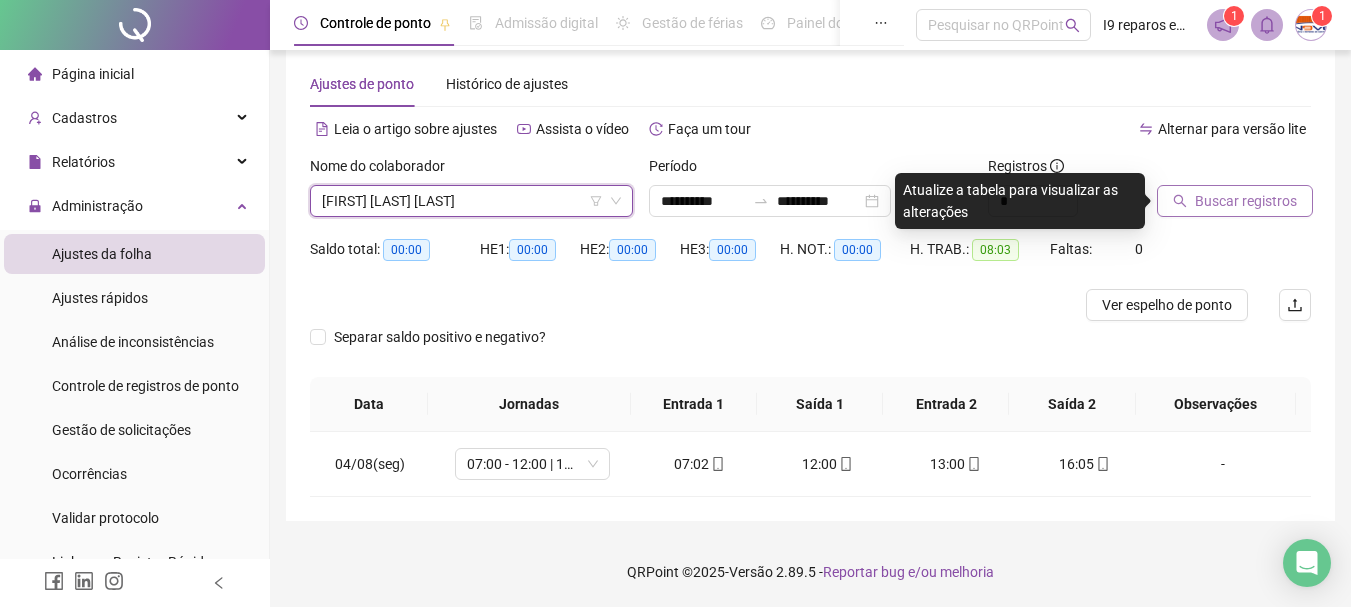 click on "Buscar registros" at bounding box center (1235, 201) 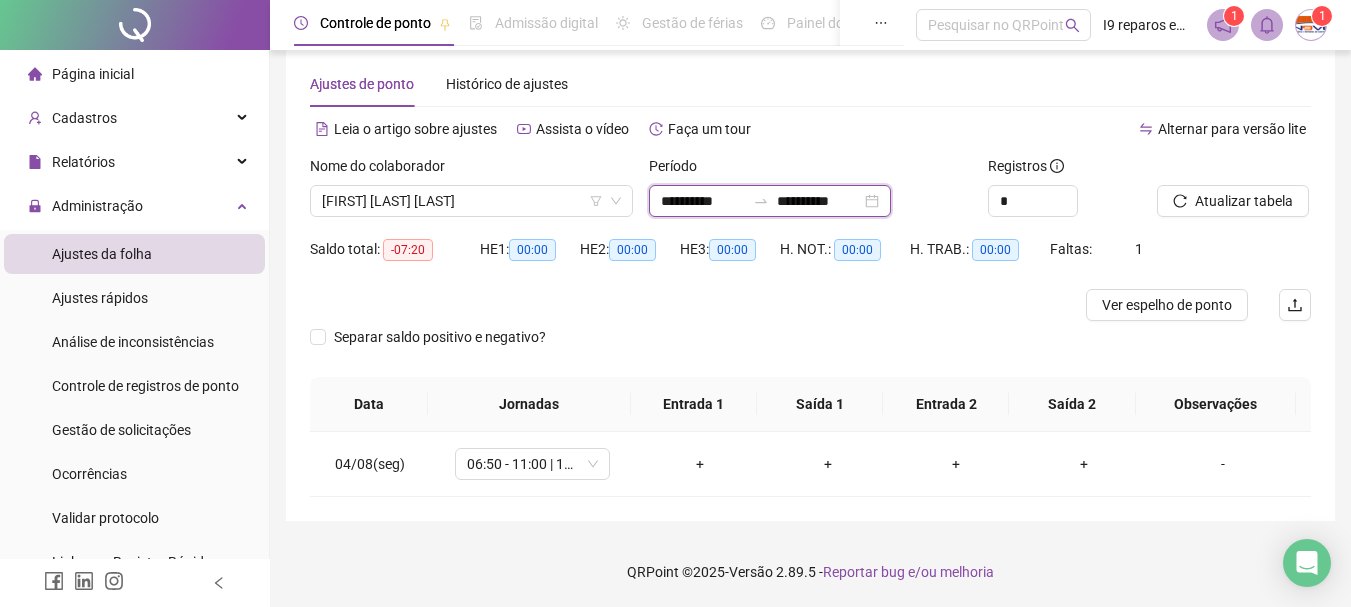 click on "**********" at bounding box center (703, 201) 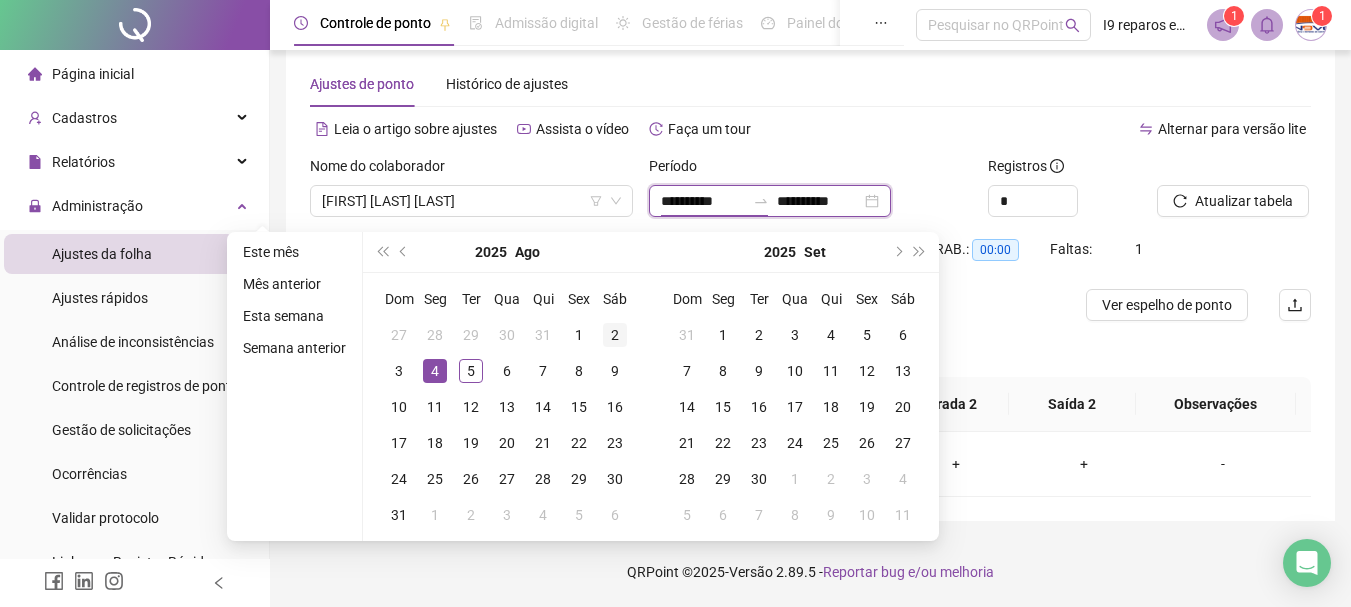 type on "**********" 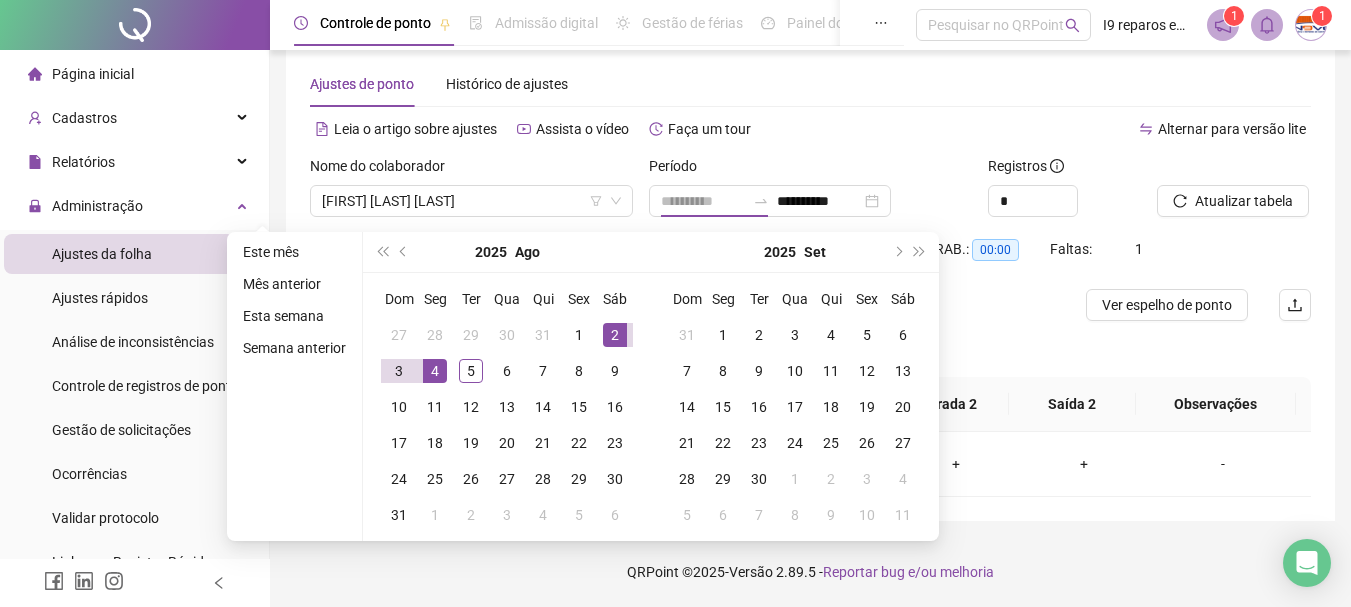 click on "2" at bounding box center (615, 335) 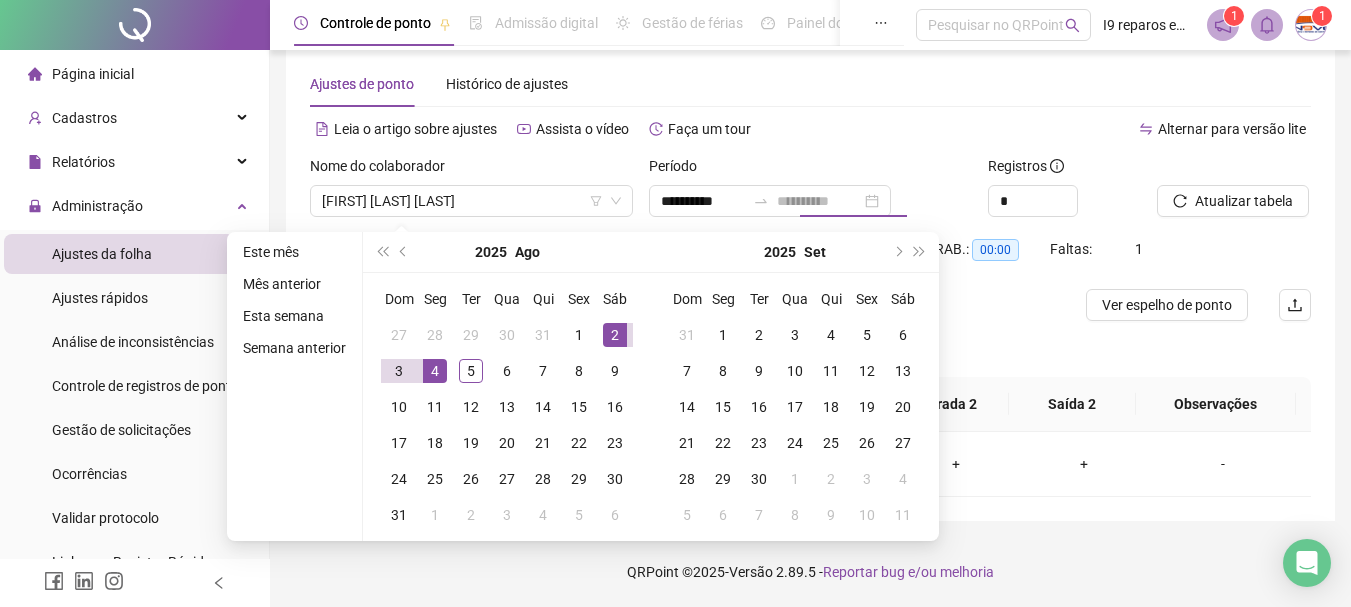 click on "2" at bounding box center (615, 335) 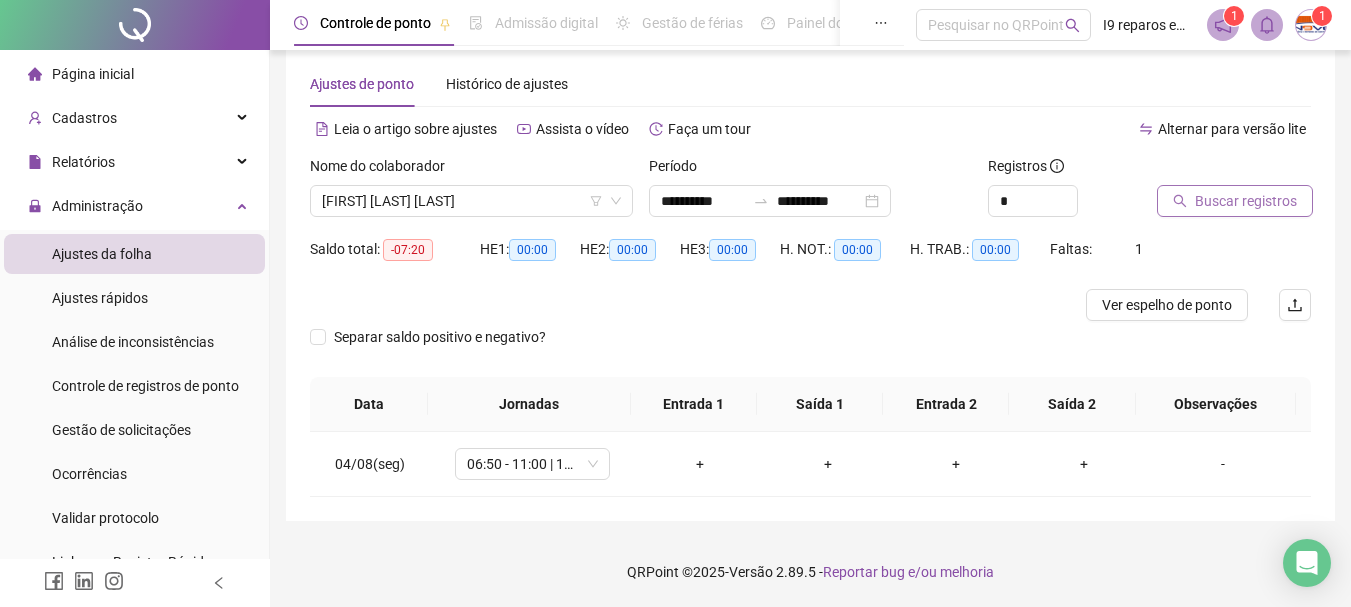 click on "Buscar registros" at bounding box center (1235, 201) 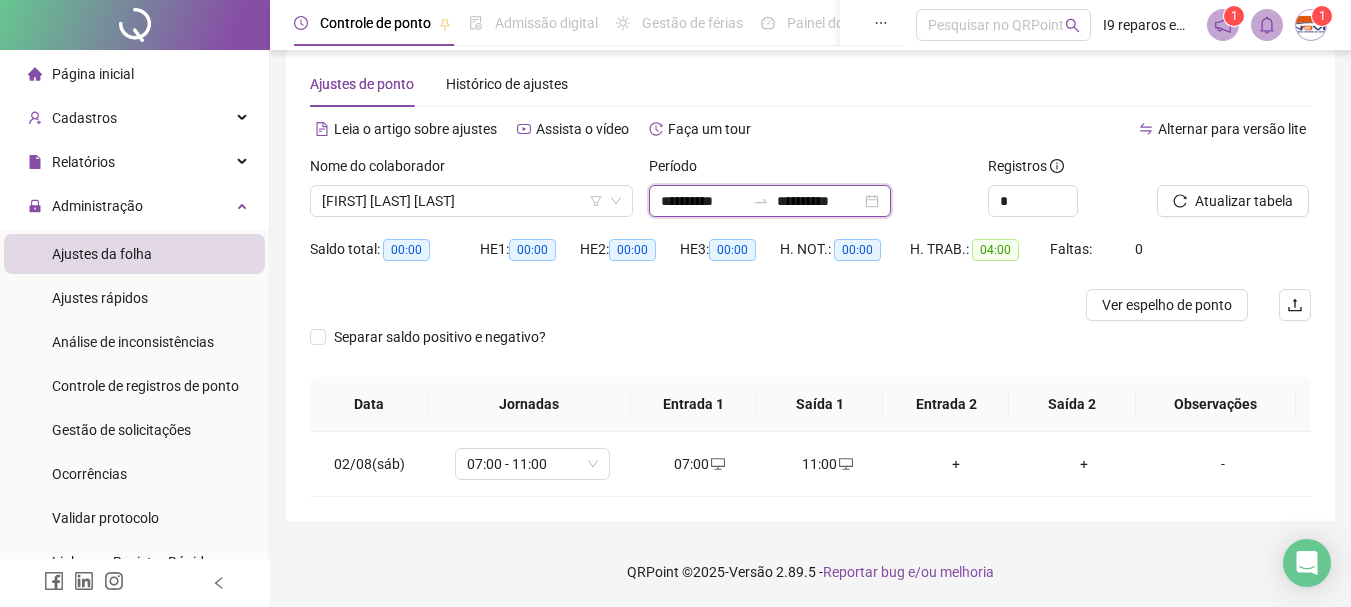 click on "**********" at bounding box center (703, 201) 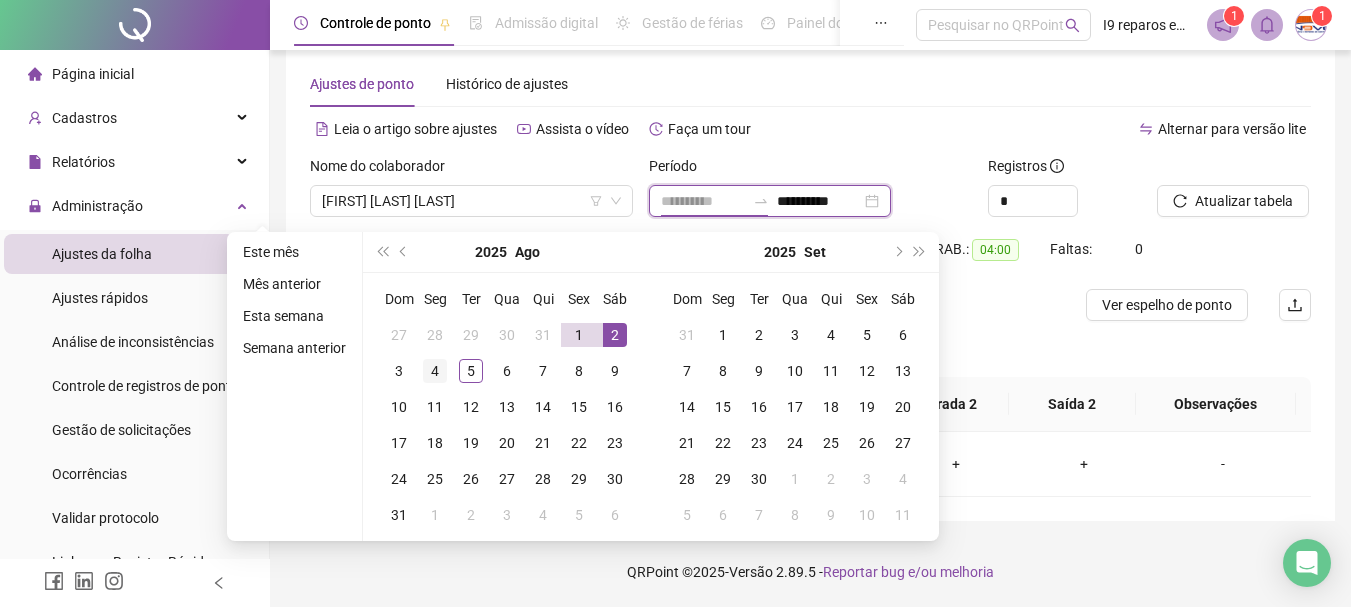 type on "**********" 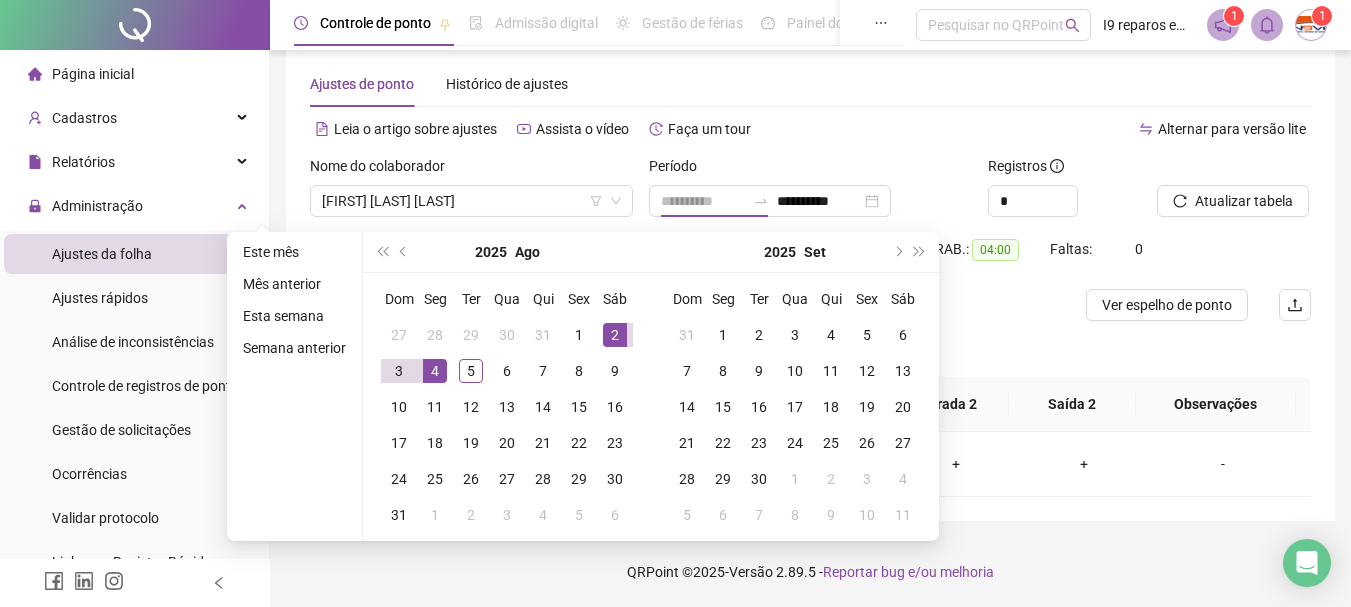 click on "4" at bounding box center (435, 371) 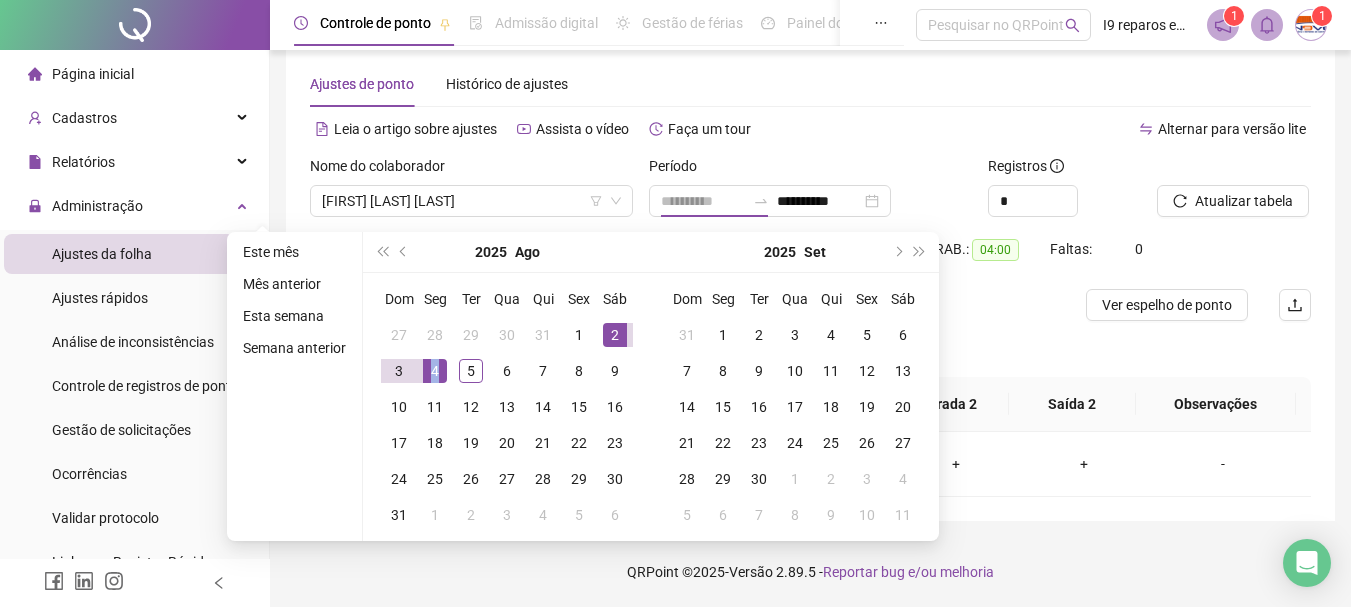 click on "4" at bounding box center (435, 371) 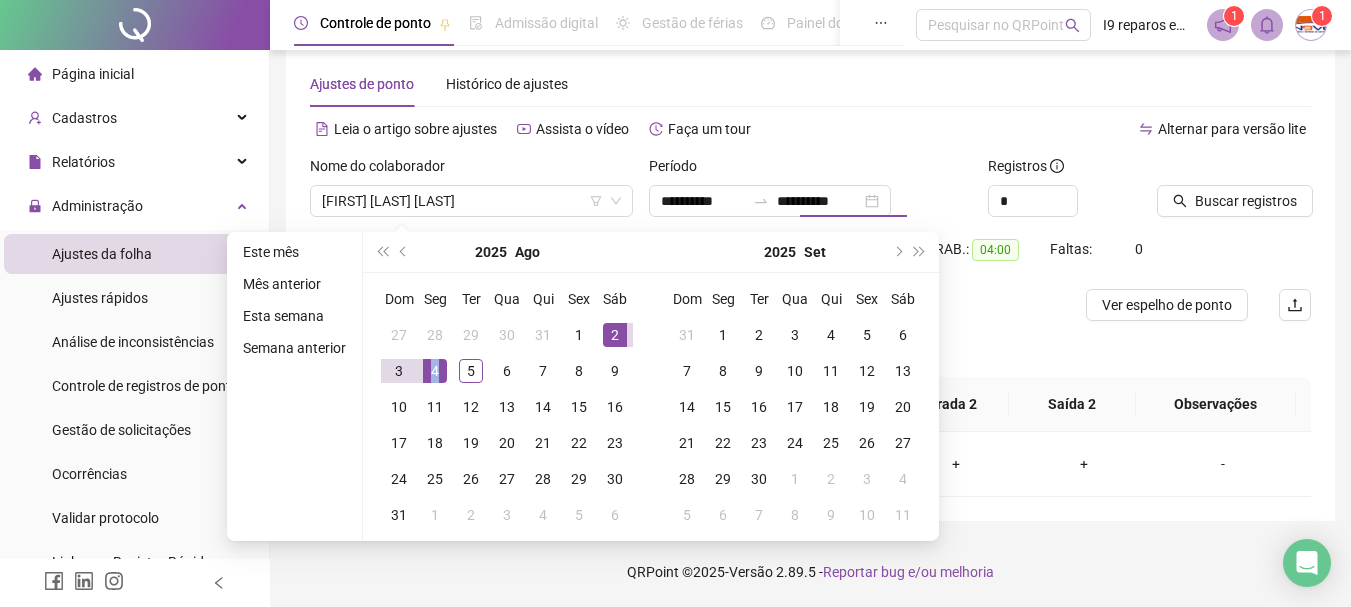 type on "**********" 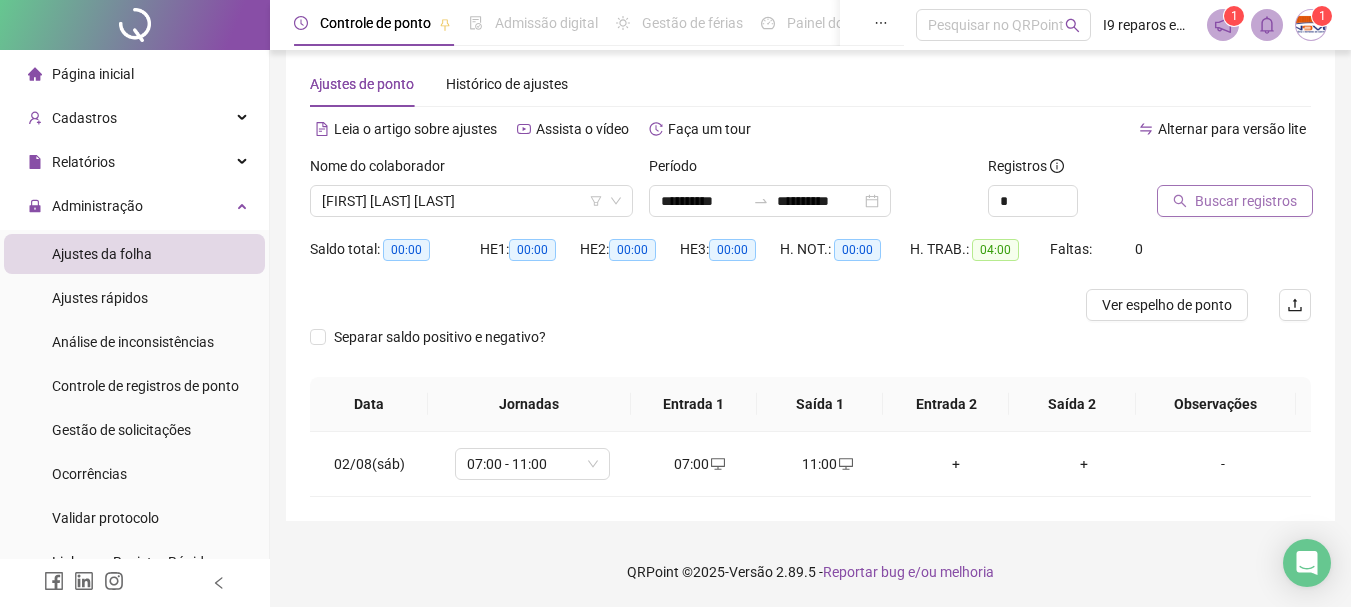 click on "Buscar registros" at bounding box center [1246, 201] 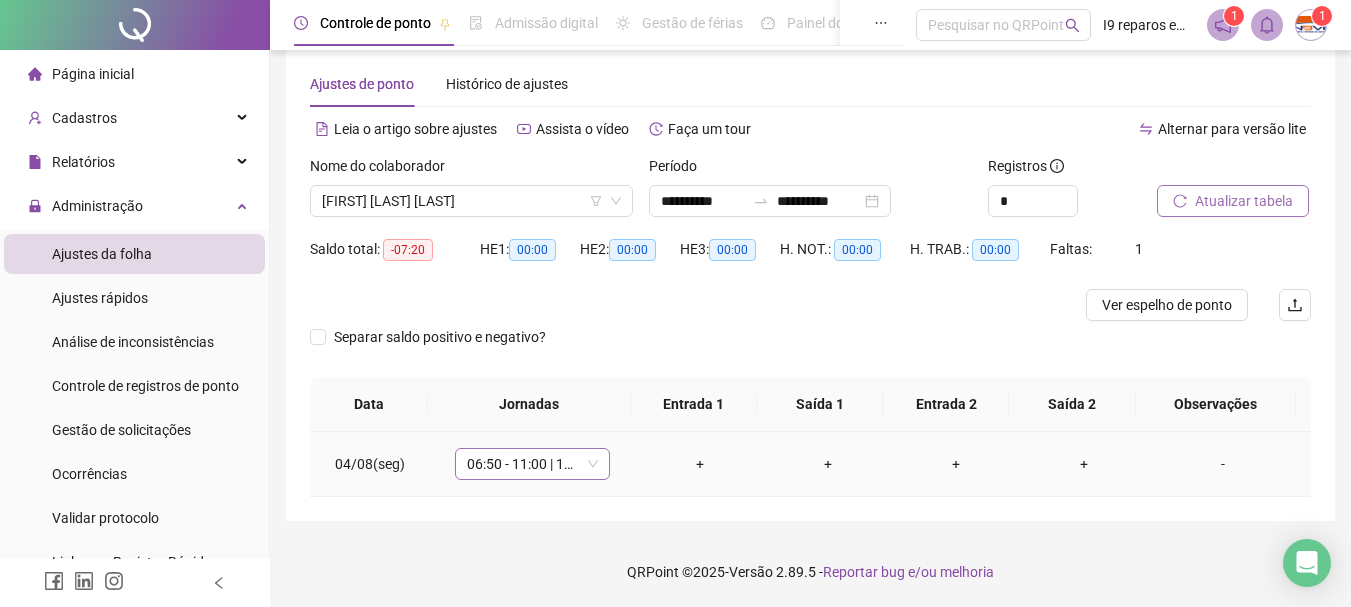 click on "06:50 - 11:00 | 12:00 - 15:10" at bounding box center (532, 464) 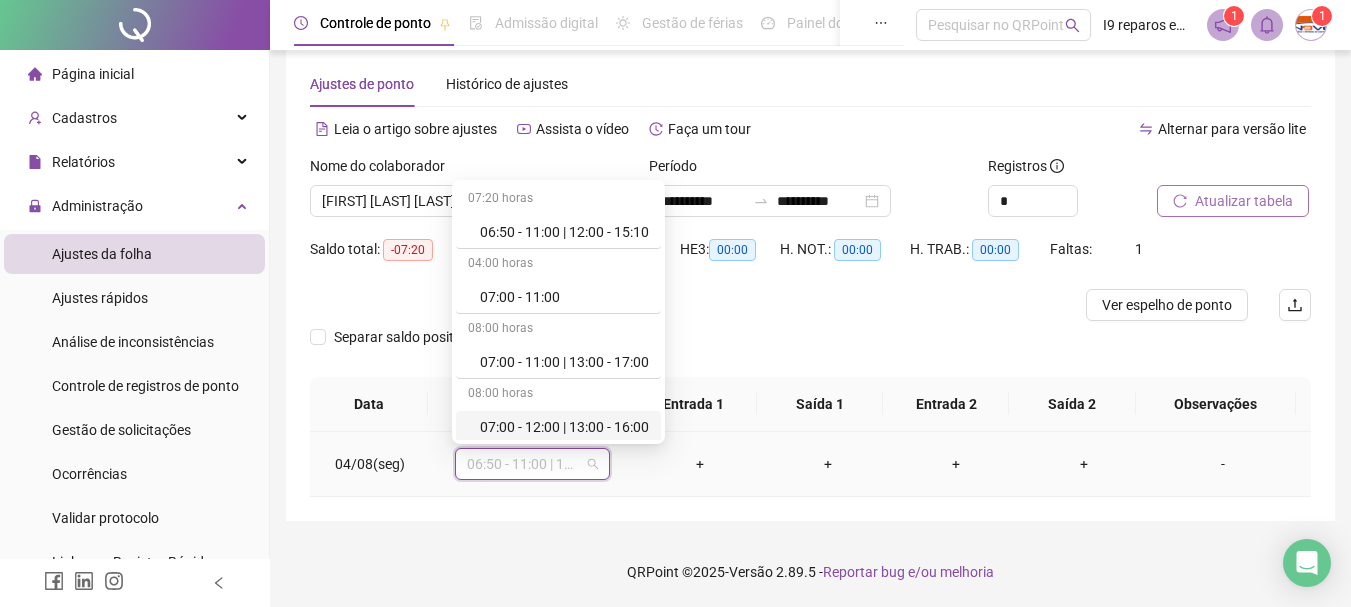 click on "07:00 - 12:00 | 13:00 - 16:00" at bounding box center [564, 427] 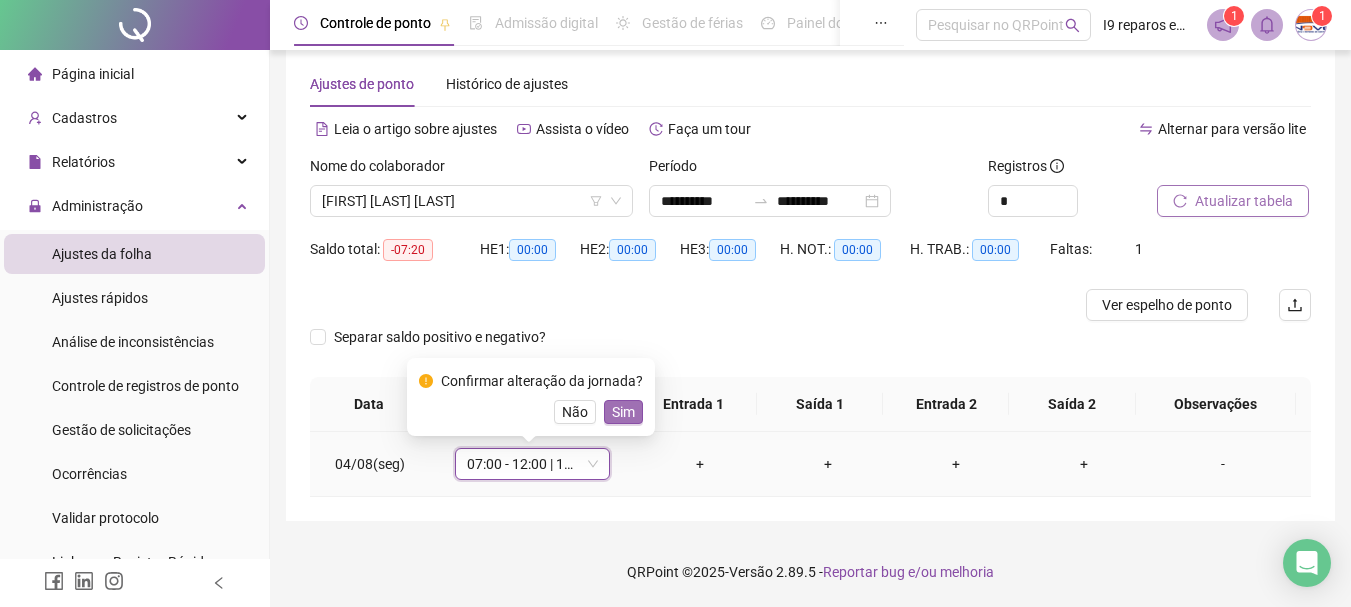 click on "Sim" at bounding box center [623, 412] 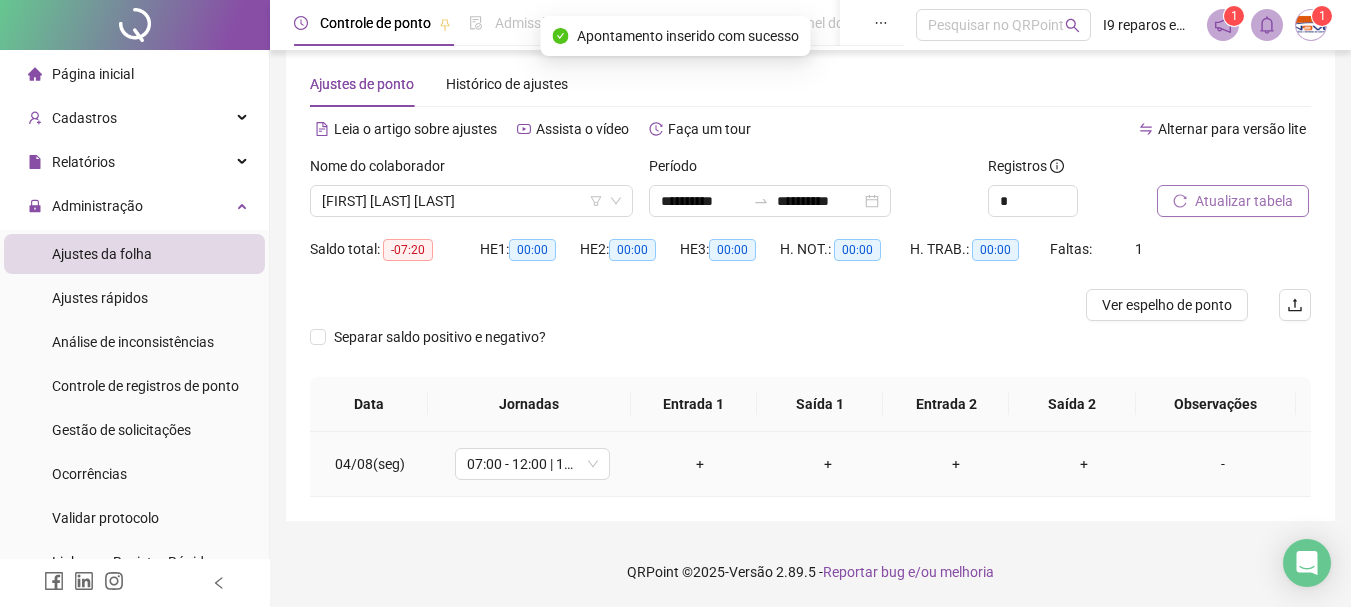 click on "+" at bounding box center [700, 464] 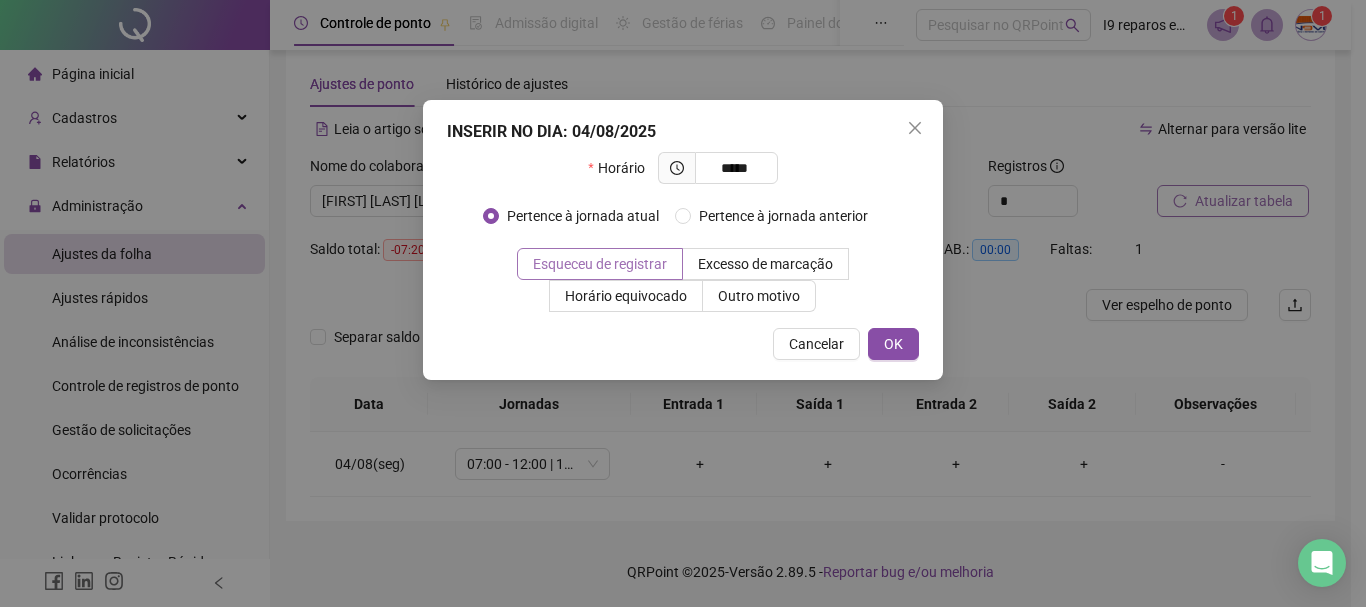 type on "*****" 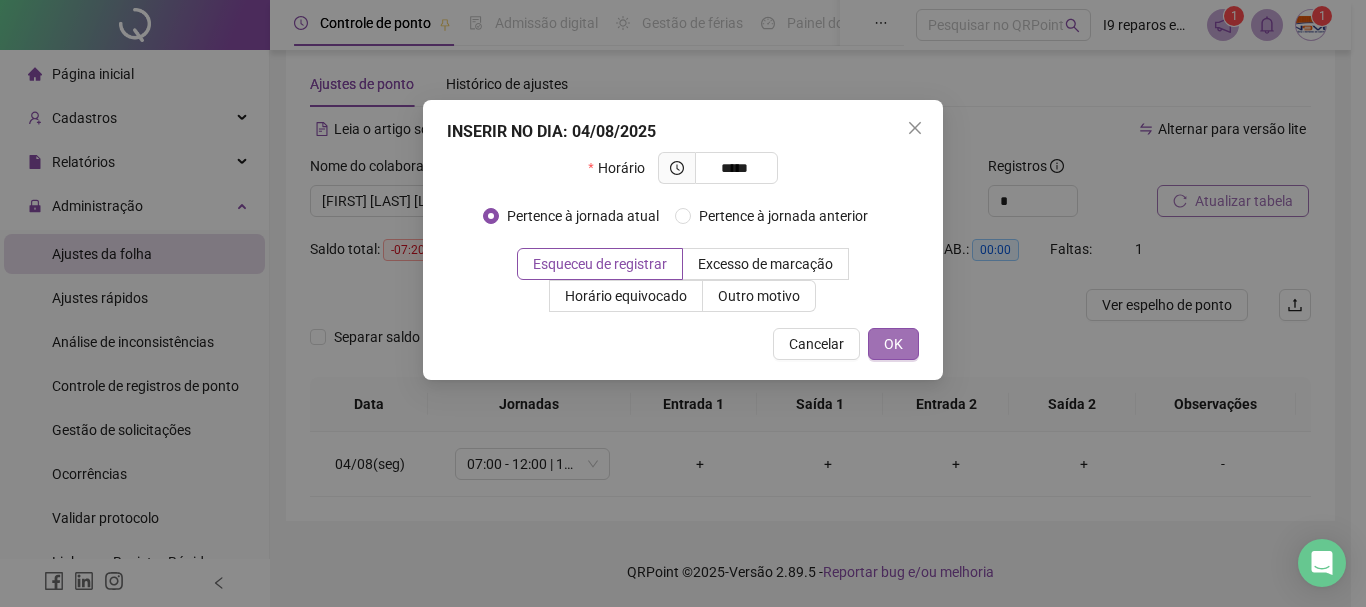 click on "OK" at bounding box center (893, 344) 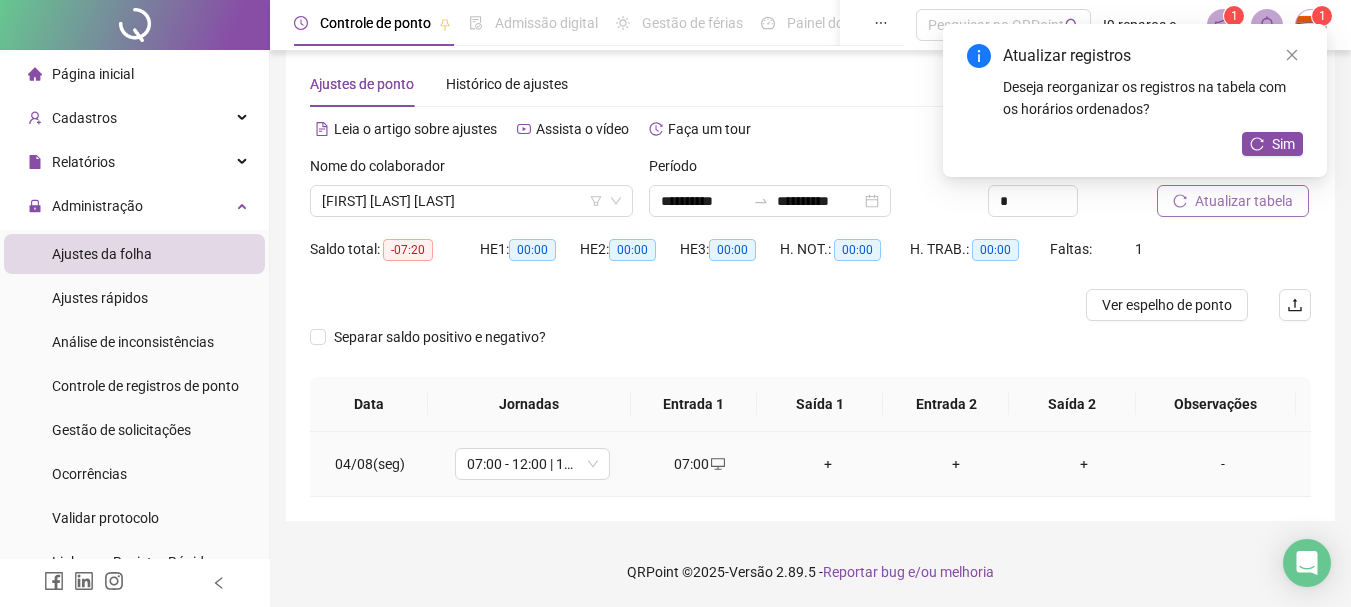click on "+" at bounding box center [828, 464] 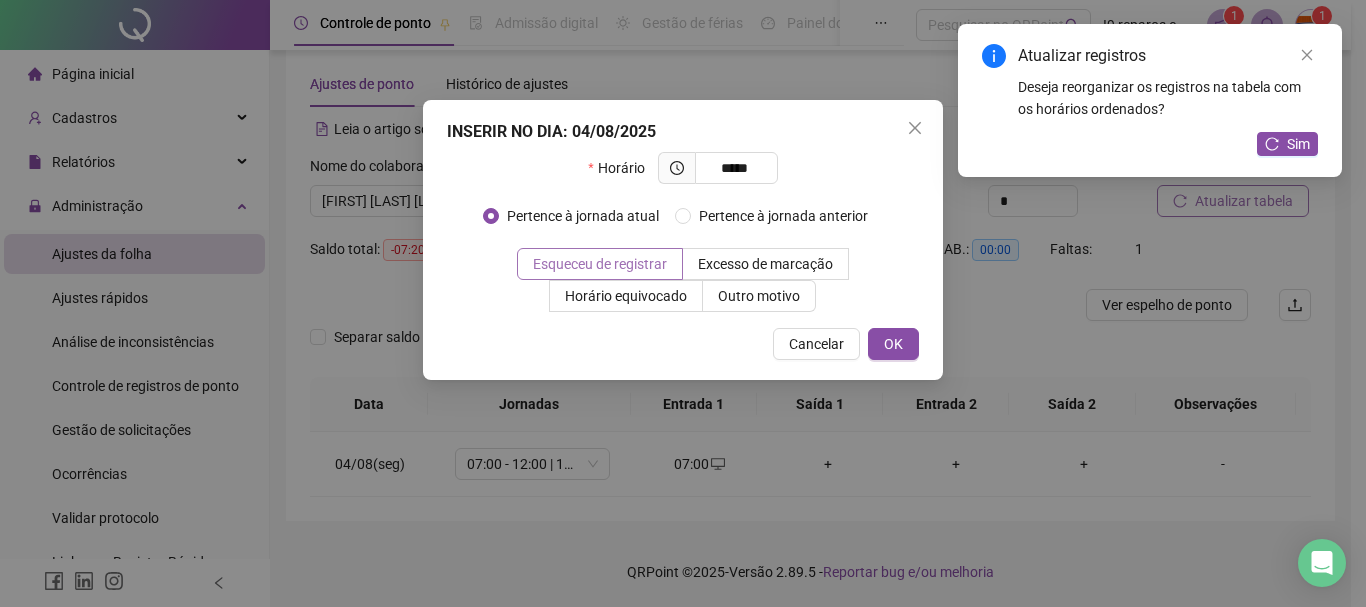 type on "*****" 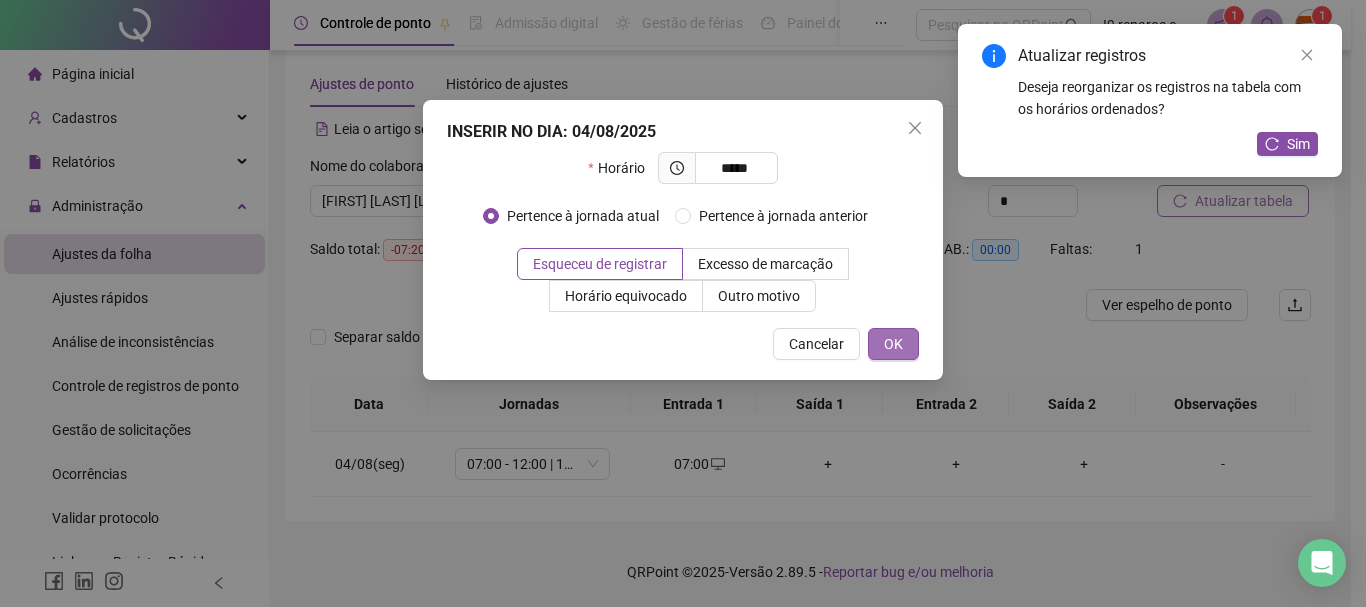 drag, startPoint x: 881, startPoint y: 338, endPoint x: 909, endPoint y: 377, distance: 48.010414 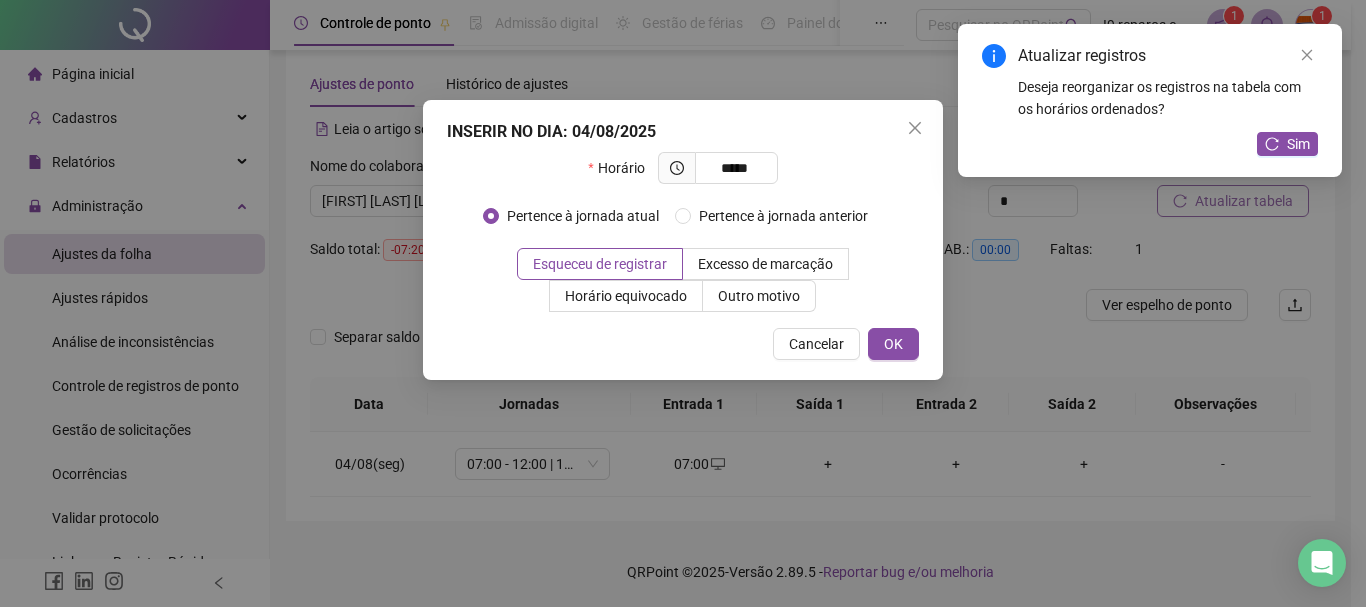 click on "OK" at bounding box center (893, 344) 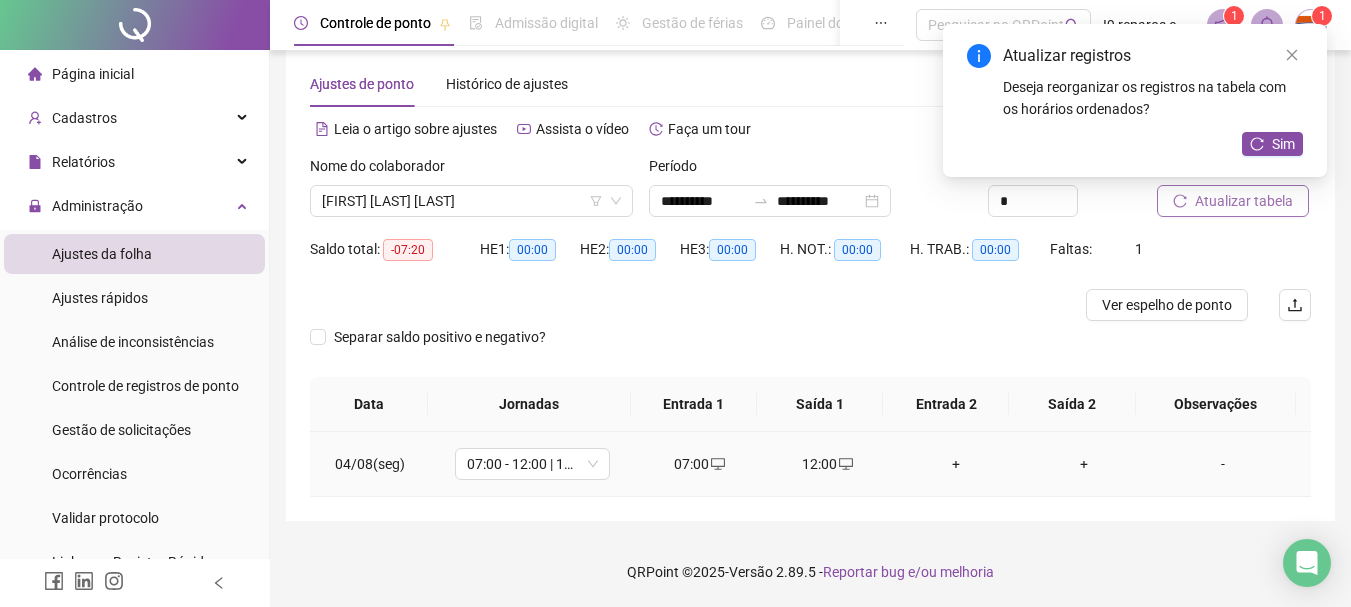 click on "+" at bounding box center [956, 464] 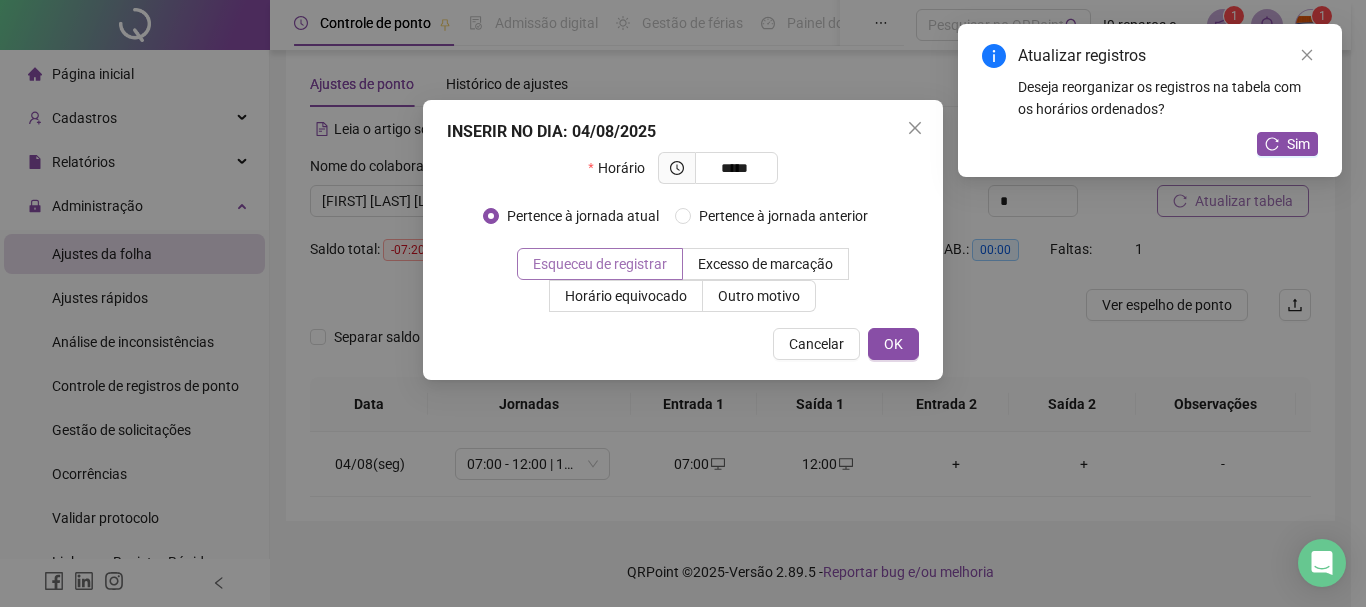 type on "*****" 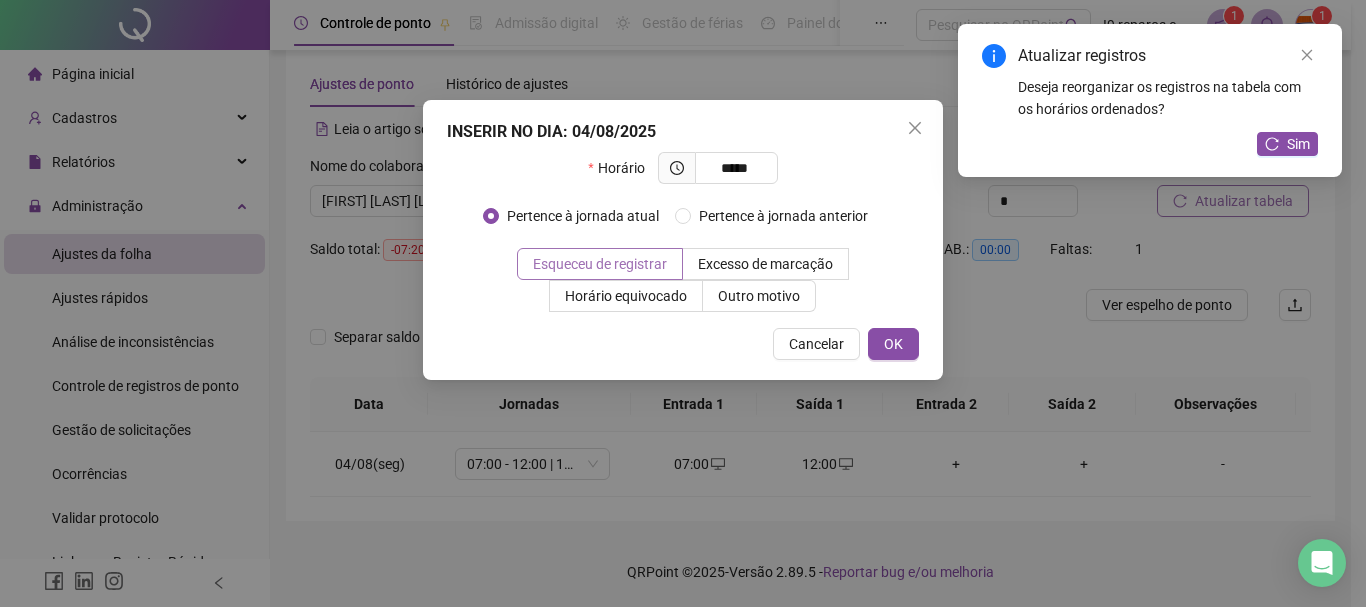 click on "Esqueceu de registrar" at bounding box center (600, 264) 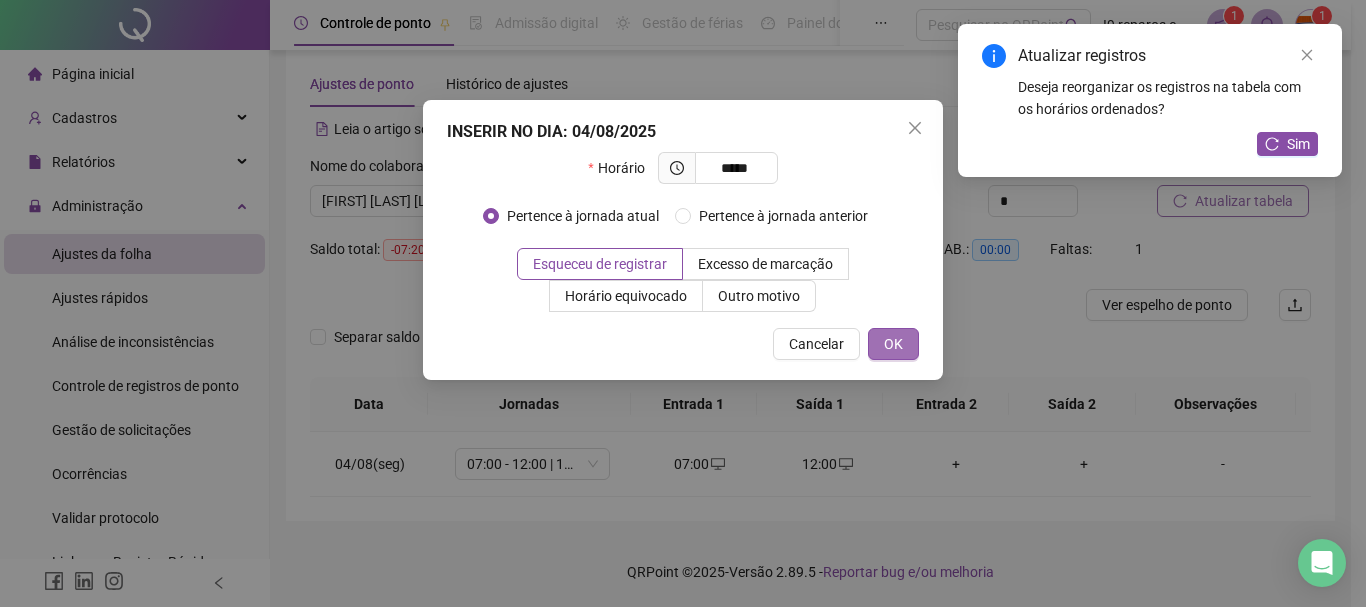 click on "OK" at bounding box center [893, 344] 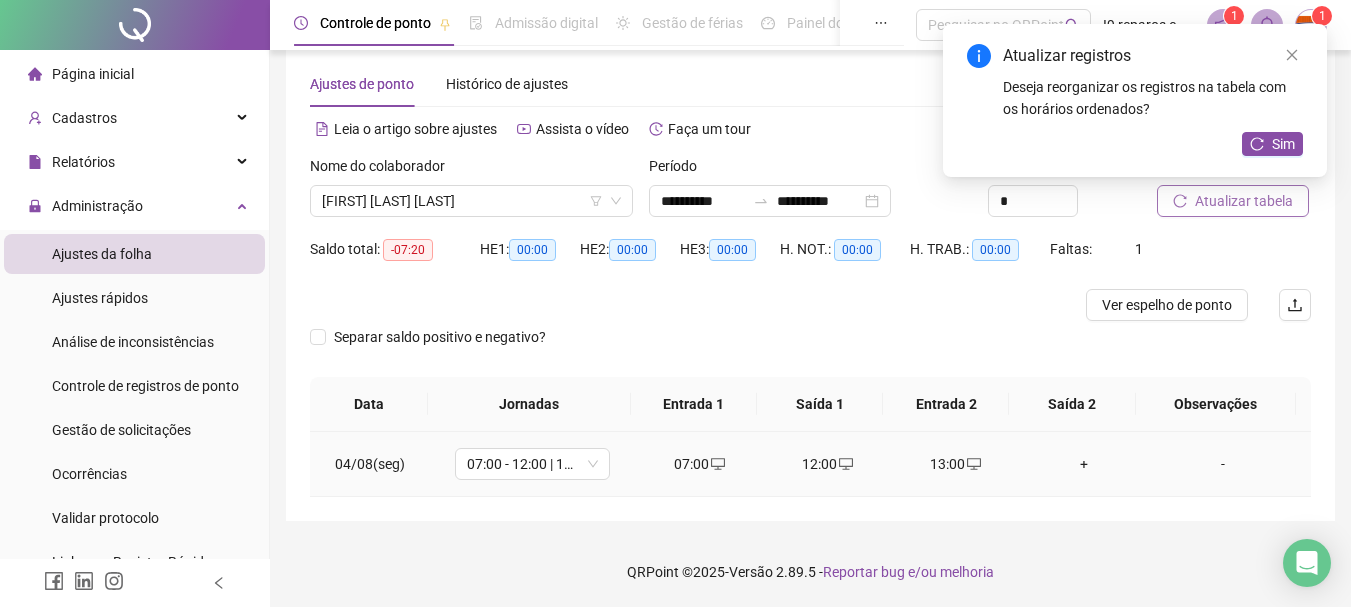 click on "+" at bounding box center (1084, 464) 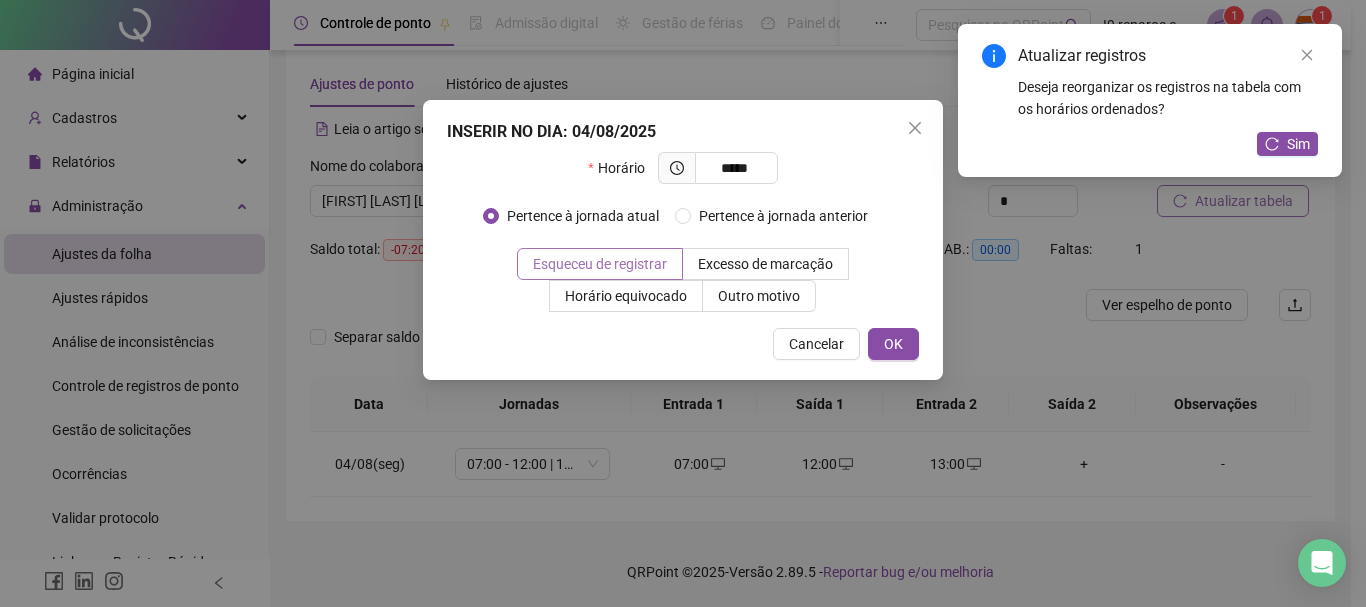 type on "*****" 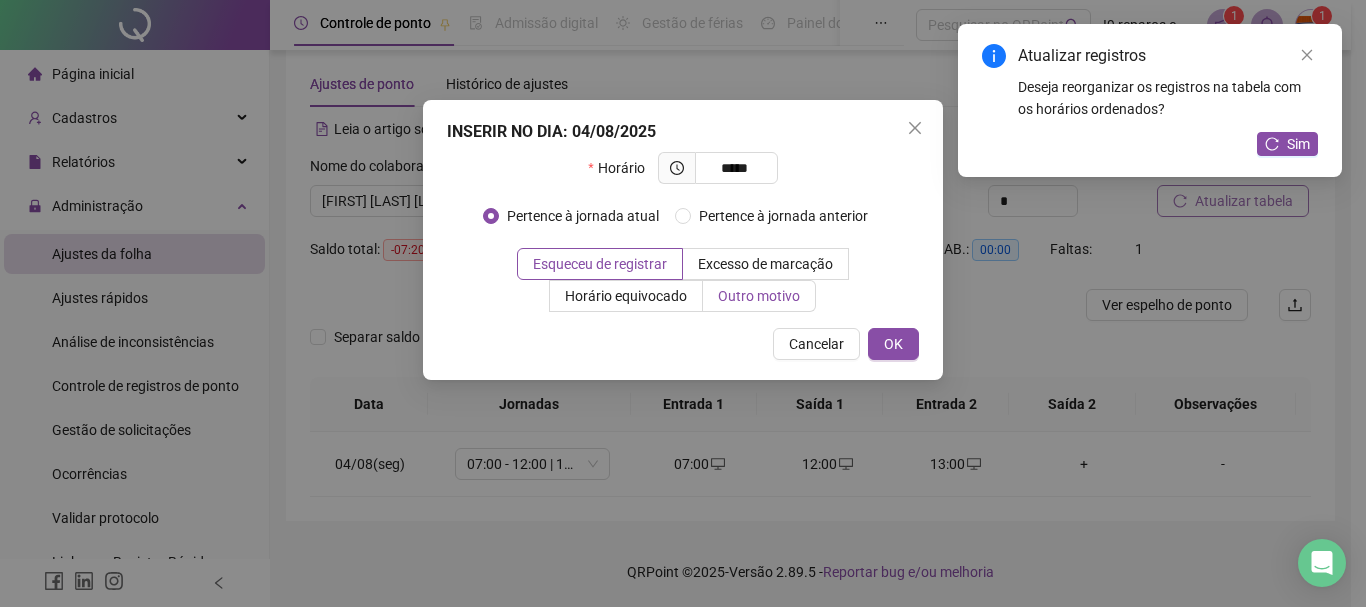 drag, startPoint x: 644, startPoint y: 256, endPoint x: 725, endPoint y: 283, distance: 85.3815 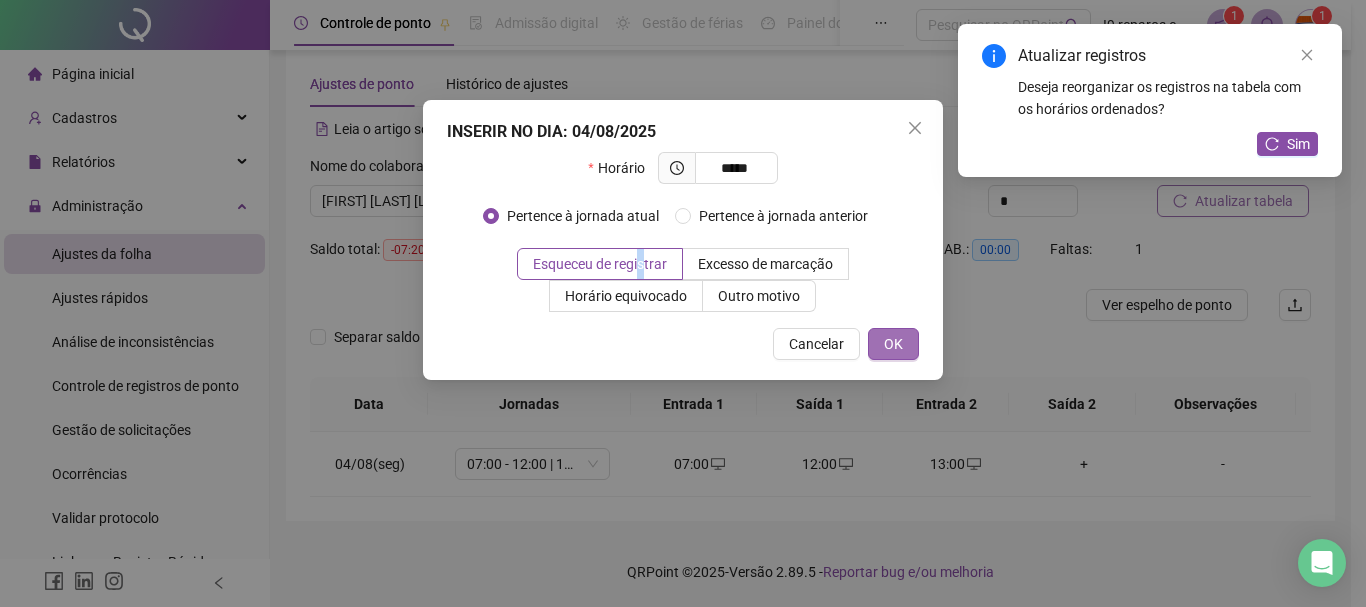 click on "OK" at bounding box center (893, 344) 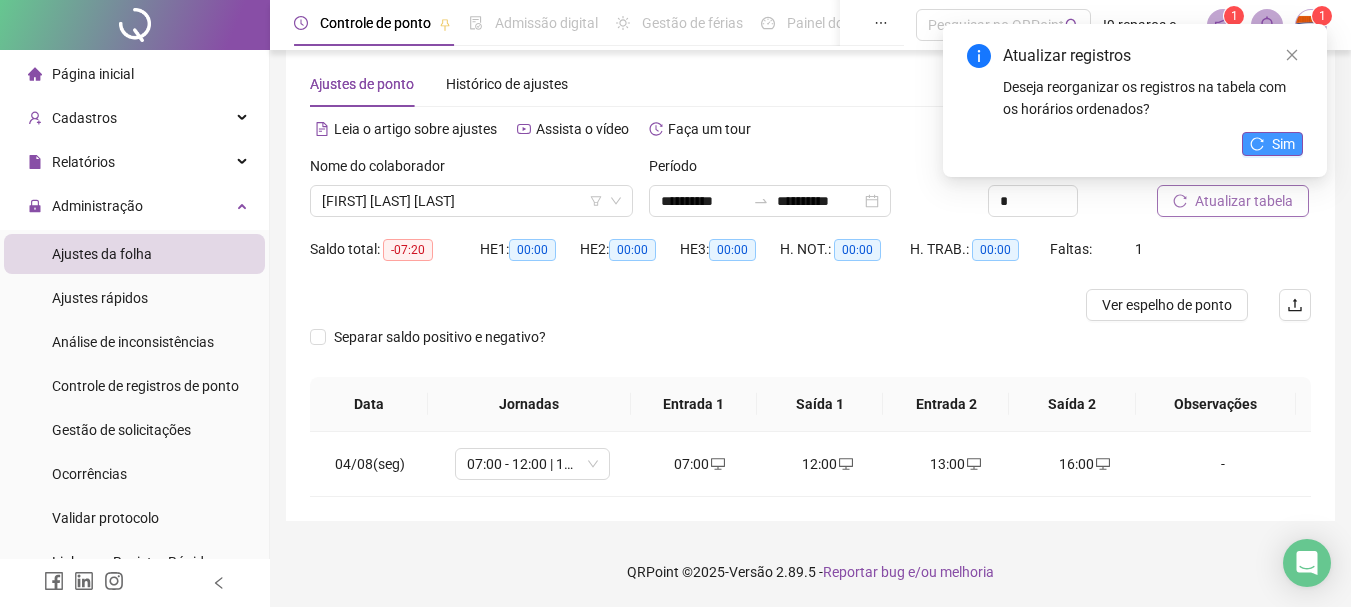 click on "Sim" at bounding box center (1283, 144) 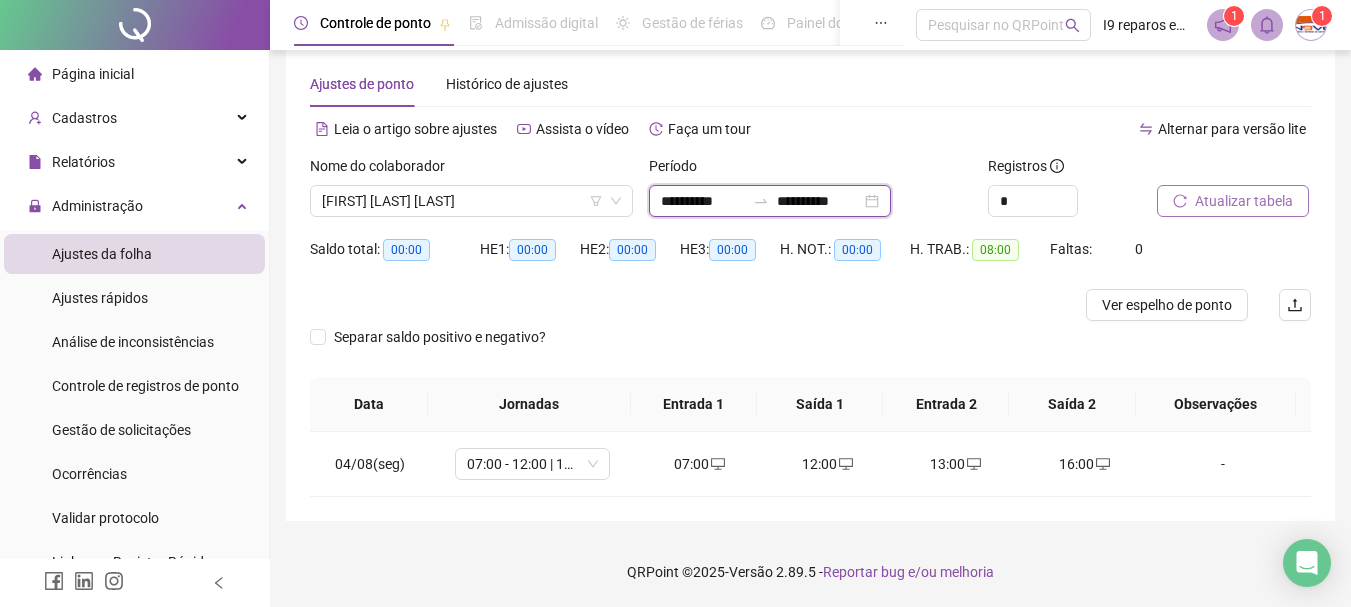 click on "**********" at bounding box center (703, 201) 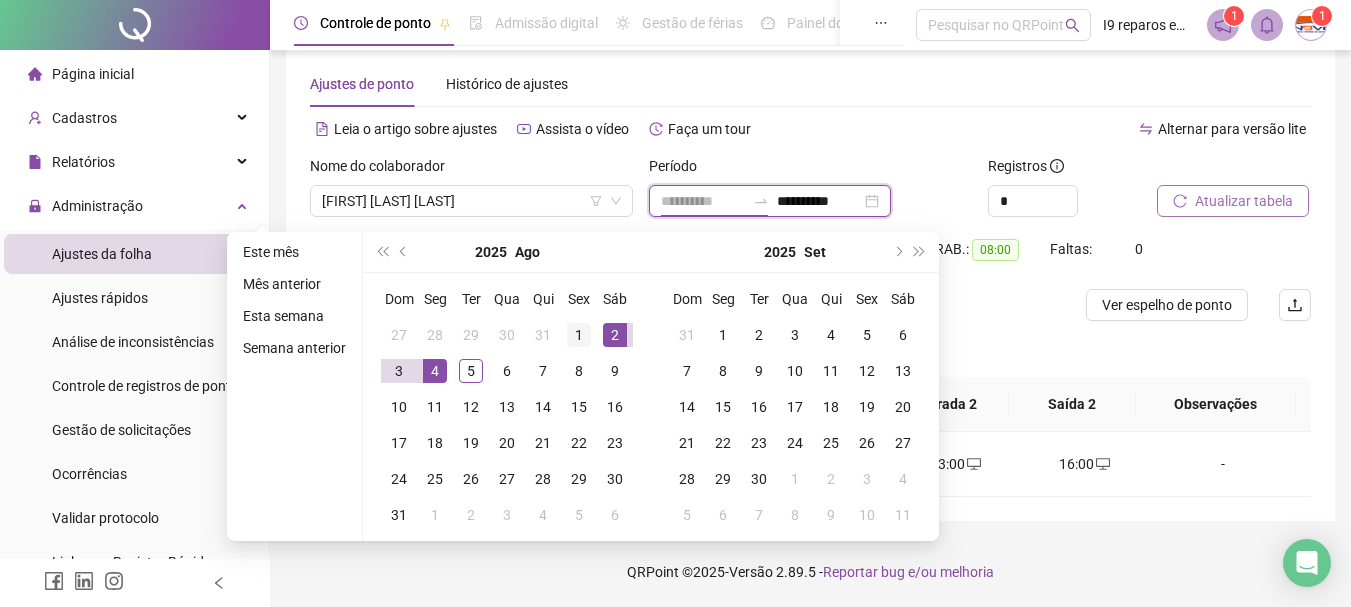 type on "**********" 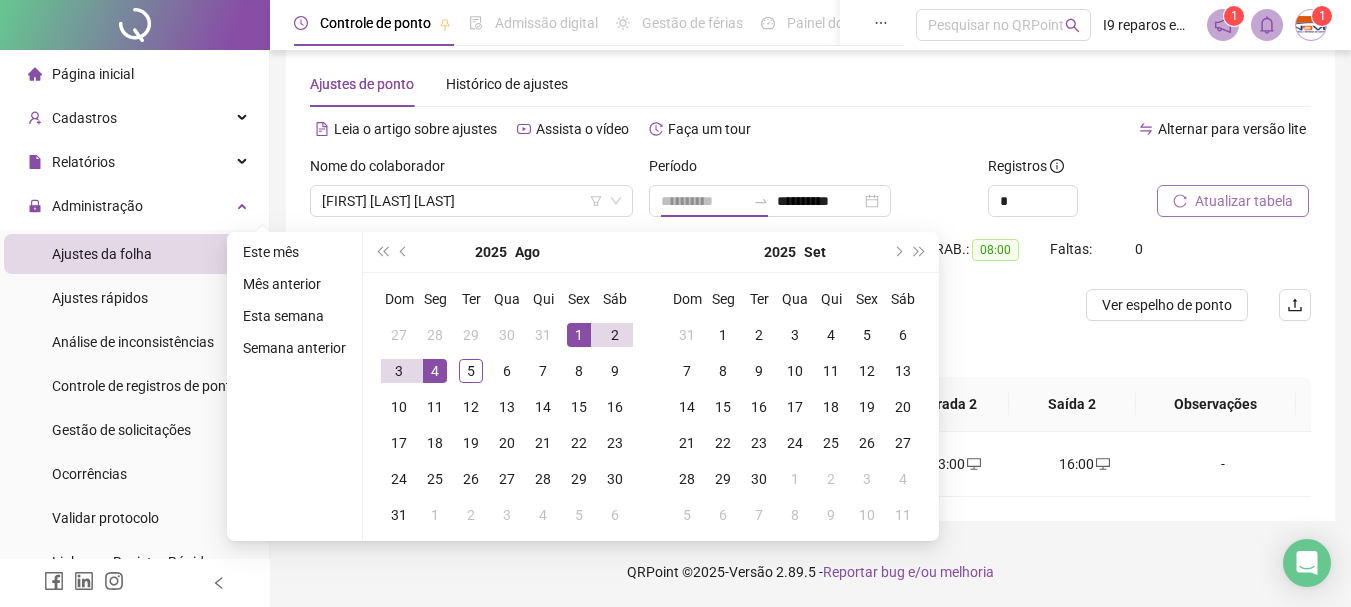 click on "1" at bounding box center (579, 335) 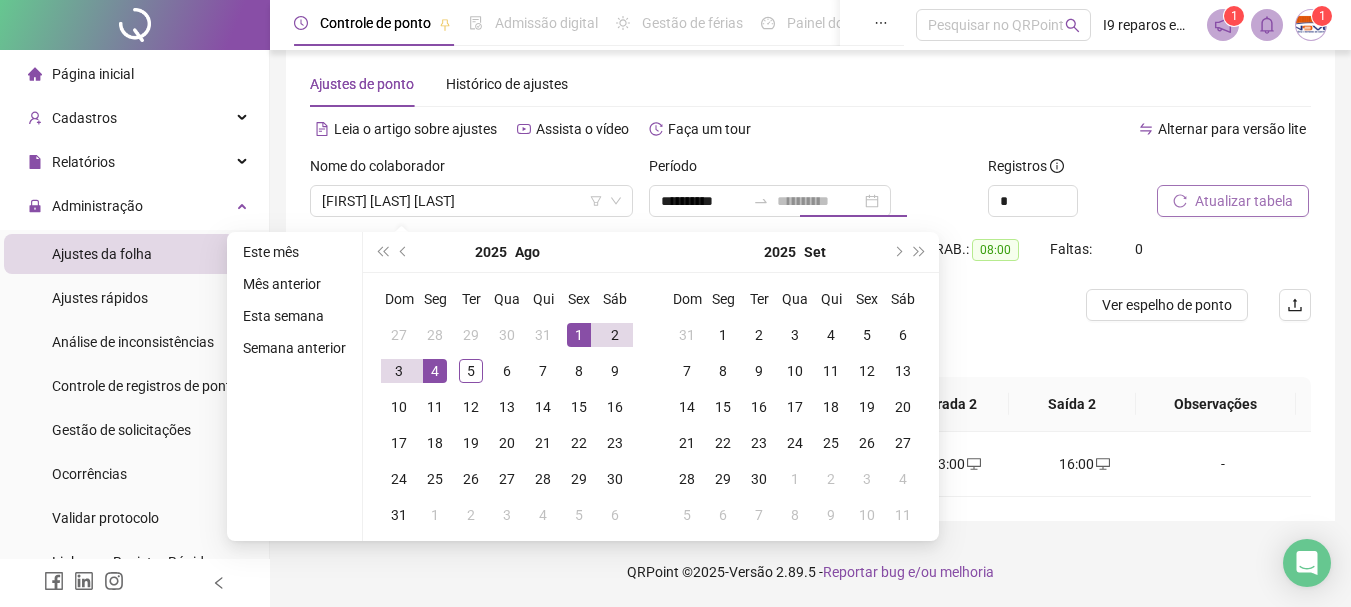 click on "1" at bounding box center (579, 335) 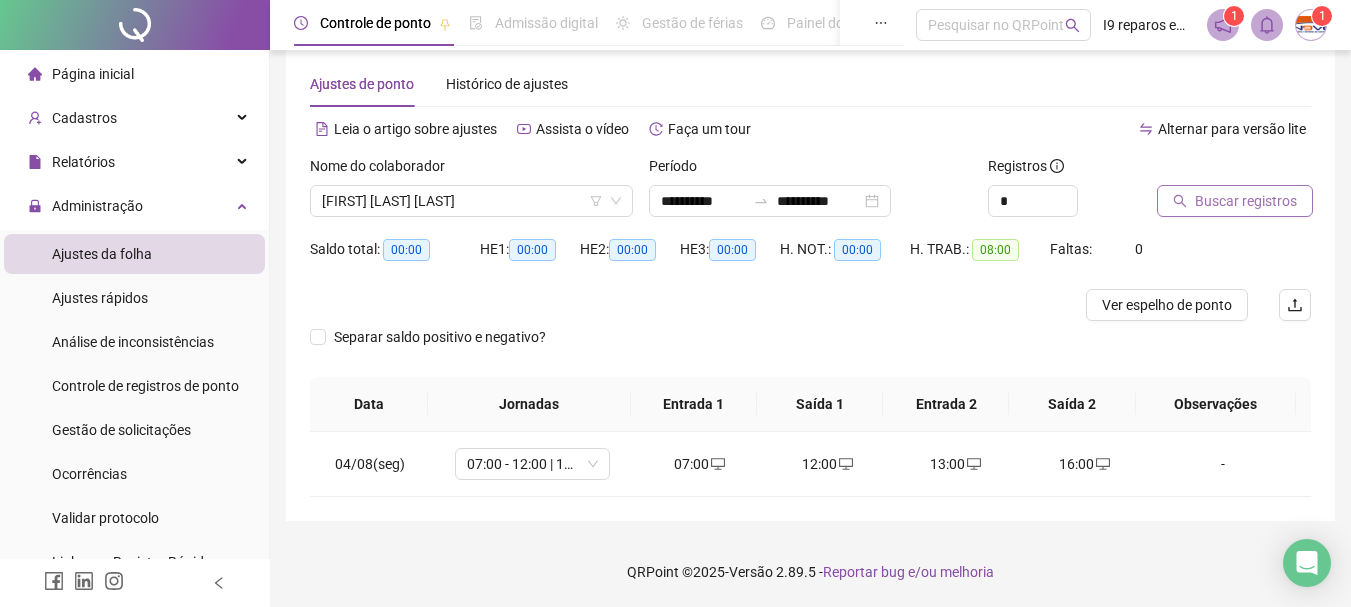 click on "Buscar registros" at bounding box center [1246, 201] 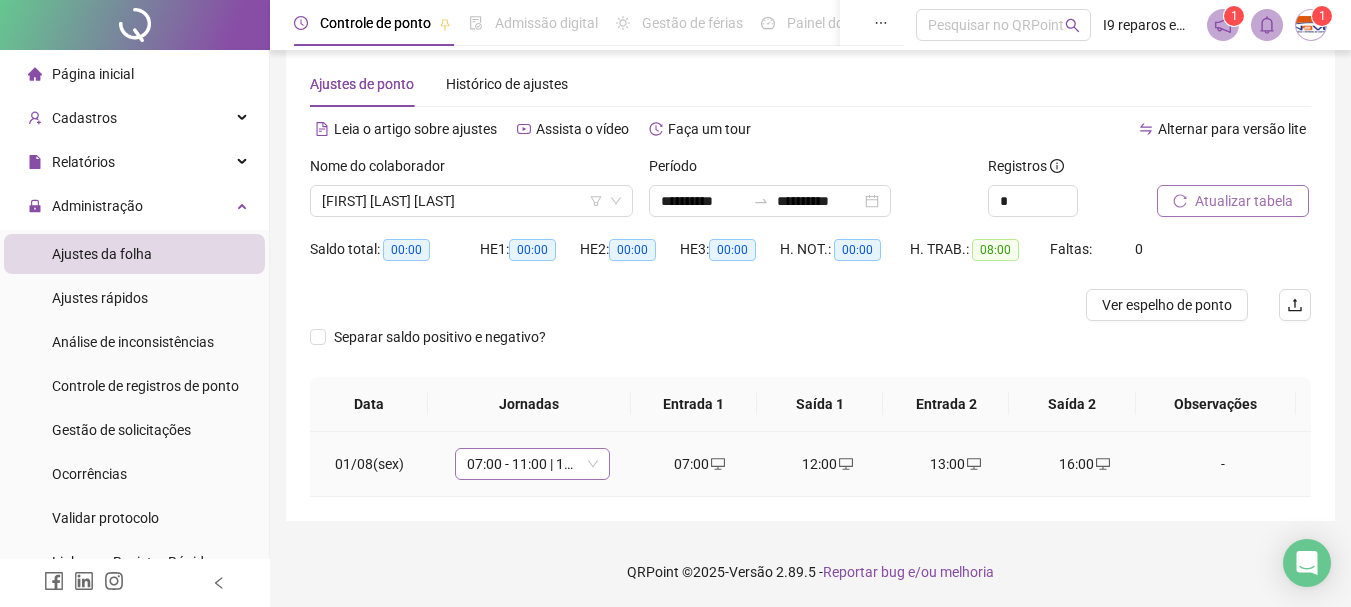 click on "07:00 - 11:00 | 13:00 - 17:00" at bounding box center [532, 464] 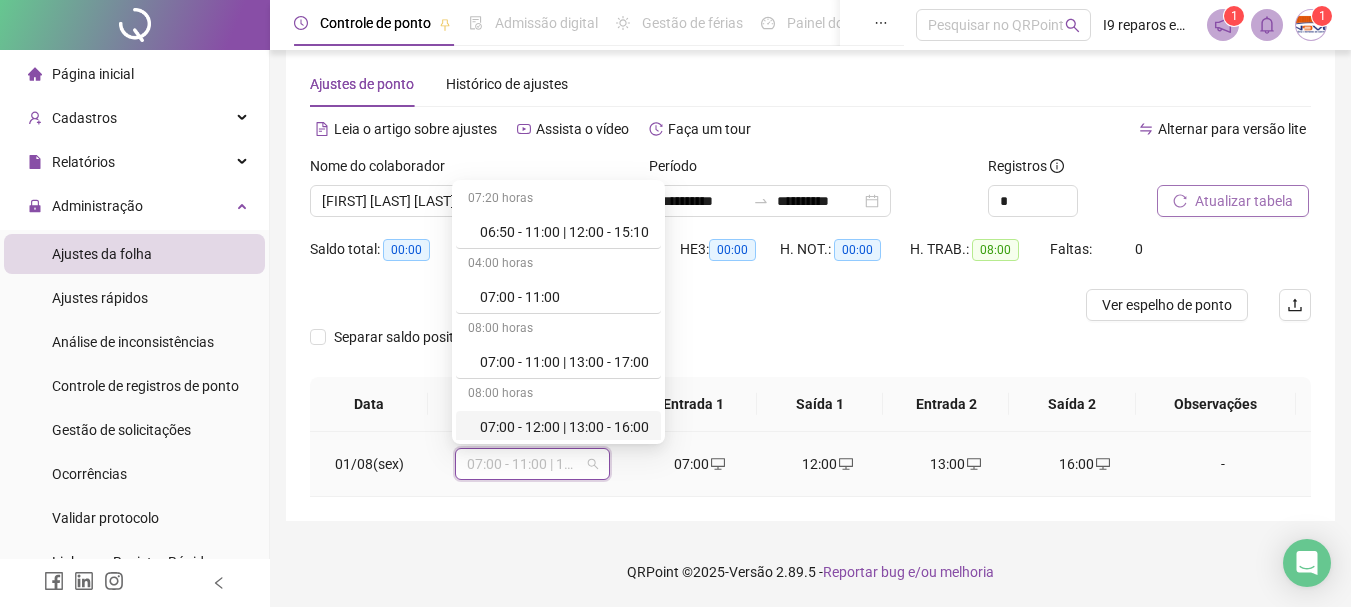 click on "07:00 - 12:00 | 13:00 - 16:00" at bounding box center [564, 427] 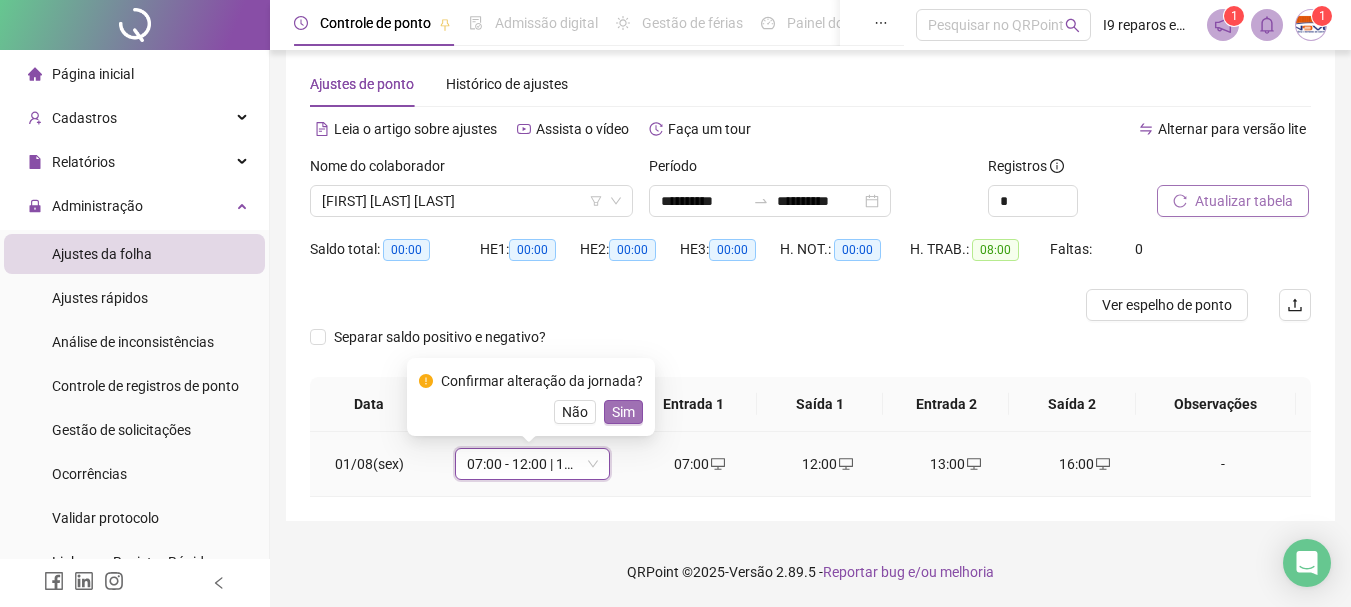 click on "Sim" at bounding box center [623, 412] 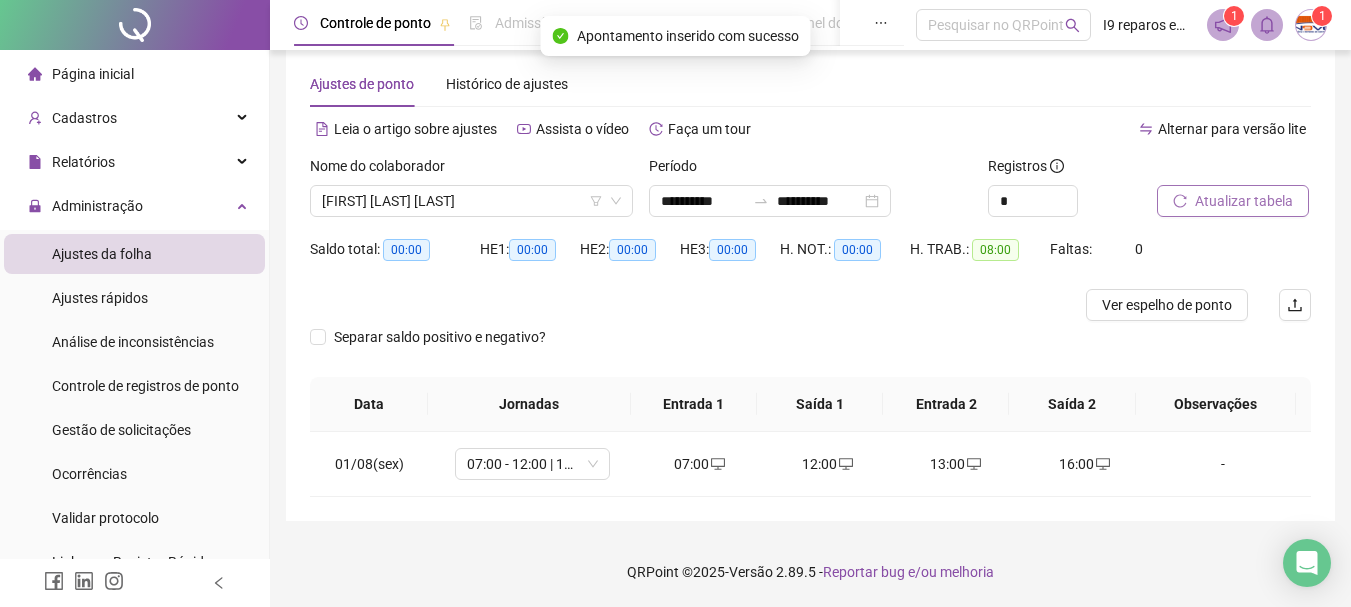 click on "Atualizar tabela" at bounding box center (1233, 201) 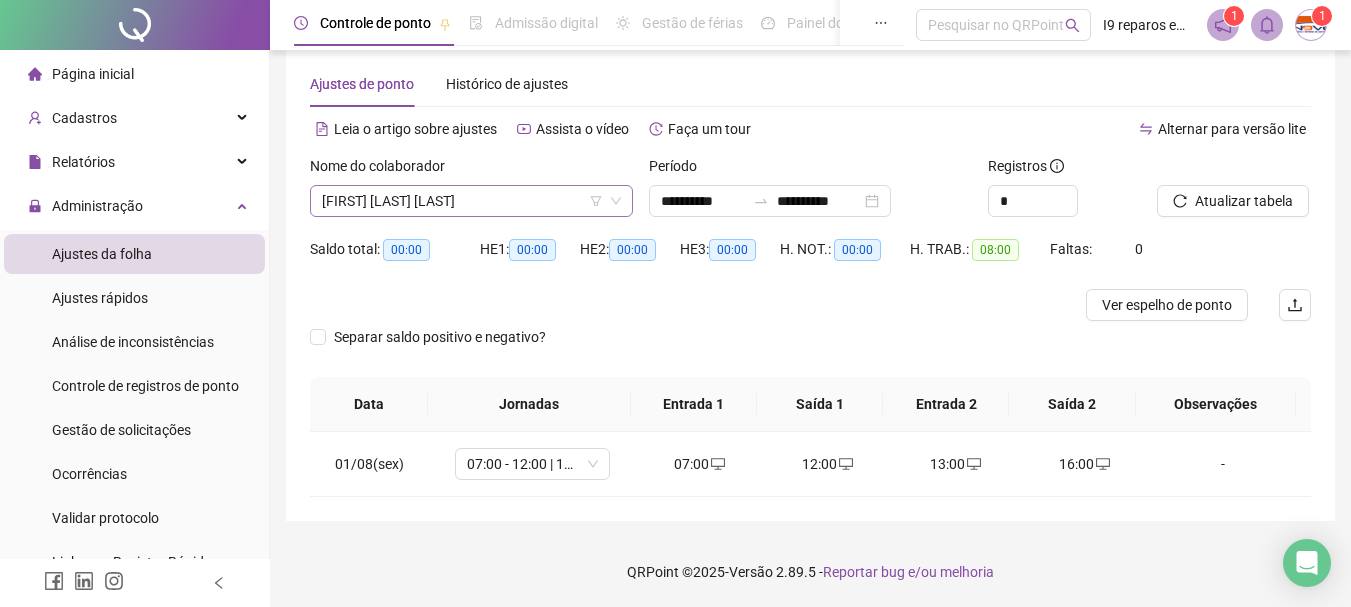 click on "[FIRST] [LAST] [LAST]" at bounding box center [471, 201] 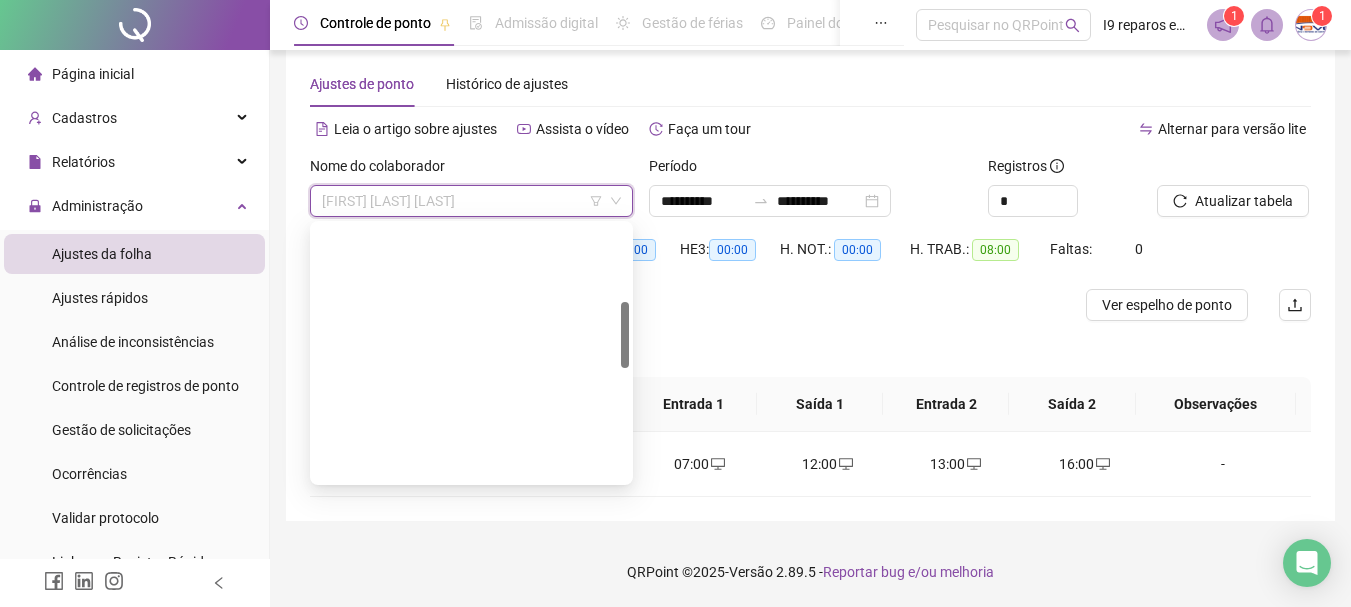 scroll, scrollTop: 200, scrollLeft: 0, axis: vertical 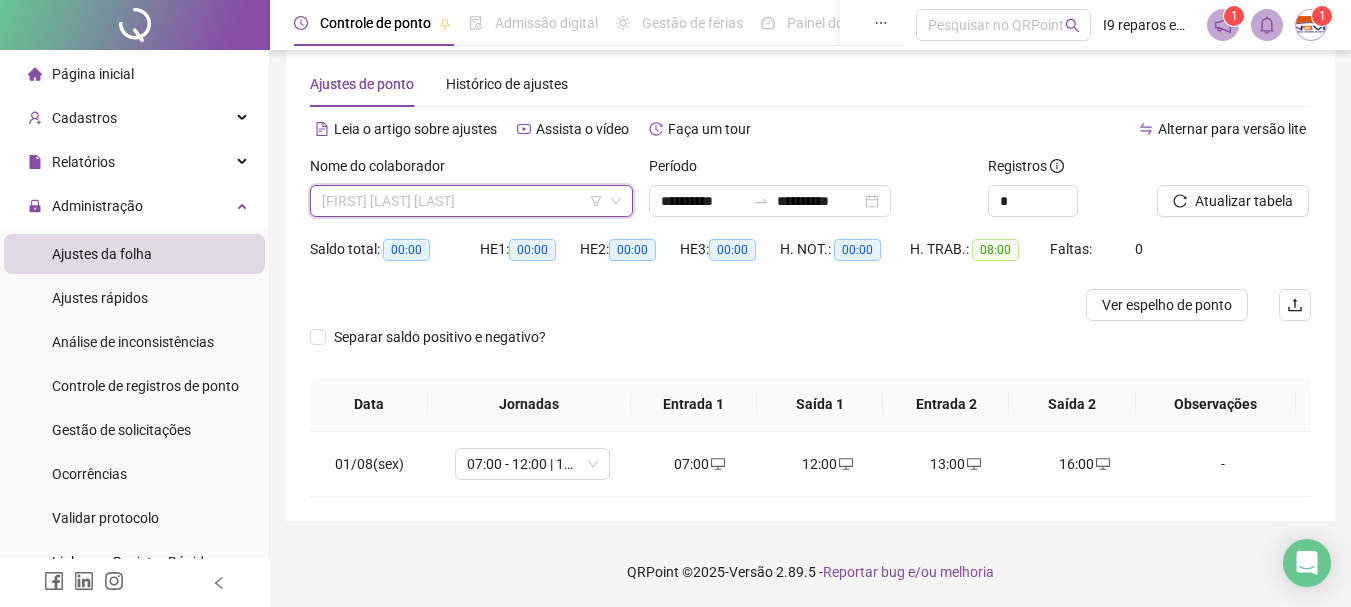 click on "[FIRST] [LAST] [LAST]" at bounding box center [471, 201] 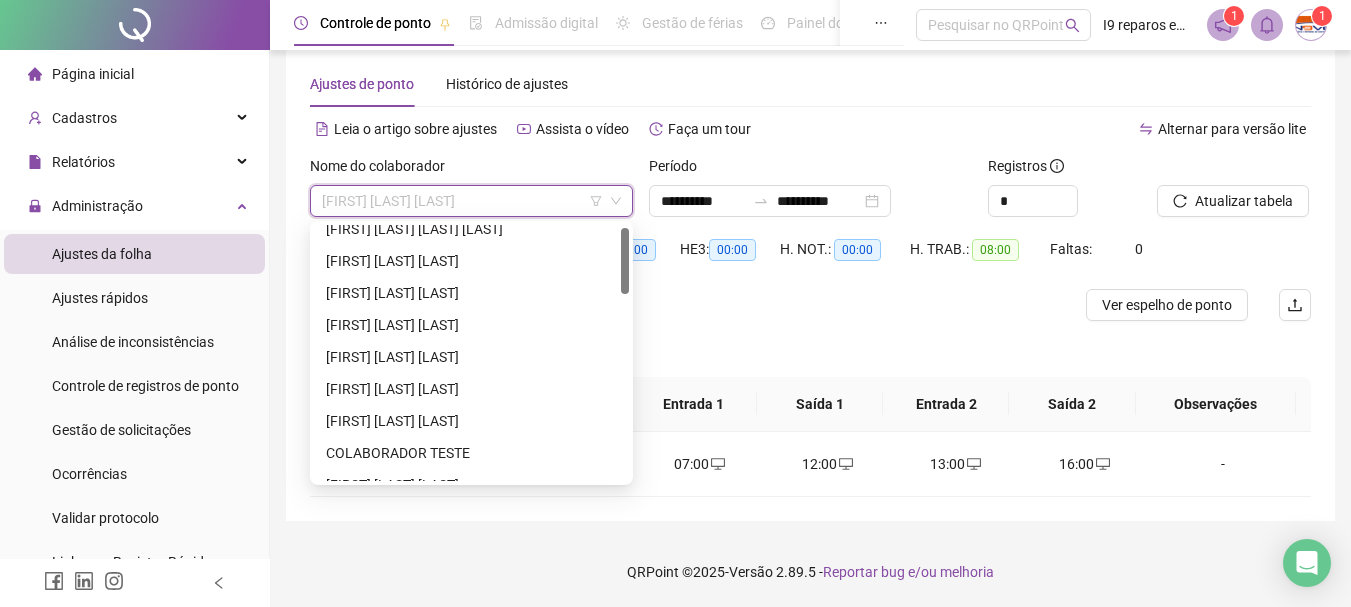 scroll, scrollTop: 0, scrollLeft: 0, axis: both 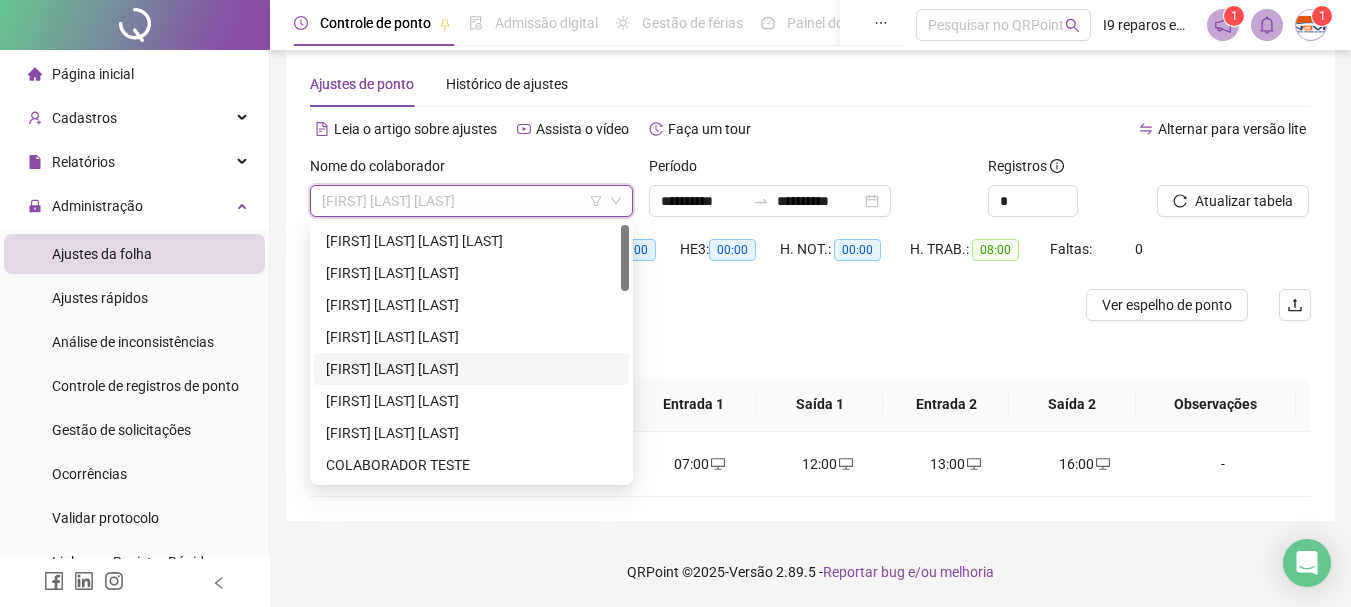 click on "[FIRST] [LAST] [LAST]" at bounding box center [471, 369] 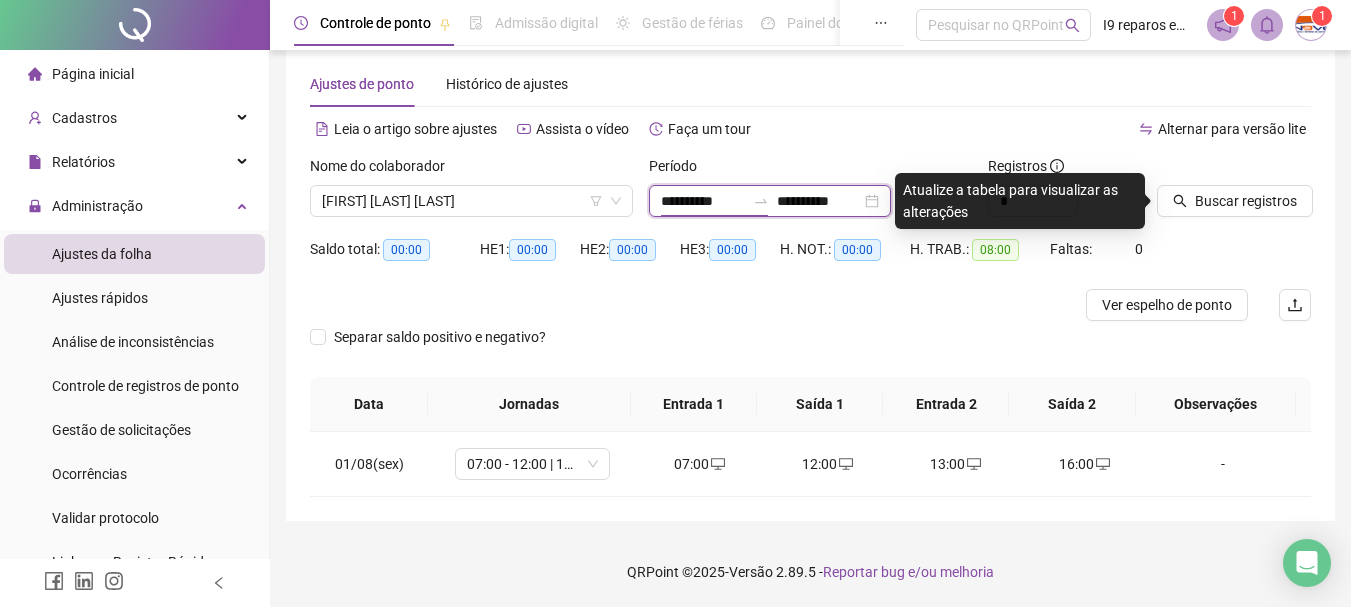 click on "**********" at bounding box center (703, 201) 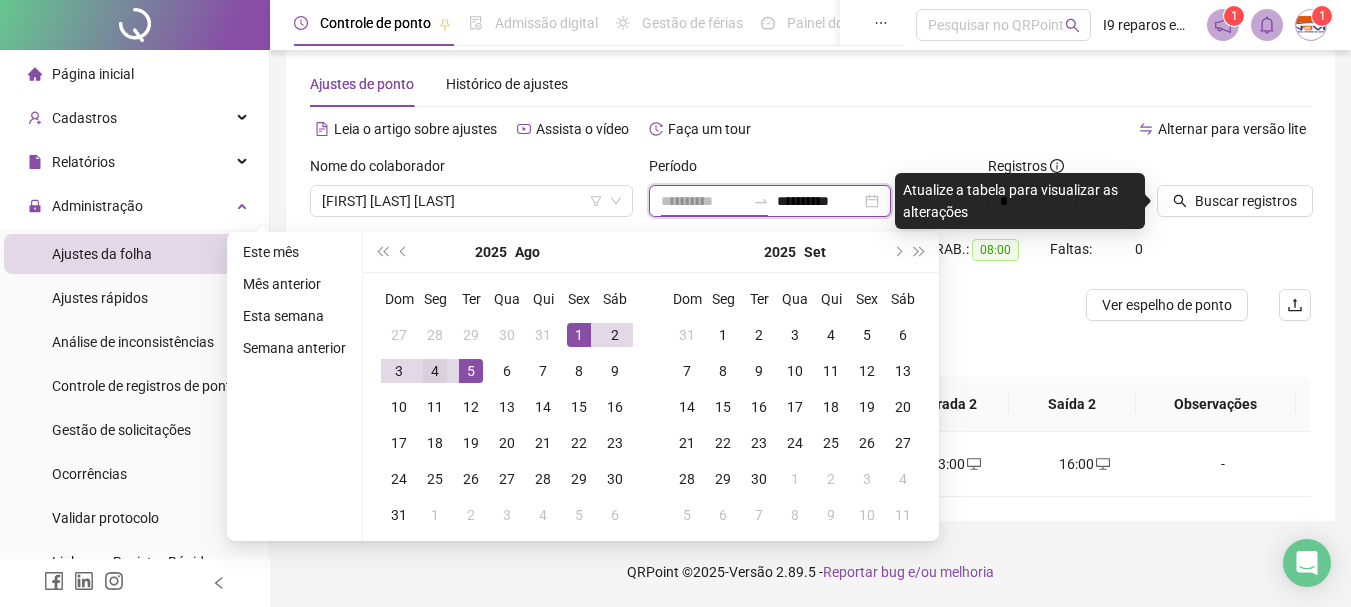 type on "**********" 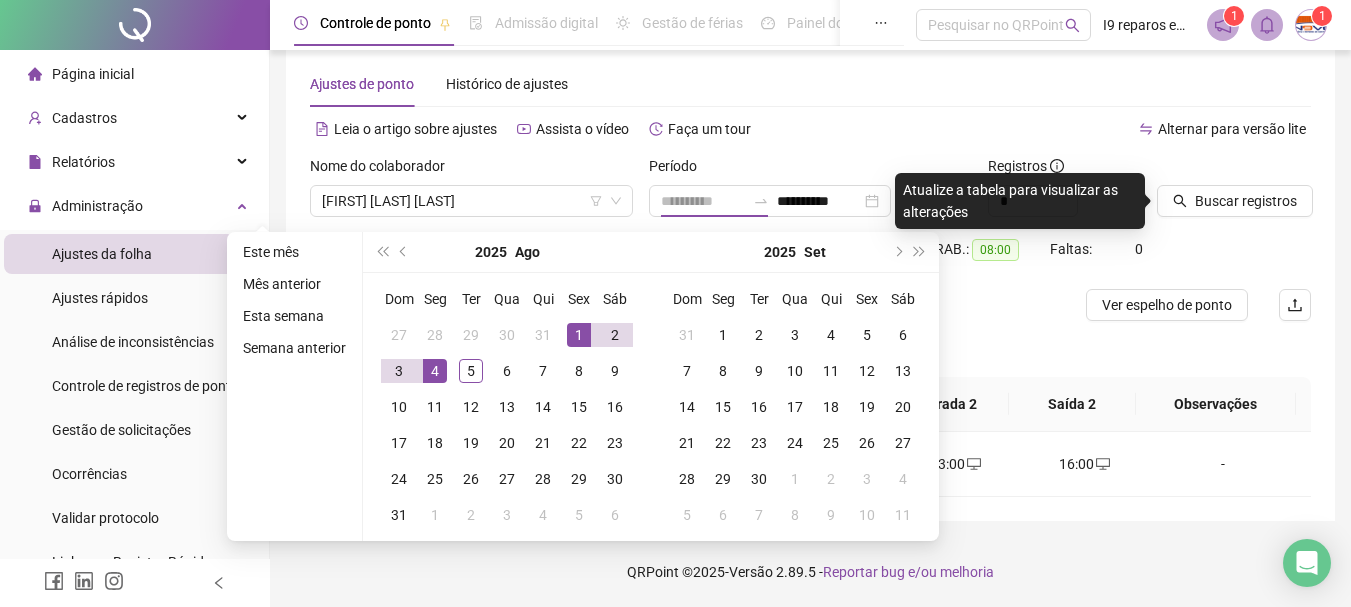 click on "4" at bounding box center [435, 371] 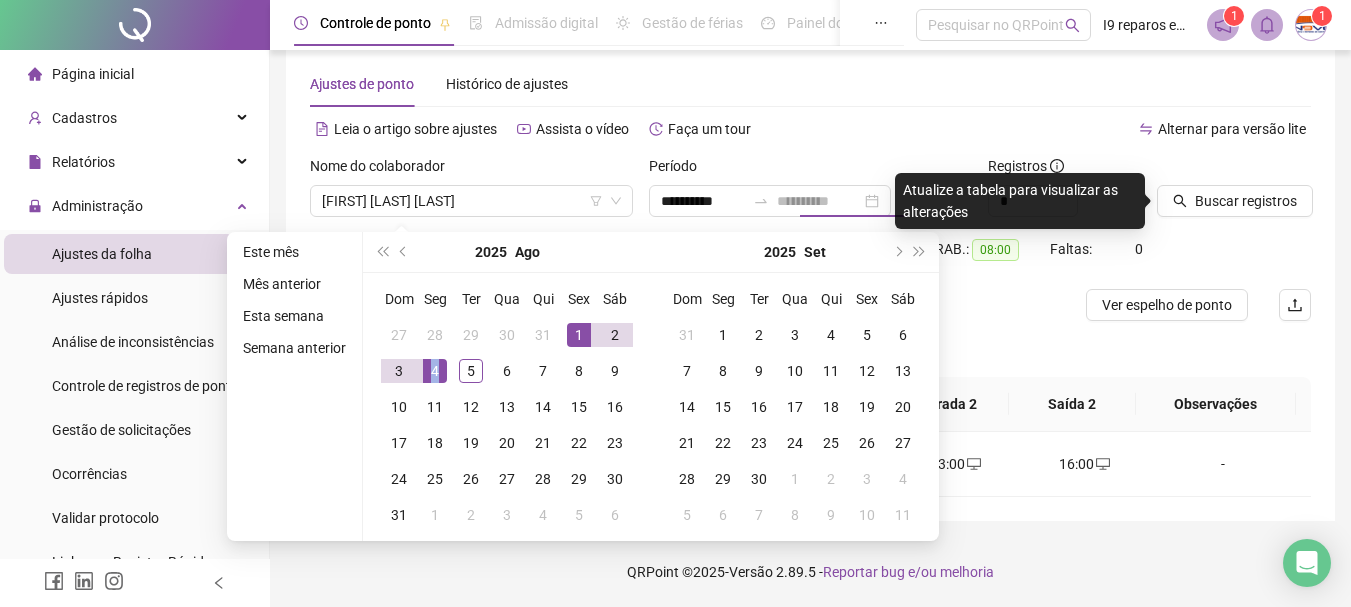 click on "4" at bounding box center [435, 371] 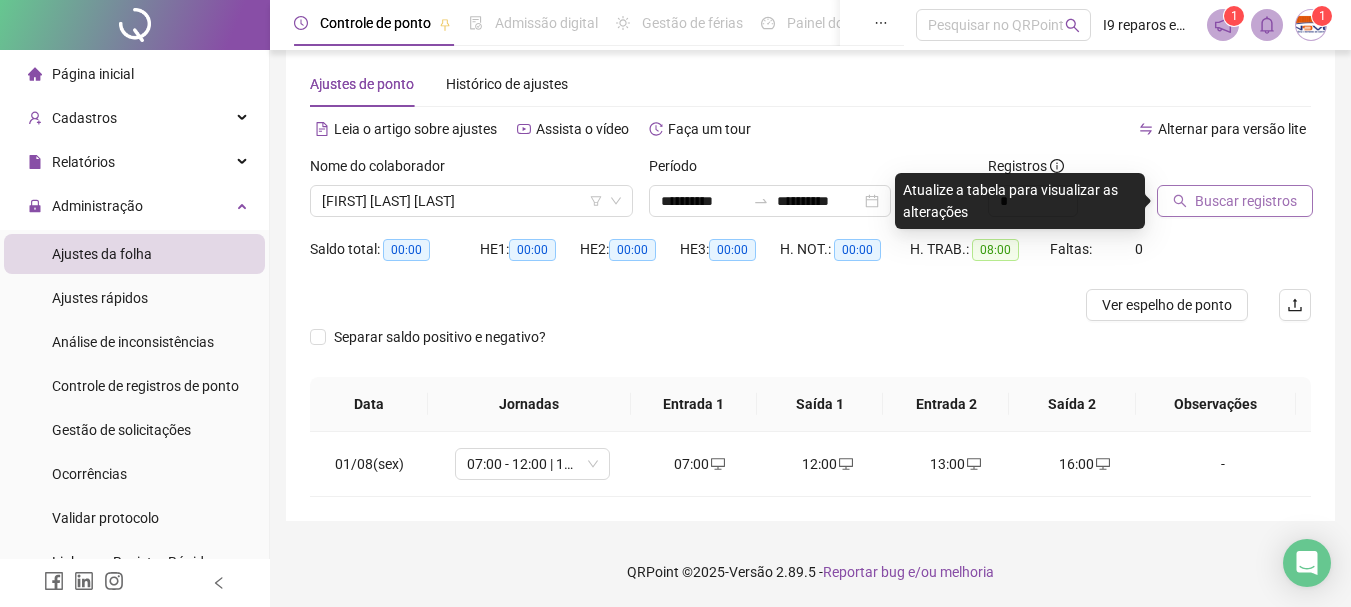 click on "Buscar registros" at bounding box center (1246, 201) 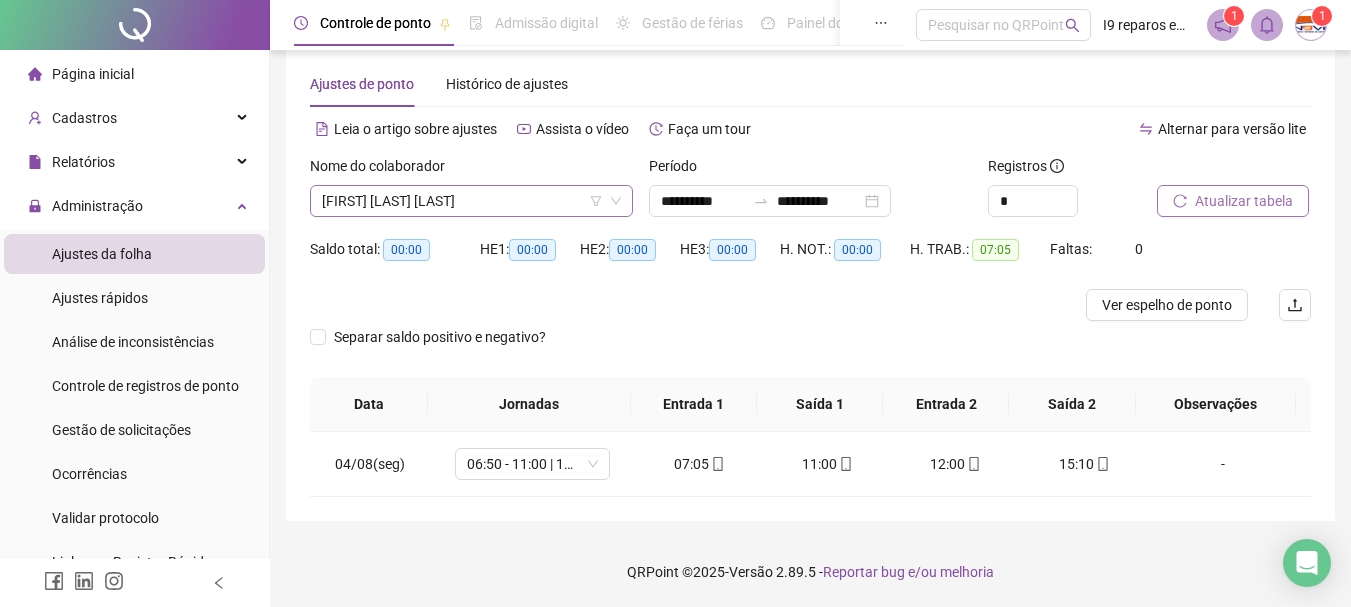 click on "[FIRST] [LAST] [LAST]" at bounding box center [471, 201] 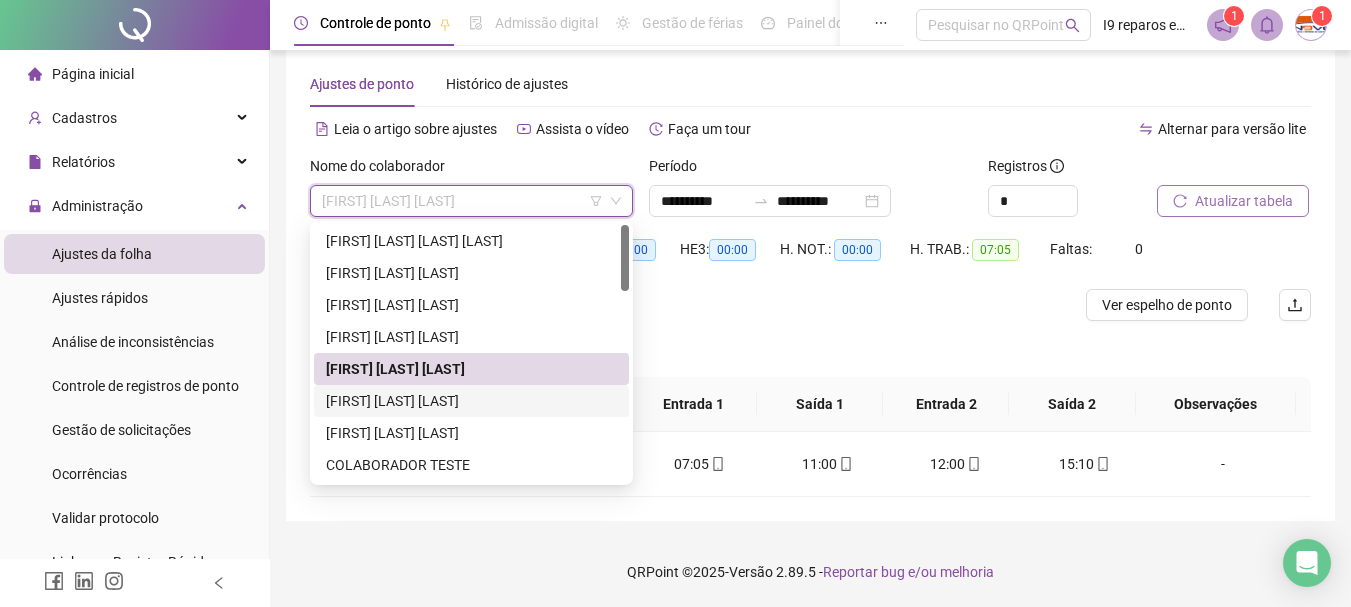 click on "[FIRST] [LAST] [LAST]" at bounding box center (471, 401) 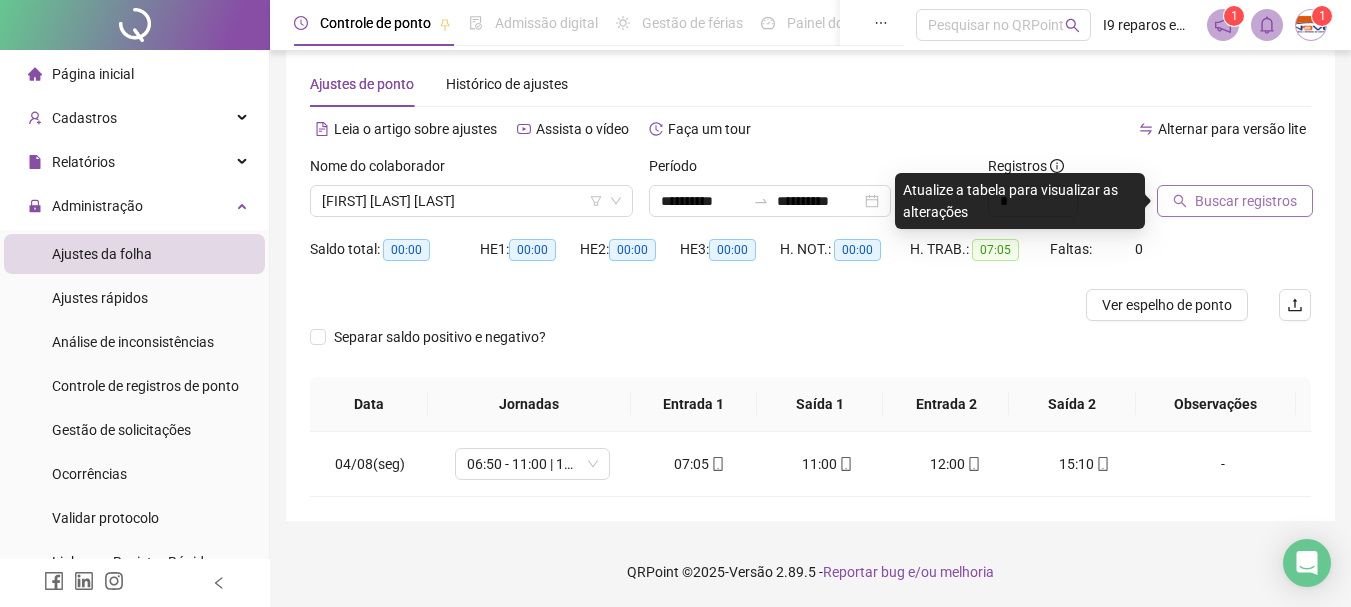 click on "Buscar registros" at bounding box center (1246, 201) 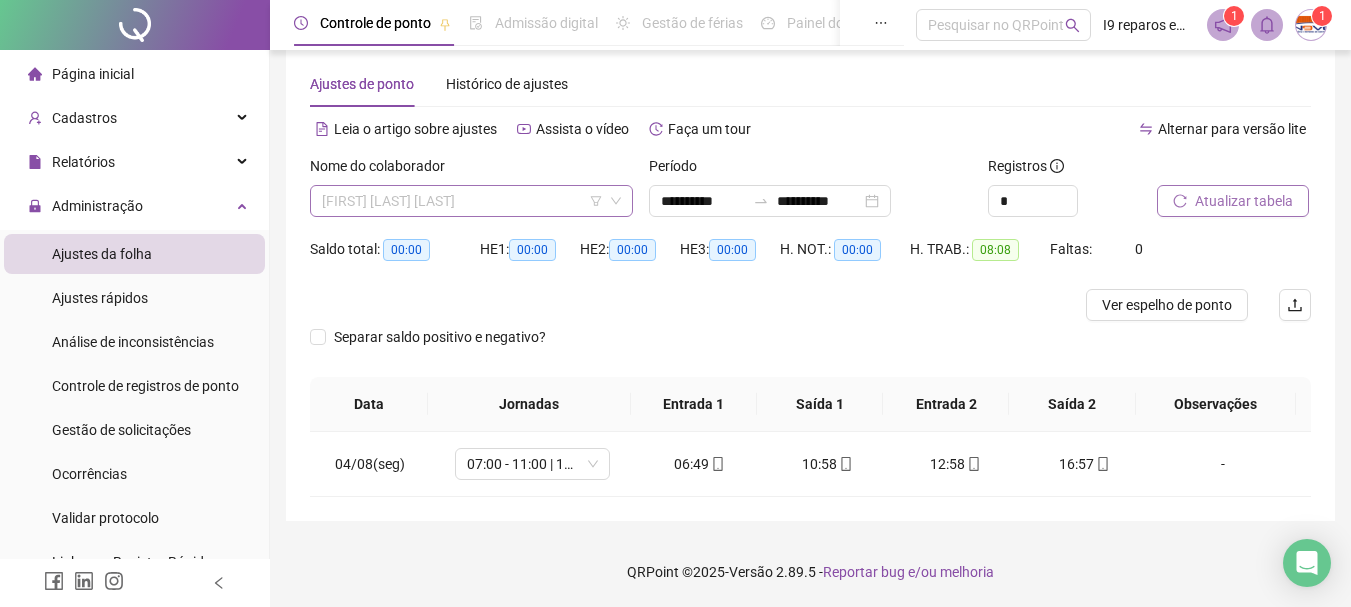 click on "[FIRST] [LAST] [LAST]" at bounding box center (471, 201) 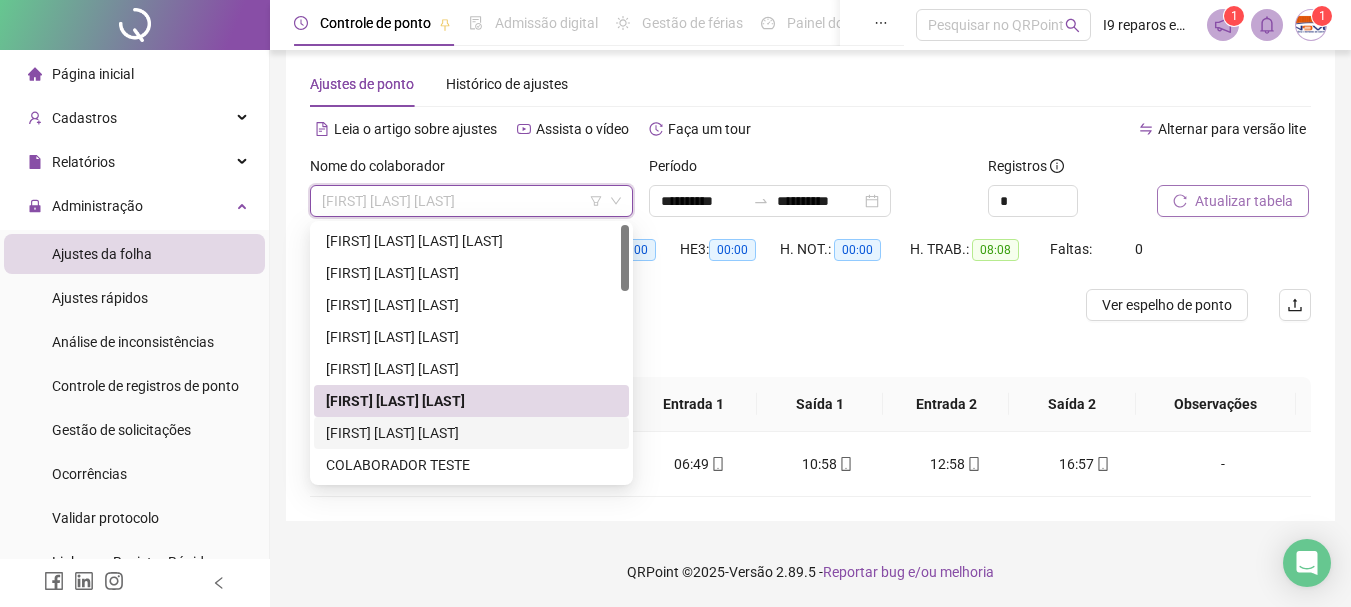click on "[FIRST] [LAST] [LAST]" at bounding box center (471, 433) 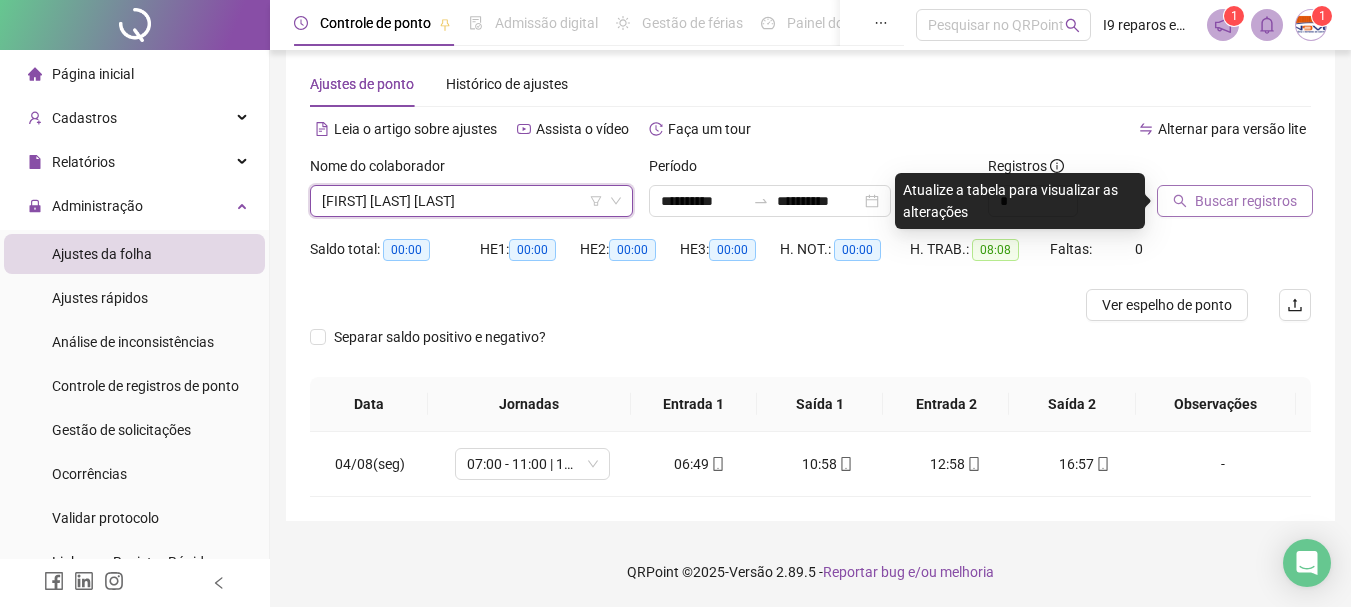 click on "Buscar registros" at bounding box center [1235, 201] 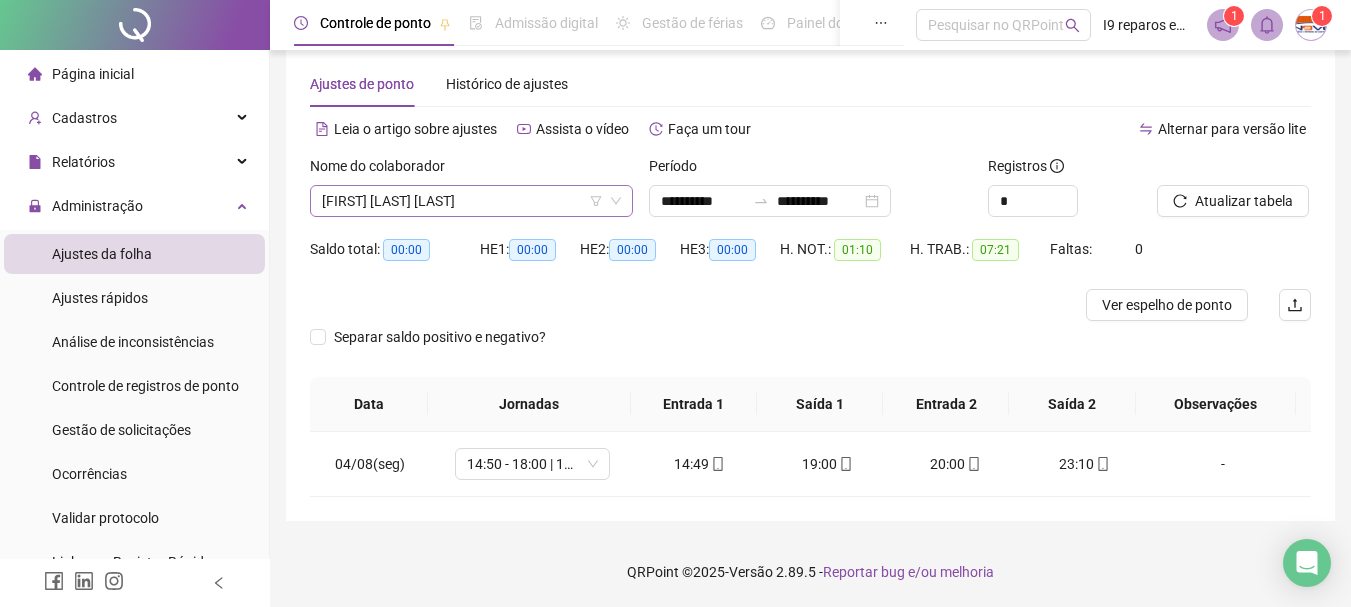 click on "[FIRST] [LAST] [LAST]" at bounding box center (471, 201) 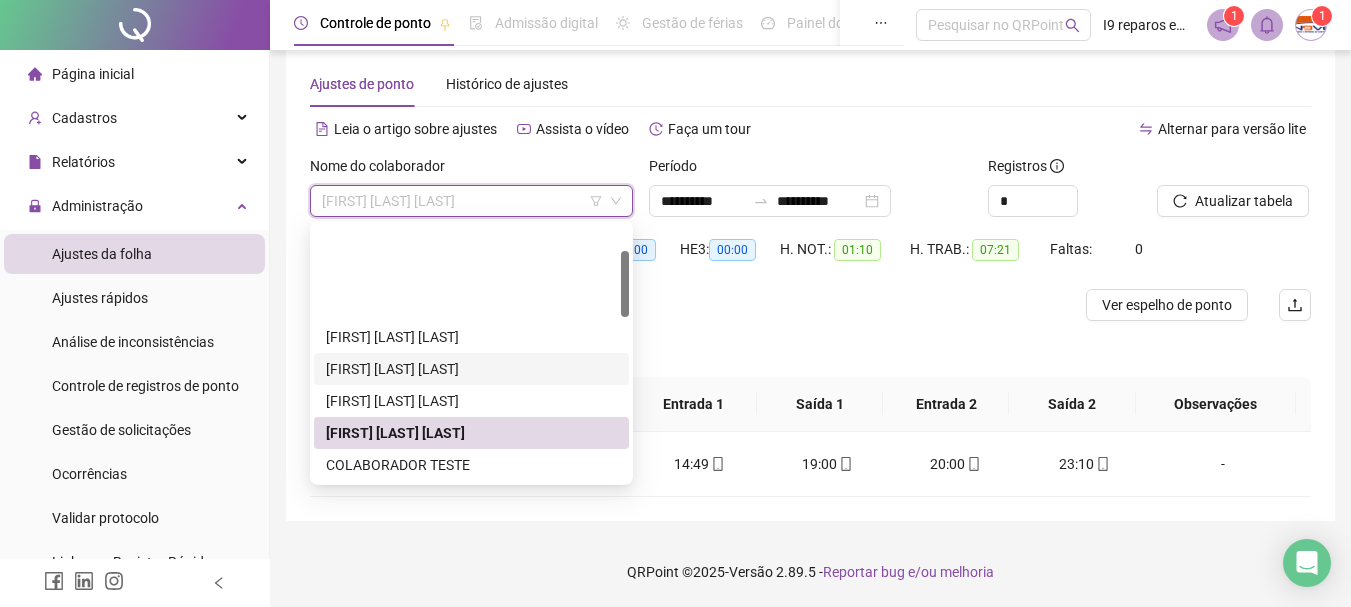 scroll, scrollTop: 100, scrollLeft: 0, axis: vertical 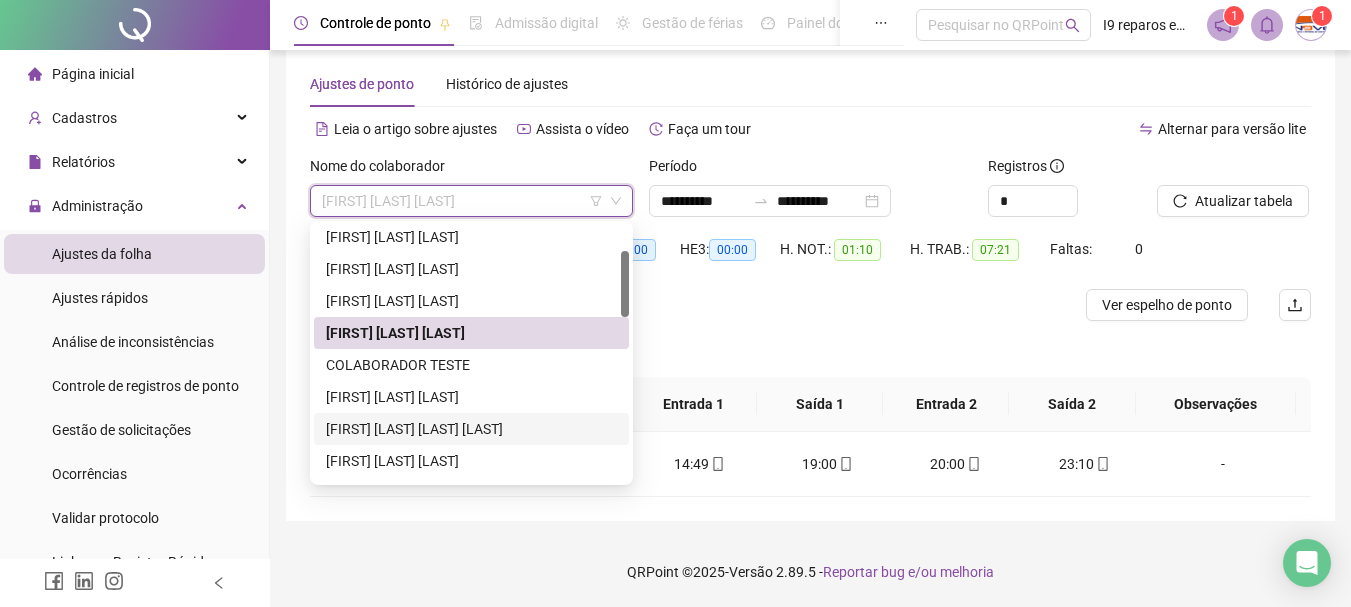 click on "[FIRST] [LAST] [LAST] [LAST]" at bounding box center [471, 429] 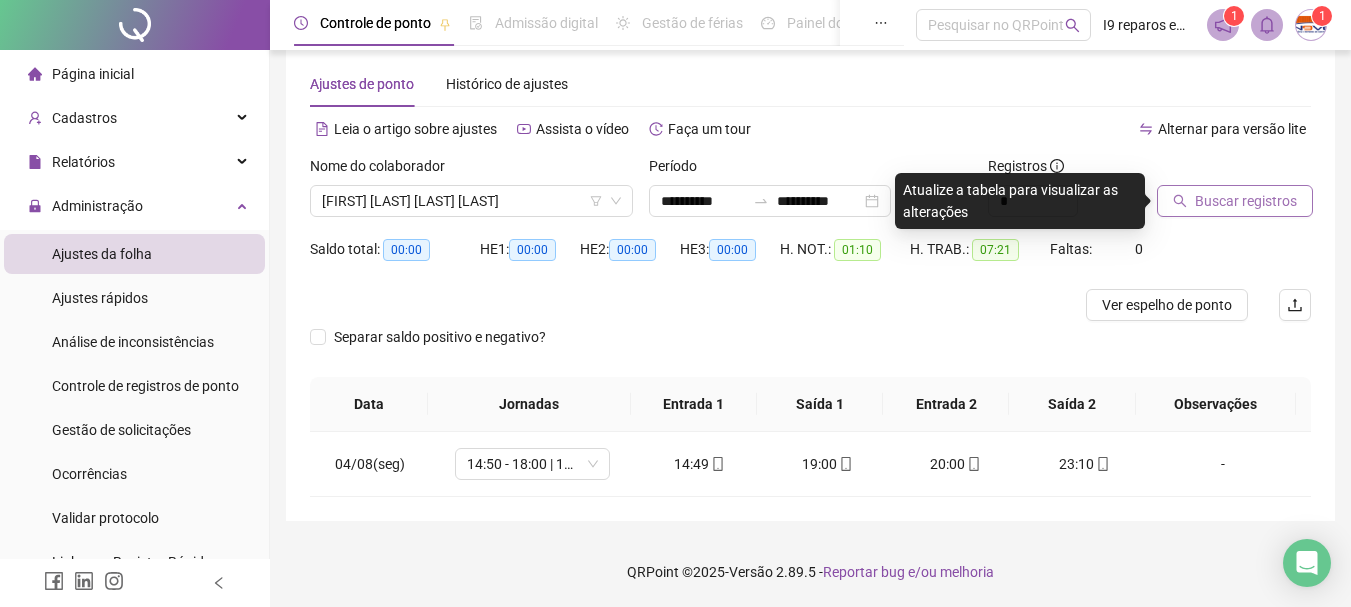 click on "Buscar registros" at bounding box center [1246, 201] 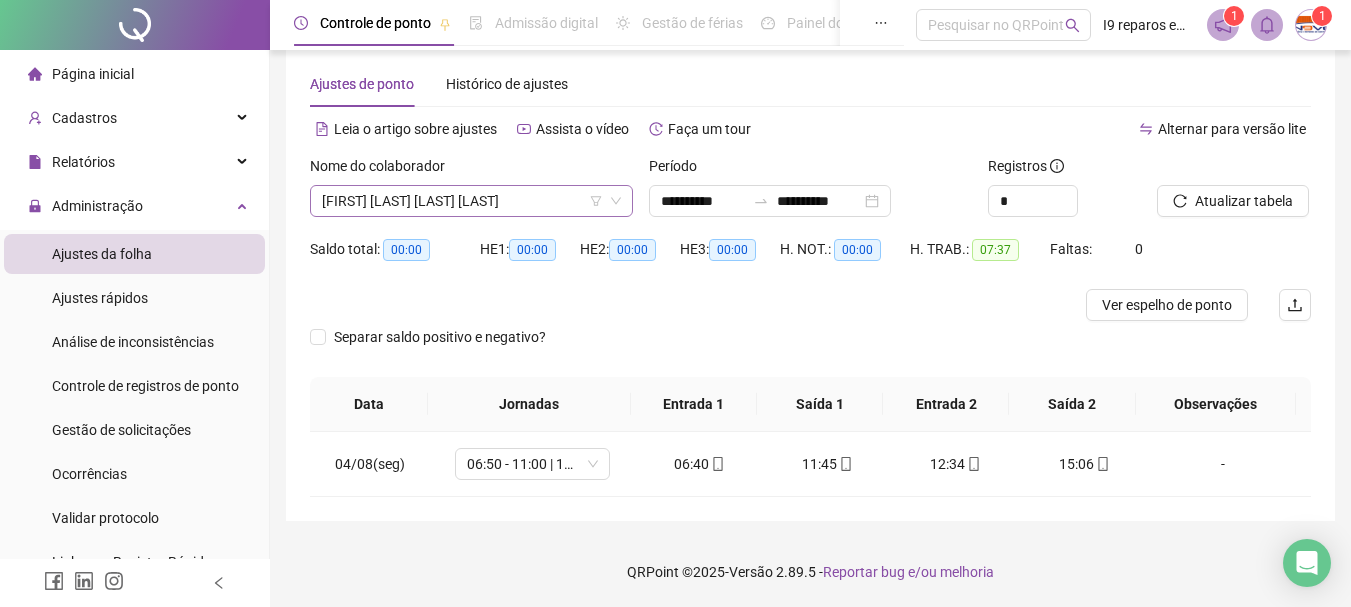 click on "[FIRST] [LAST] [LAST] [LAST]" at bounding box center [471, 201] 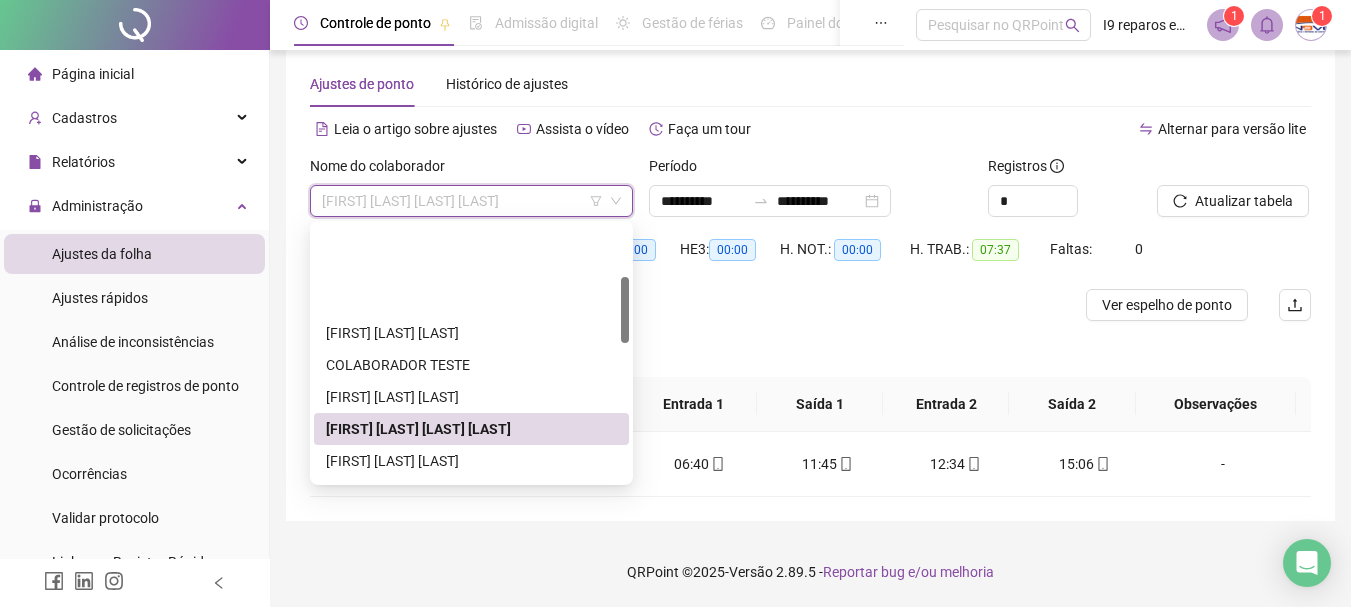 scroll, scrollTop: 200, scrollLeft: 0, axis: vertical 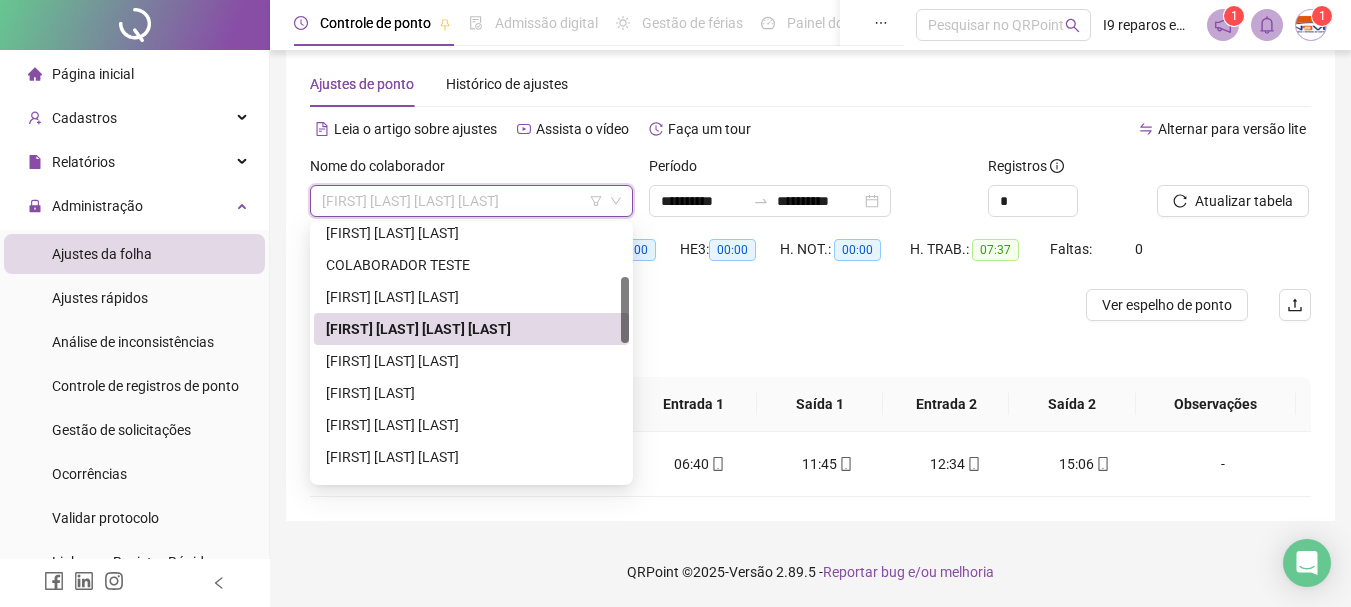 click on "[FIRST] [LAST] [LAST]" at bounding box center (471, 425) 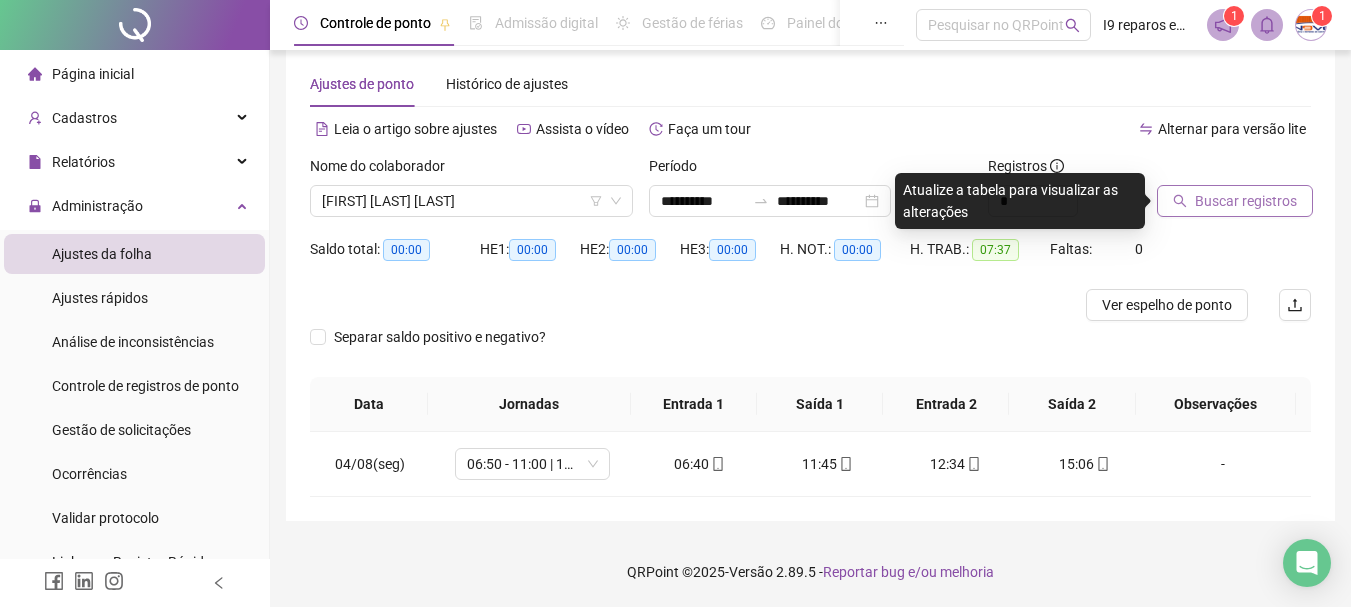 click on "Buscar registros" at bounding box center [1246, 201] 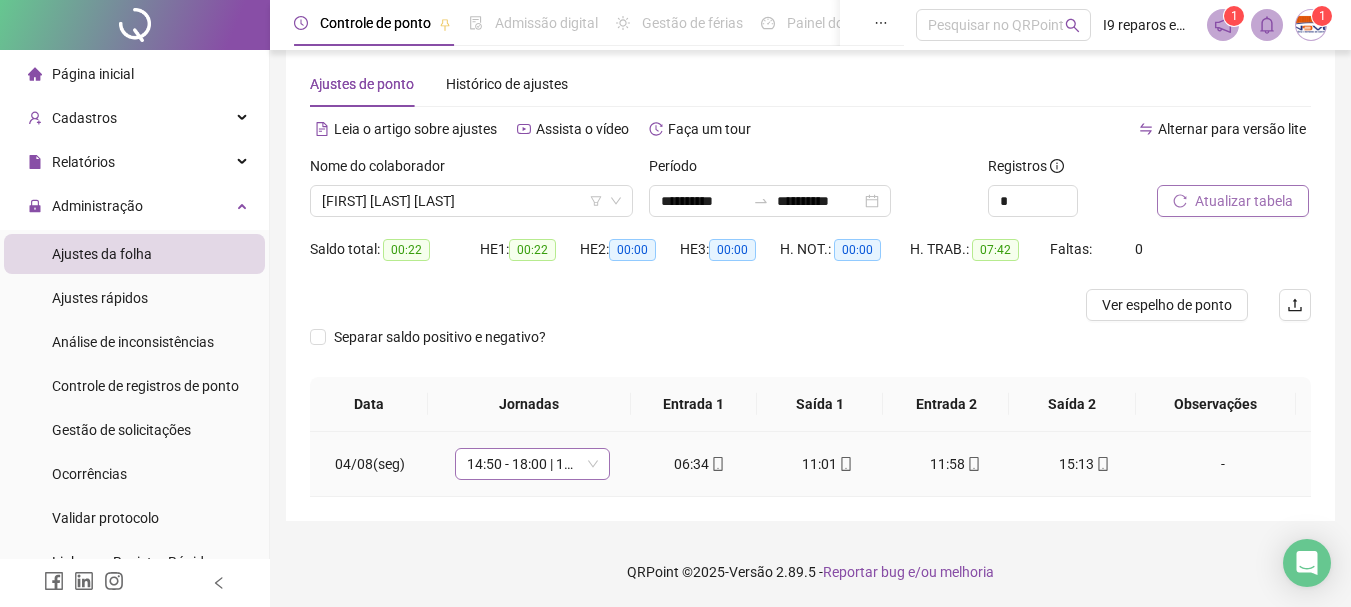 click on "14:50 - 18:00 | 19:00 - 23:10" at bounding box center (532, 464) 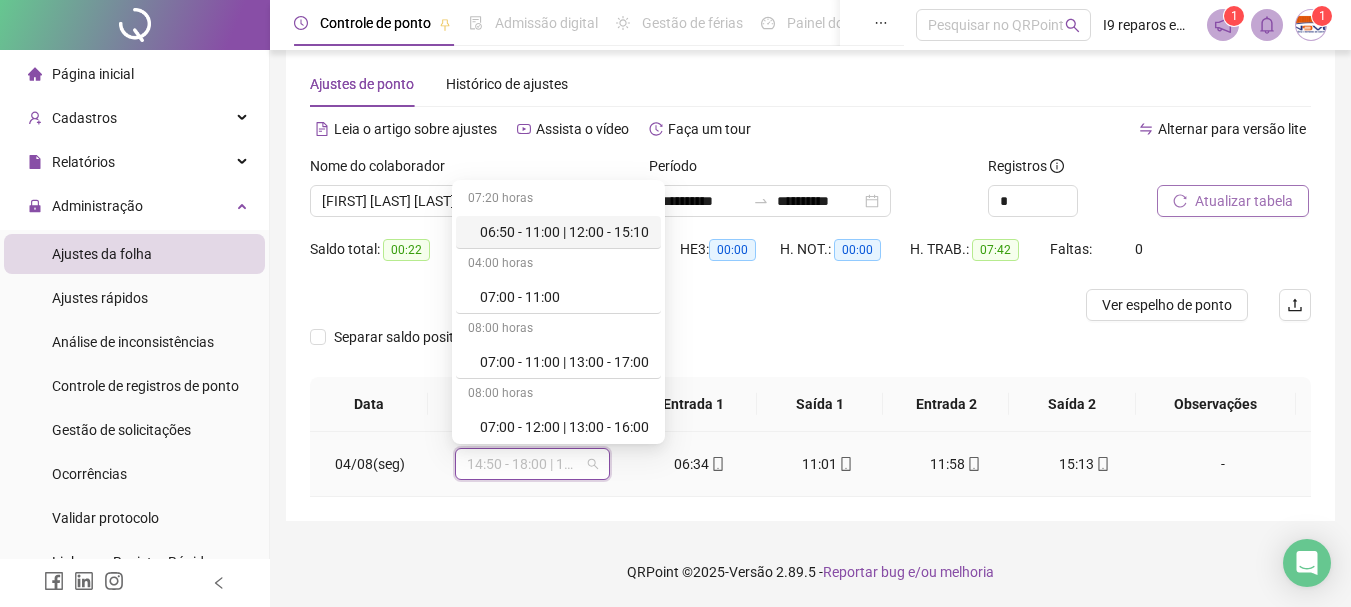 click on "06:50 - 11:00 | 12:00 - 15:10" at bounding box center [564, 232] 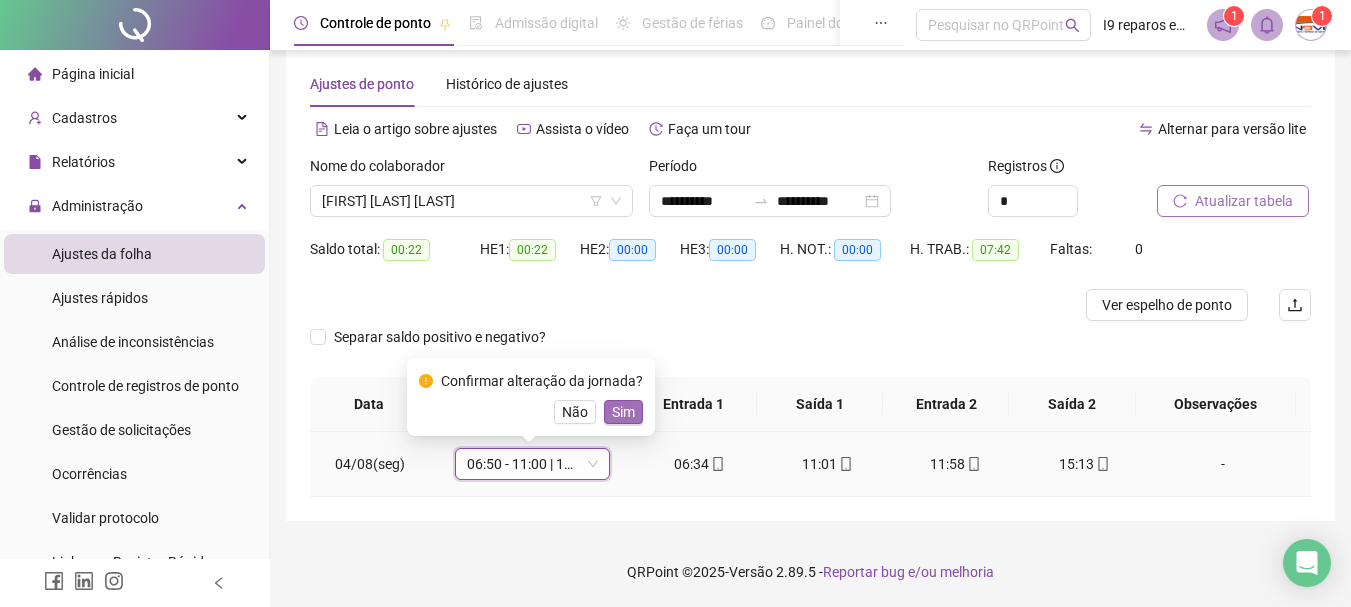 click on "Sim" at bounding box center (623, 412) 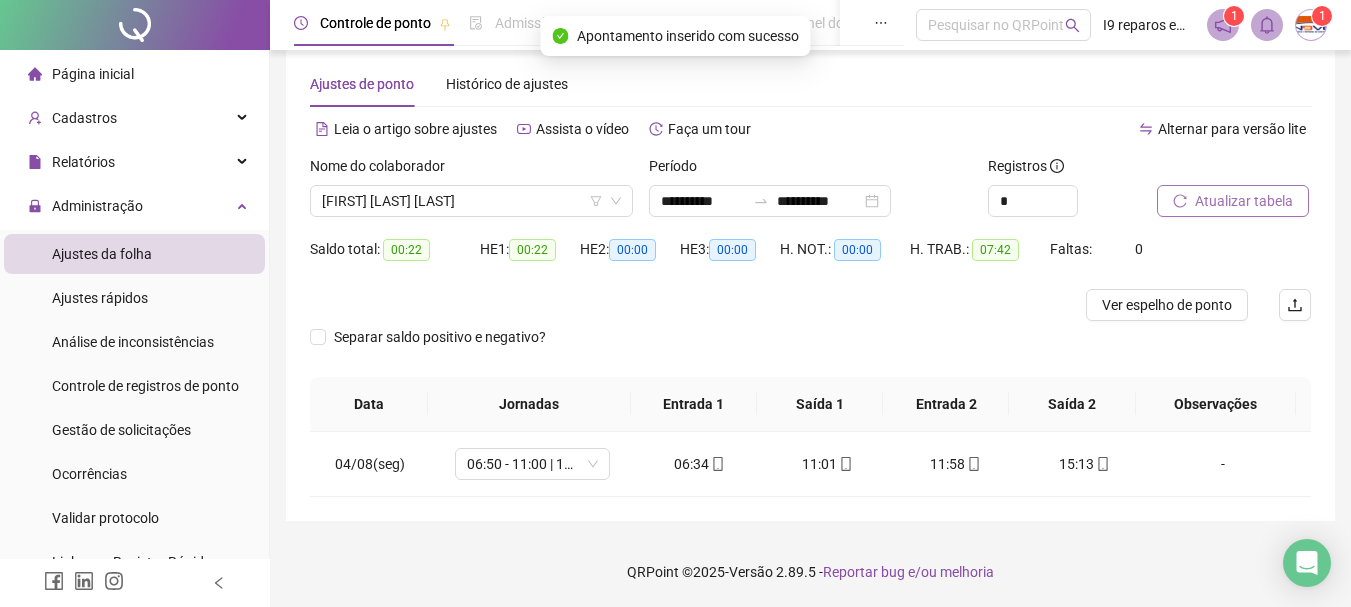 click on "Atualizar tabela" at bounding box center (1244, 201) 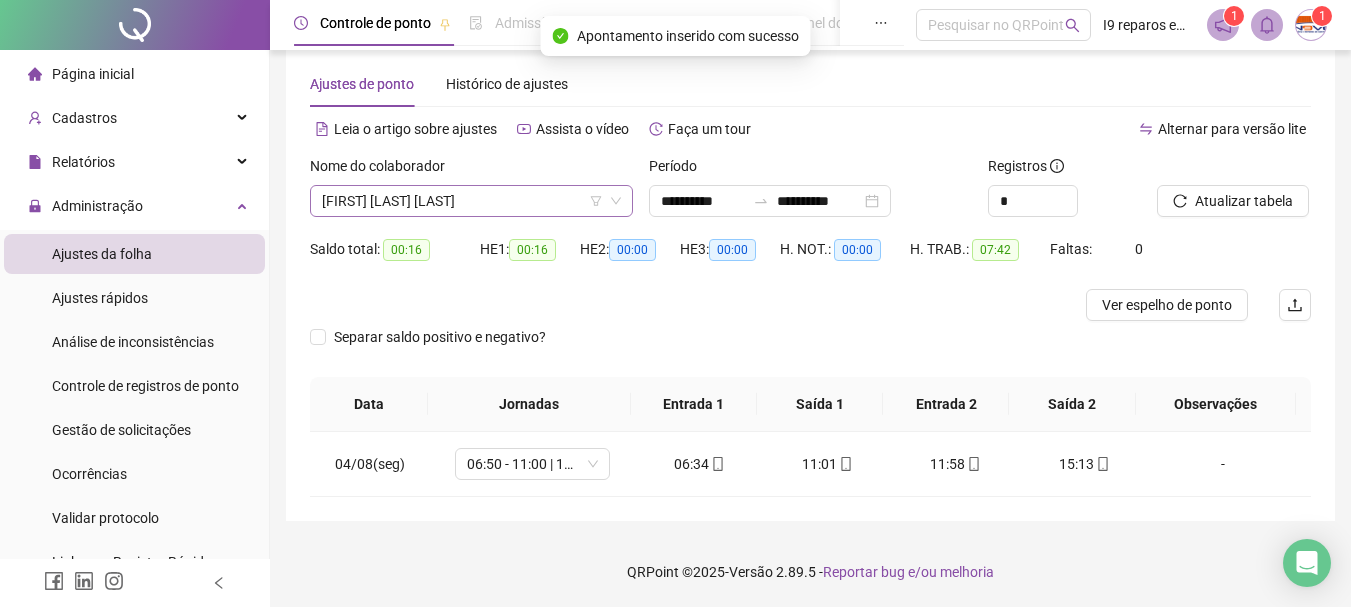 click on "[FIRST] [LAST] [LAST]" at bounding box center (471, 201) 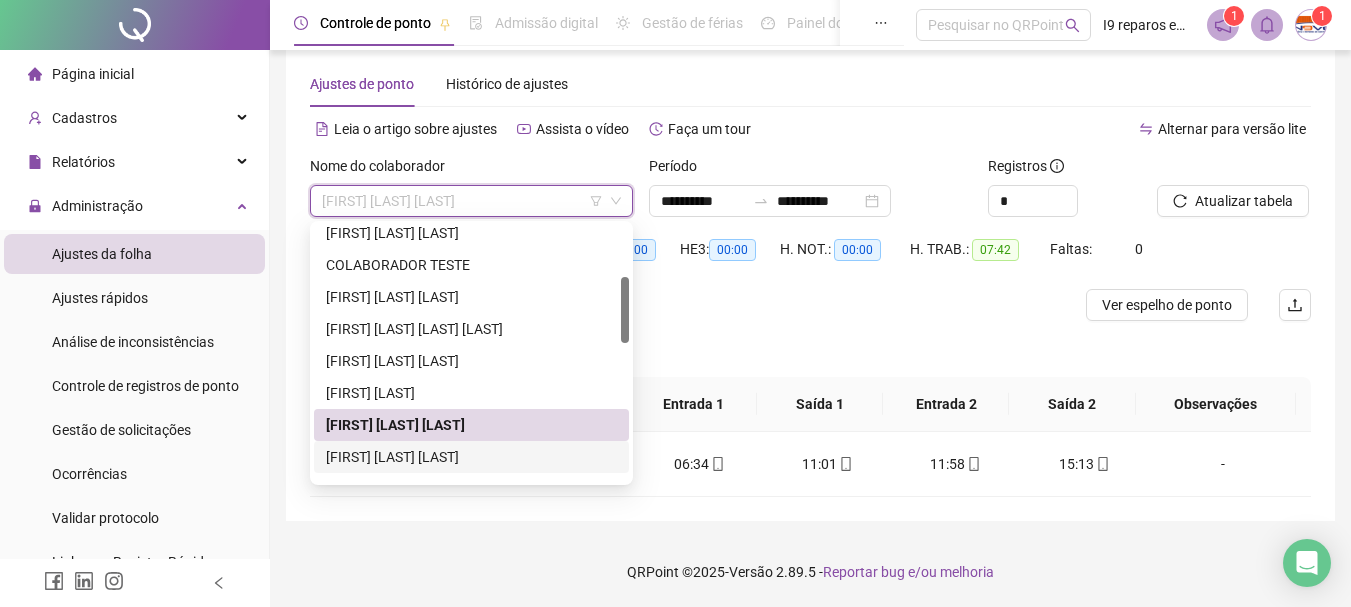 click on "[FIRST] [LAST] [LAST]" at bounding box center (471, 457) 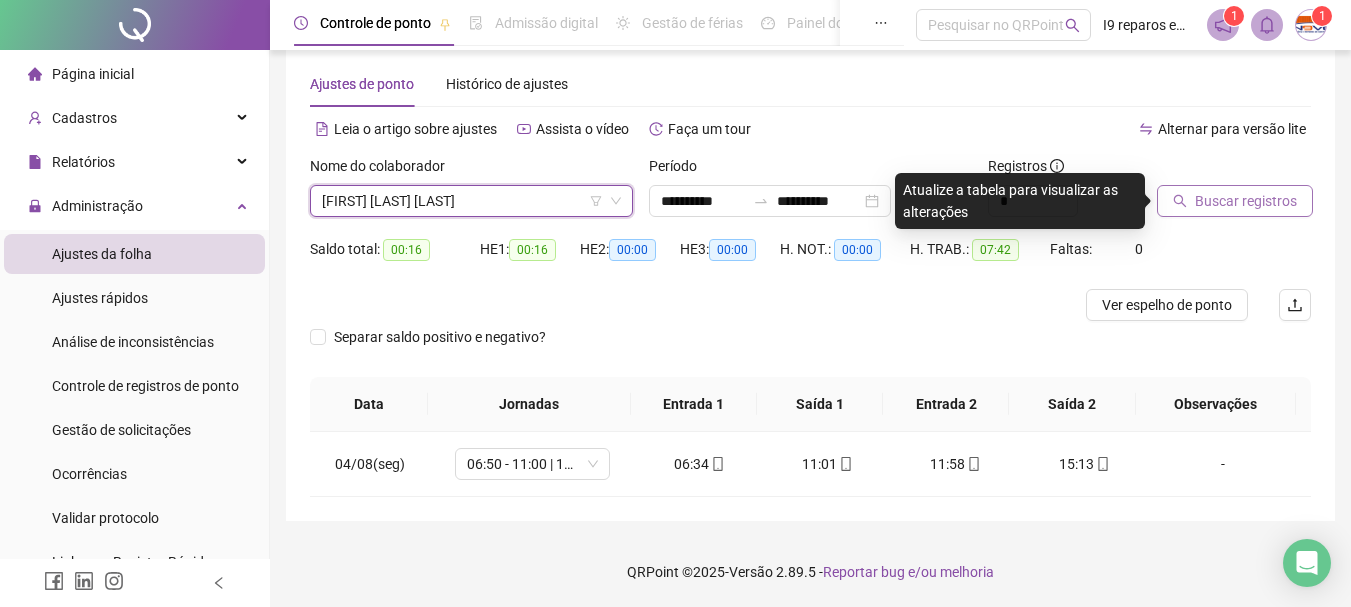 click on "Buscar registros" at bounding box center [1246, 201] 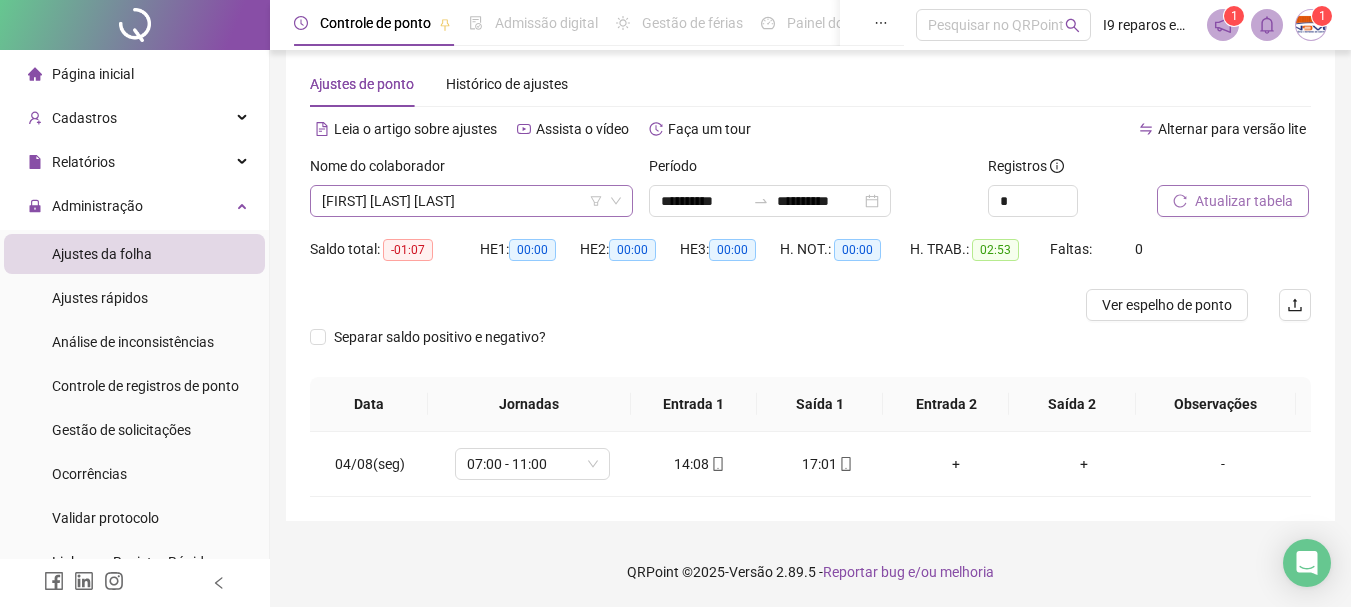 click on "[FIRST] [LAST] [LAST]" at bounding box center [471, 201] 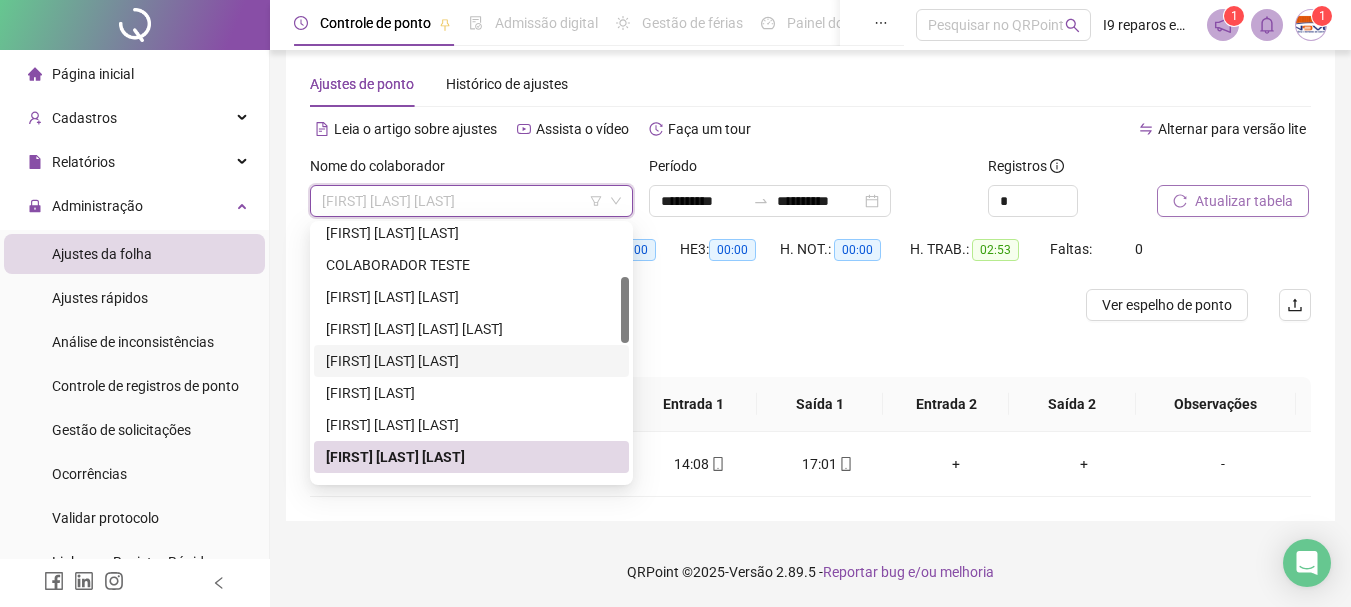 scroll, scrollTop: 300, scrollLeft: 0, axis: vertical 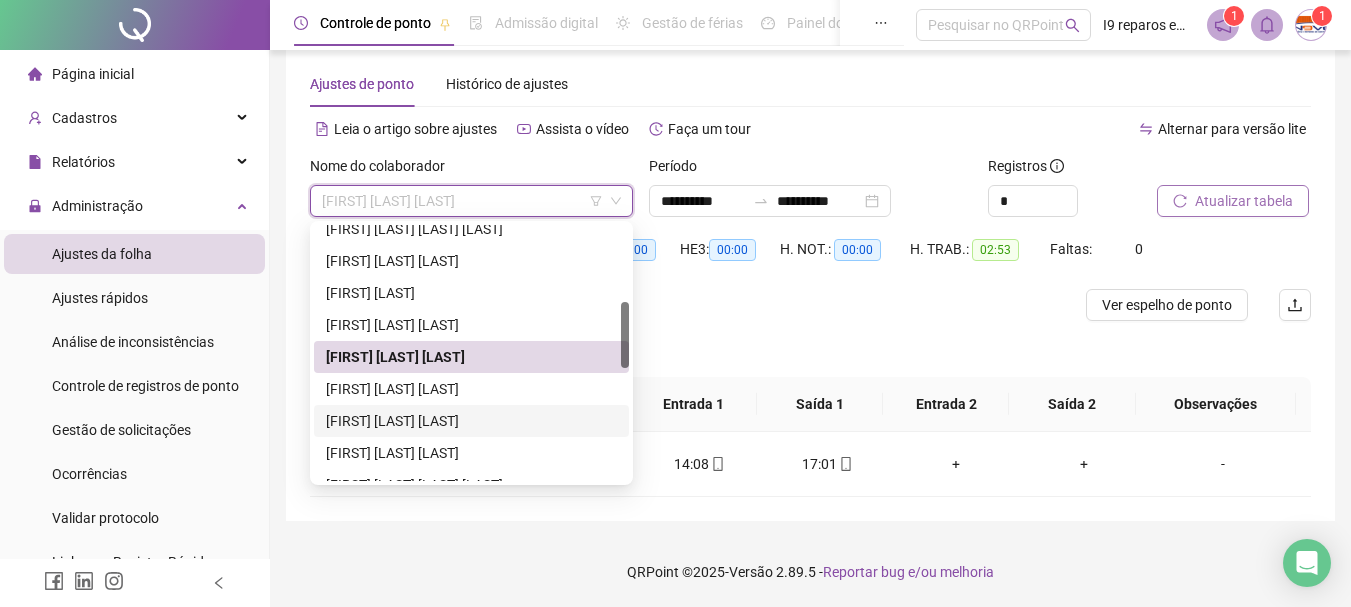 click on "[FIRST] [LAST] [LAST]" at bounding box center (471, 421) 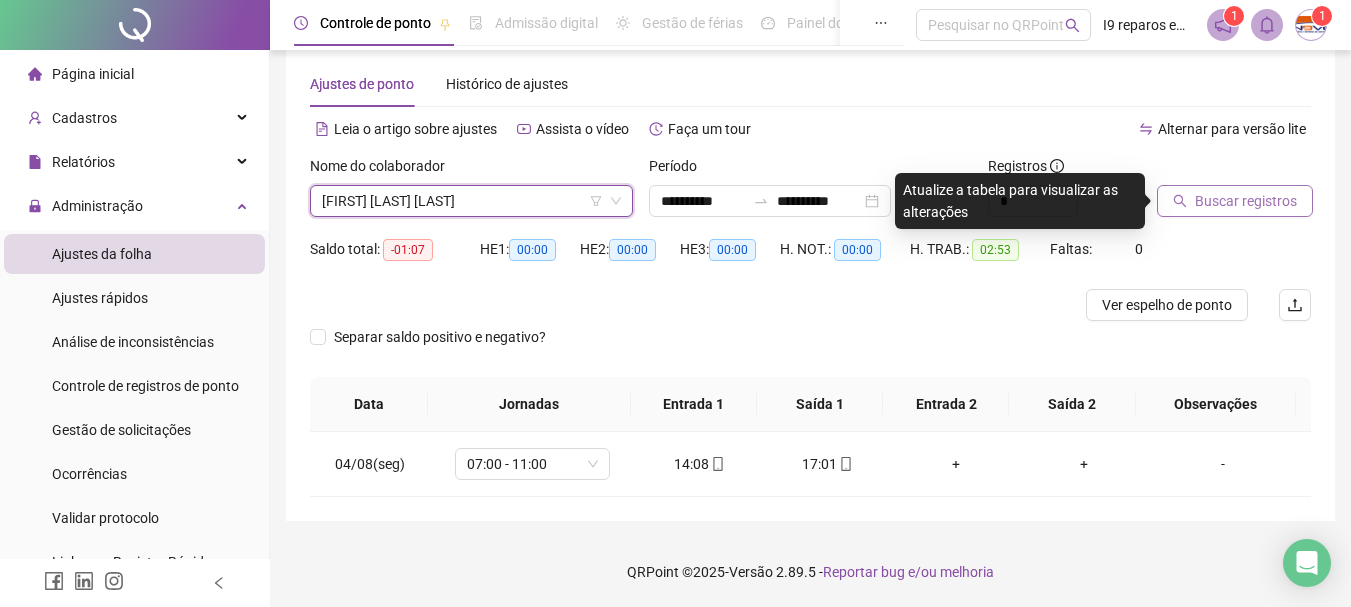 click on "Buscar registros" at bounding box center (1246, 201) 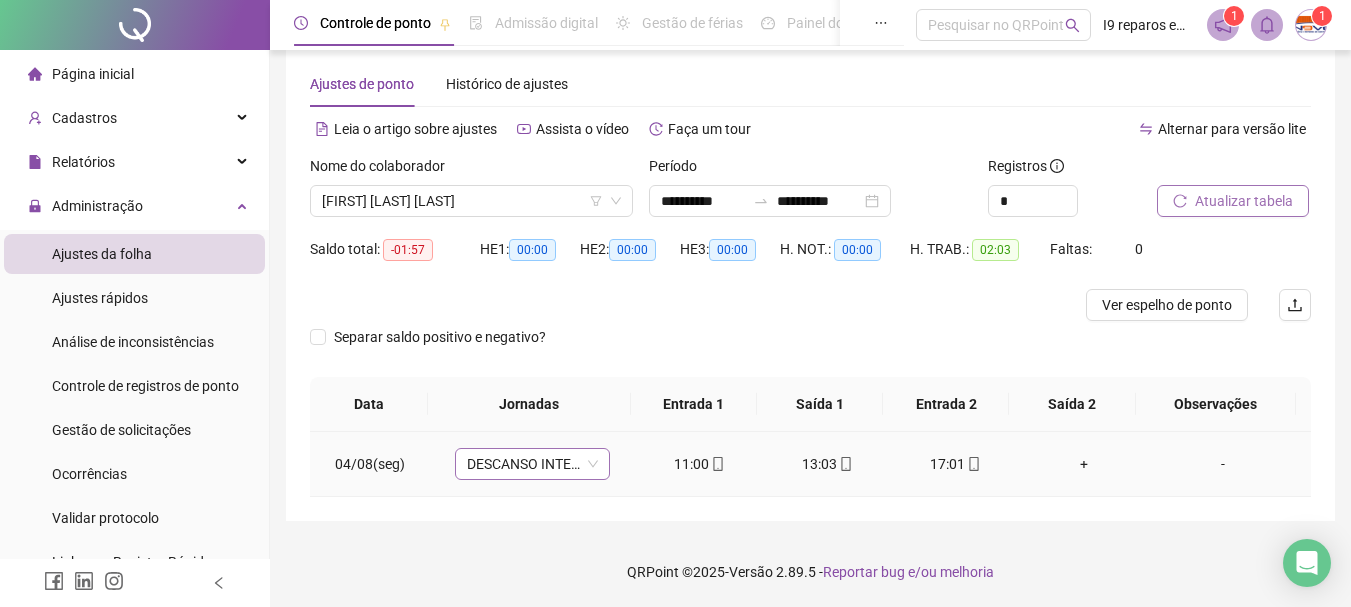 click on "DESCANSO INTER-JORNADA" at bounding box center [532, 464] 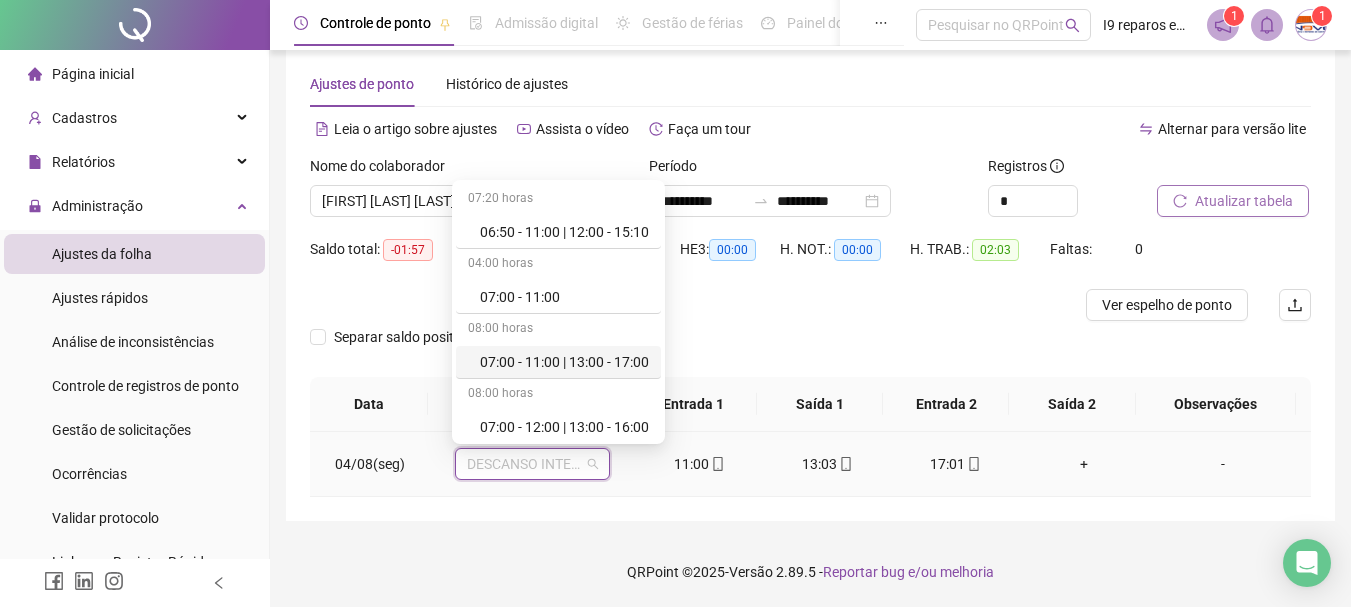 click on "07:00 - 11:00 | 13:00 - 17:00" at bounding box center [564, 362] 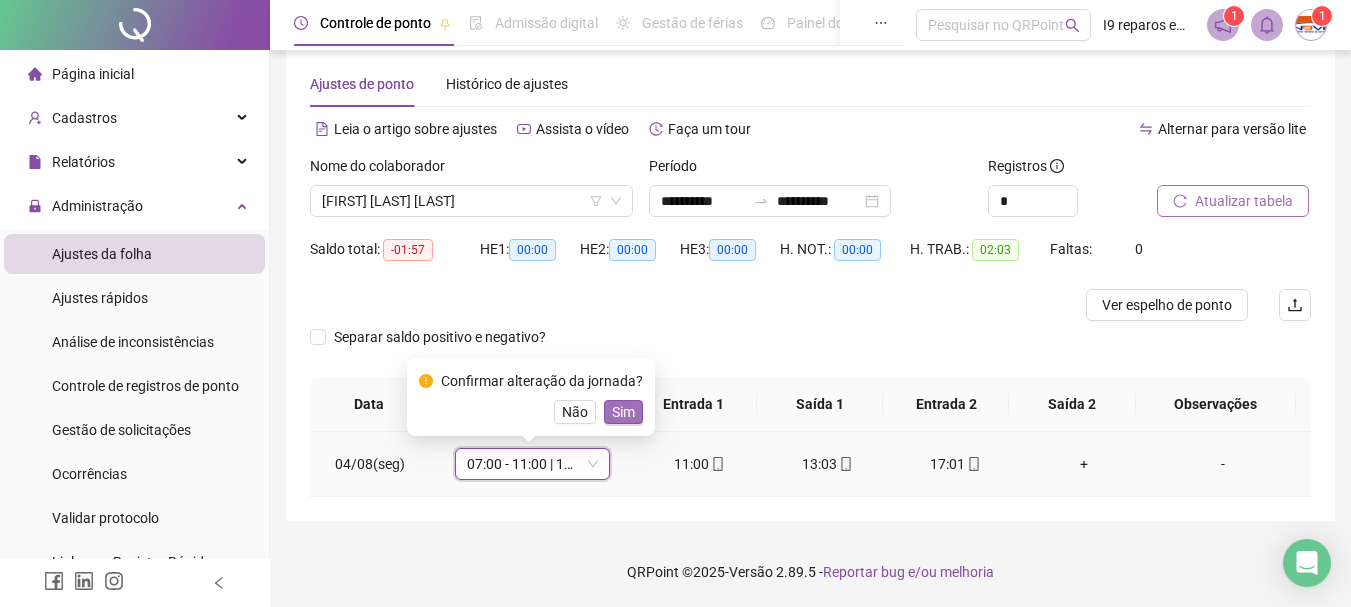 click on "Sim" at bounding box center [623, 412] 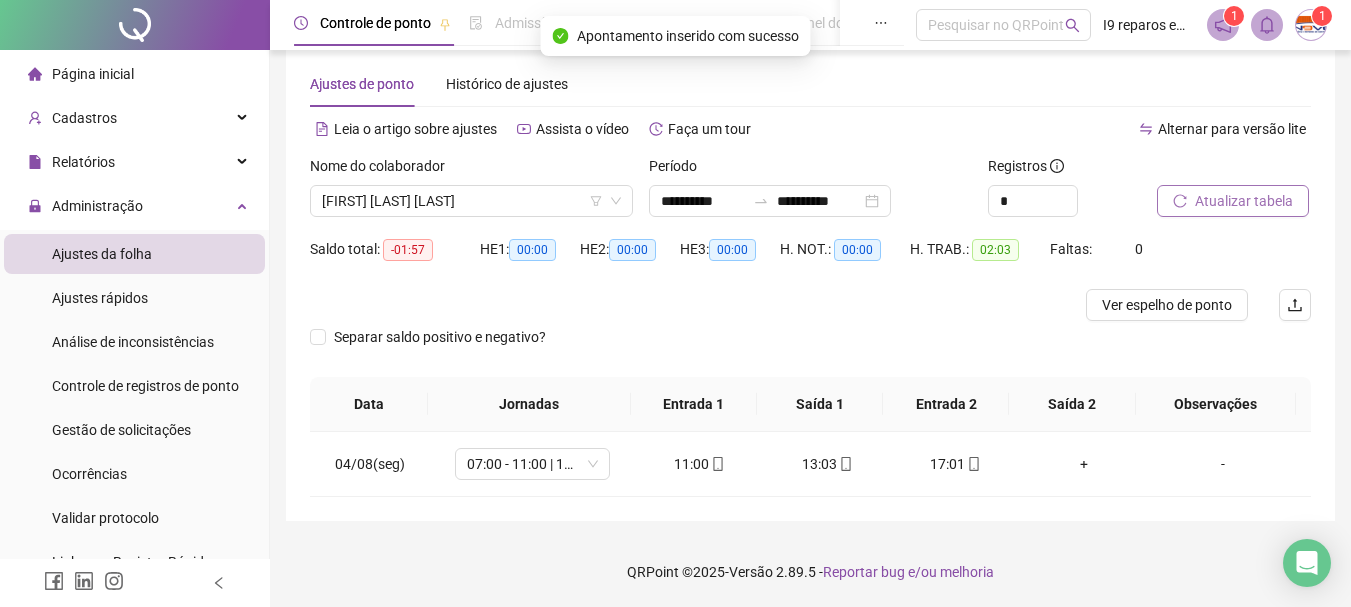 click on "Atualizar tabela" at bounding box center [1244, 201] 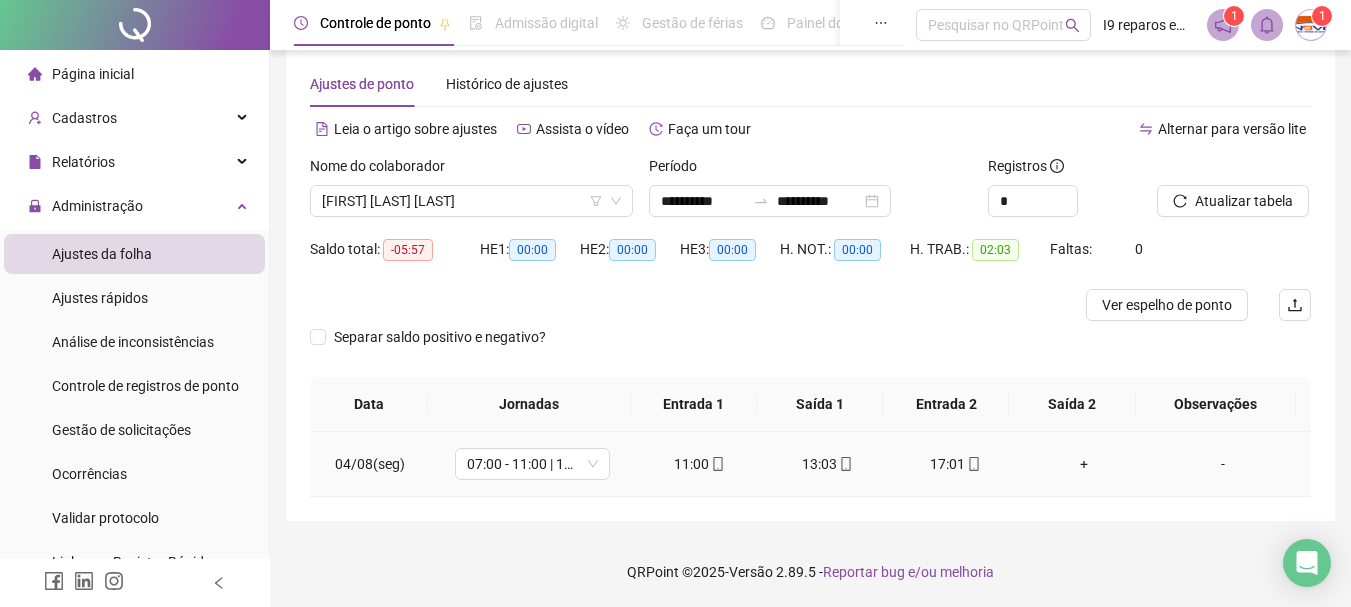 click on "+" at bounding box center (1084, 464) 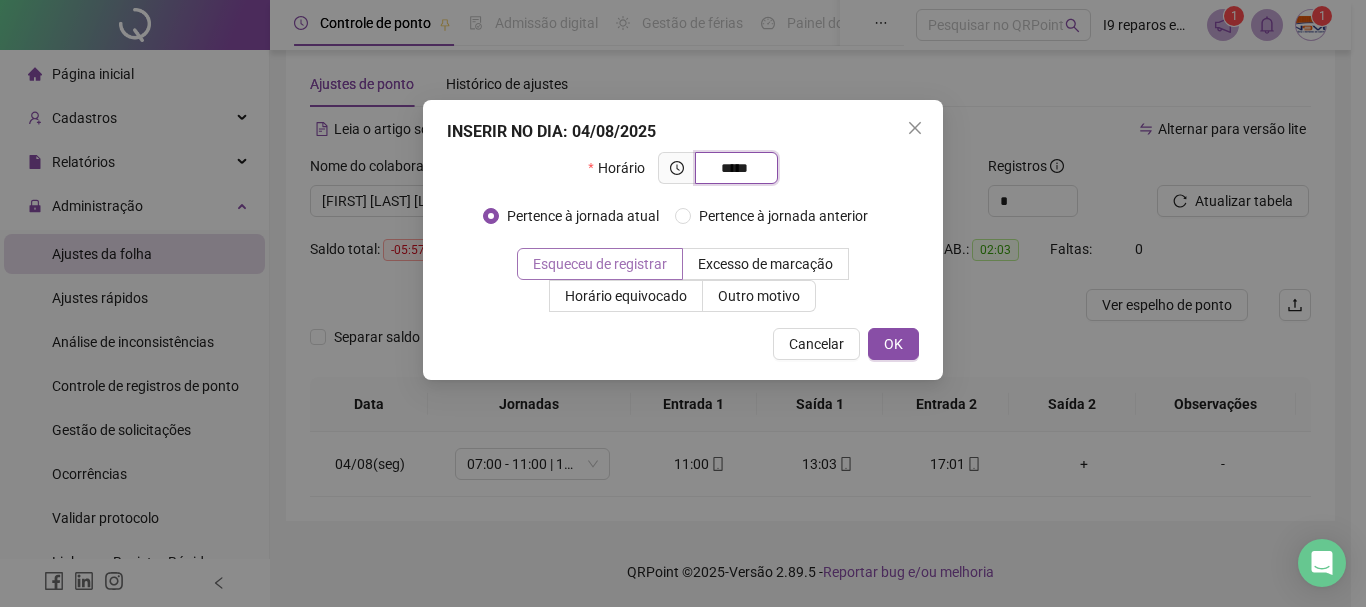 type on "*****" 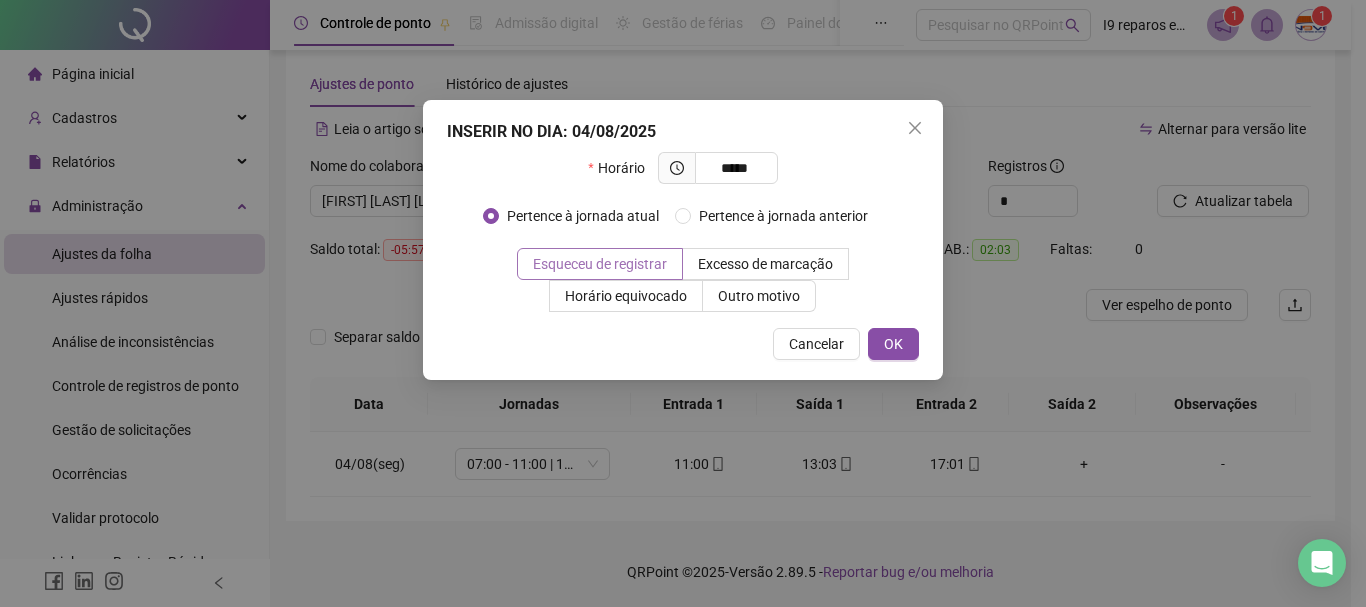 click at bounding box center [600, 264] 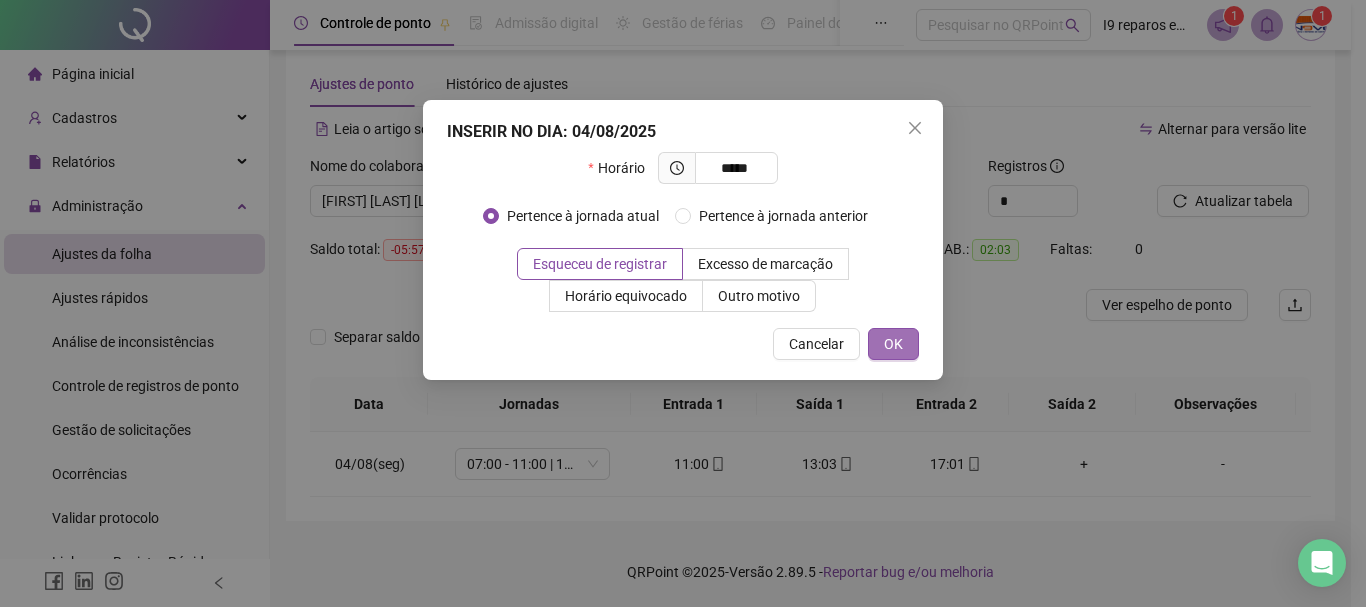 click on "OK" at bounding box center (893, 344) 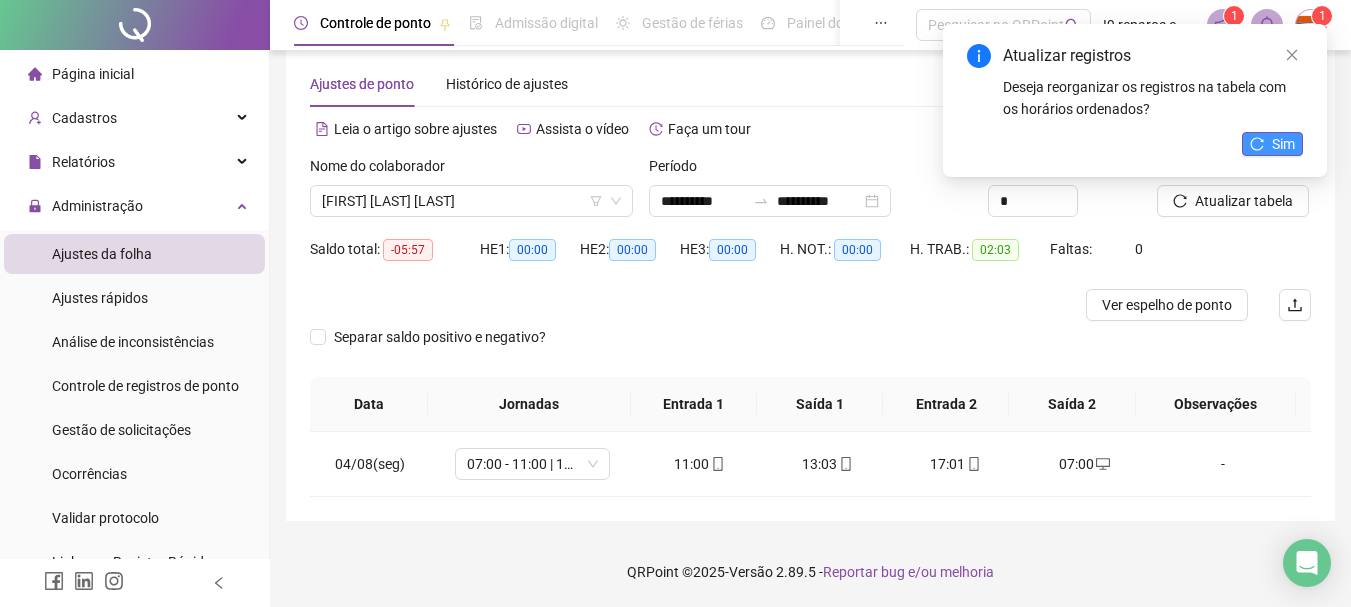 click on "Sim" at bounding box center (1283, 144) 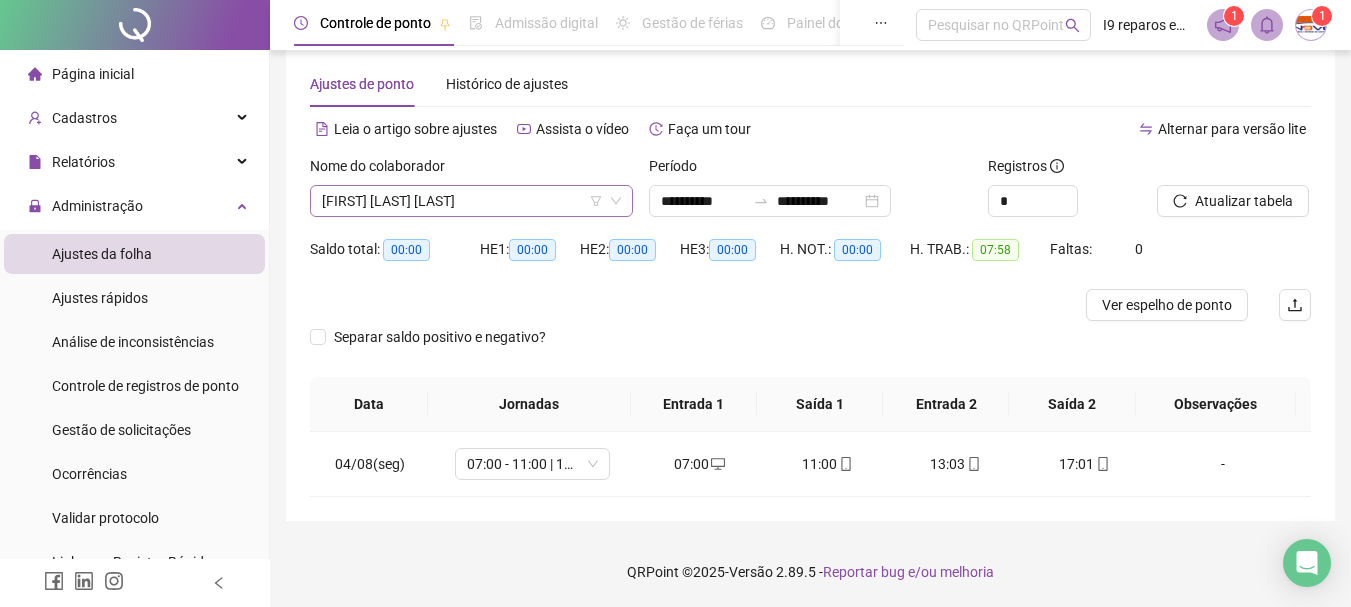 click on "[FIRST] [LAST] [LAST]" at bounding box center (471, 201) 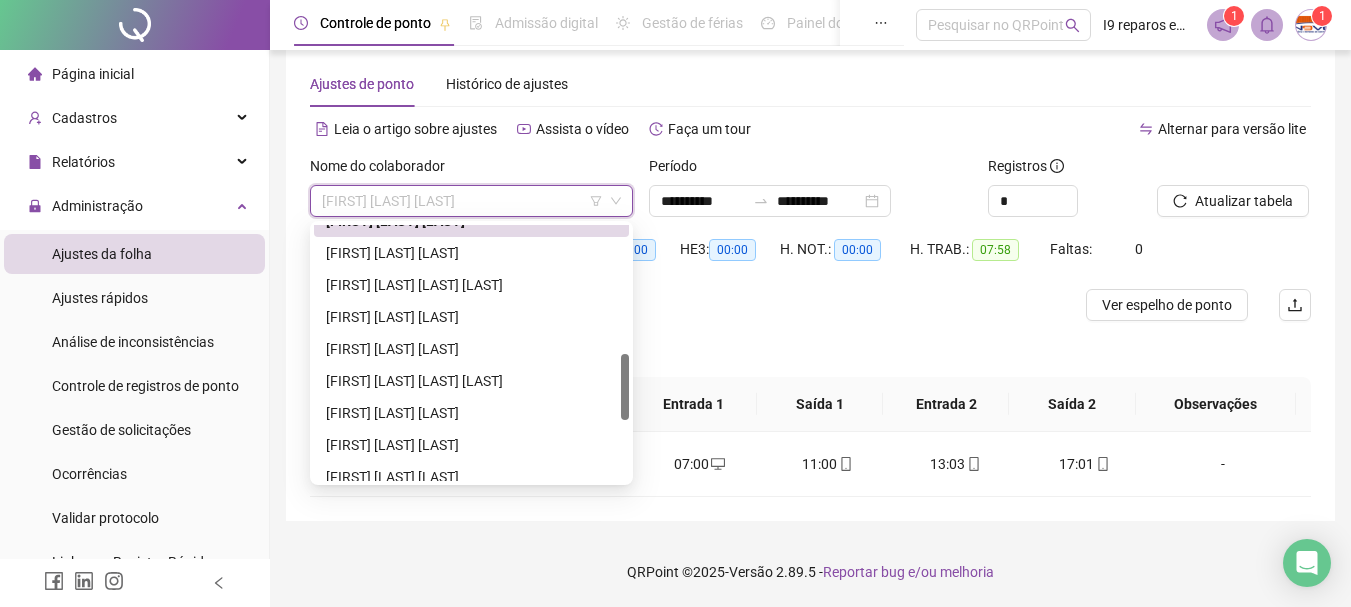scroll, scrollTop: 400, scrollLeft: 0, axis: vertical 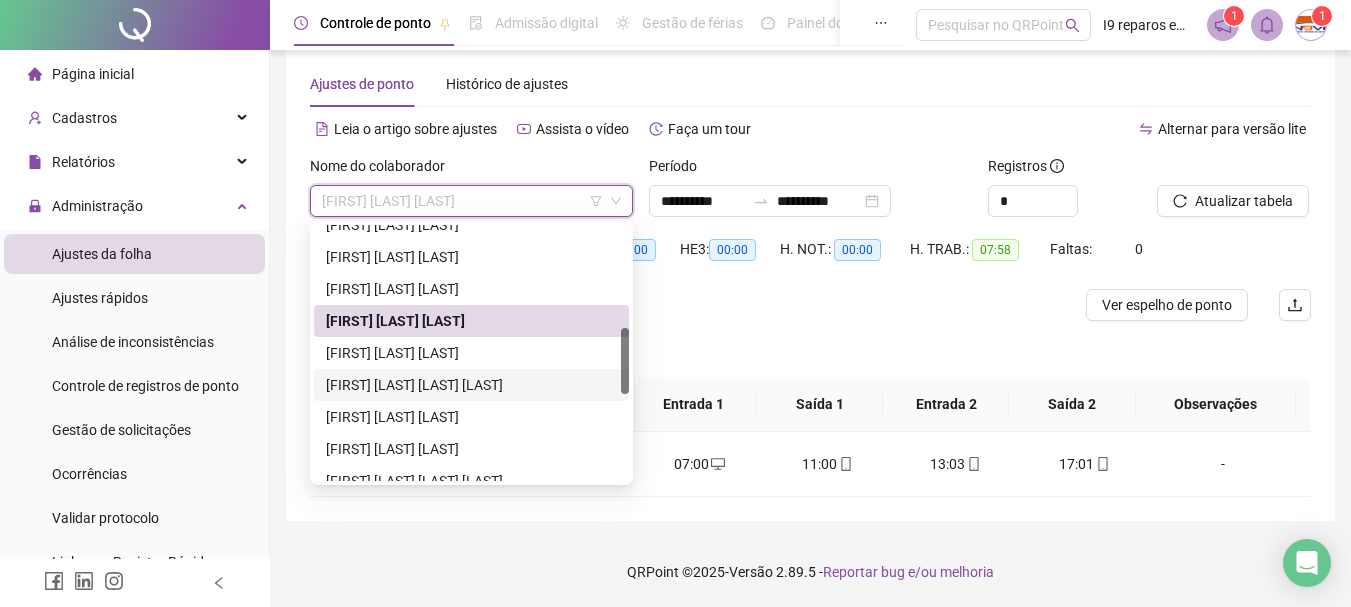 click on "[FIRST] [LAST] [LAST] [LAST]" at bounding box center [471, 385] 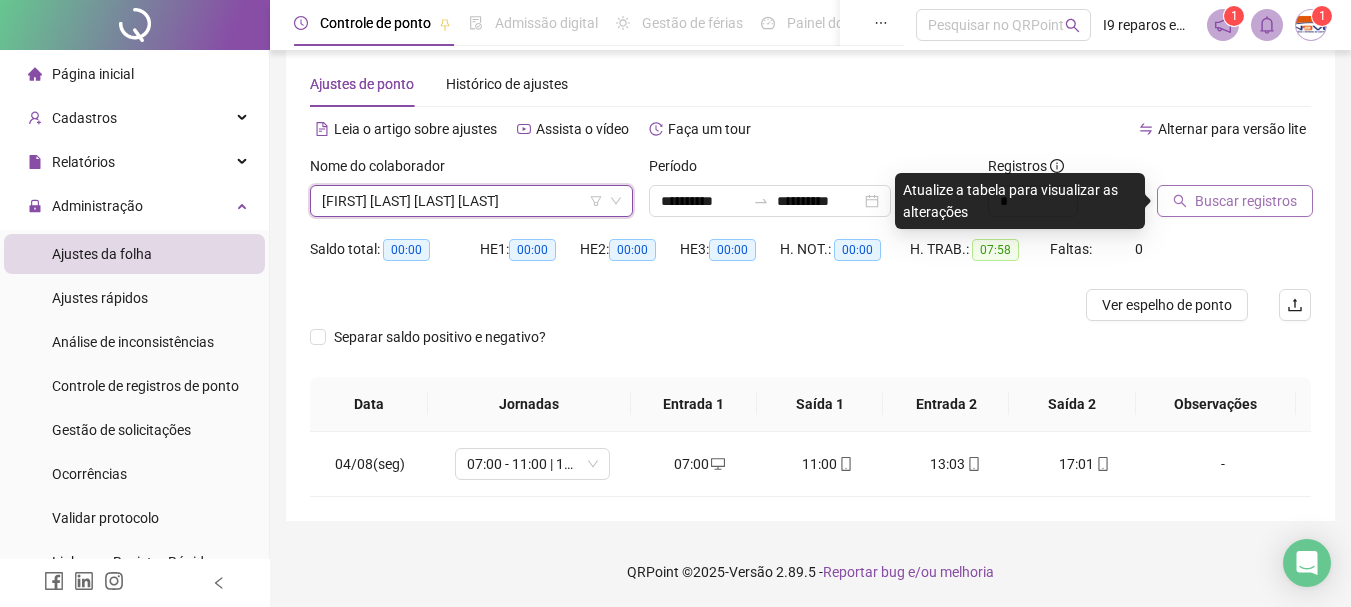 click on "Buscar registros" at bounding box center (1235, 201) 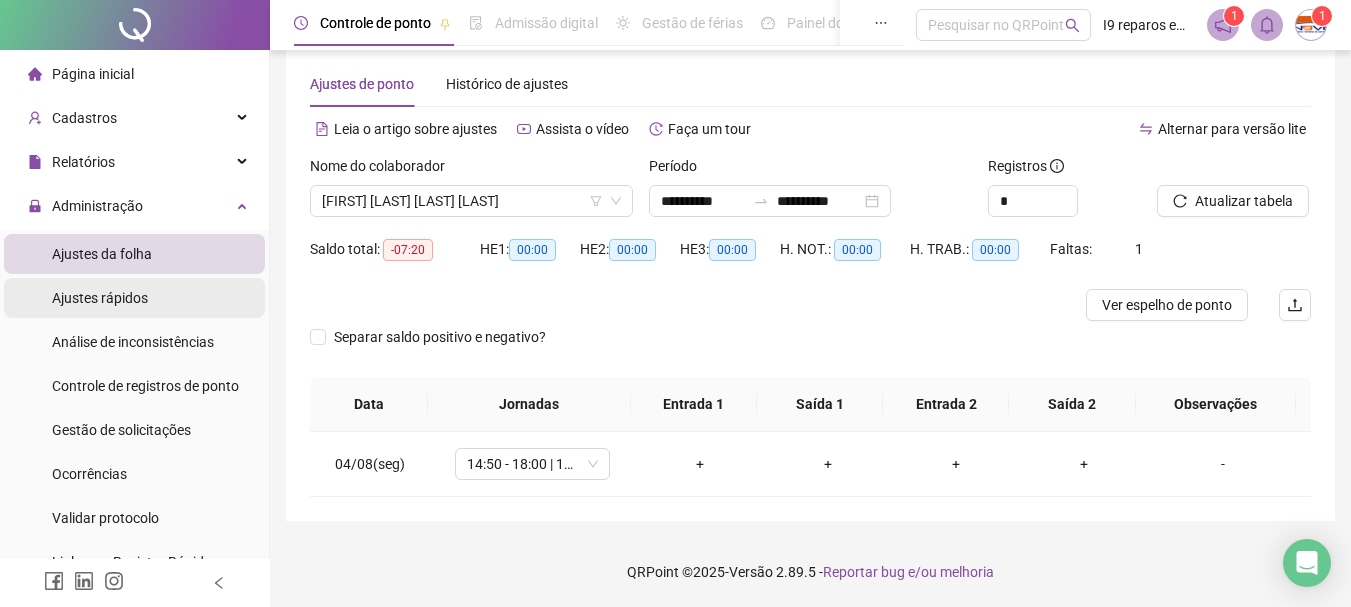 click on "Ajustes rápidos" at bounding box center [100, 298] 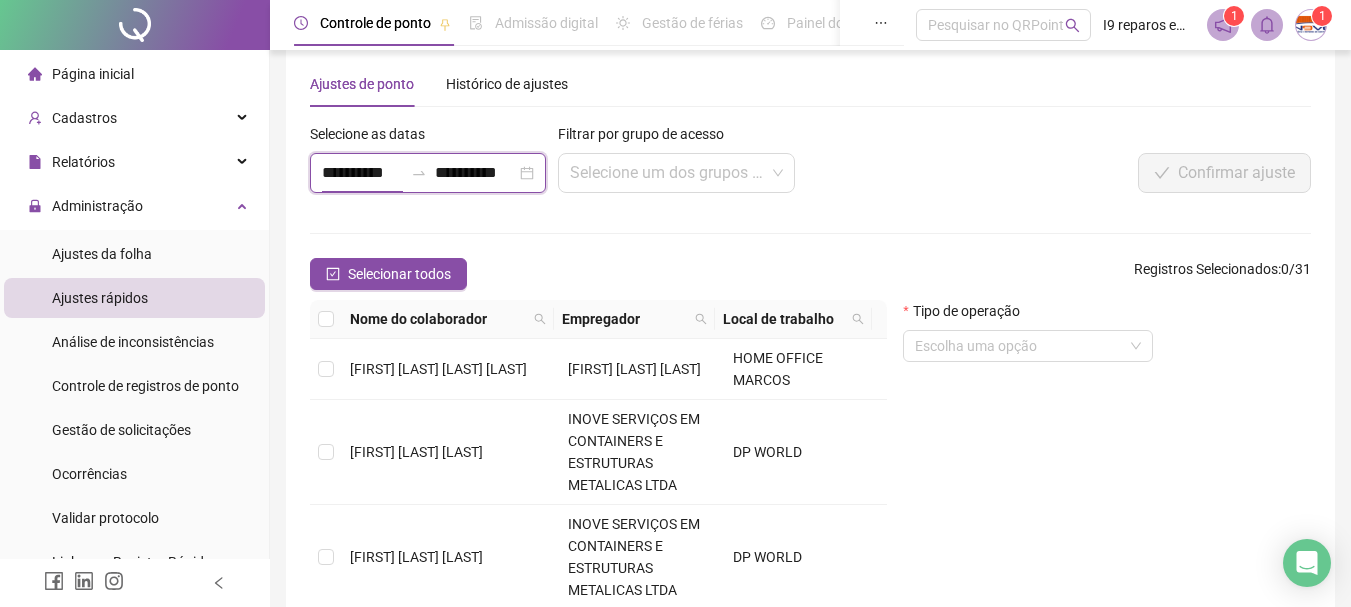 click on "**********" at bounding box center (362, 173) 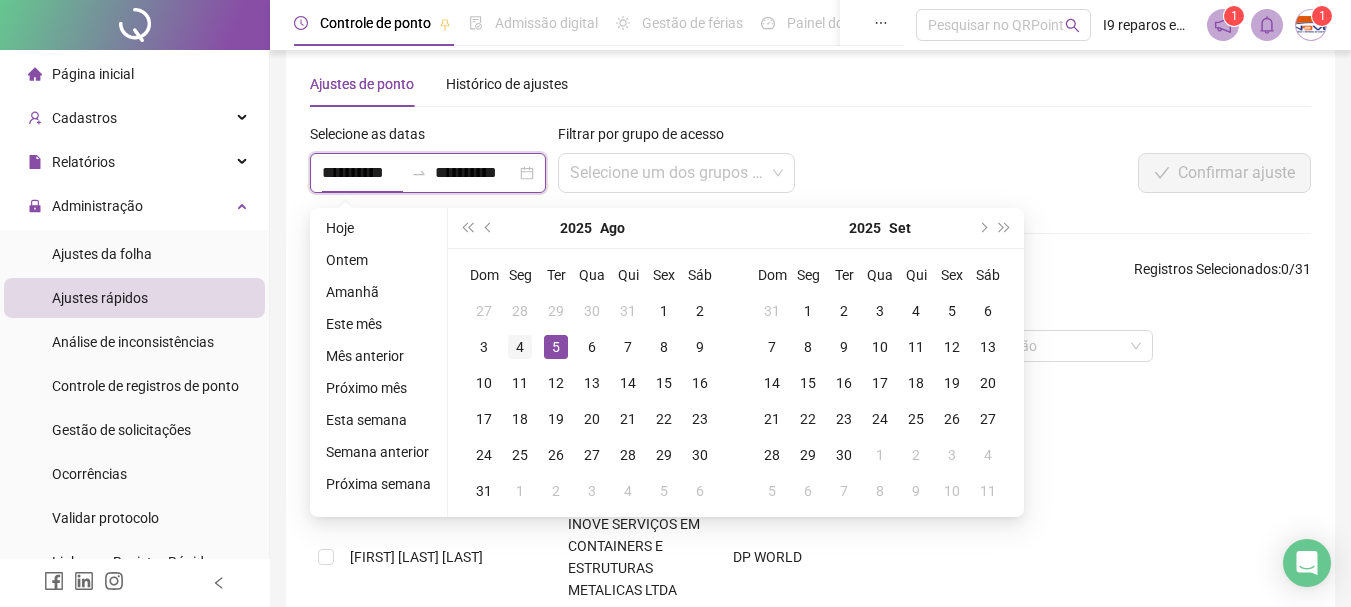 type on "**********" 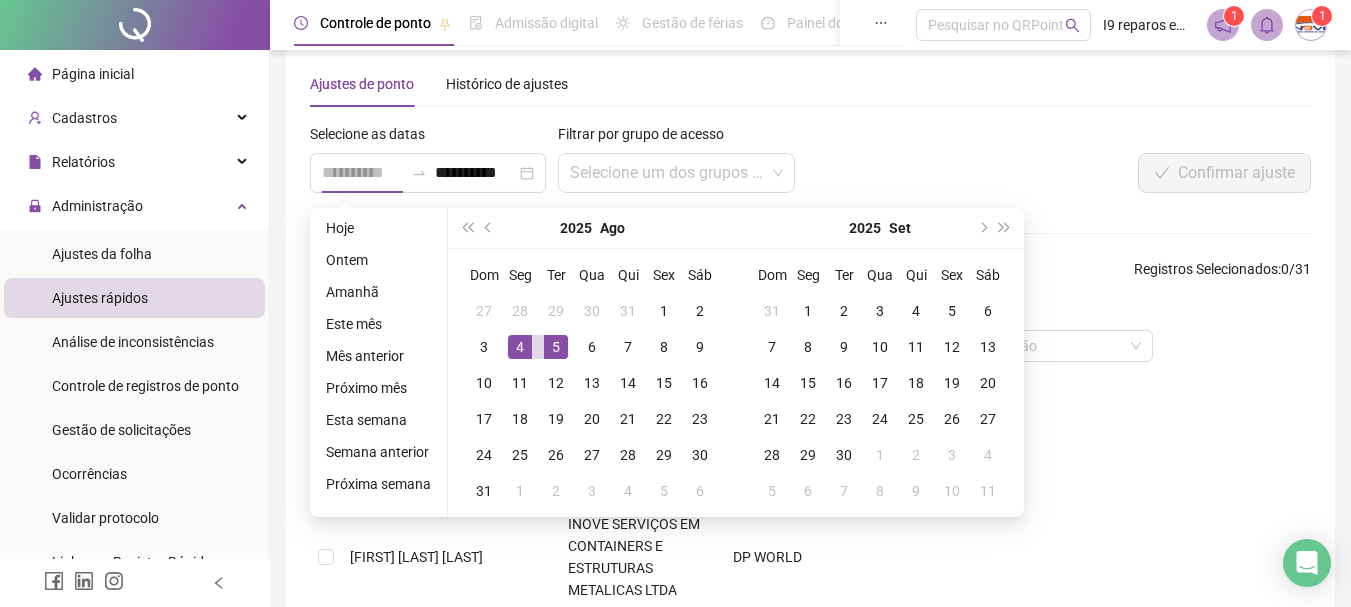 click on "4" at bounding box center (520, 347) 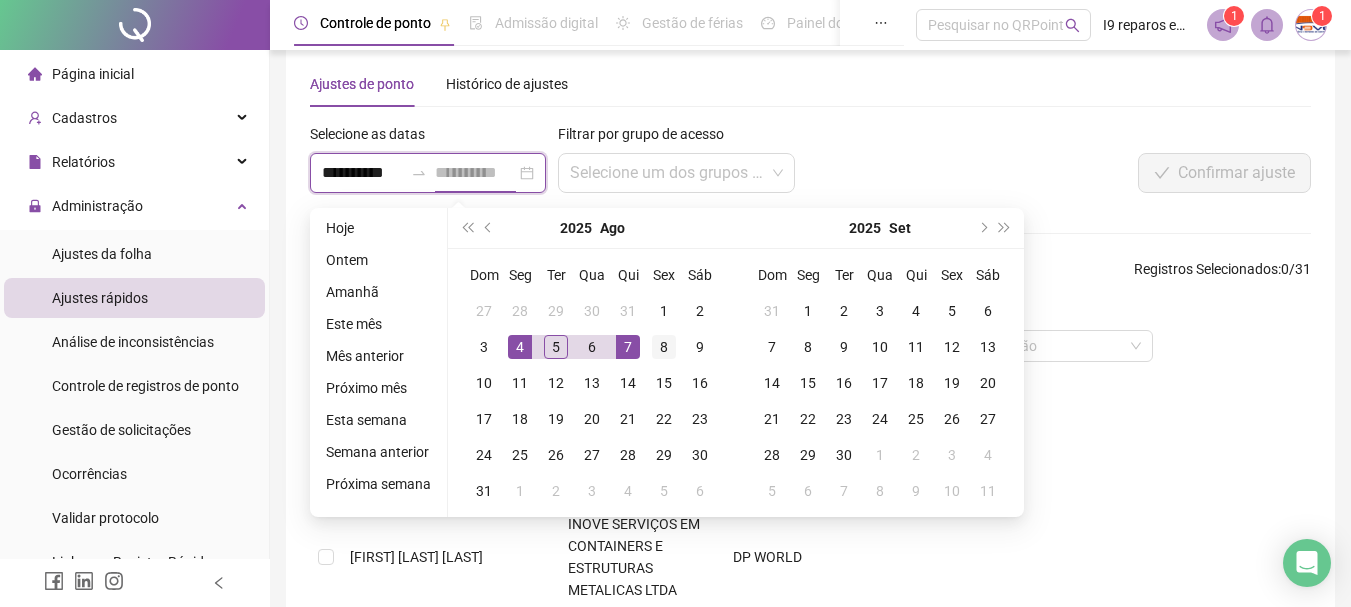 type on "**********" 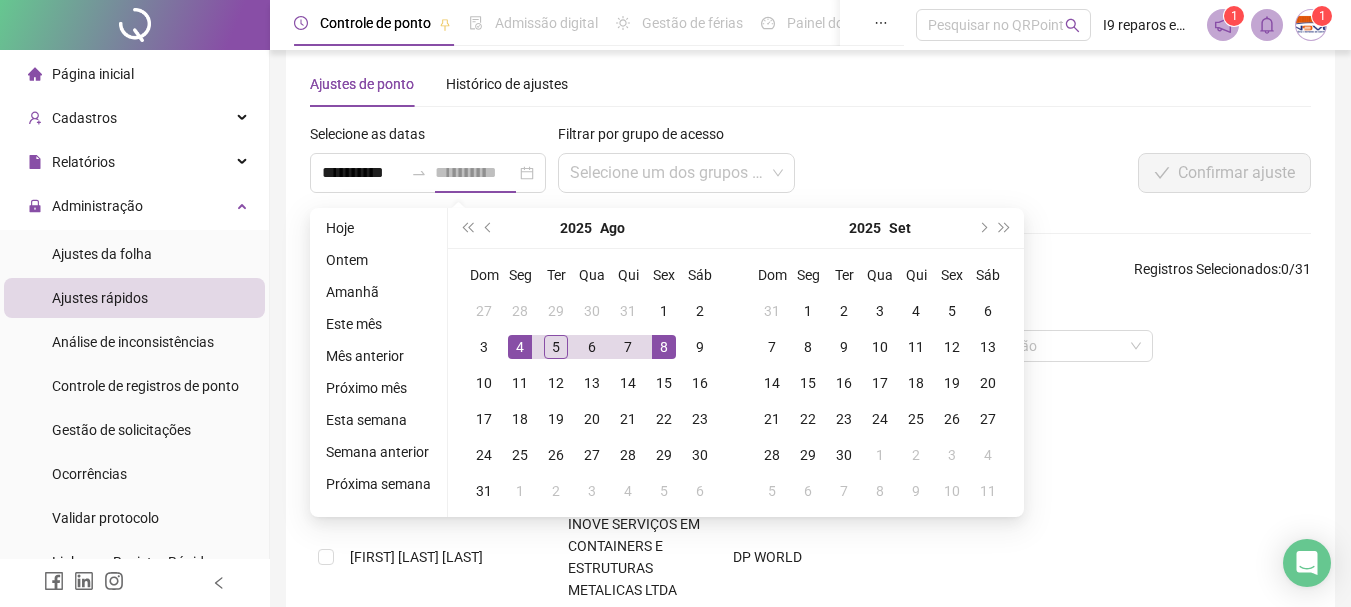click on "8" at bounding box center (664, 347) 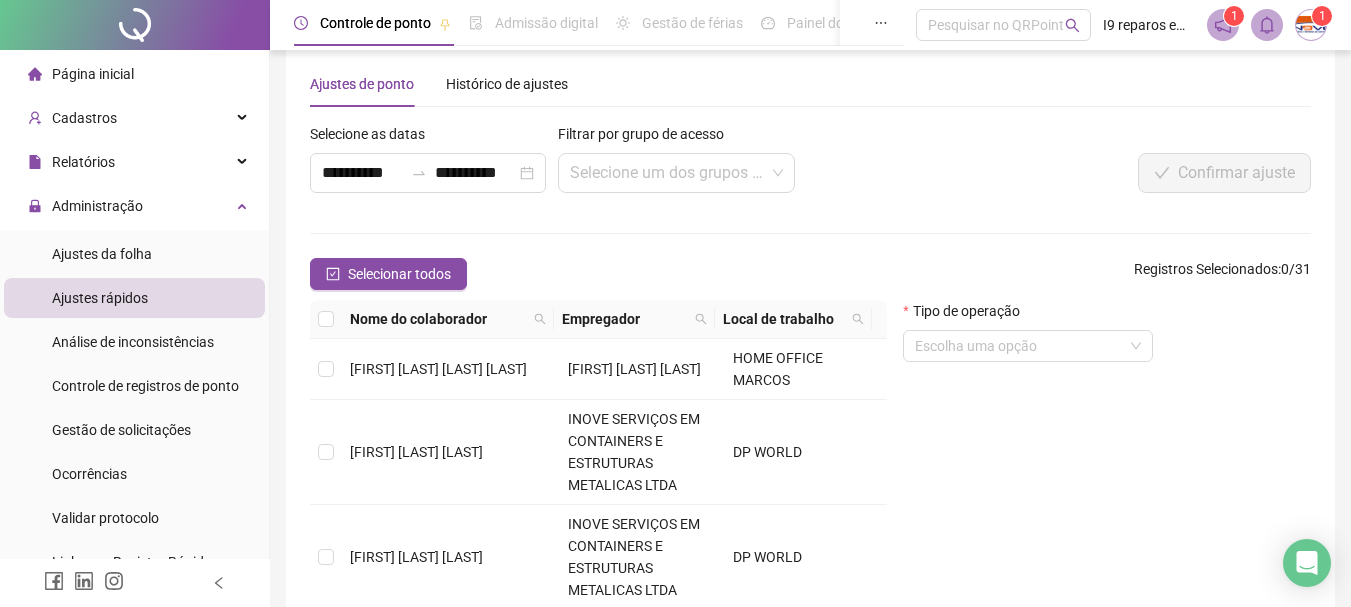 scroll, scrollTop: 129, scrollLeft: 0, axis: vertical 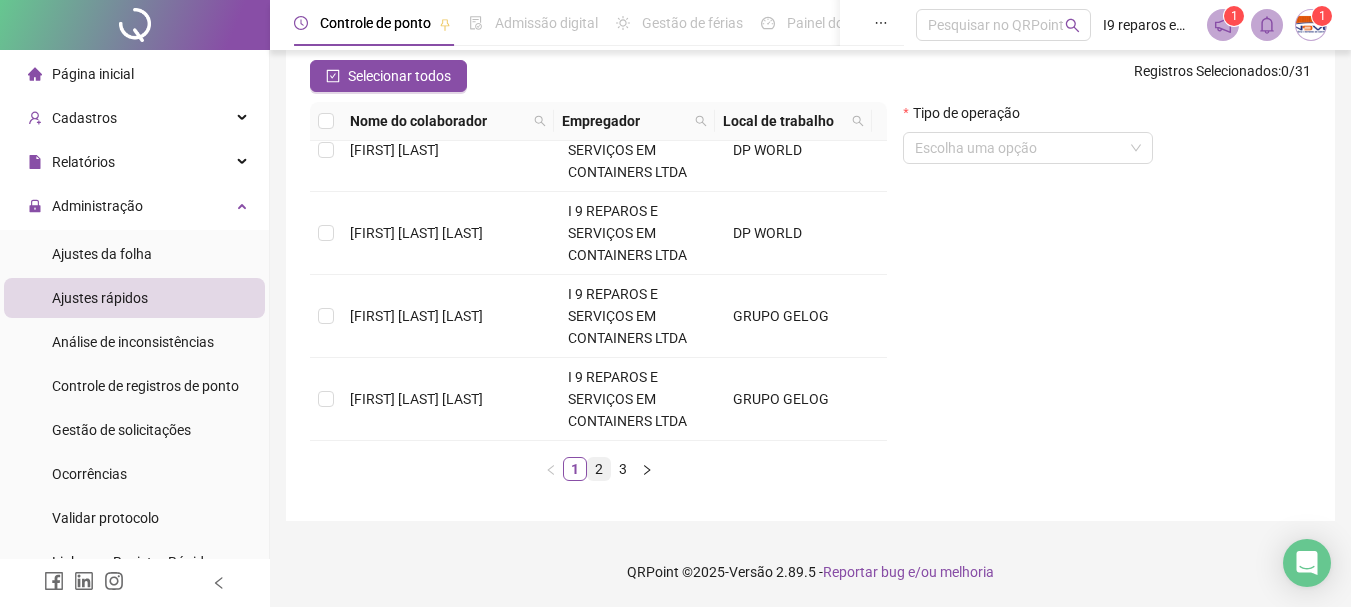 click on "2" at bounding box center [599, 469] 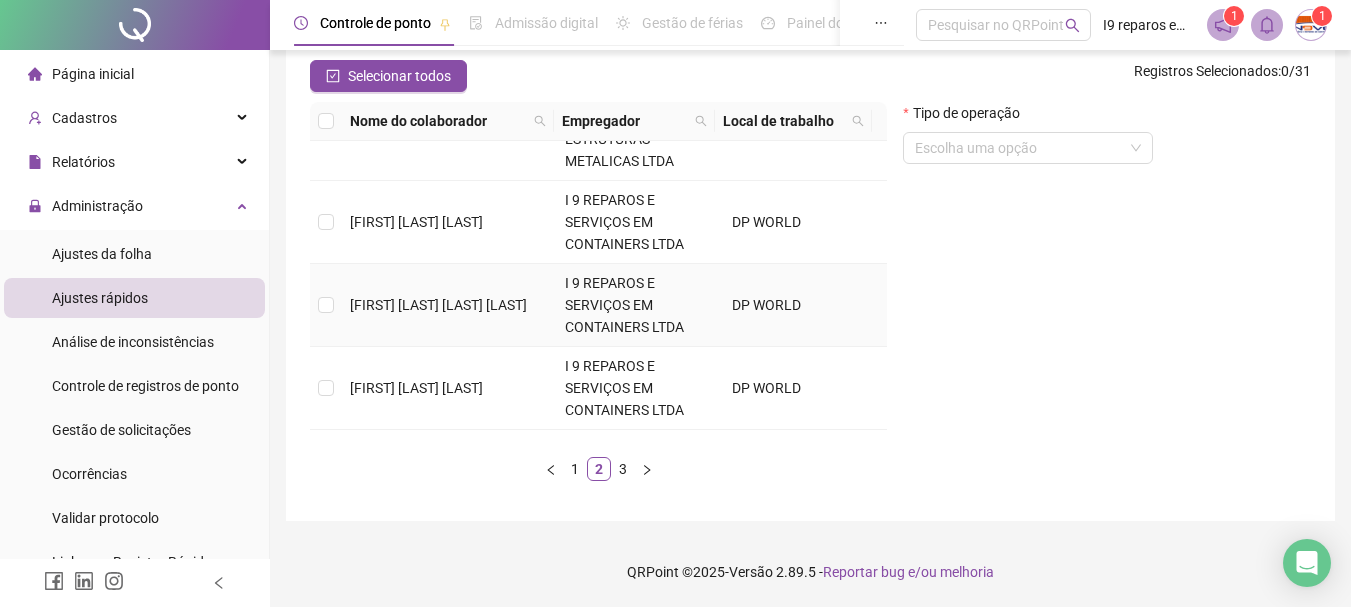 scroll, scrollTop: 100, scrollLeft: 0, axis: vertical 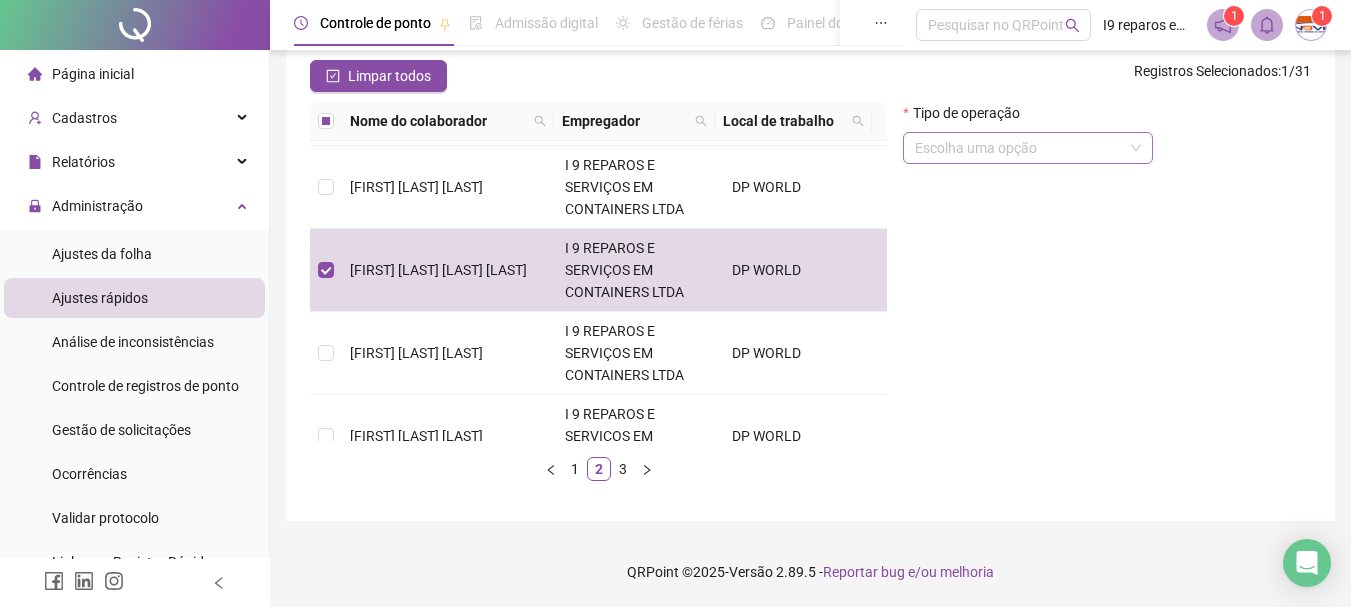 click at bounding box center [1028, 148] 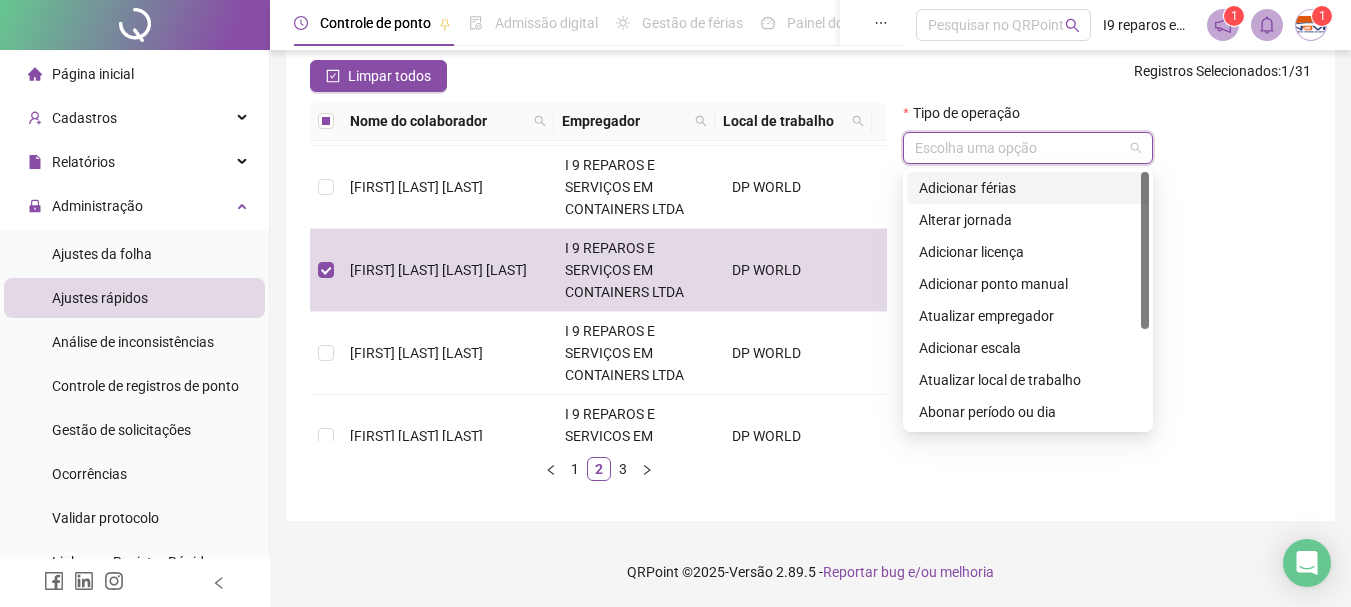click on "Adicionar férias" at bounding box center (1028, 188) 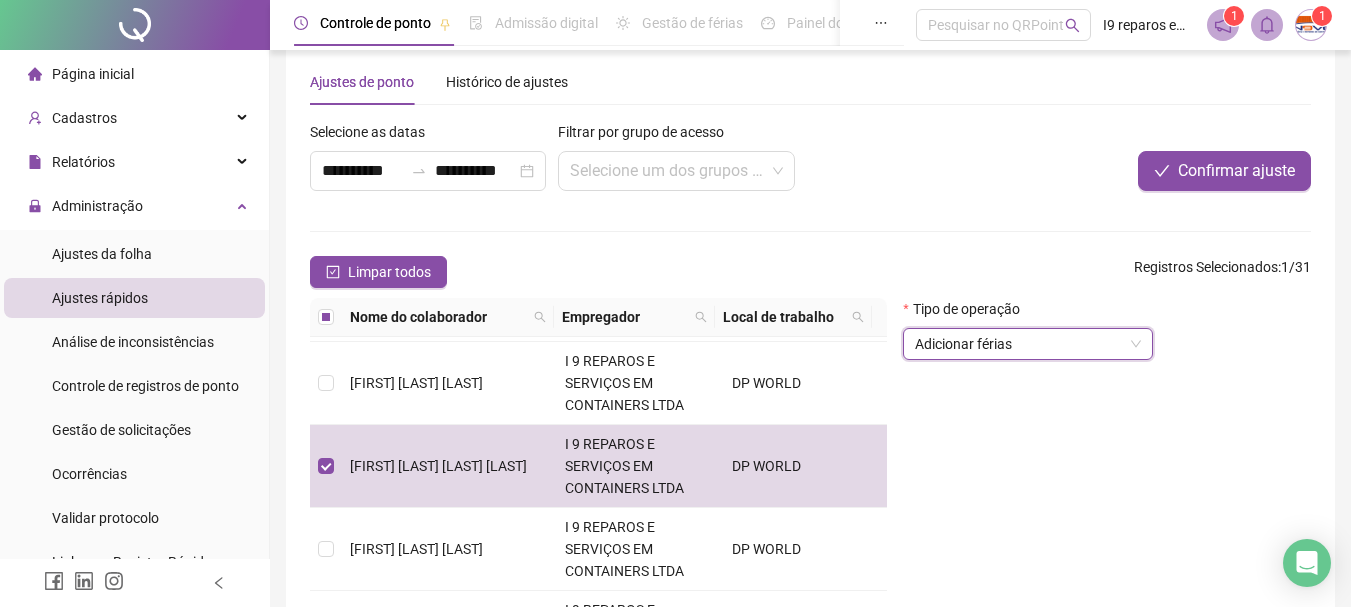 scroll, scrollTop: 27, scrollLeft: 0, axis: vertical 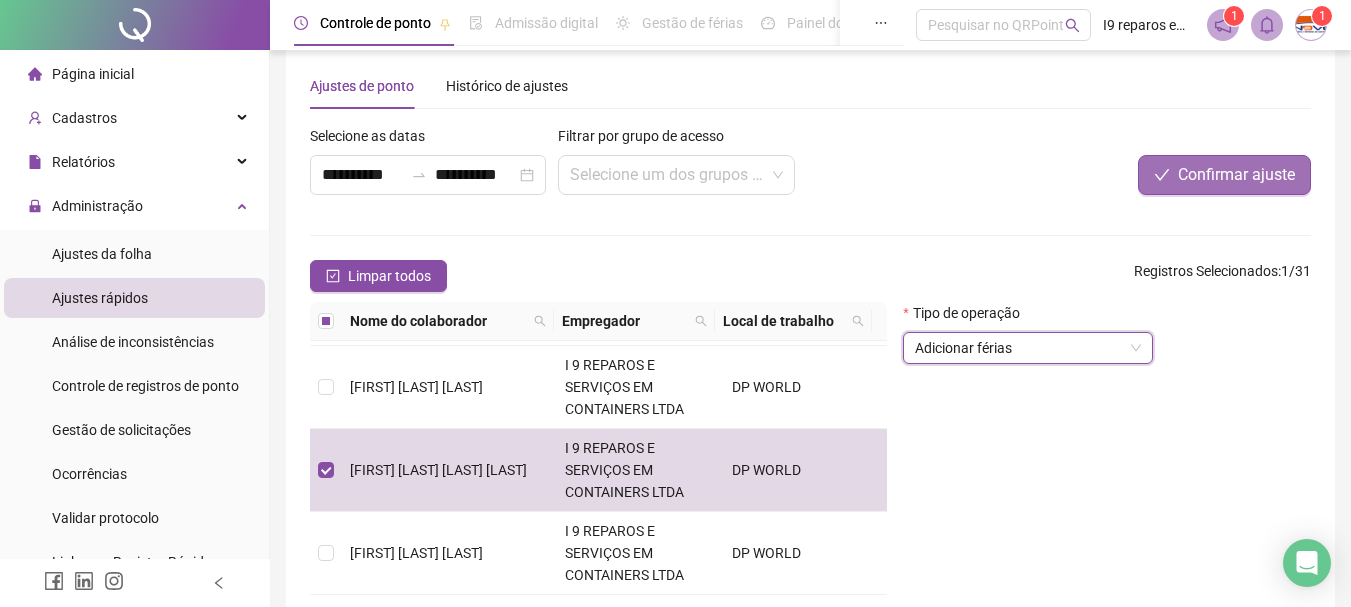 click on "Confirmar ajuste" at bounding box center [1236, 175] 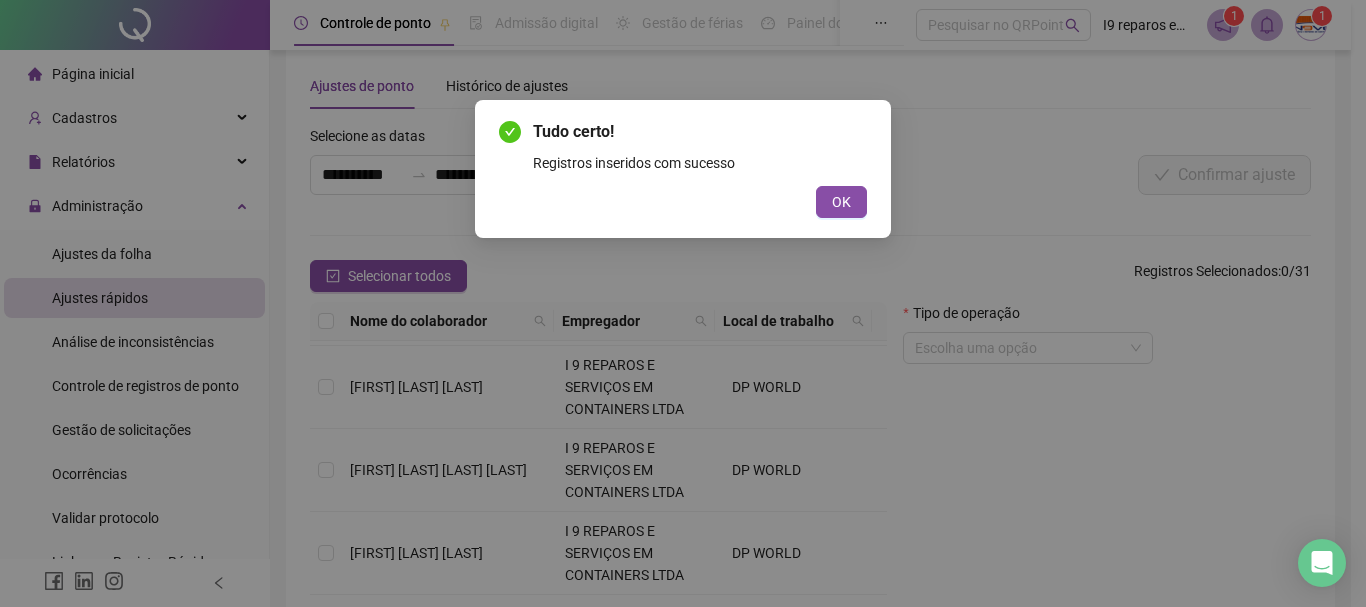 click on "OK" at bounding box center (841, 202) 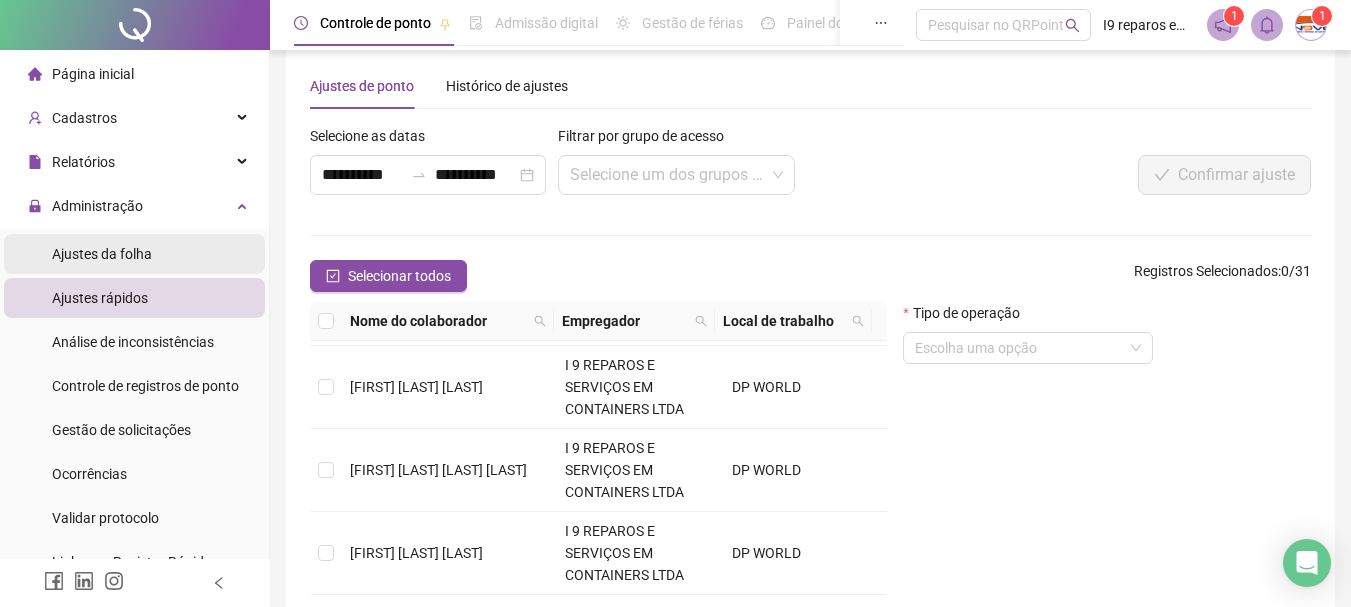 click on "Ajustes da folha" at bounding box center [102, 254] 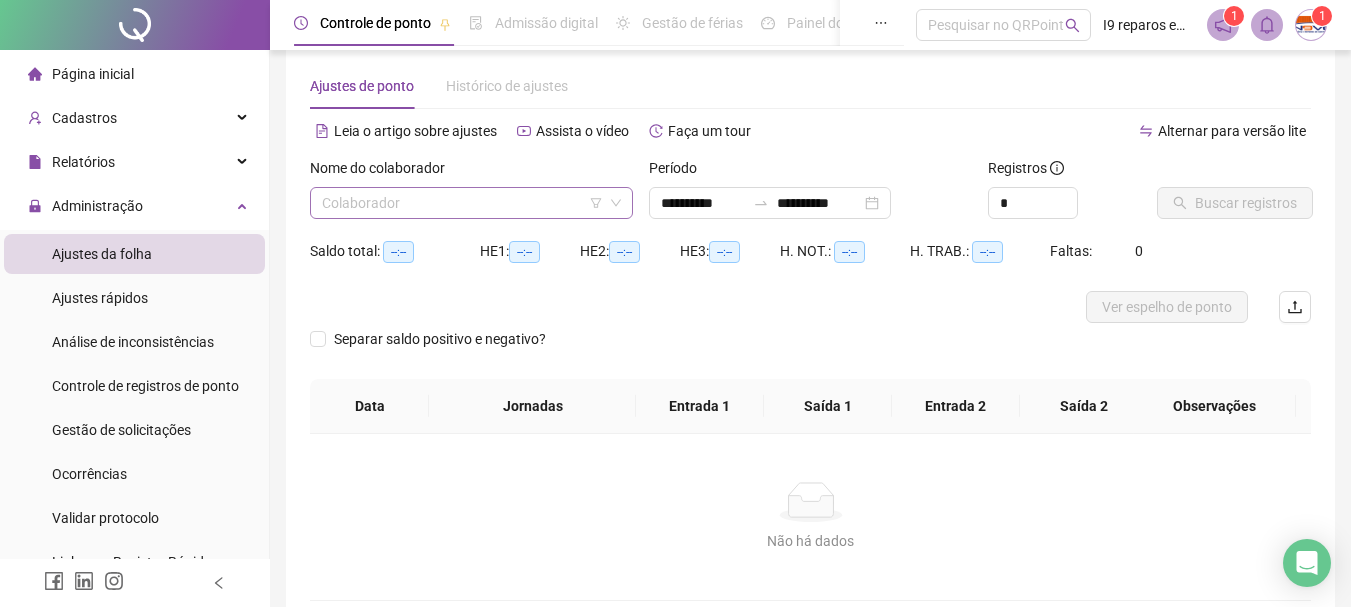 click at bounding box center [462, 203] 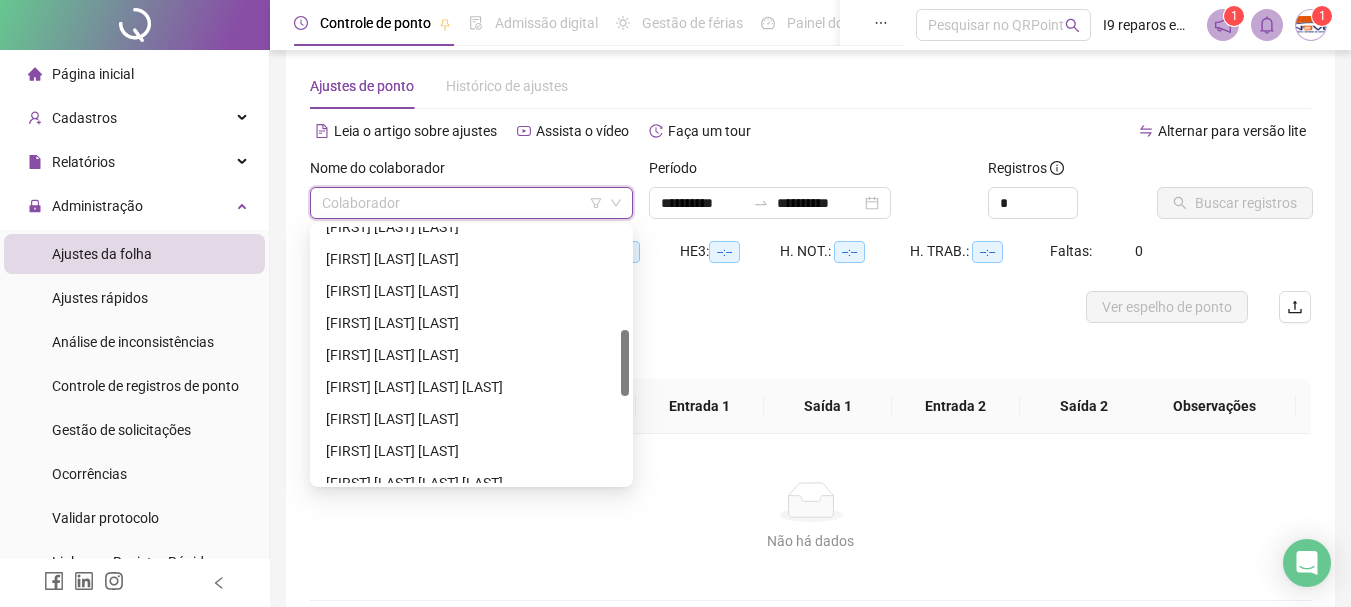 scroll, scrollTop: 500, scrollLeft: 0, axis: vertical 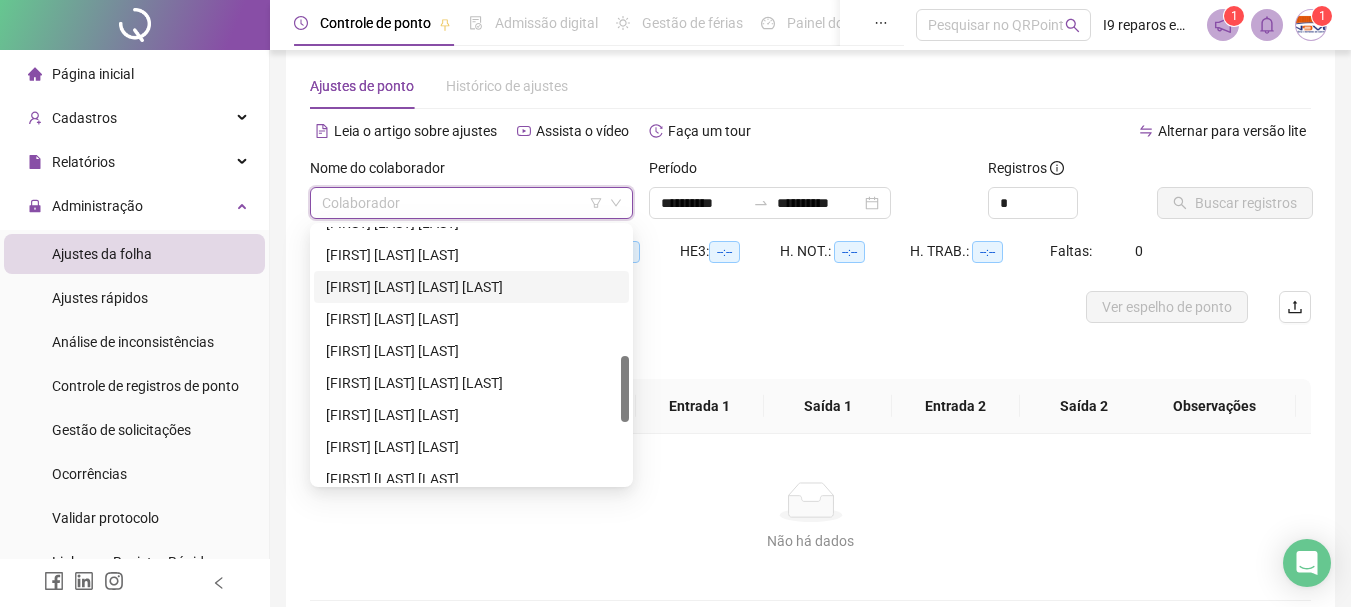 click on "[FIRST] [LAST] [LAST] [LAST]" at bounding box center [471, 287] 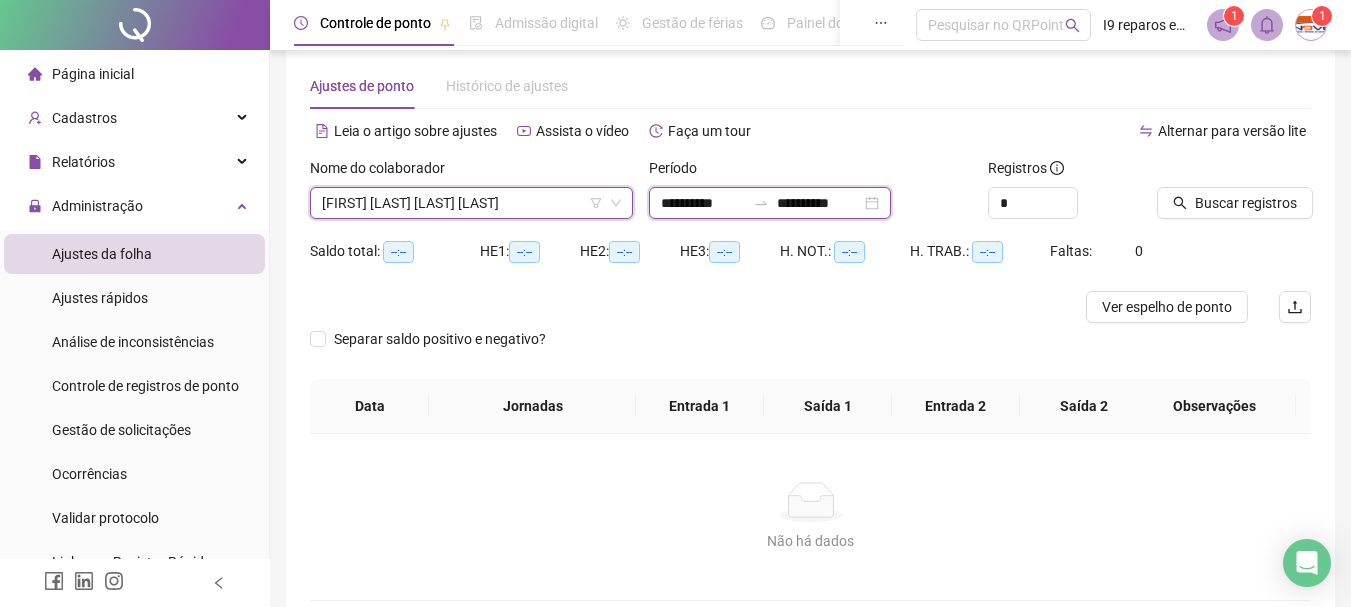 click on "**********" at bounding box center [703, 203] 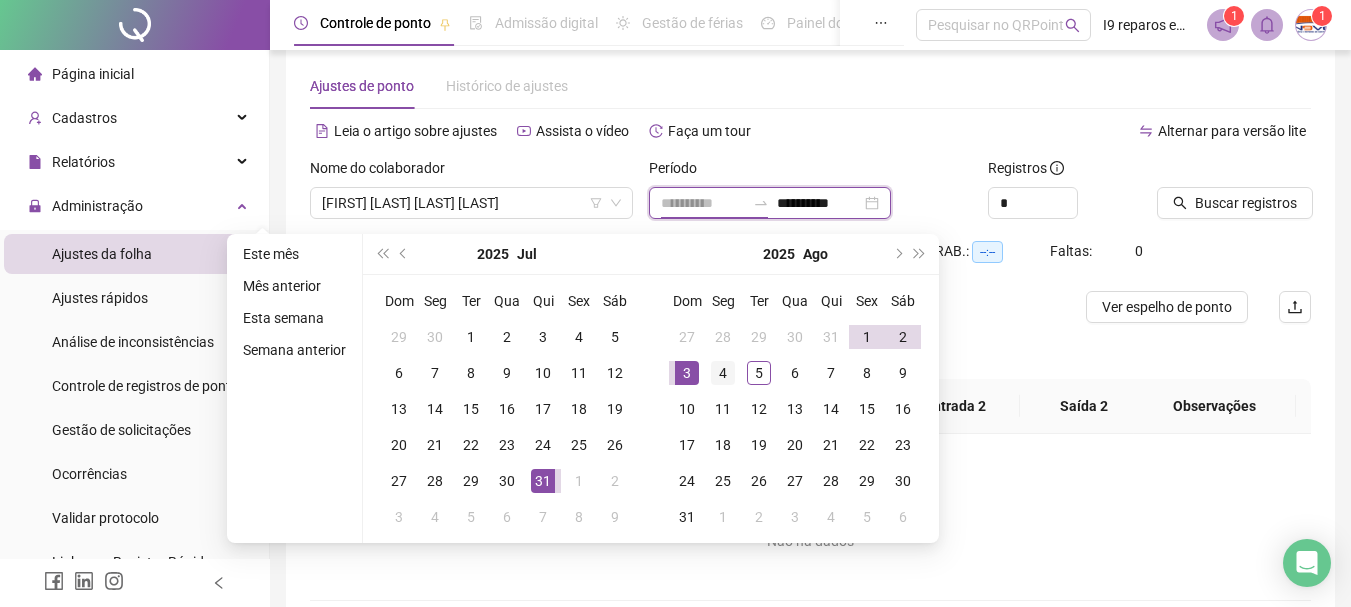 type on "**********" 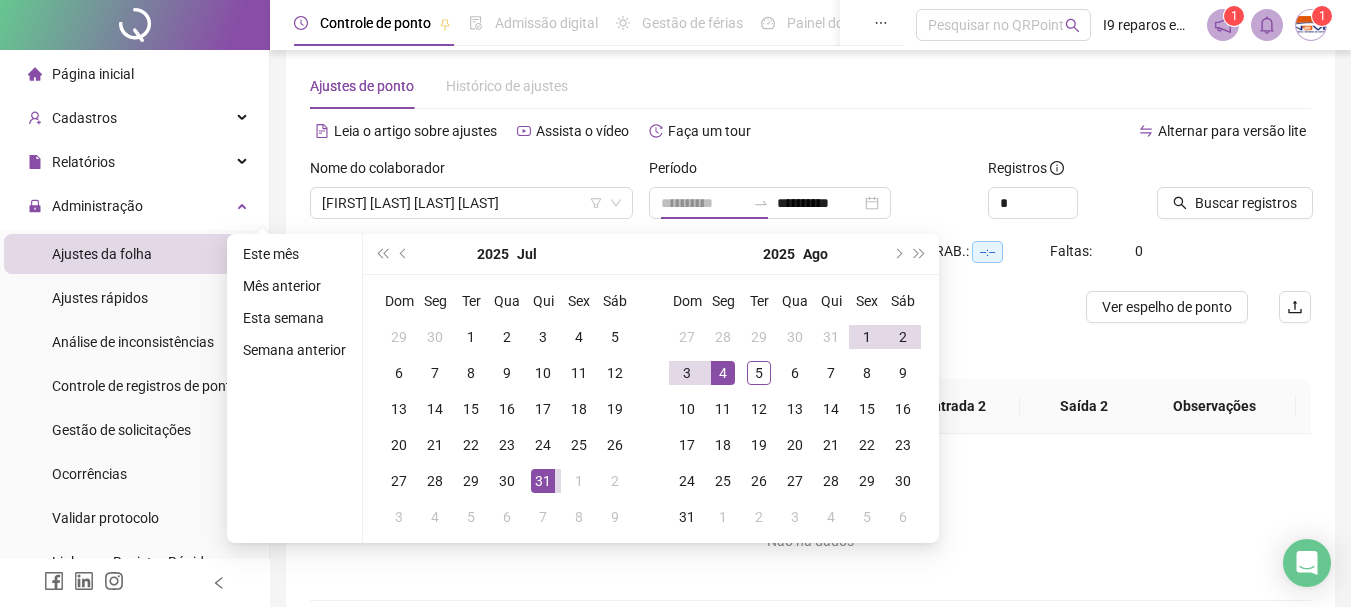 click on "4" at bounding box center [723, 373] 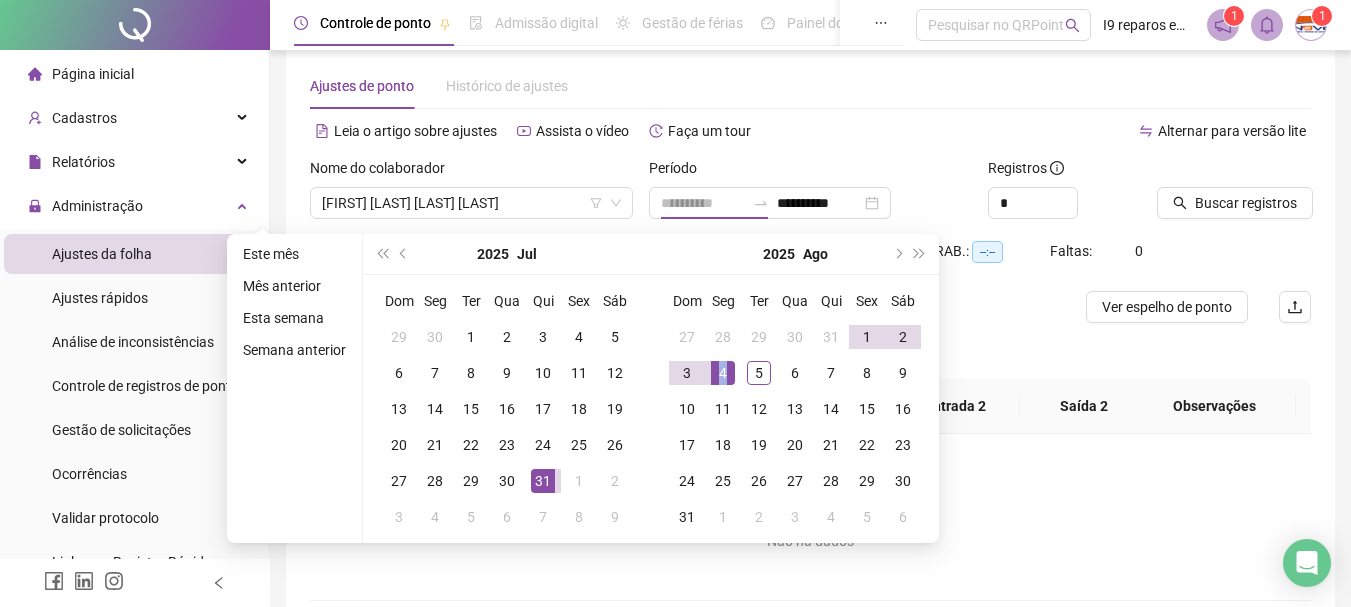 click on "4" at bounding box center (723, 373) 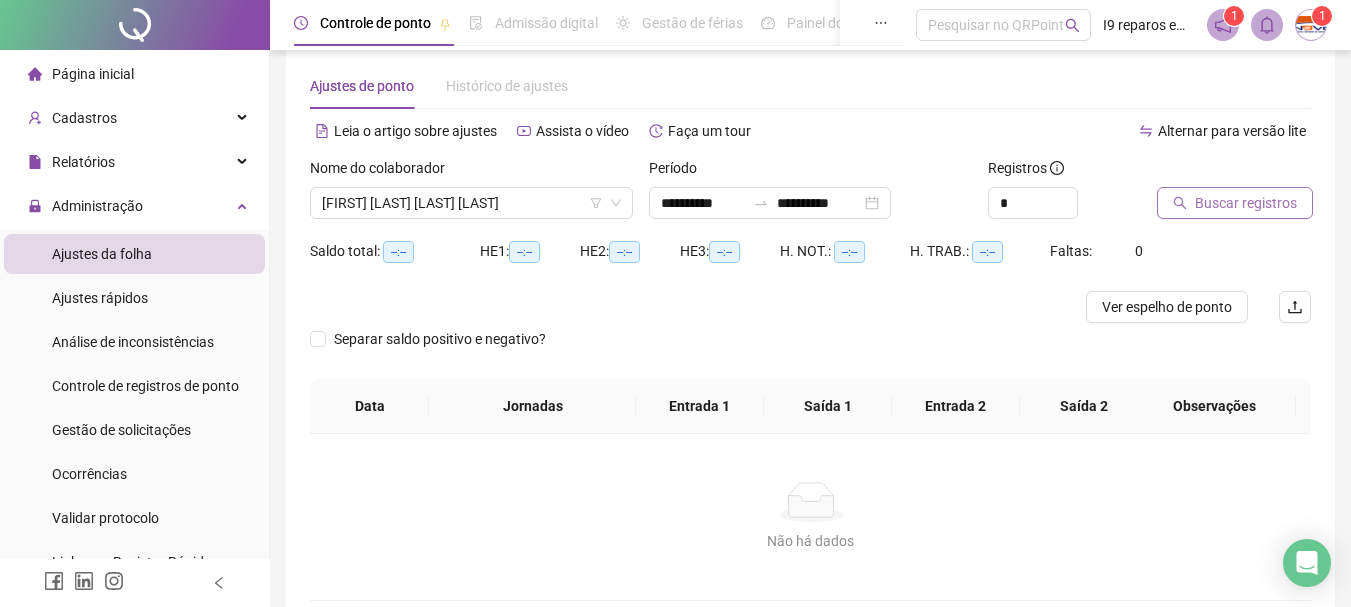 click on "Buscar registros" at bounding box center (1246, 203) 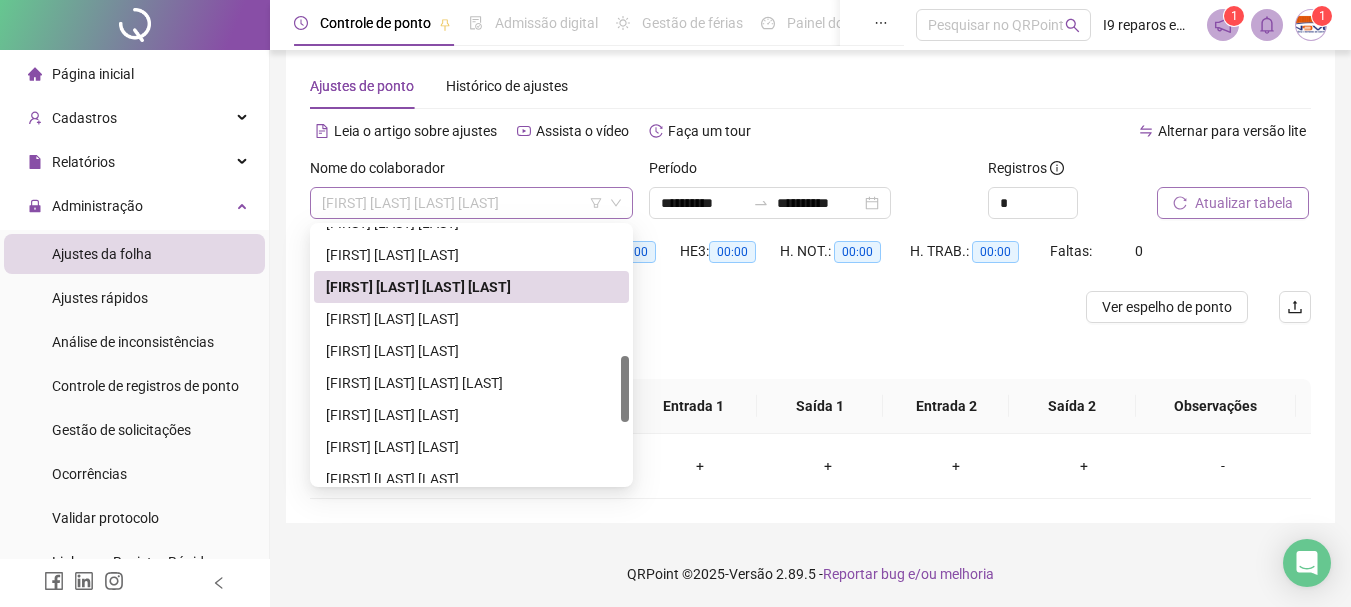 click on "[FIRST] [LAST] [LAST] [LAST]" at bounding box center (471, 203) 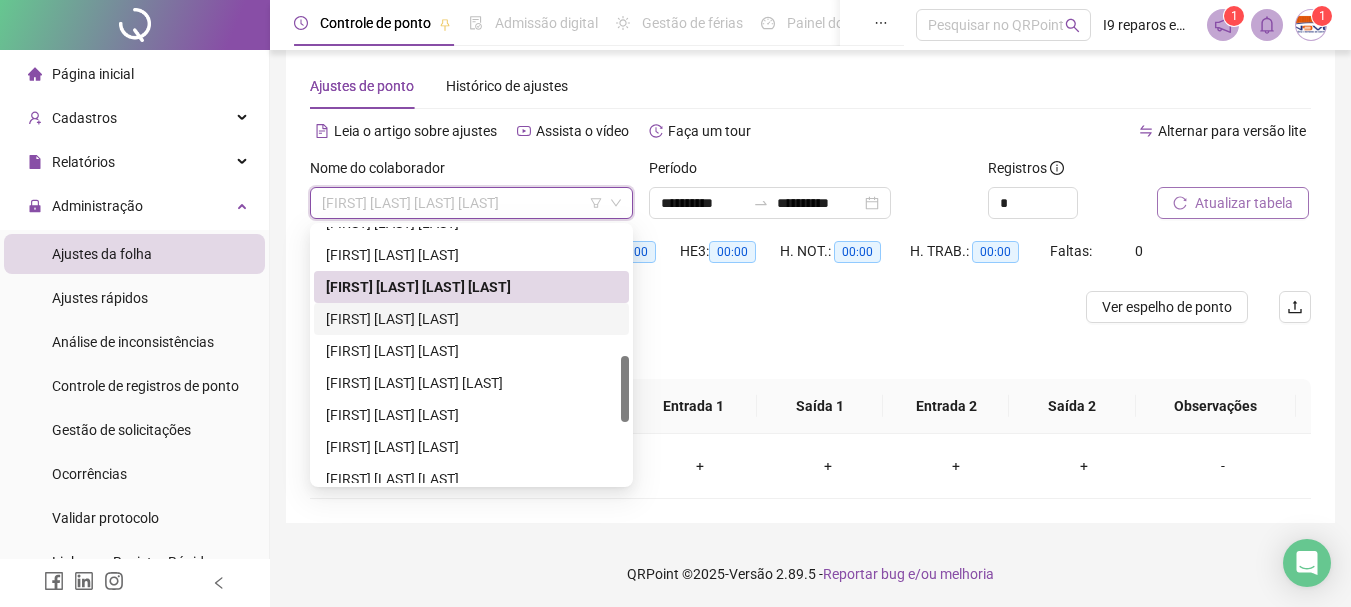 click on "[FIRST] [LAST] [LAST]" at bounding box center [471, 319] 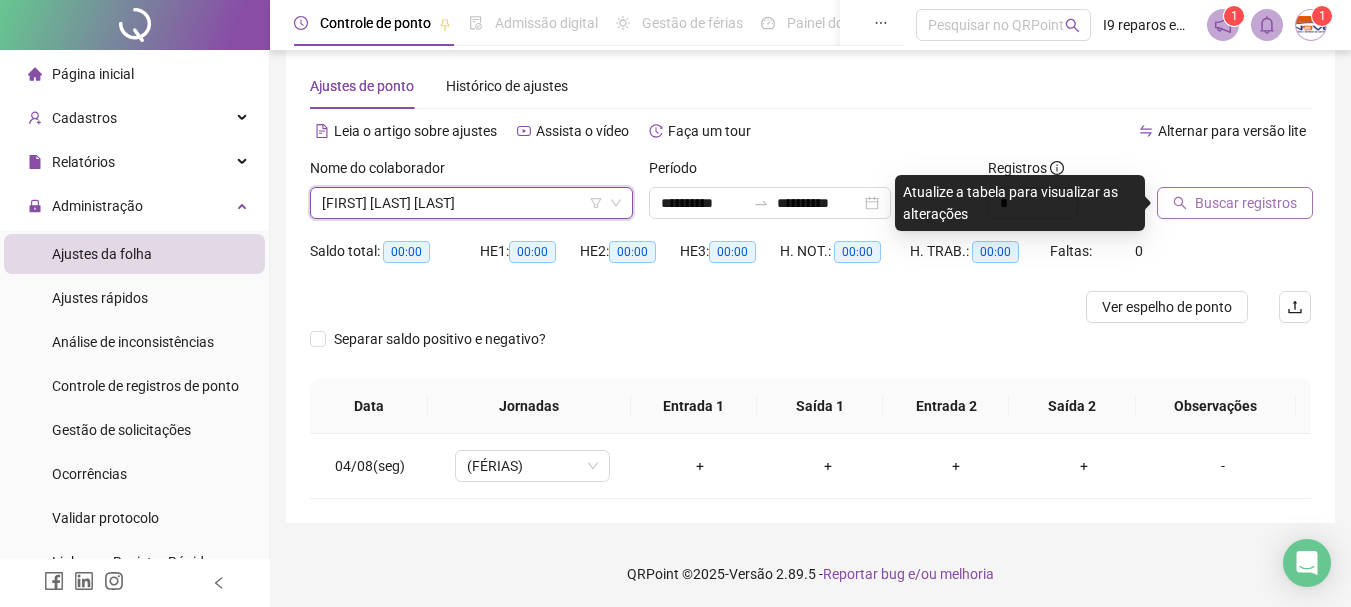 click on "Buscar registros" at bounding box center [1246, 203] 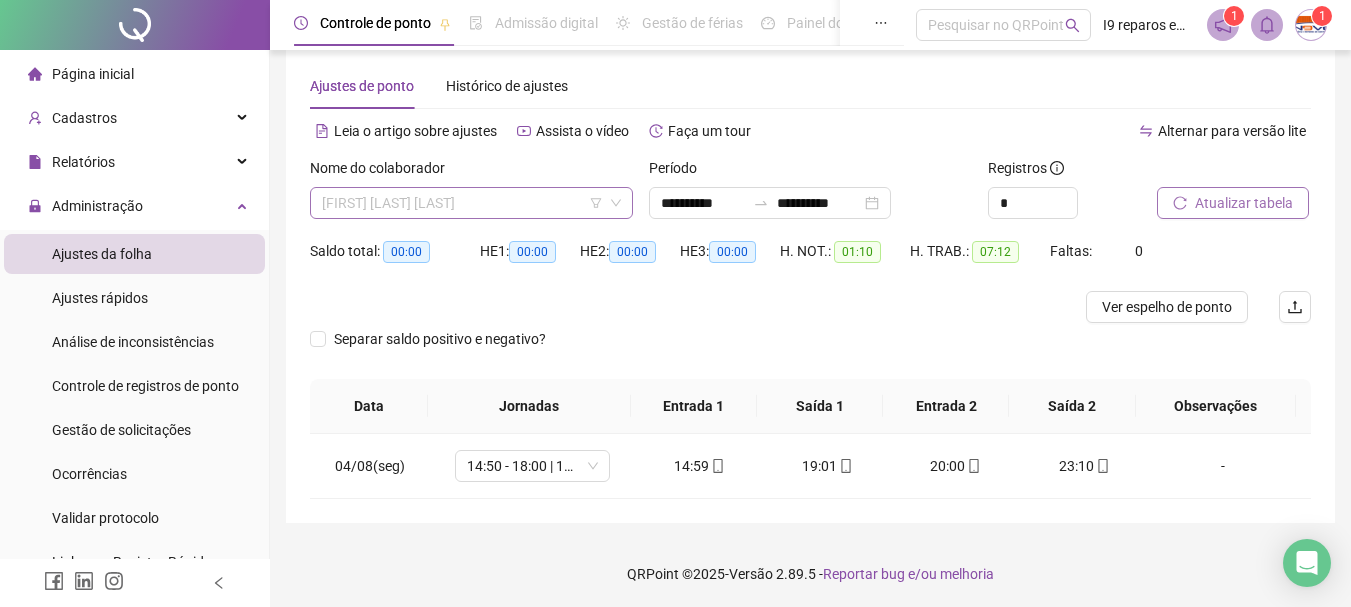 click on "[FIRST] [LAST] [LAST]" at bounding box center (471, 203) 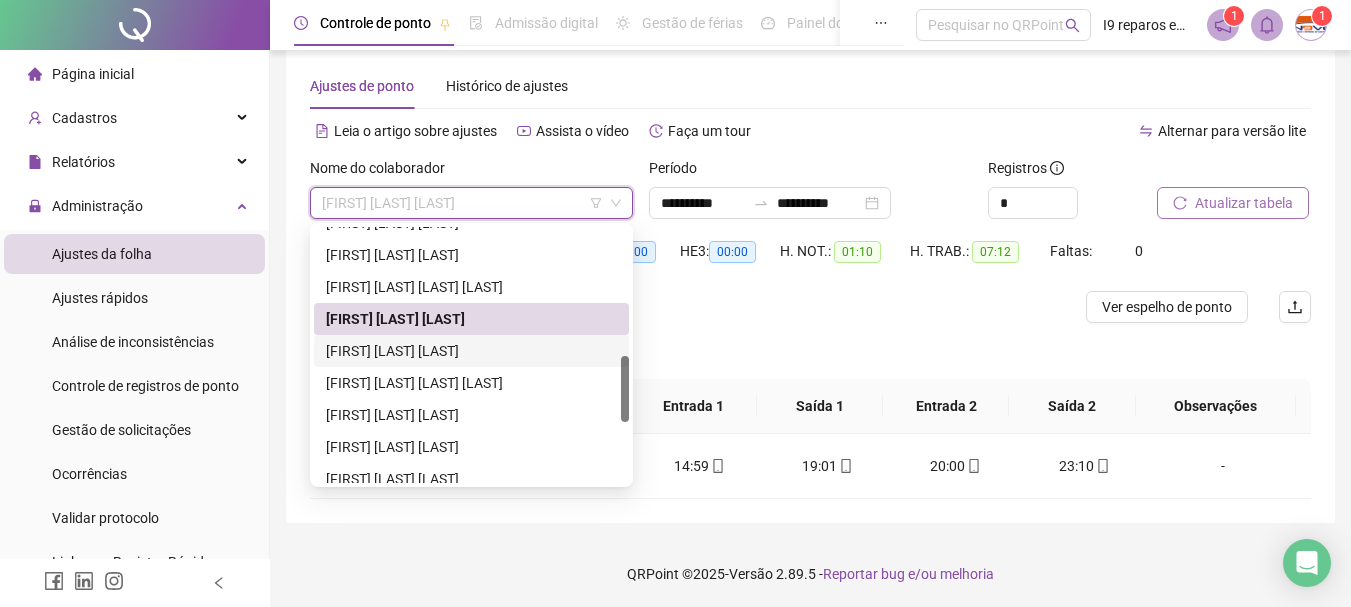 click on "[FIRST] [LAST] [LAST]" at bounding box center (471, 351) 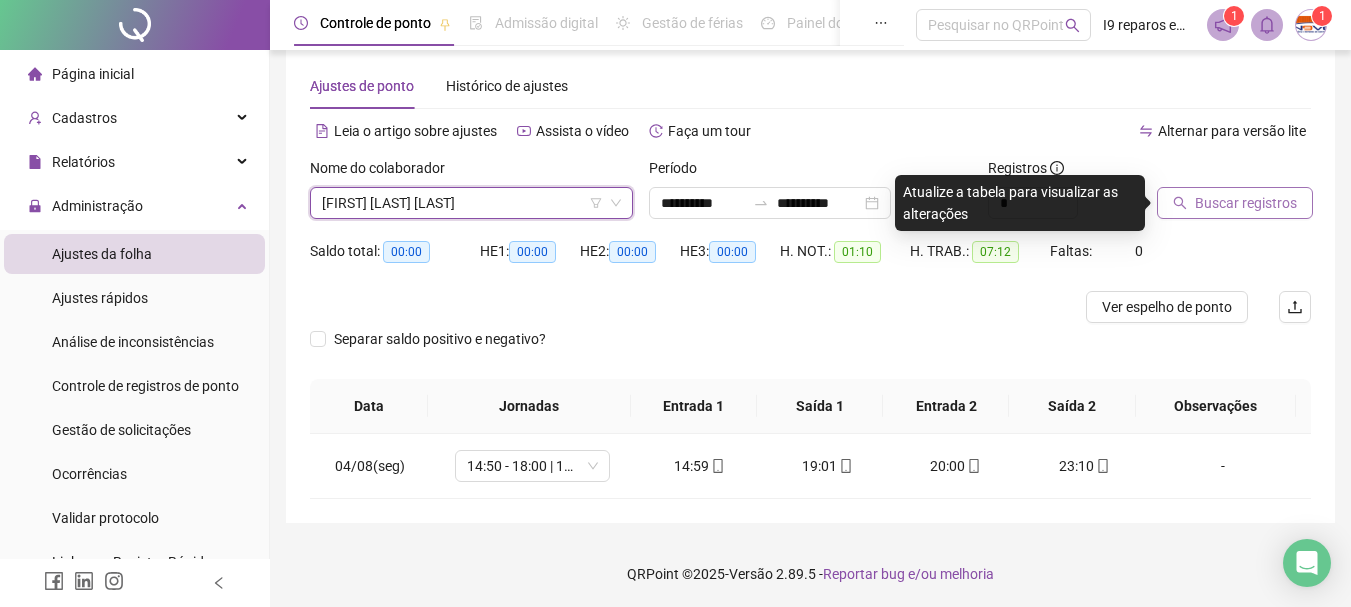 click on "Buscar registros" at bounding box center [1235, 203] 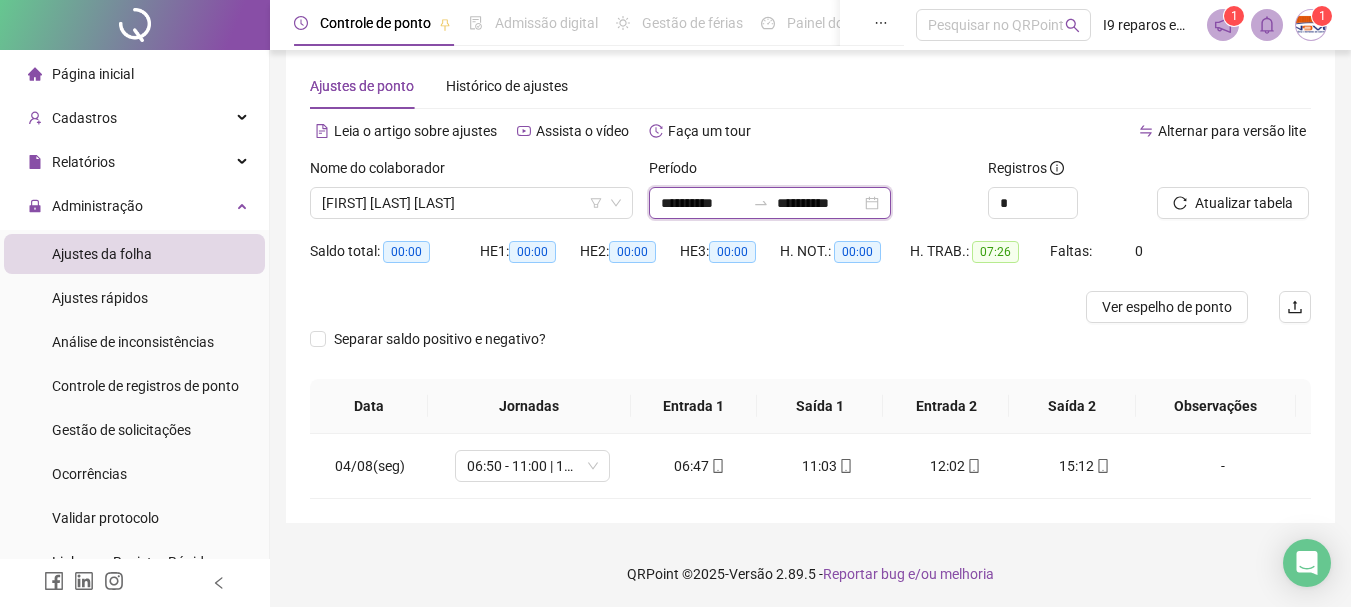 click on "**********" at bounding box center [703, 203] 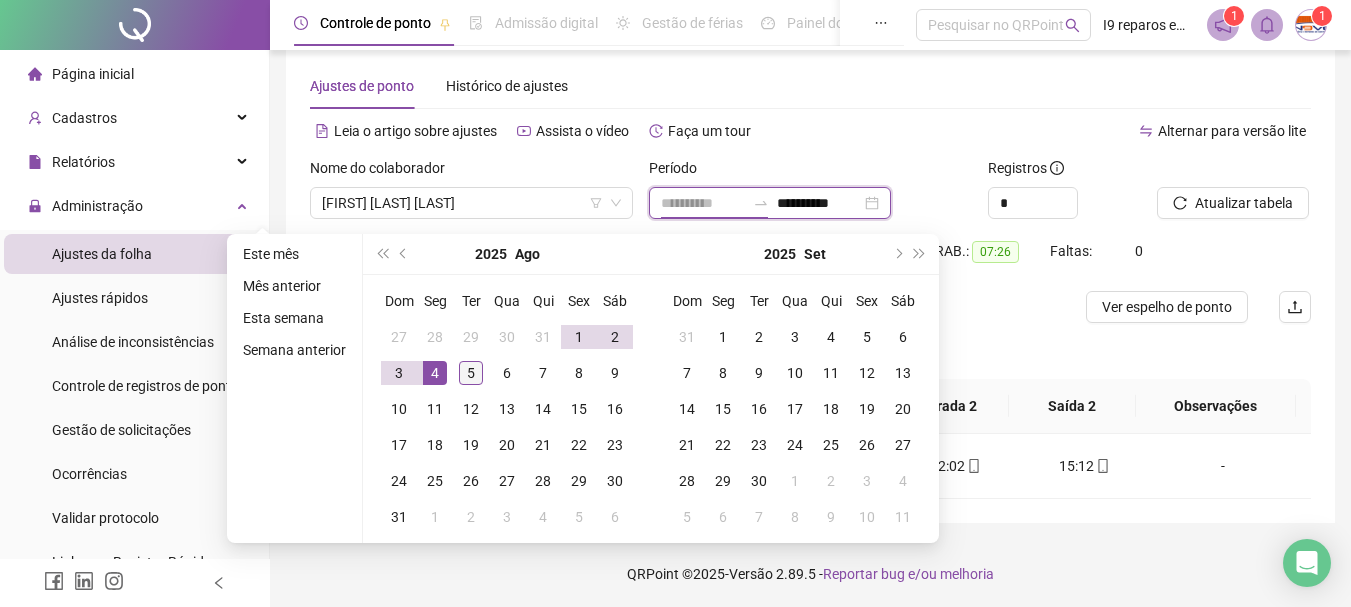 type on "**********" 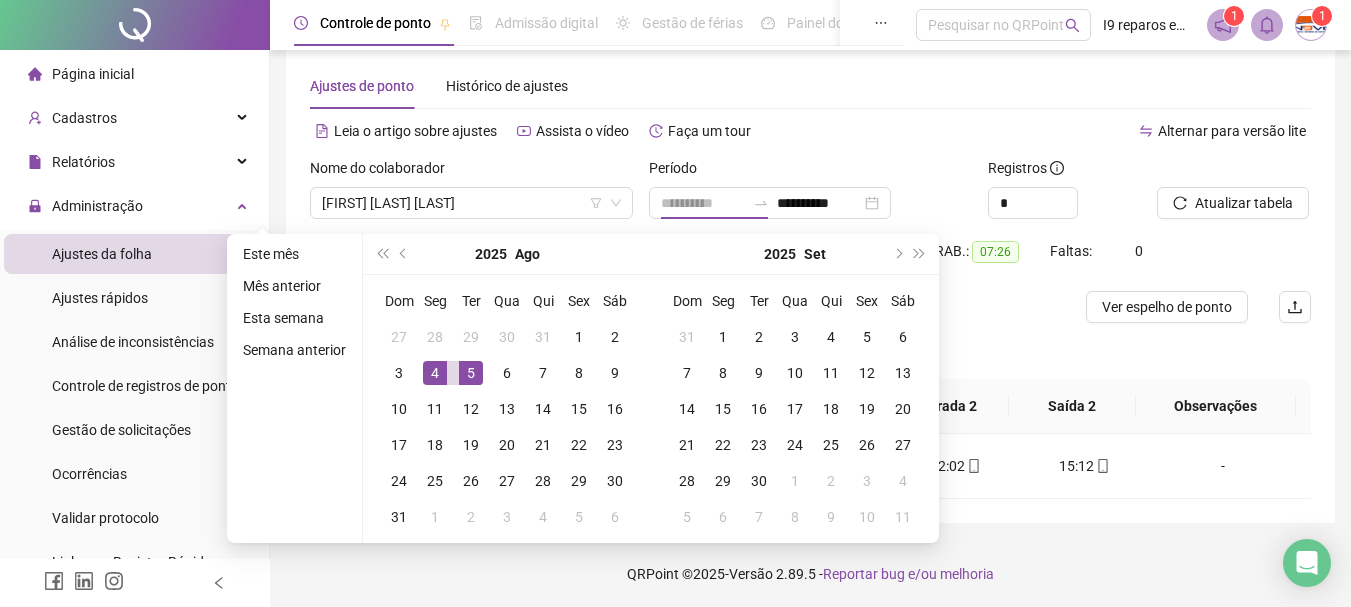 click on "5" at bounding box center [471, 373] 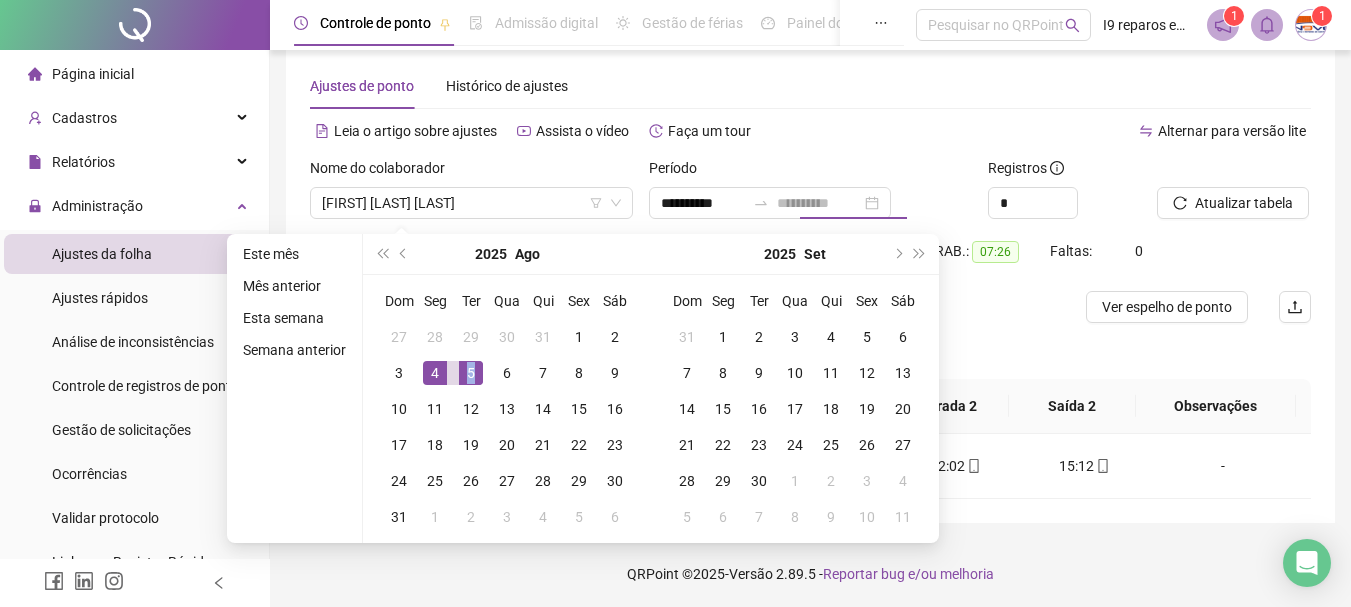 click on "5" at bounding box center [471, 373] 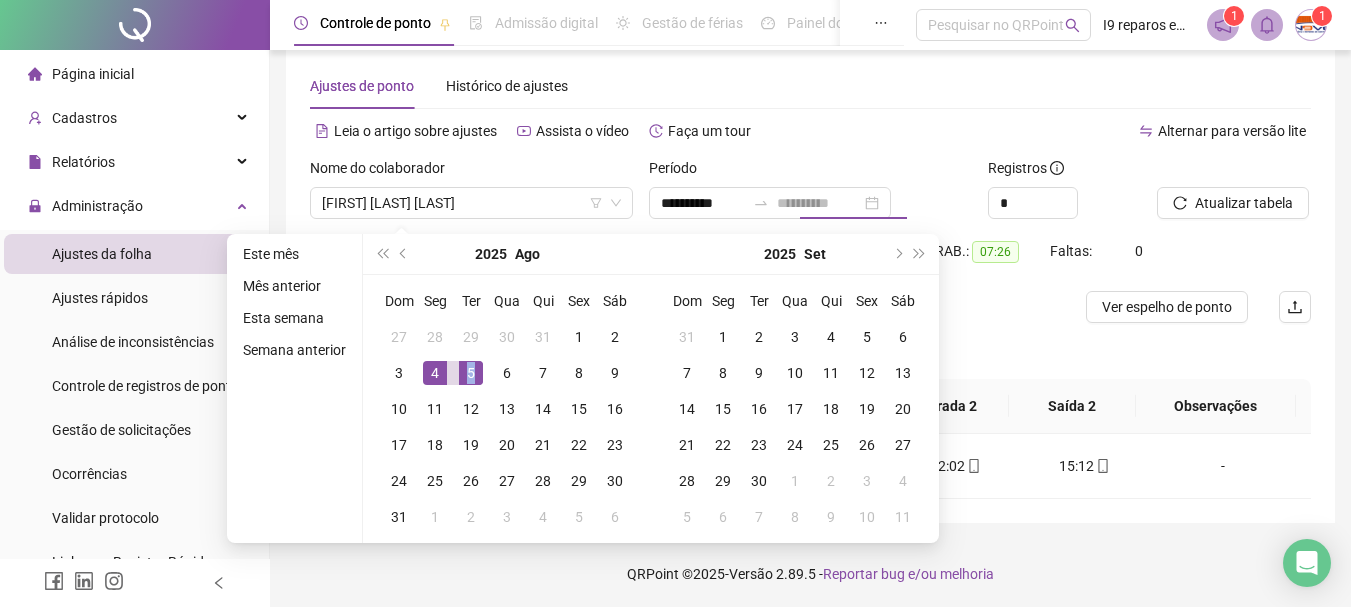 type on "**********" 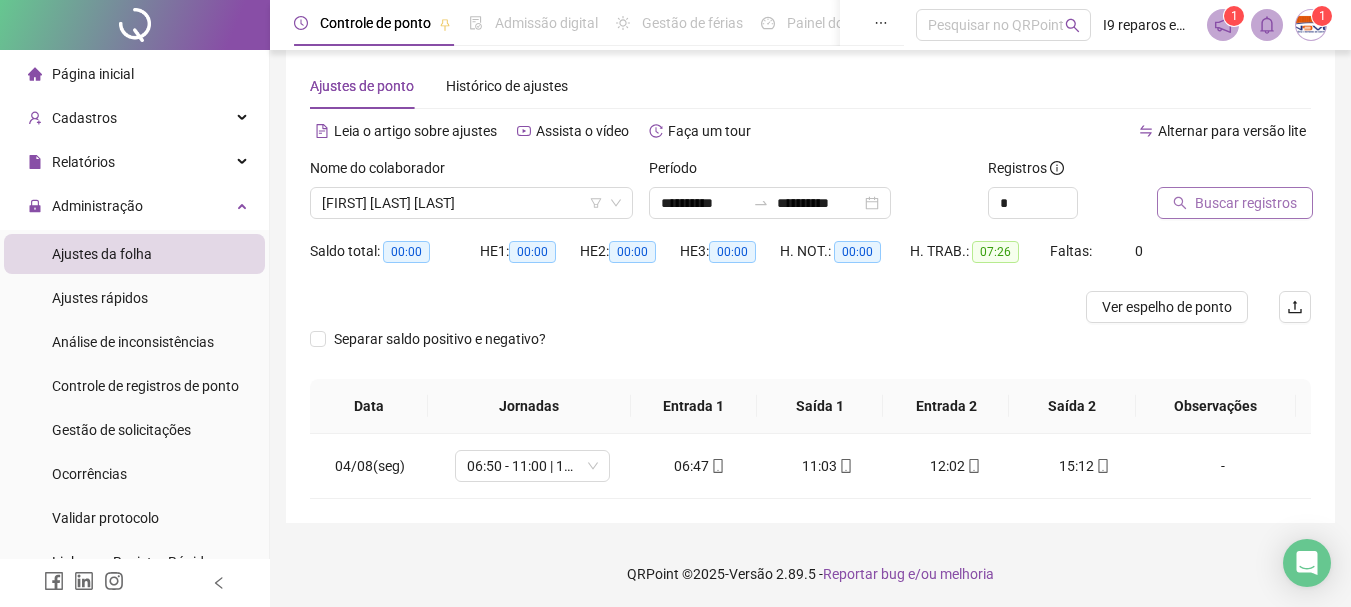 click on "Buscar registros" at bounding box center (1246, 203) 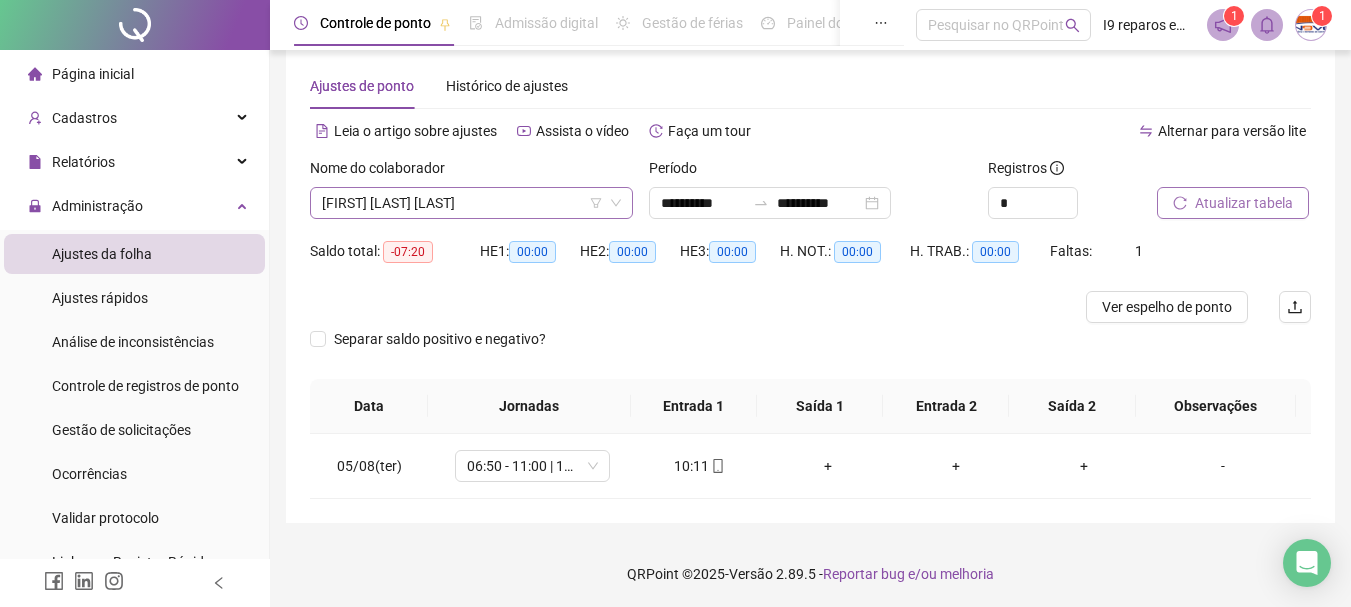 click on "[FIRST] [LAST] [LAST]" at bounding box center [471, 203] 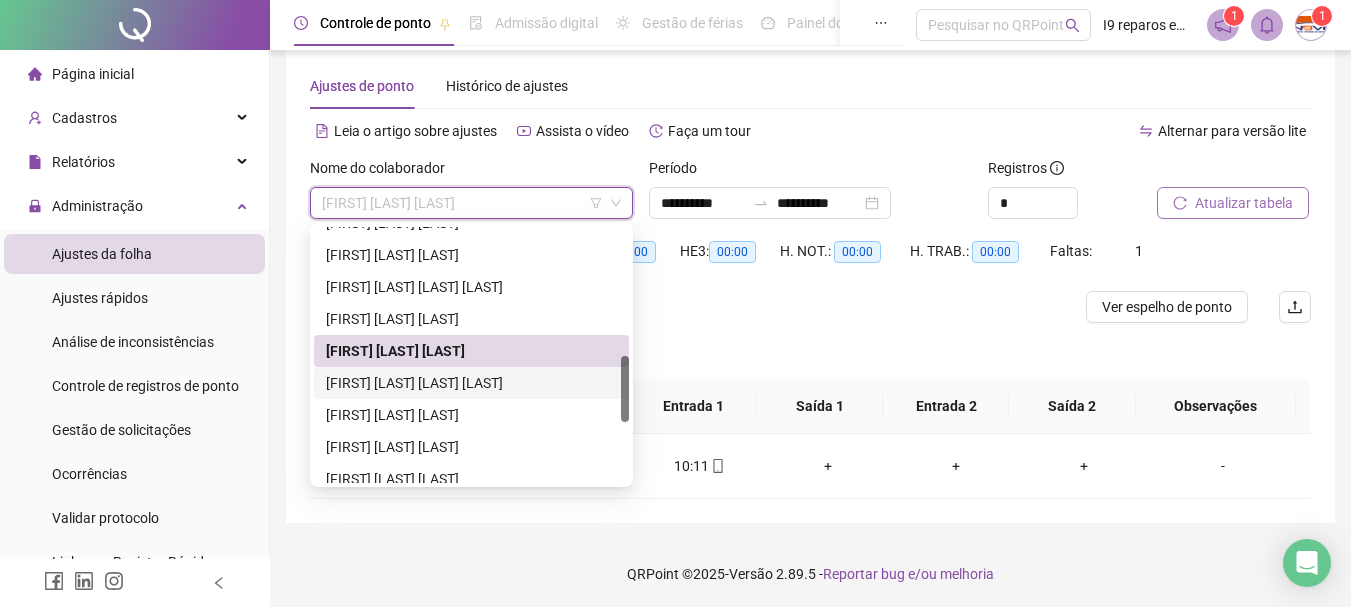 click on "[FIRST] [LAST] [LAST] [LAST]" at bounding box center [471, 383] 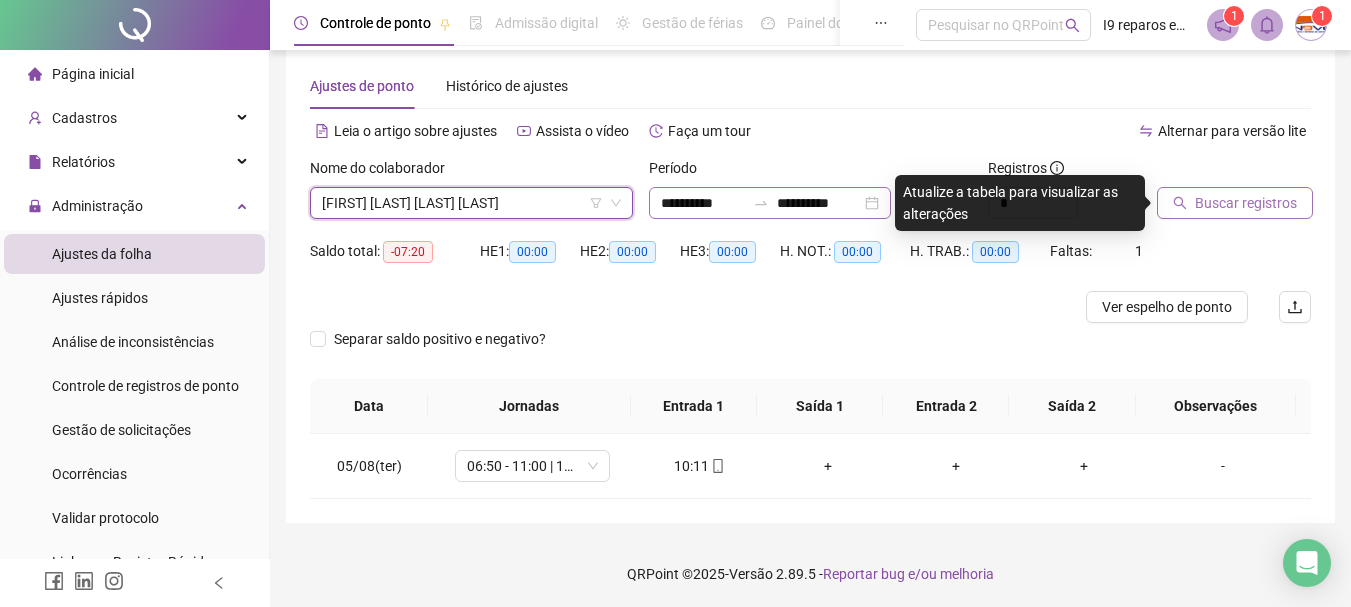 click on "**********" at bounding box center (770, 203) 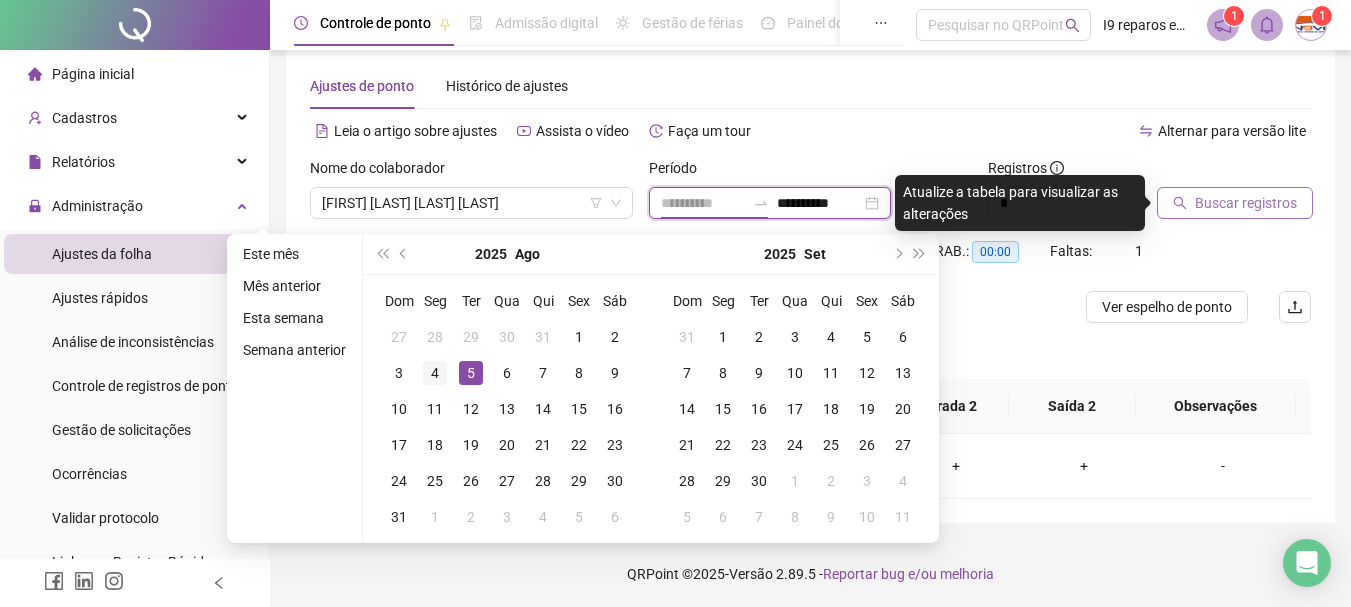 type on "**********" 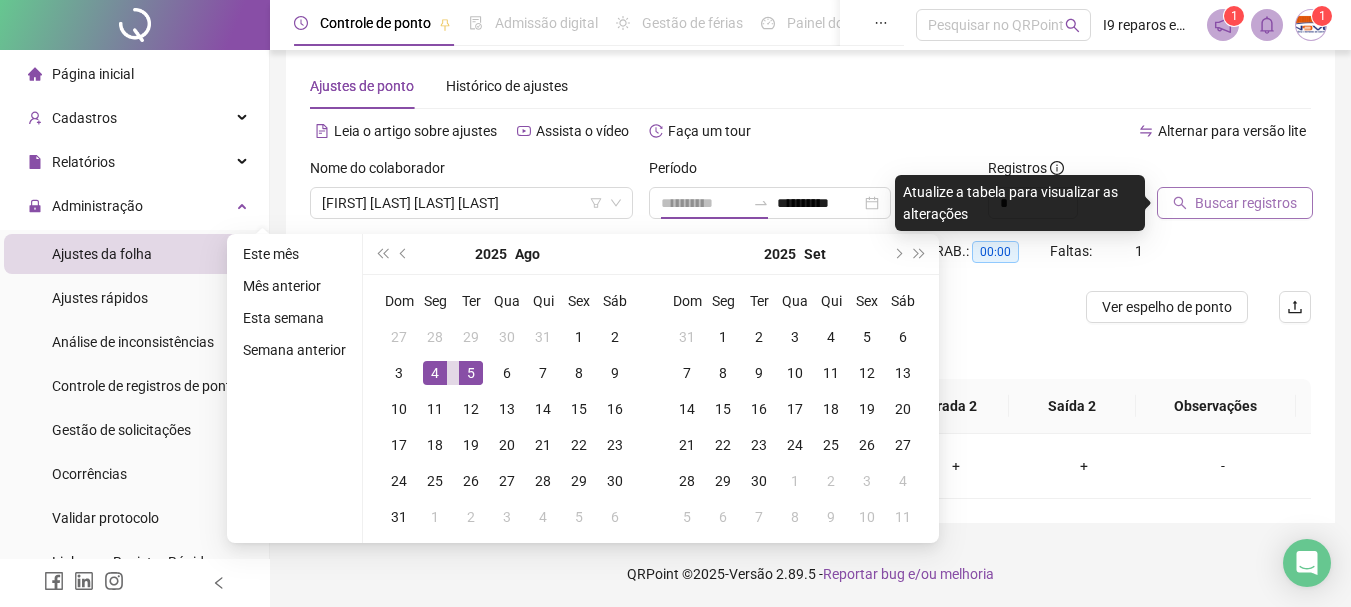 click on "4" at bounding box center (435, 373) 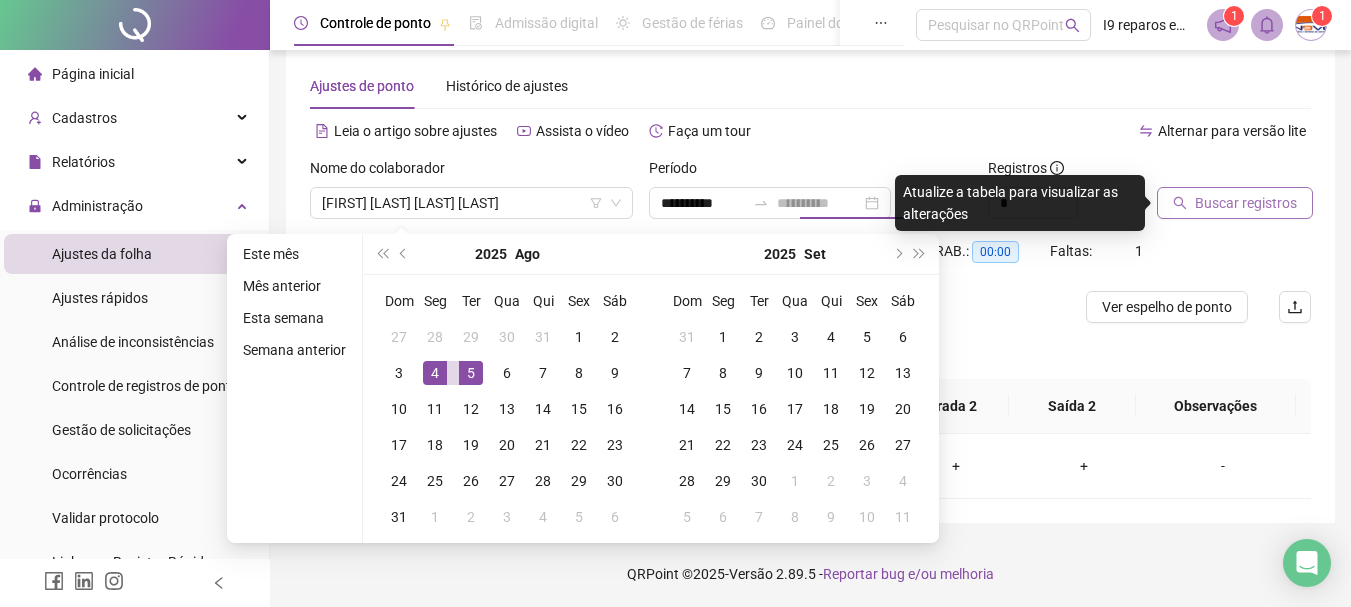 click on "4" at bounding box center [435, 373] 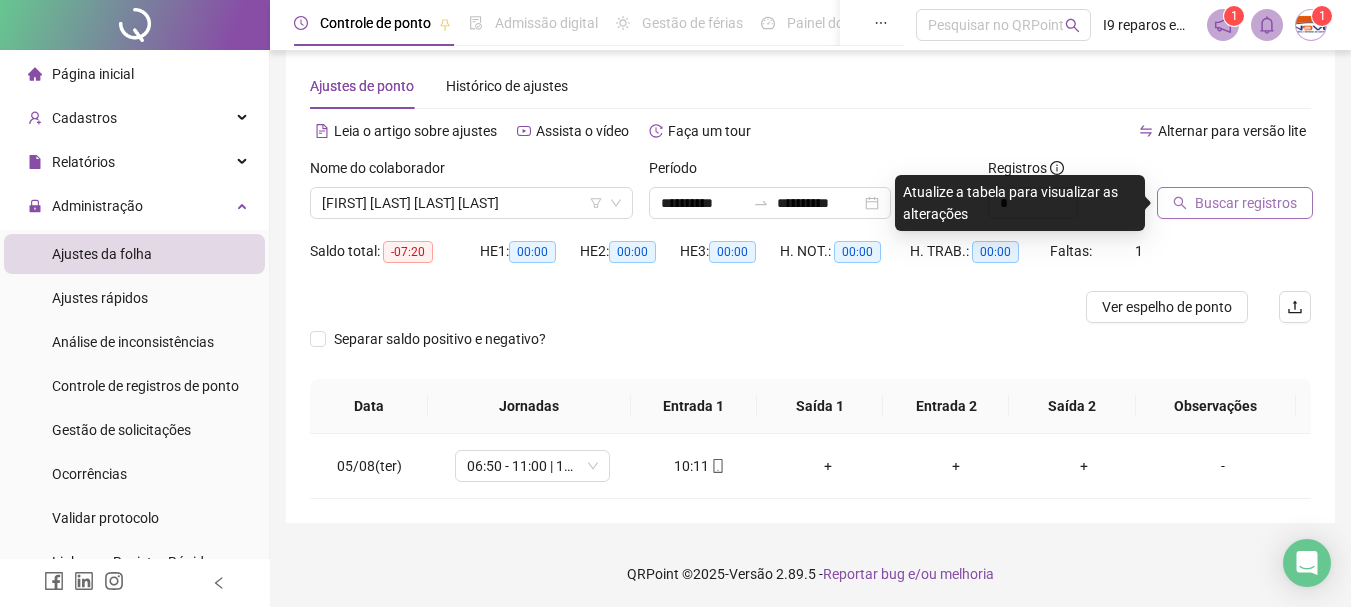 click on "Buscar registros" at bounding box center [1246, 203] 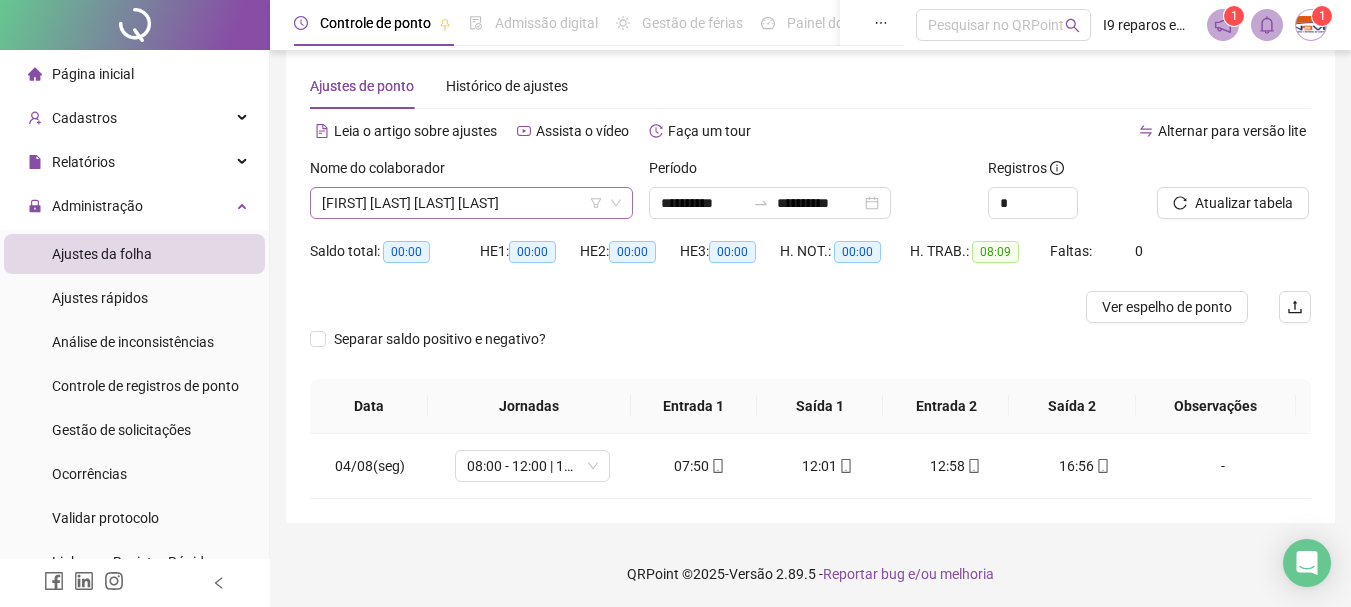 click on "[FIRST] [LAST] [LAST] [LAST]" at bounding box center (471, 203) 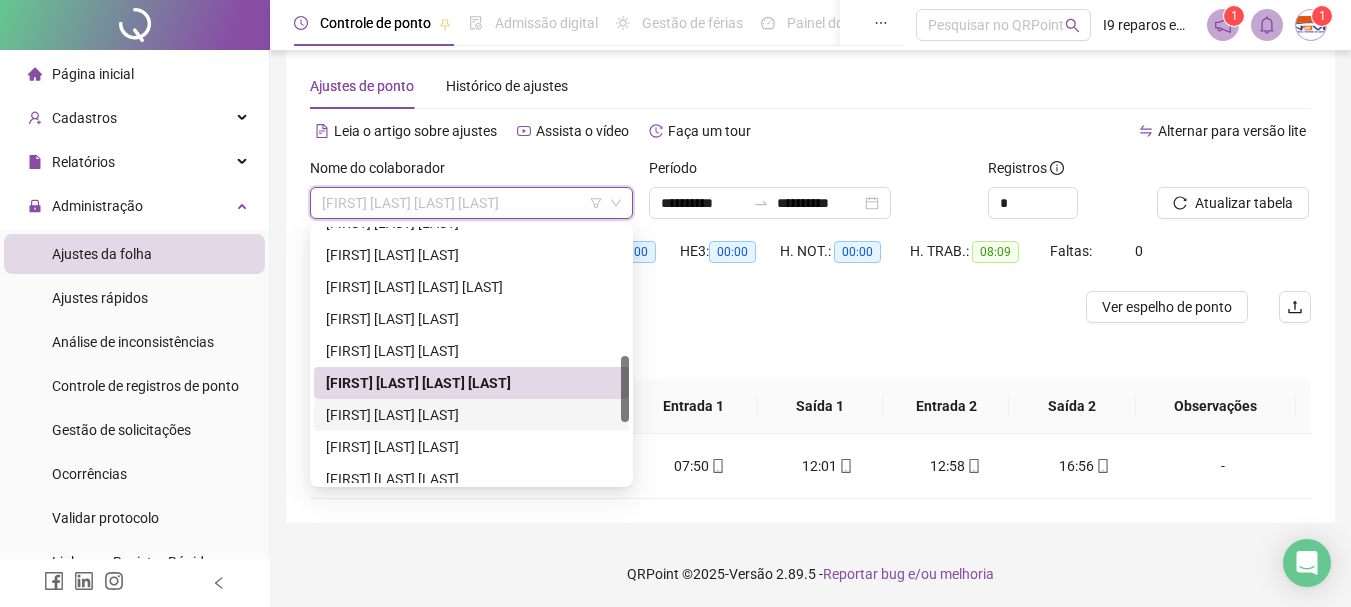 click on "[FIRST] [LAST] [LAST]" at bounding box center [471, 415] 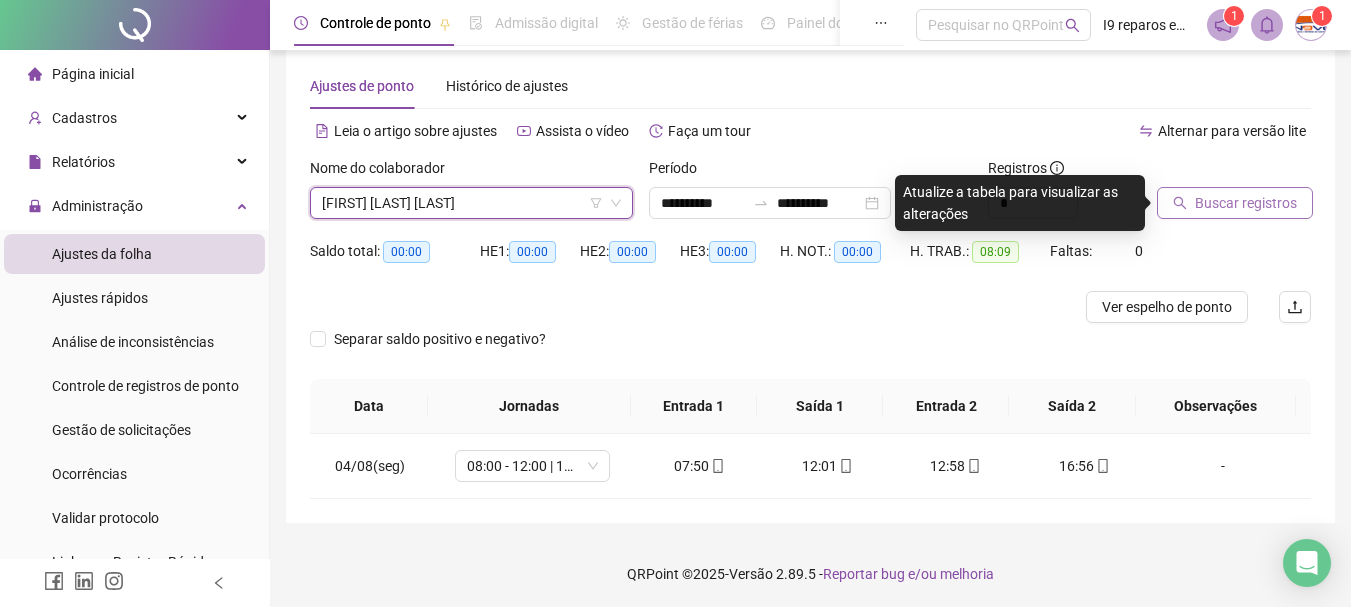 click on "Buscar registros" at bounding box center (1235, 203) 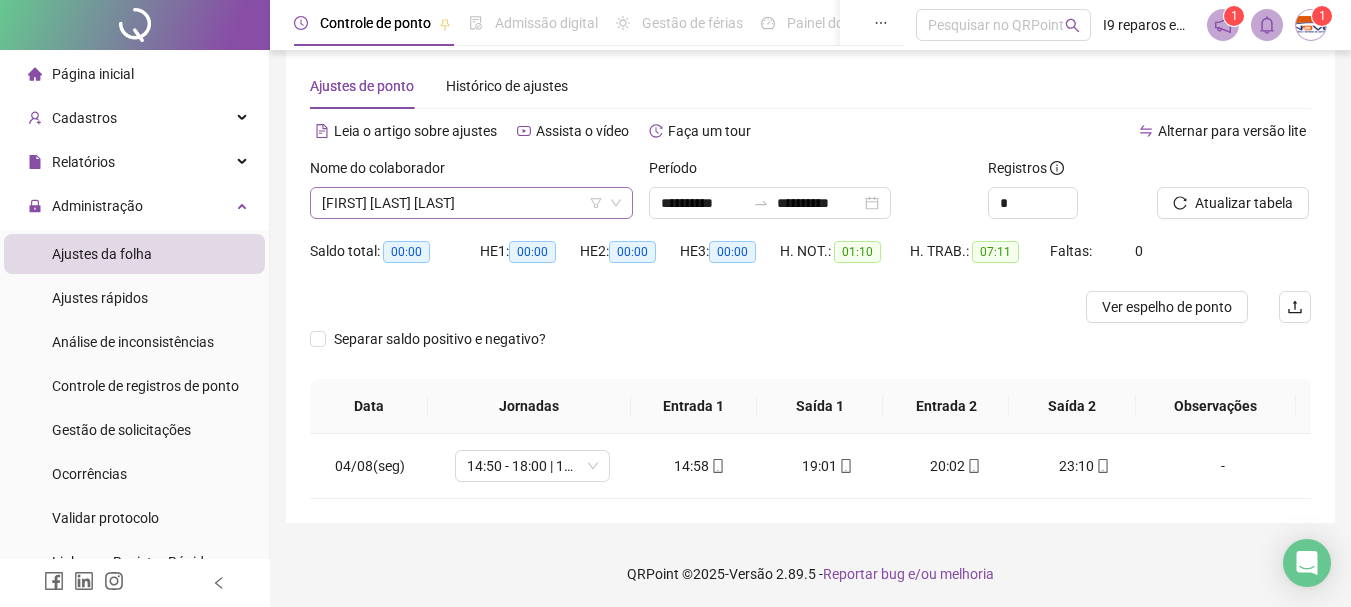 click on "[FIRST] [LAST] [LAST]" at bounding box center [471, 203] 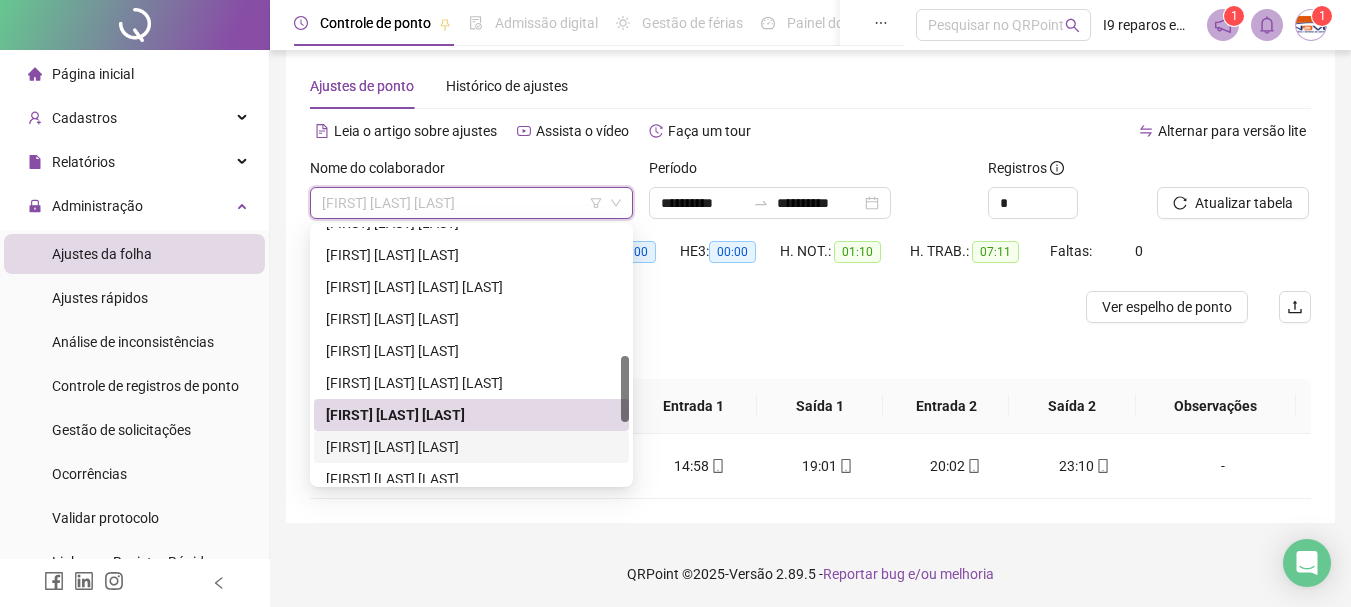 click on "[FIRST] [LAST] [LAST]" at bounding box center [471, 447] 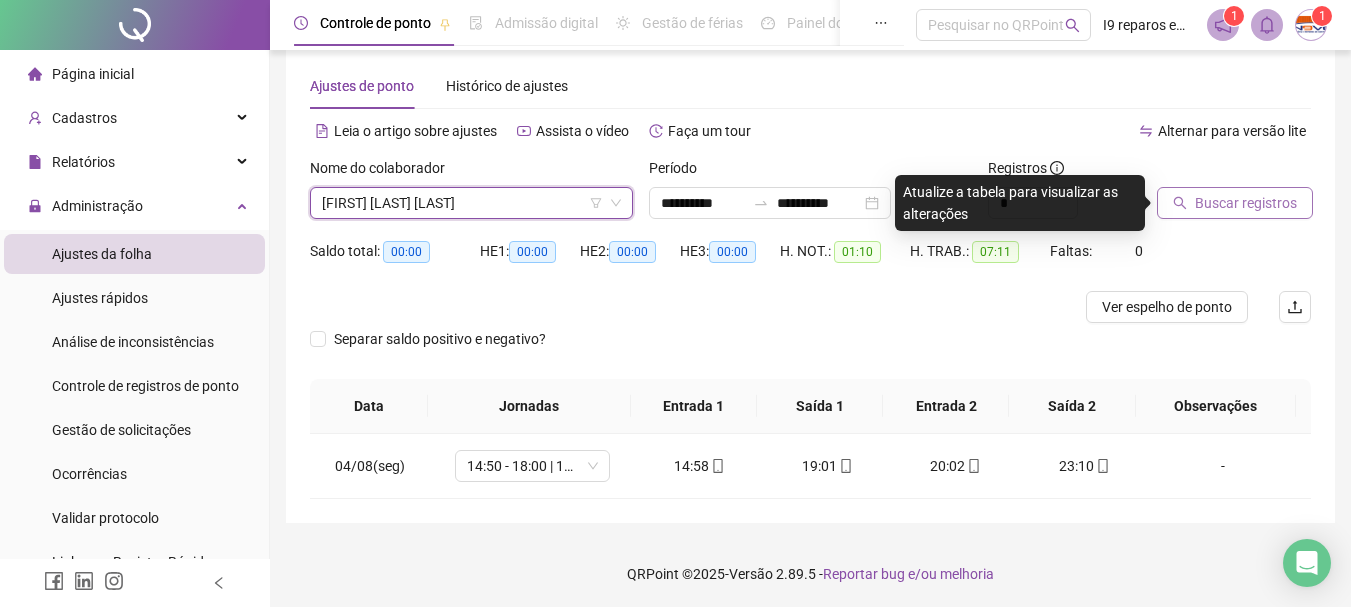 click on "Buscar registros" at bounding box center (1246, 203) 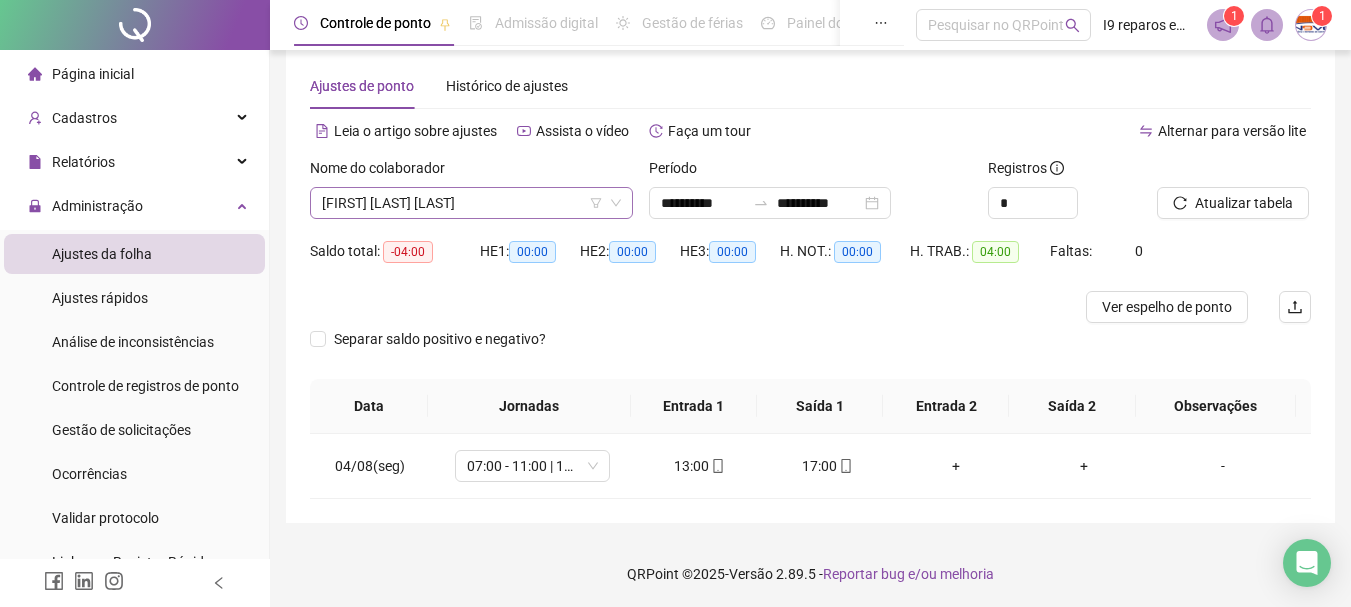 click on "[FIRST] [LAST] [LAST]" at bounding box center (471, 203) 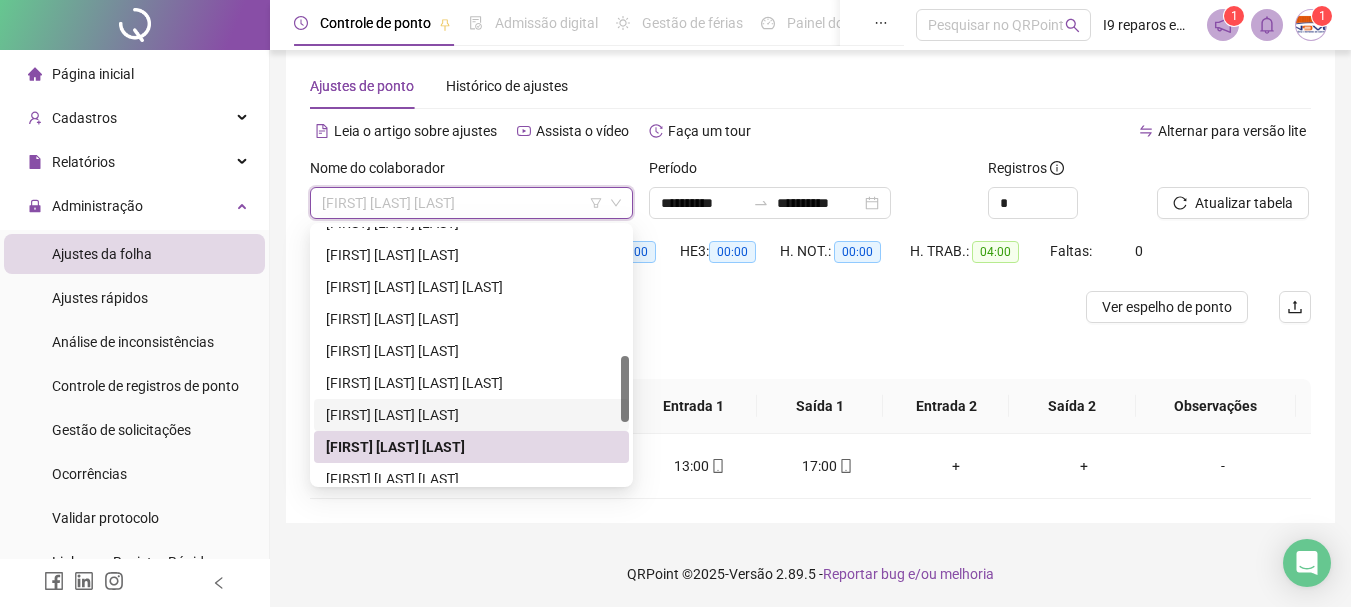 scroll, scrollTop: 600, scrollLeft: 0, axis: vertical 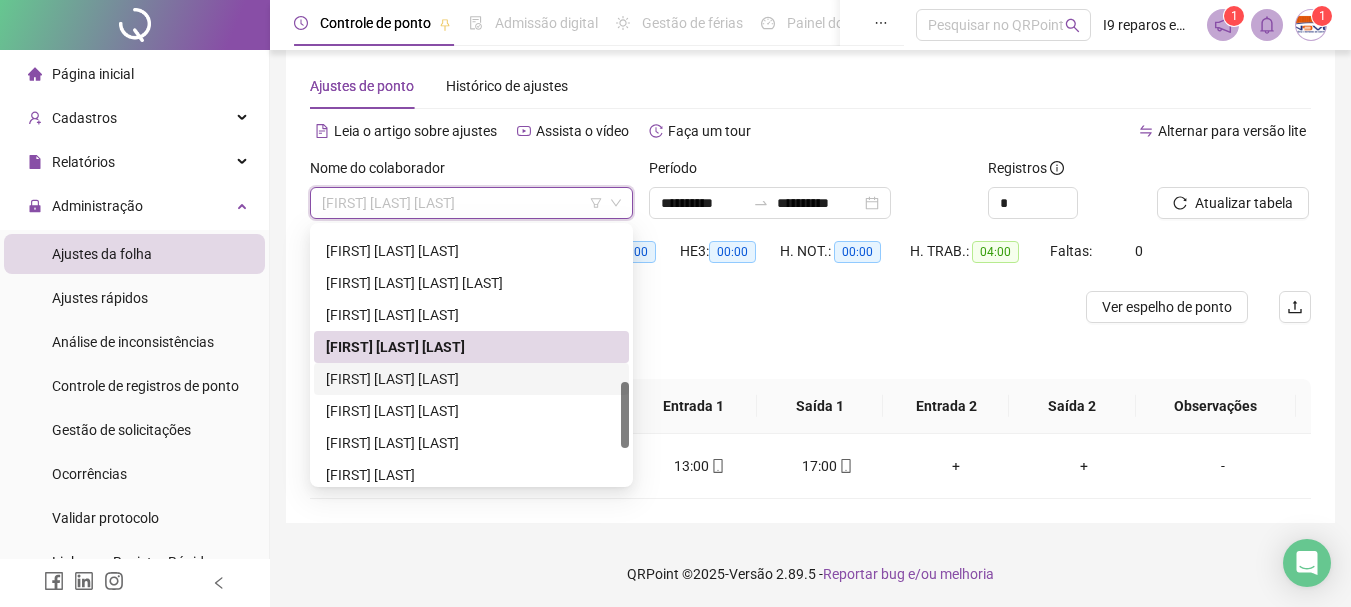 click on "[FIRST] [LAST] [LAST]" at bounding box center (471, 379) 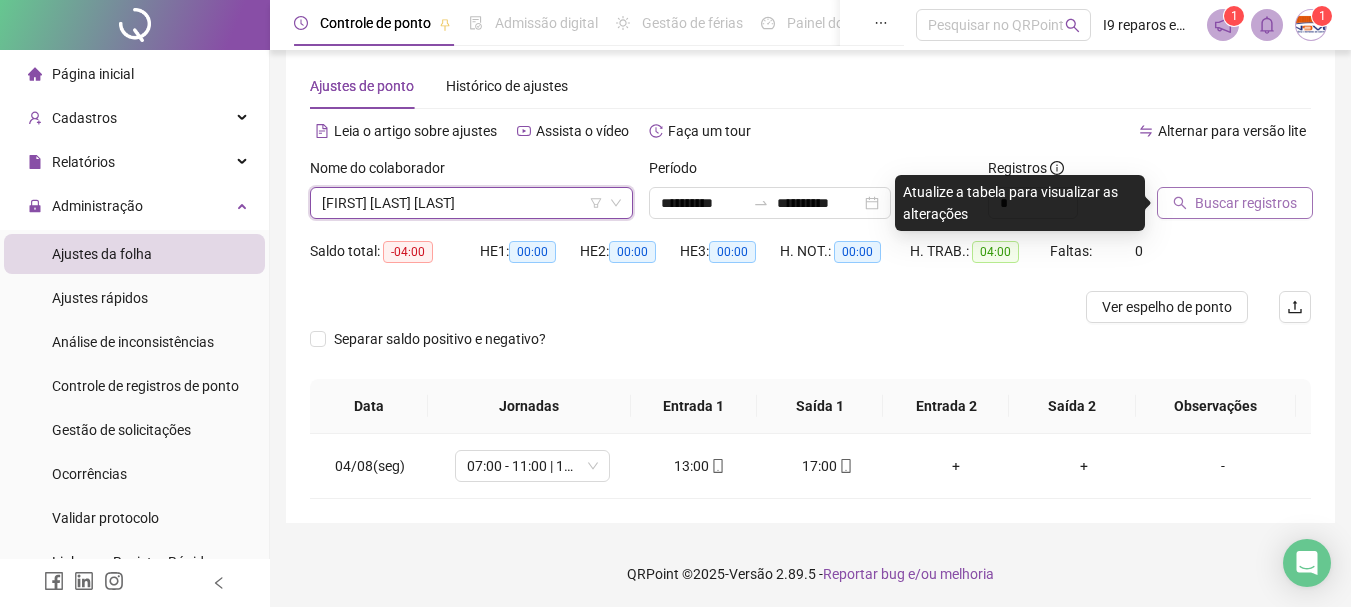 click on "Buscar registros" at bounding box center [1246, 203] 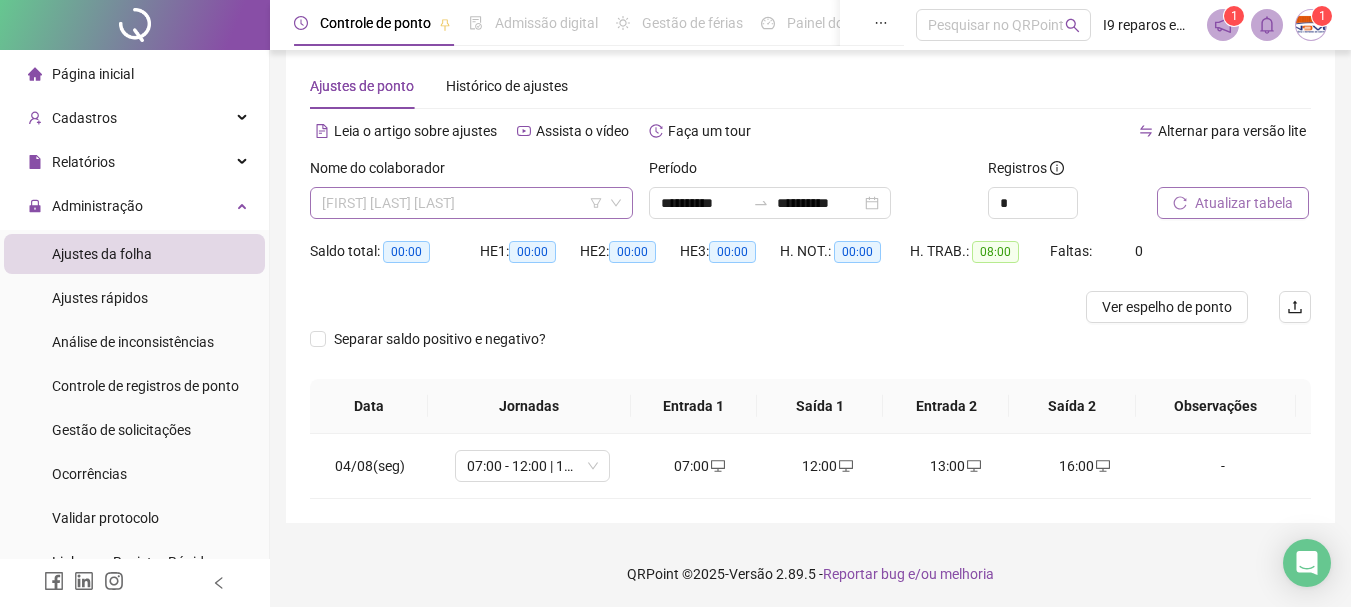 click on "[FIRST] [LAST] [LAST]" at bounding box center (471, 203) 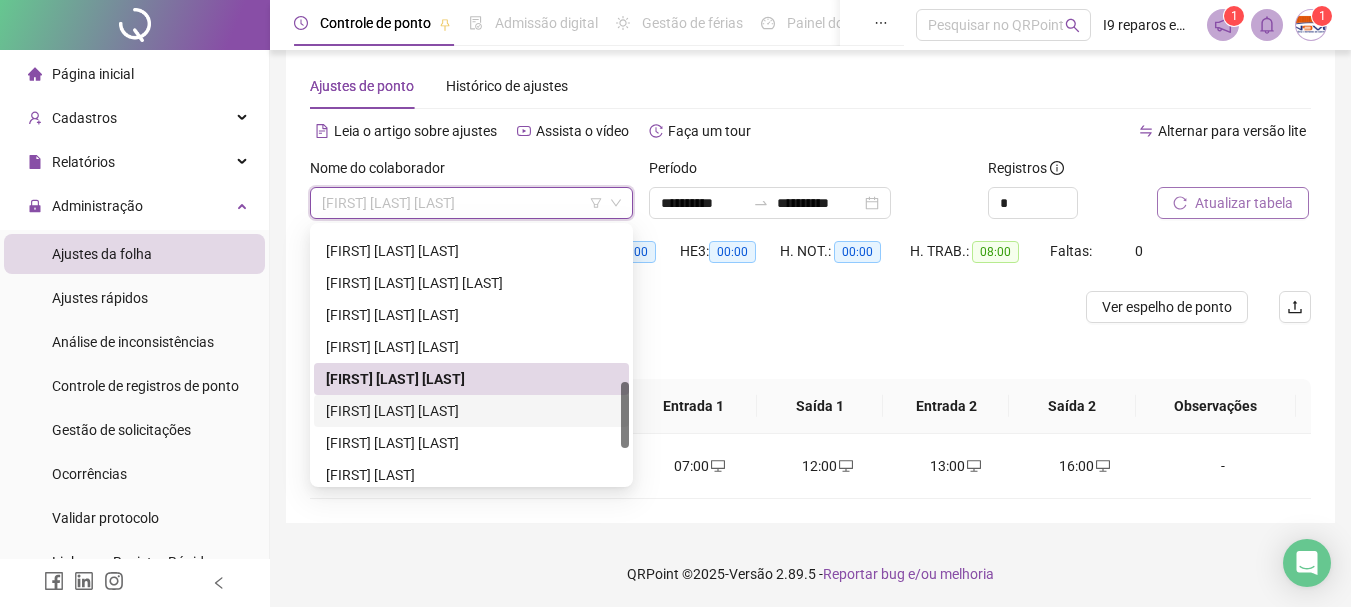click on "[FIRST] [LAST] [LAST]" at bounding box center (471, 411) 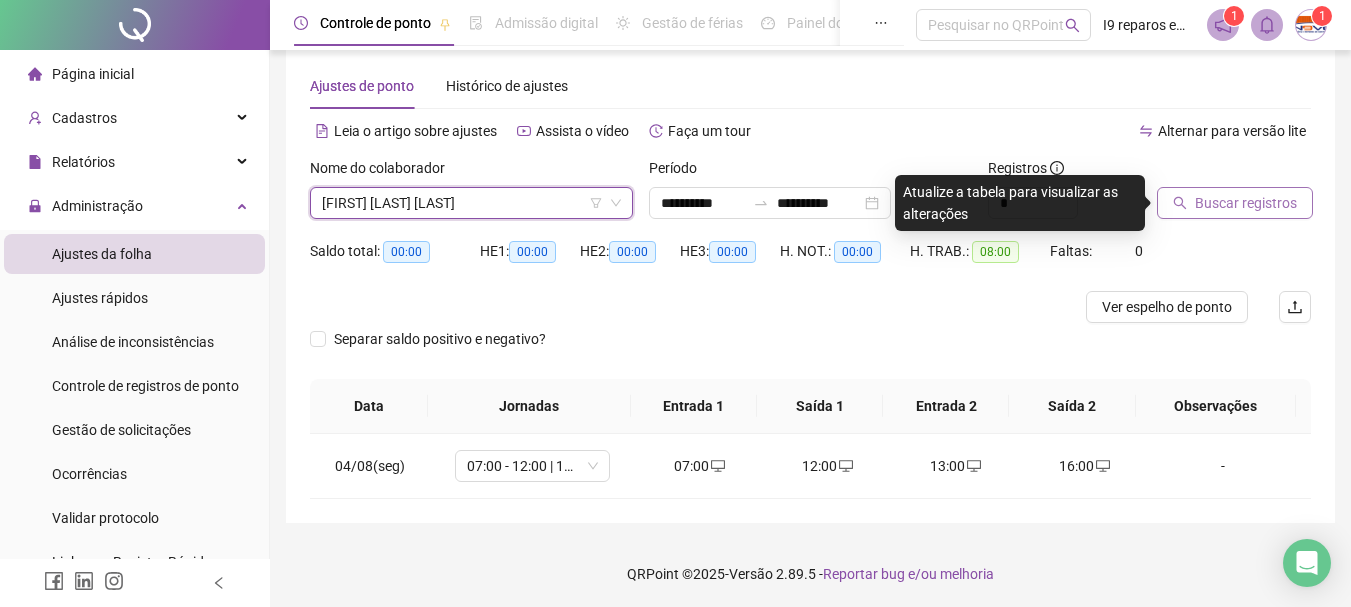 click on "Buscar registros" at bounding box center (1246, 203) 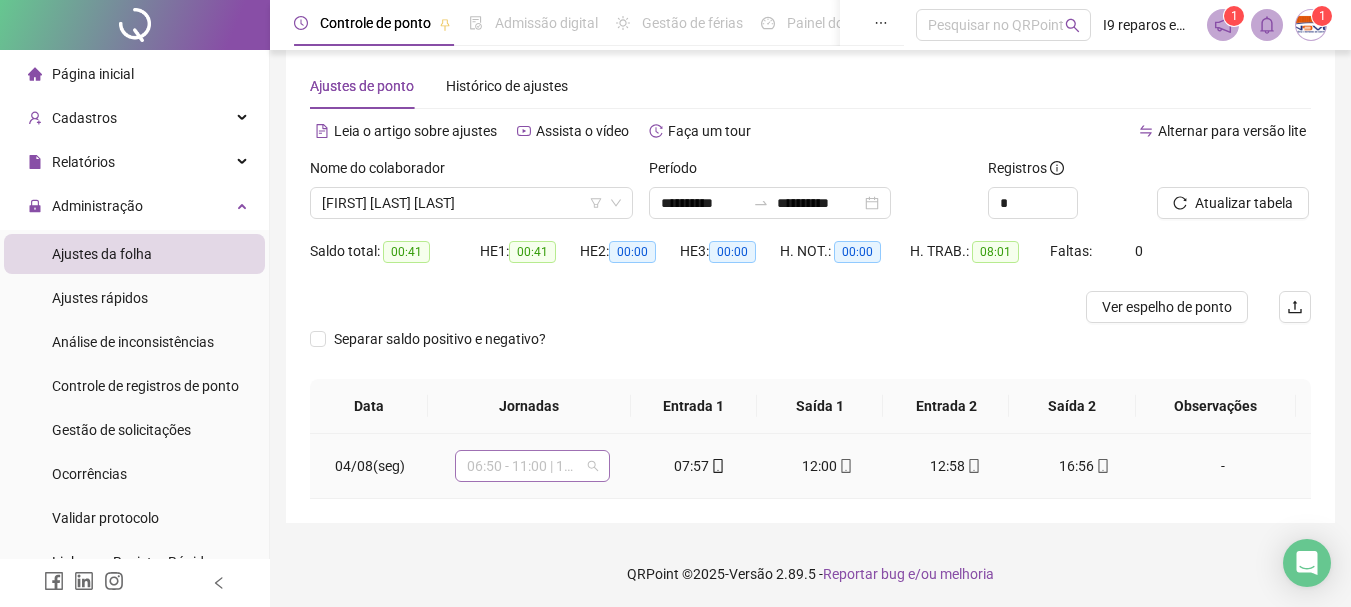 click on "06:50 - 11:00 | 12:00 - 15:10" at bounding box center [532, 466] 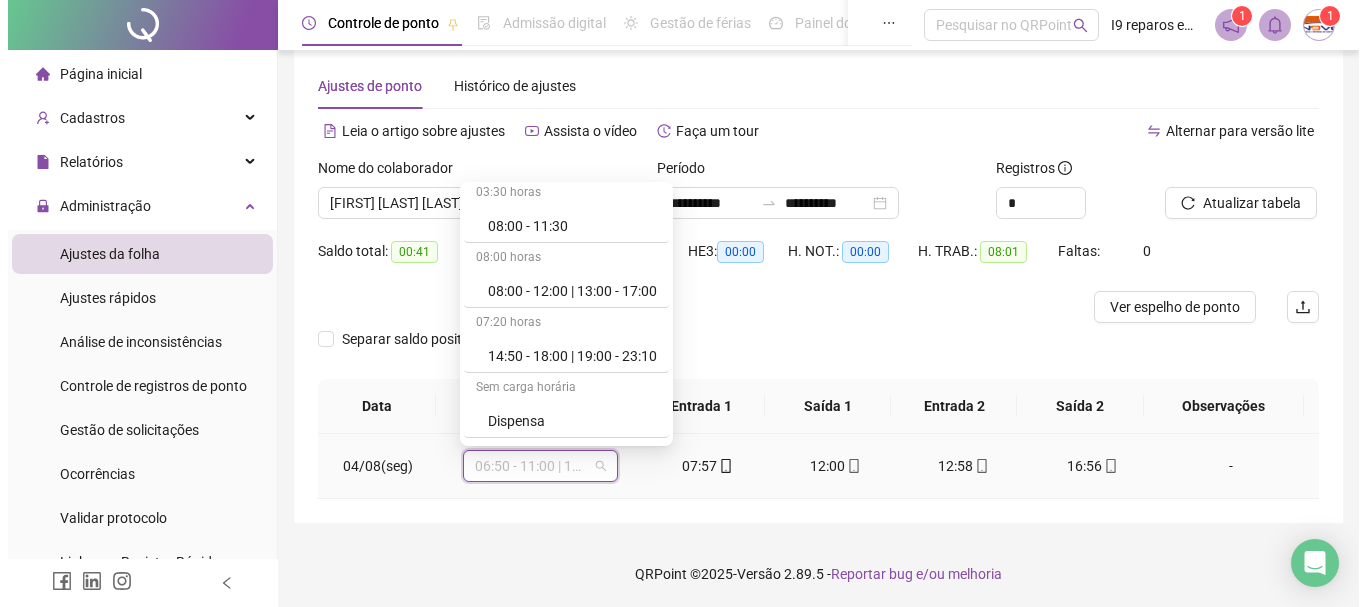 scroll, scrollTop: 400, scrollLeft: 0, axis: vertical 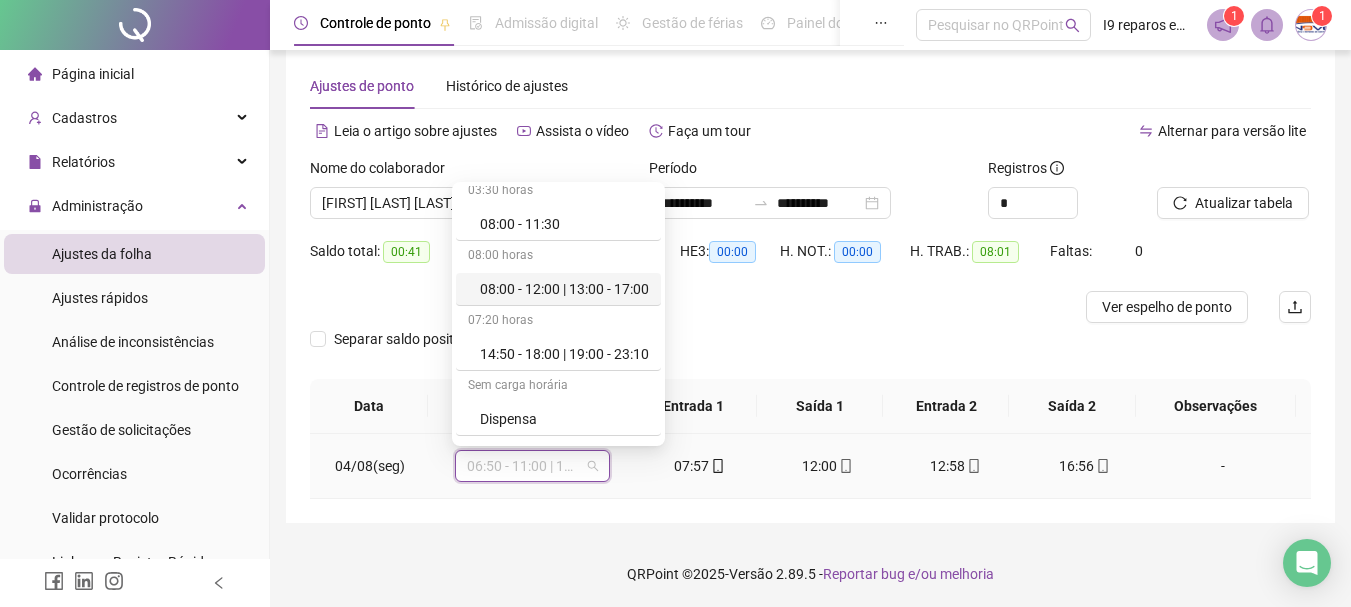 click on "08:00 - 12:00 | 13:00 - 17:00" at bounding box center (564, 289) 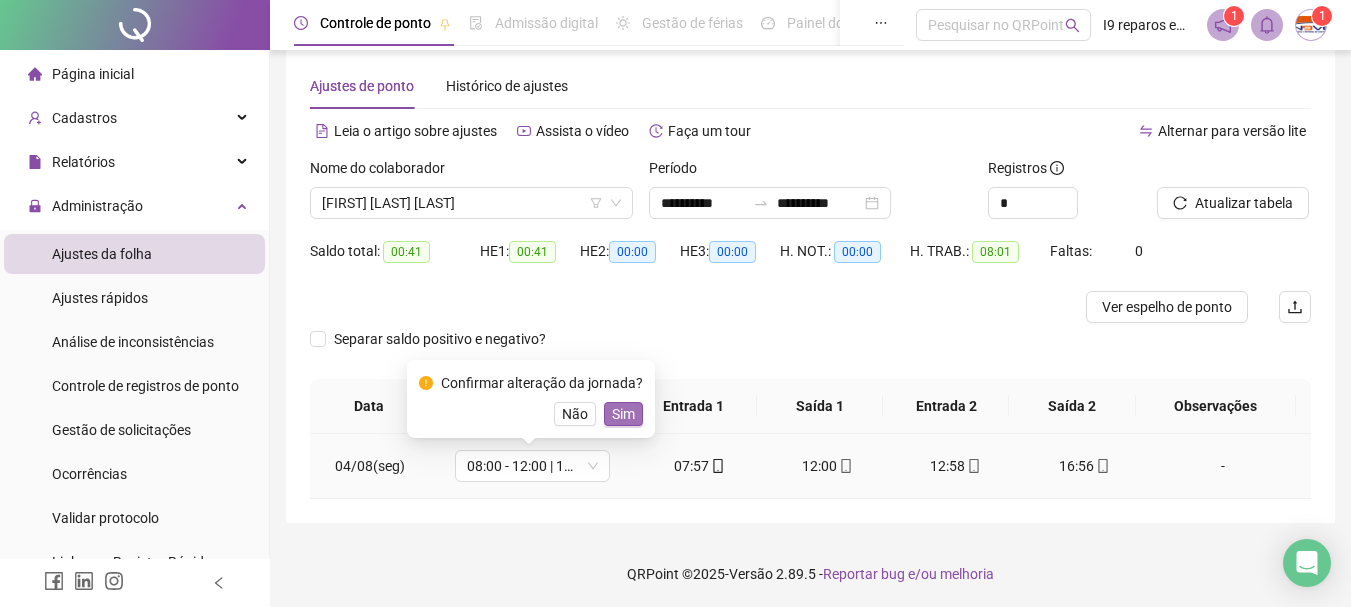 click on "Sim" at bounding box center [623, 414] 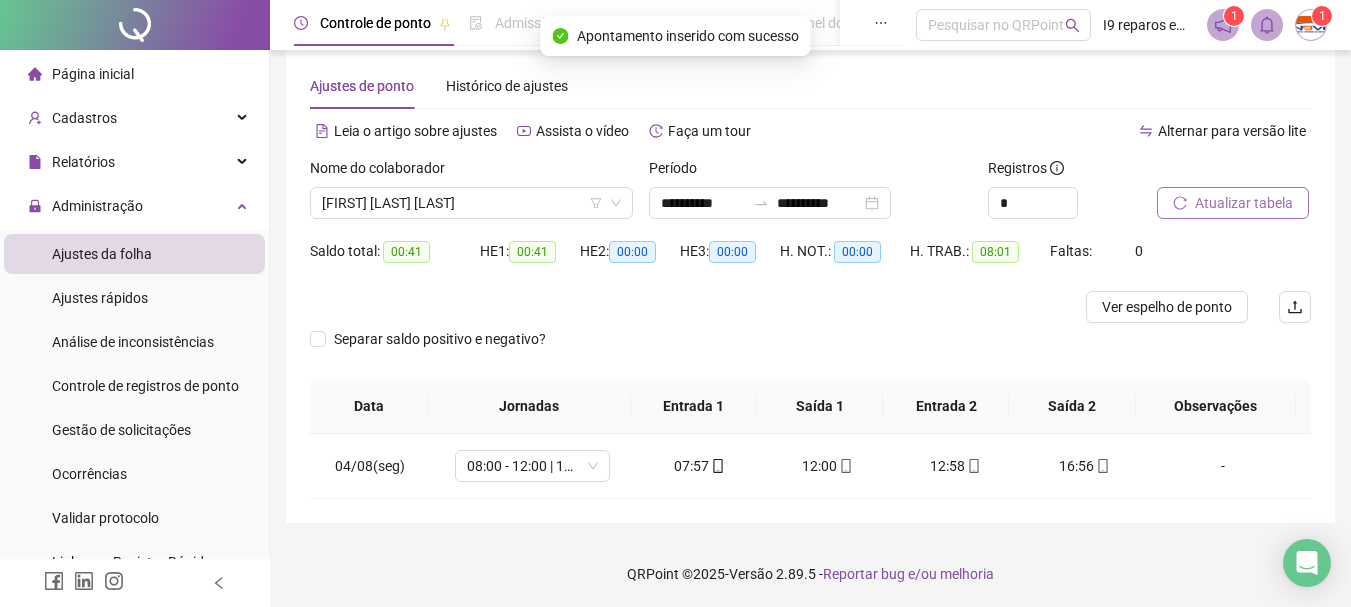 click on "Atualizar tabela" at bounding box center (1244, 203) 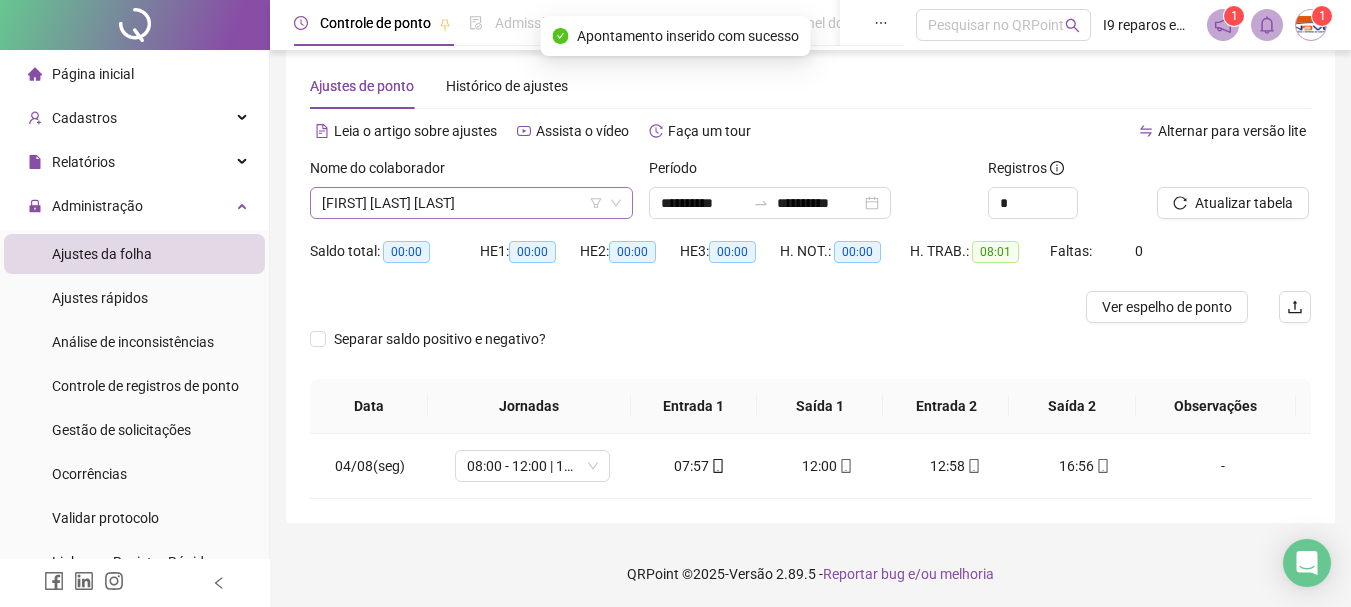 click on "[FIRST] [LAST] [LAST]" at bounding box center (471, 203) 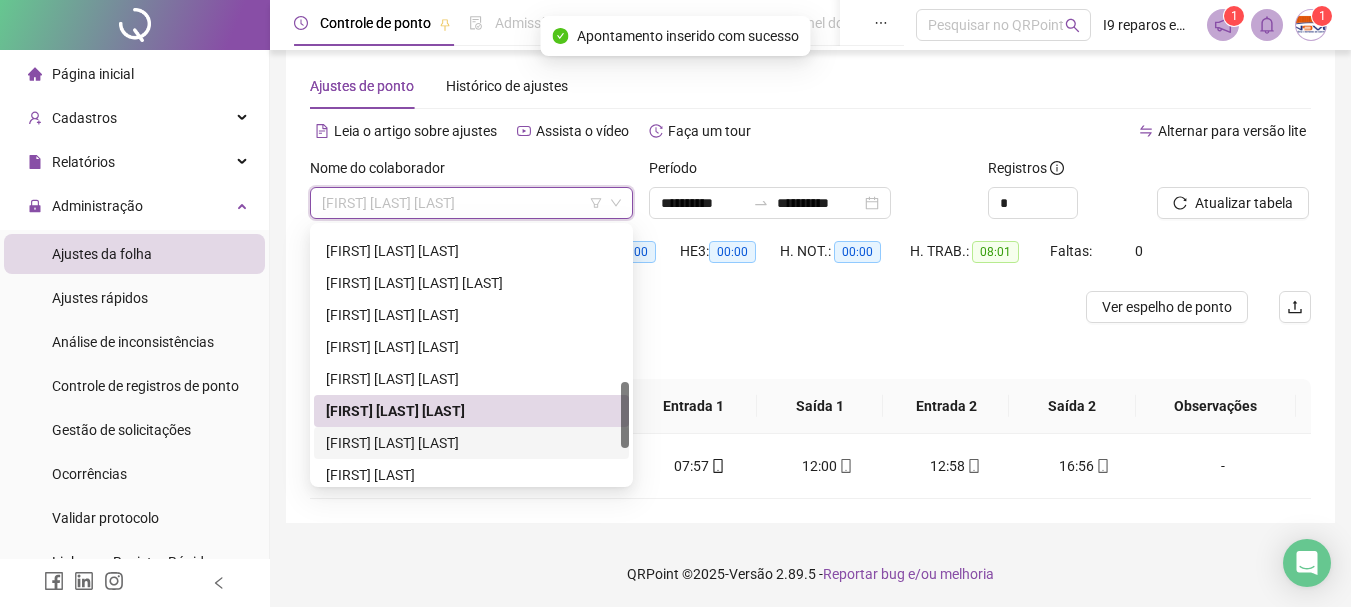 click on "[FIRST] [LAST] [LAST]" at bounding box center [471, 443] 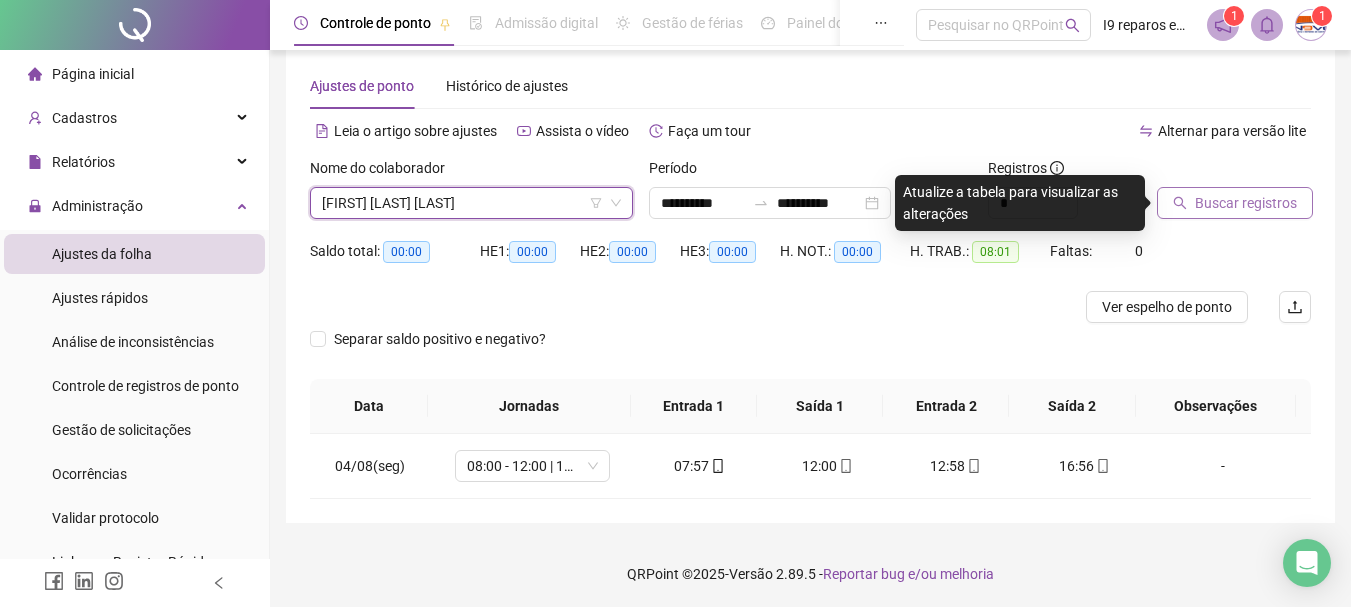 click on "Buscar registros" at bounding box center [1246, 203] 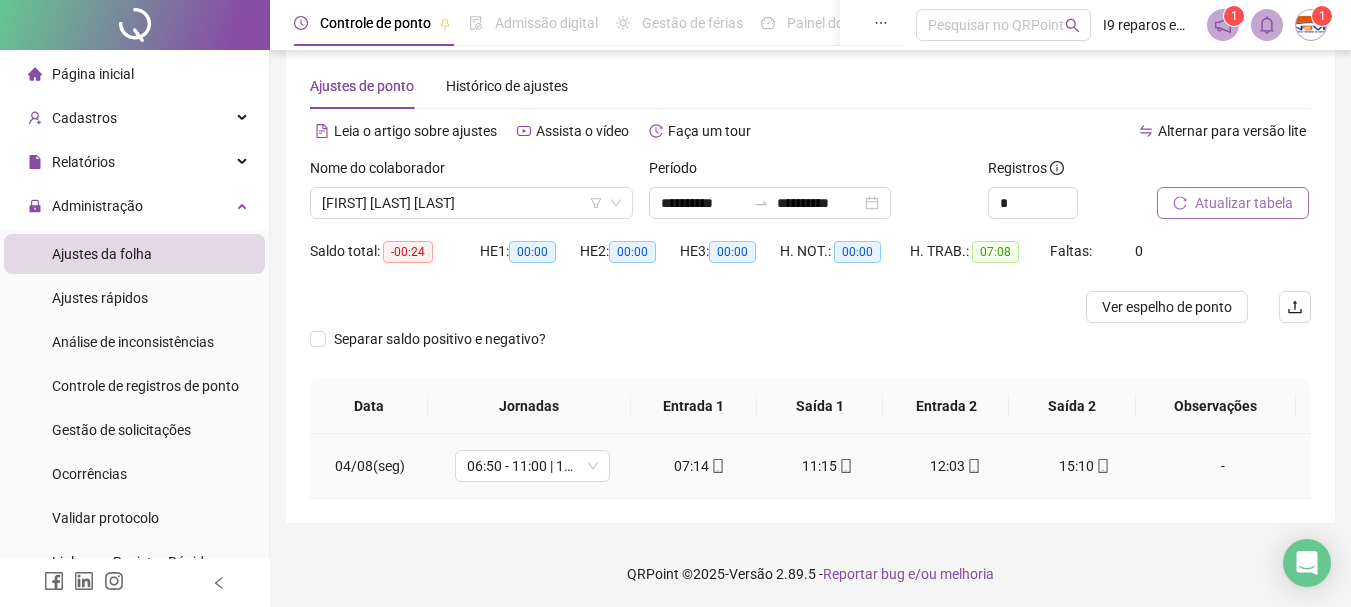 click on "-" at bounding box center [1223, 466] 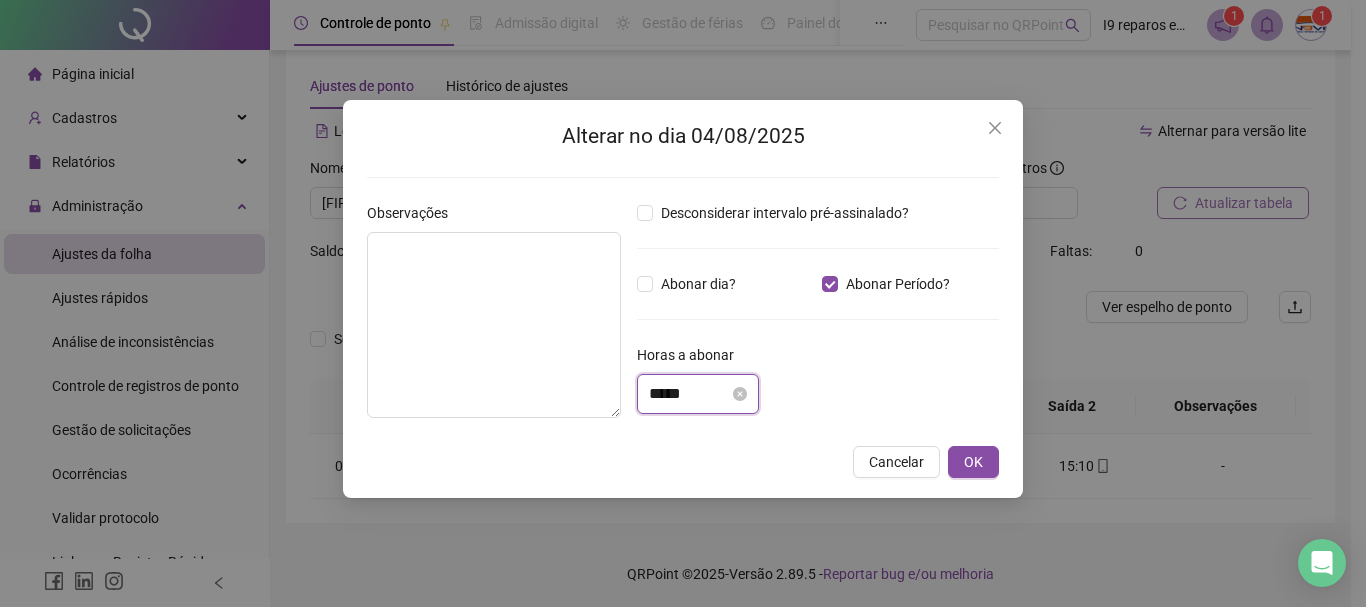 click on "*****" at bounding box center (689, 394) 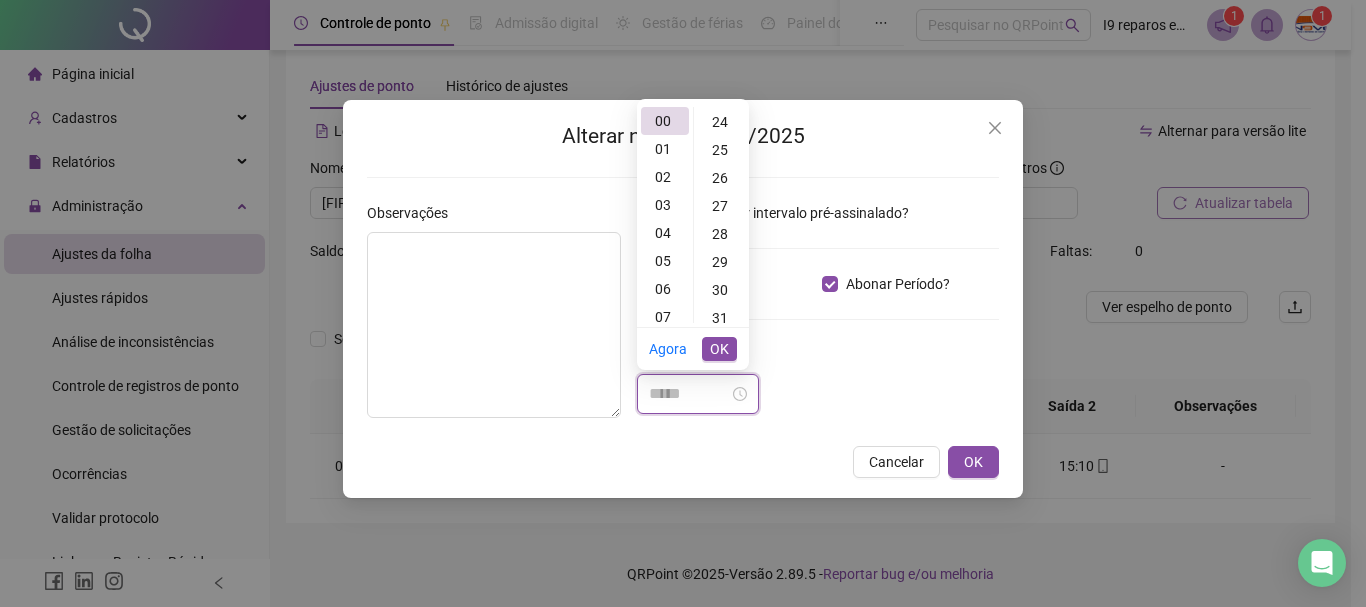 scroll, scrollTop: 700, scrollLeft: 0, axis: vertical 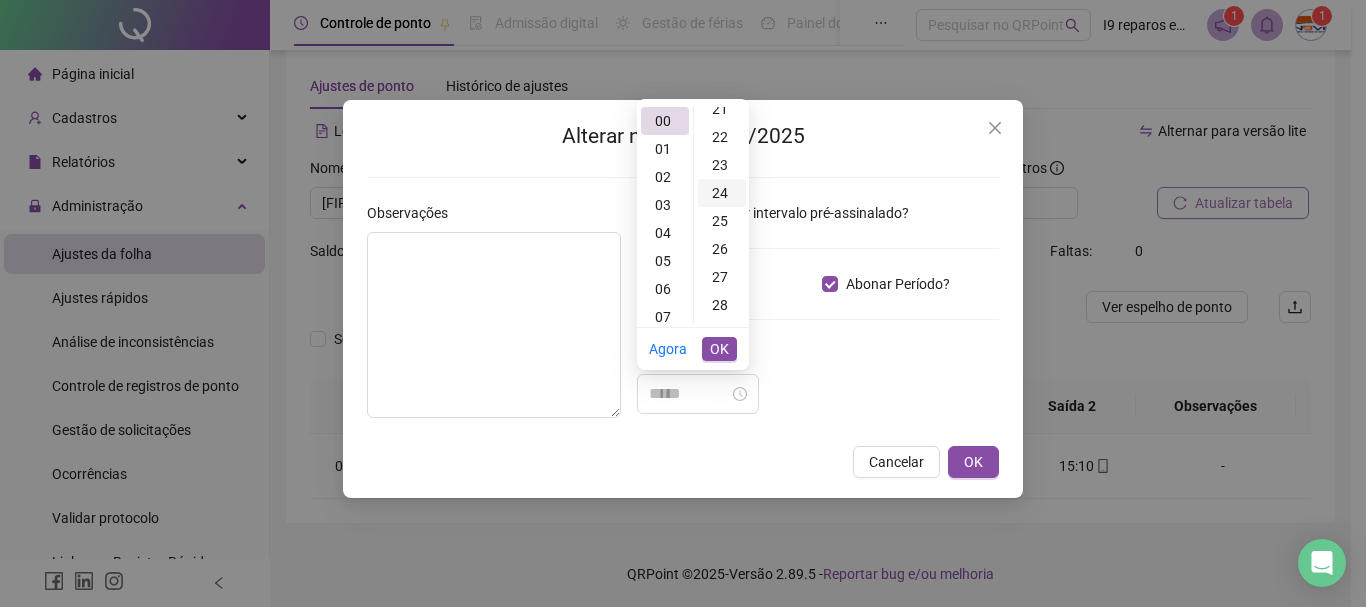 click on "24" at bounding box center (722, 193) 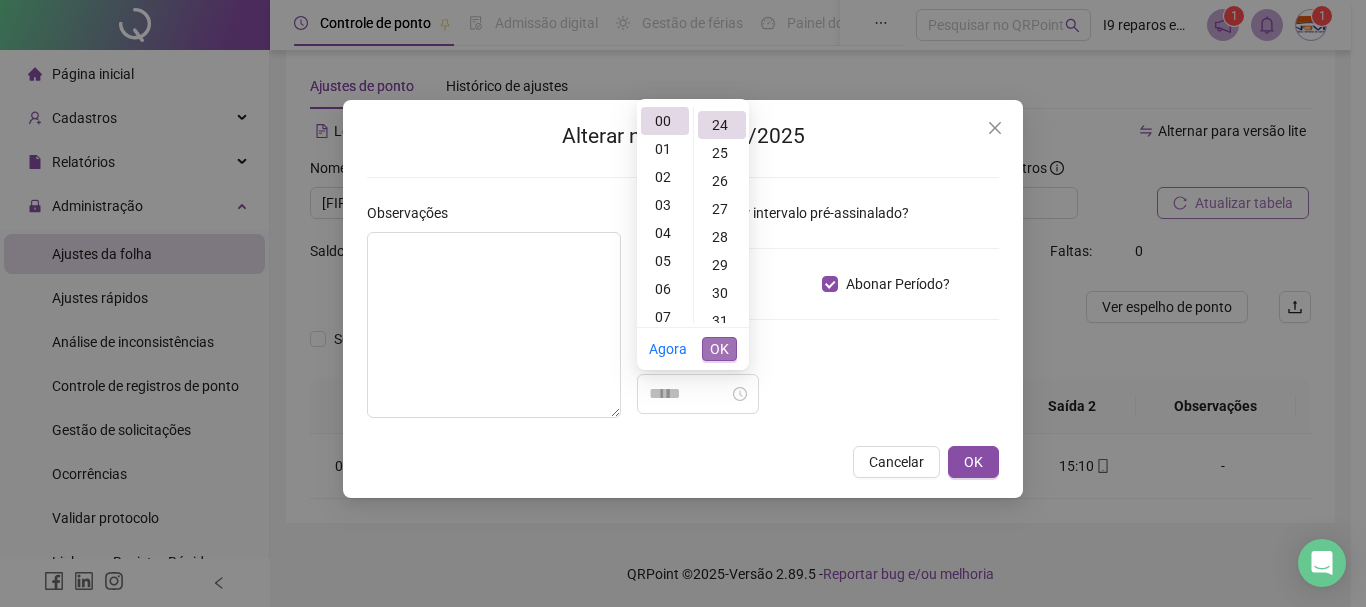 type on "*****" 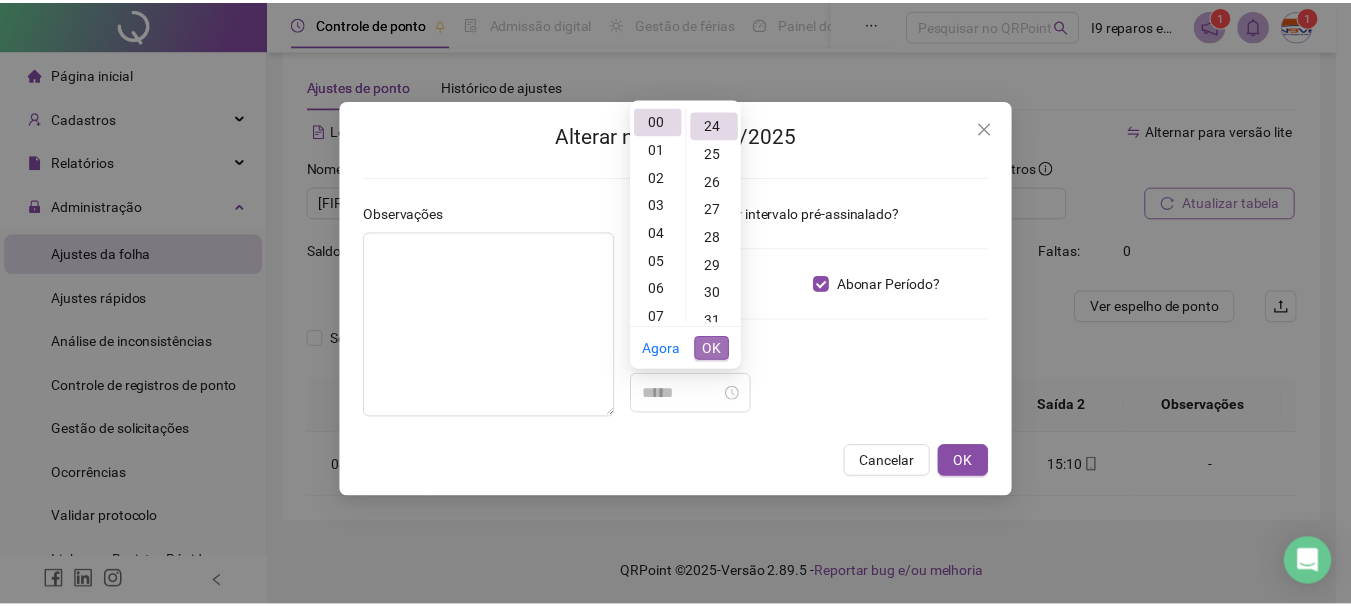 scroll, scrollTop: 672, scrollLeft: 0, axis: vertical 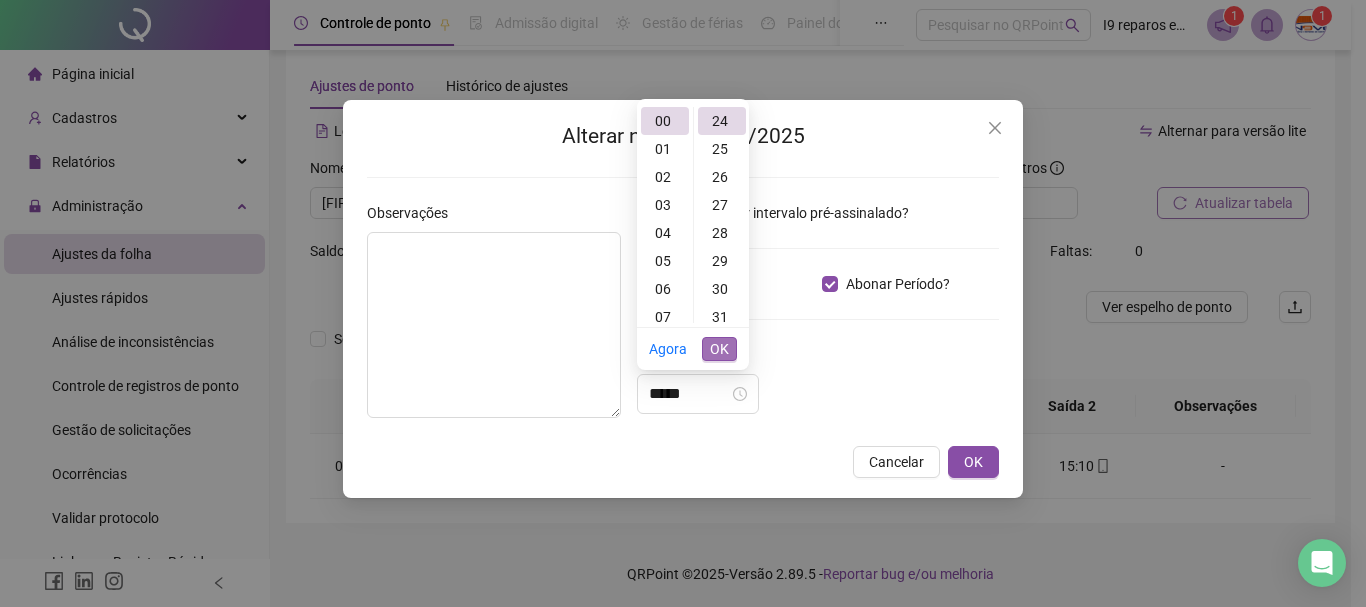 click on "OK" at bounding box center (719, 349) 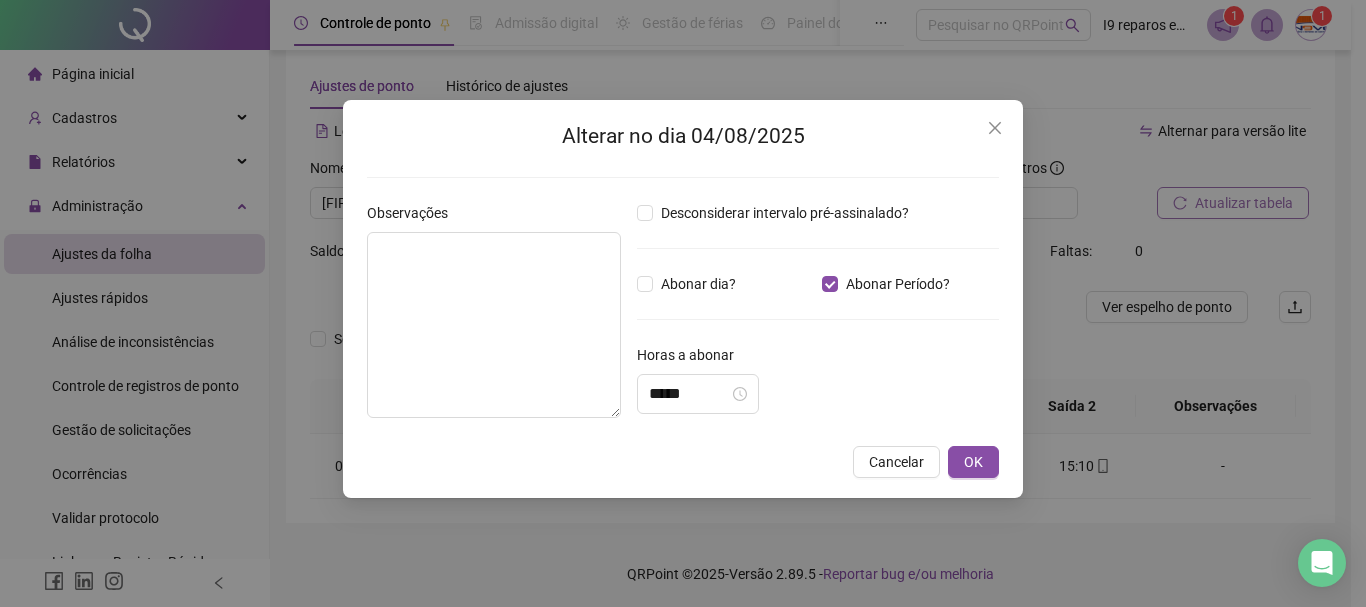 drag, startPoint x: 879, startPoint y: 363, endPoint x: 921, endPoint y: 387, distance: 48.373547 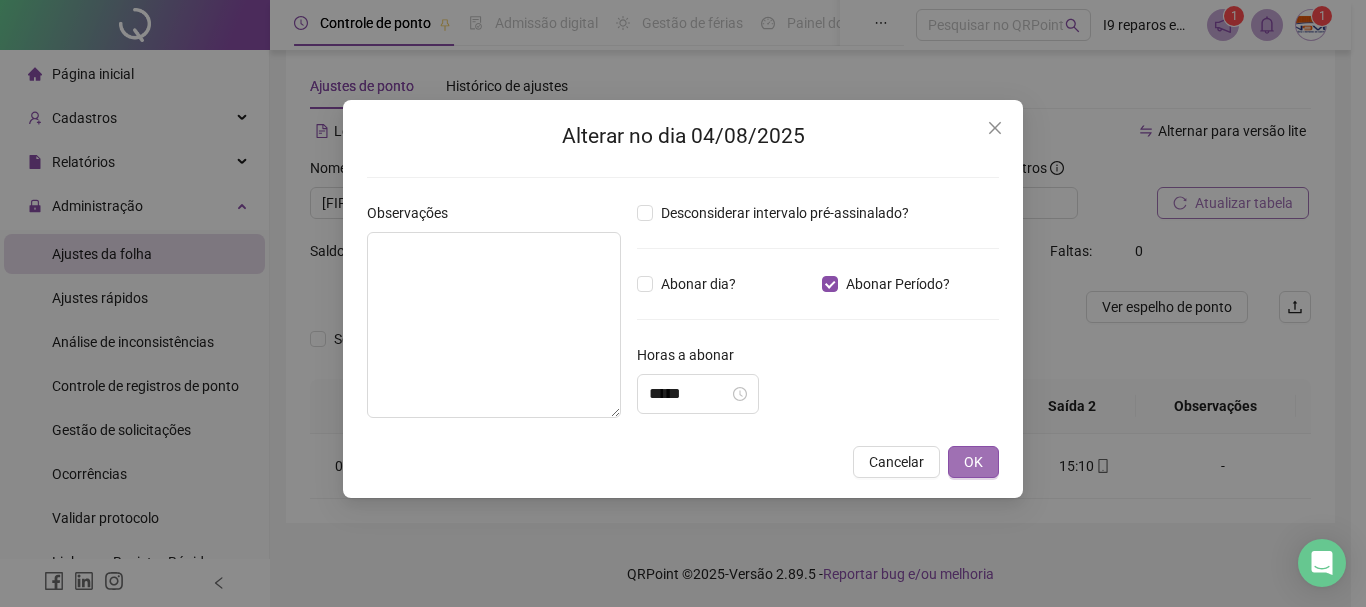 click on "OK" at bounding box center [973, 462] 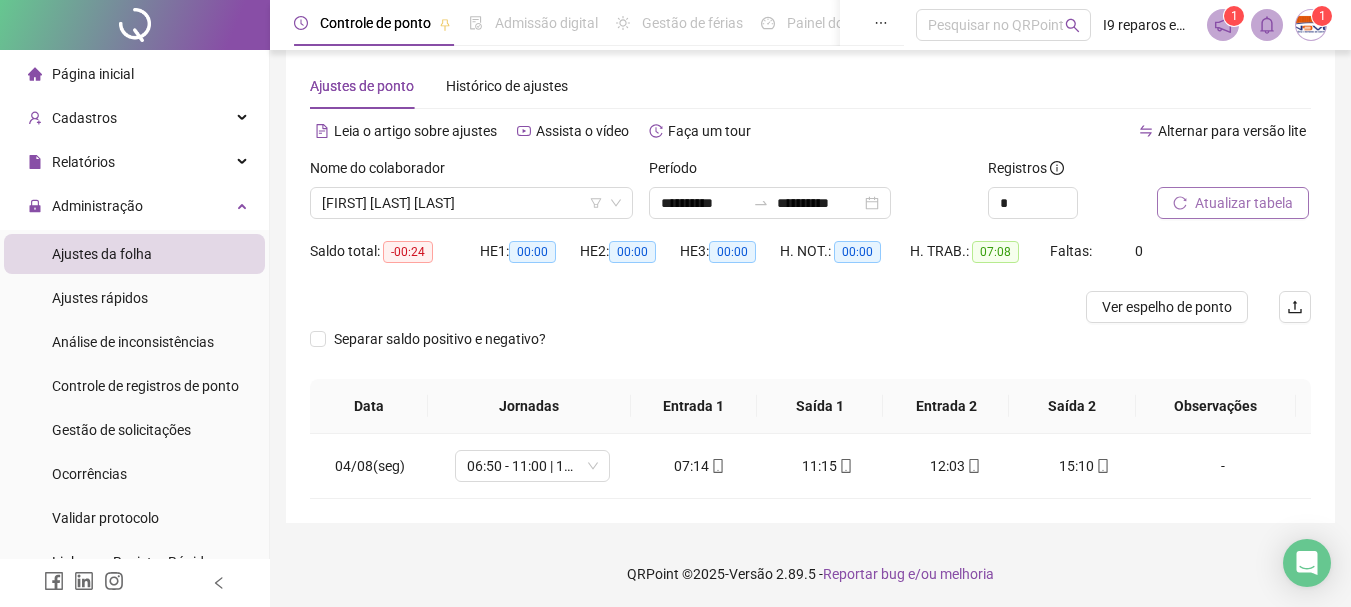 click on "Atualizar tabela" at bounding box center [1244, 203] 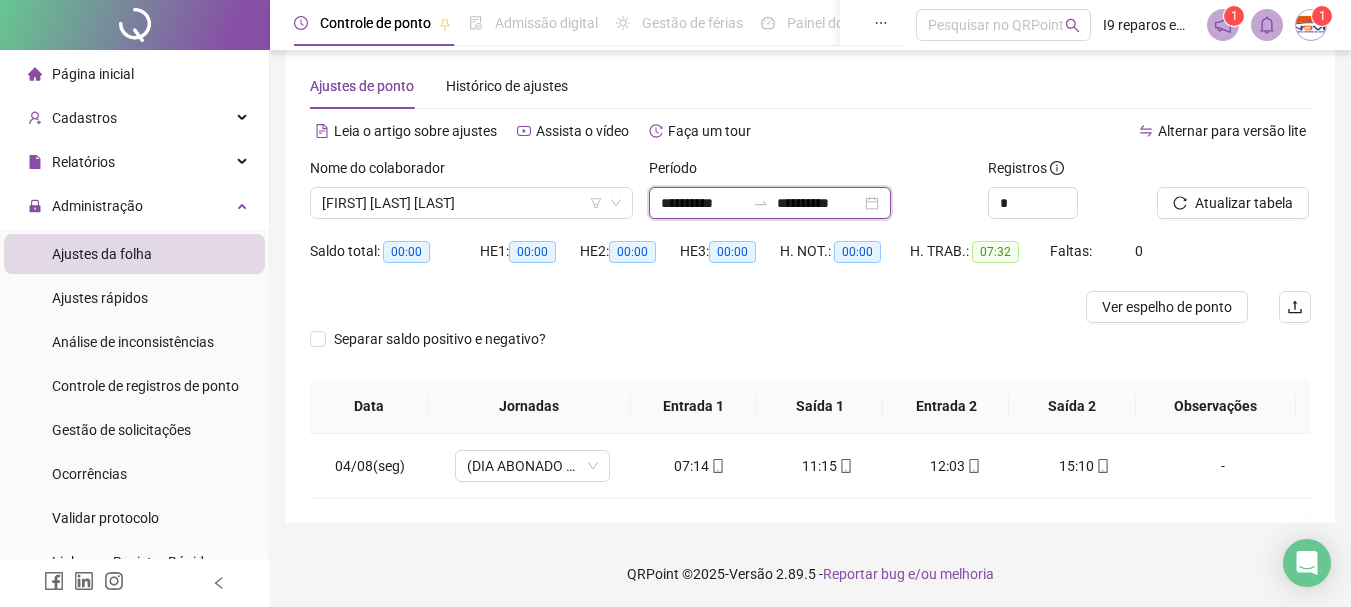 click on "**********" at bounding box center (703, 203) 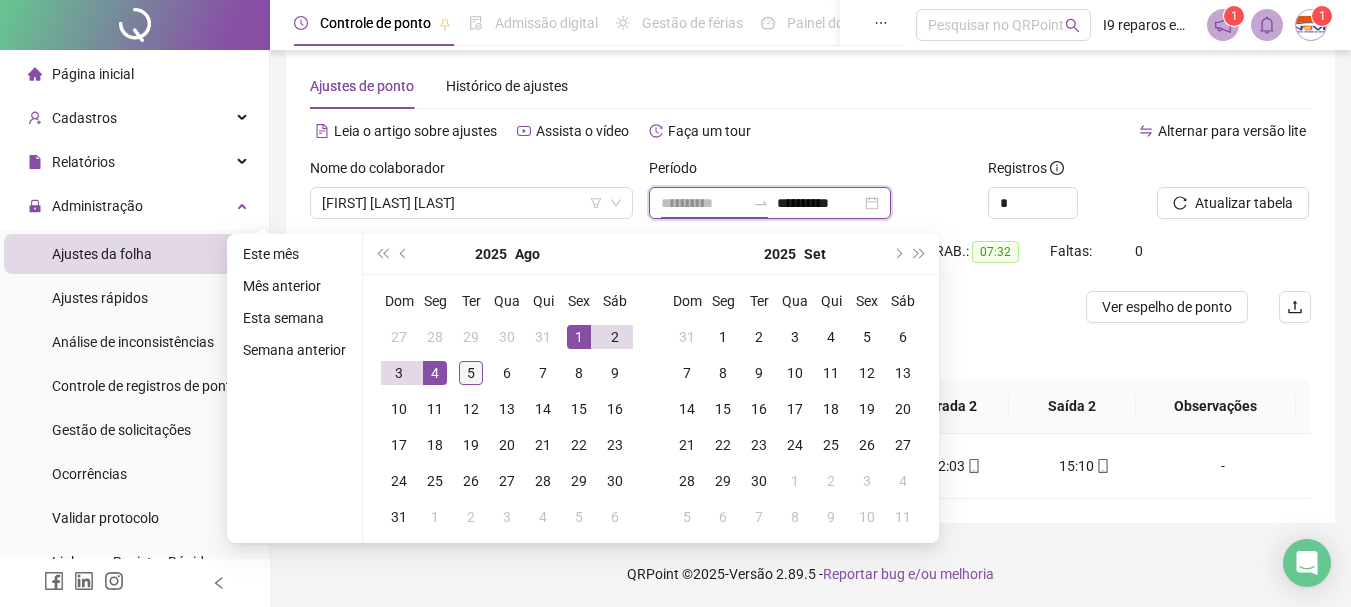 type on "**********" 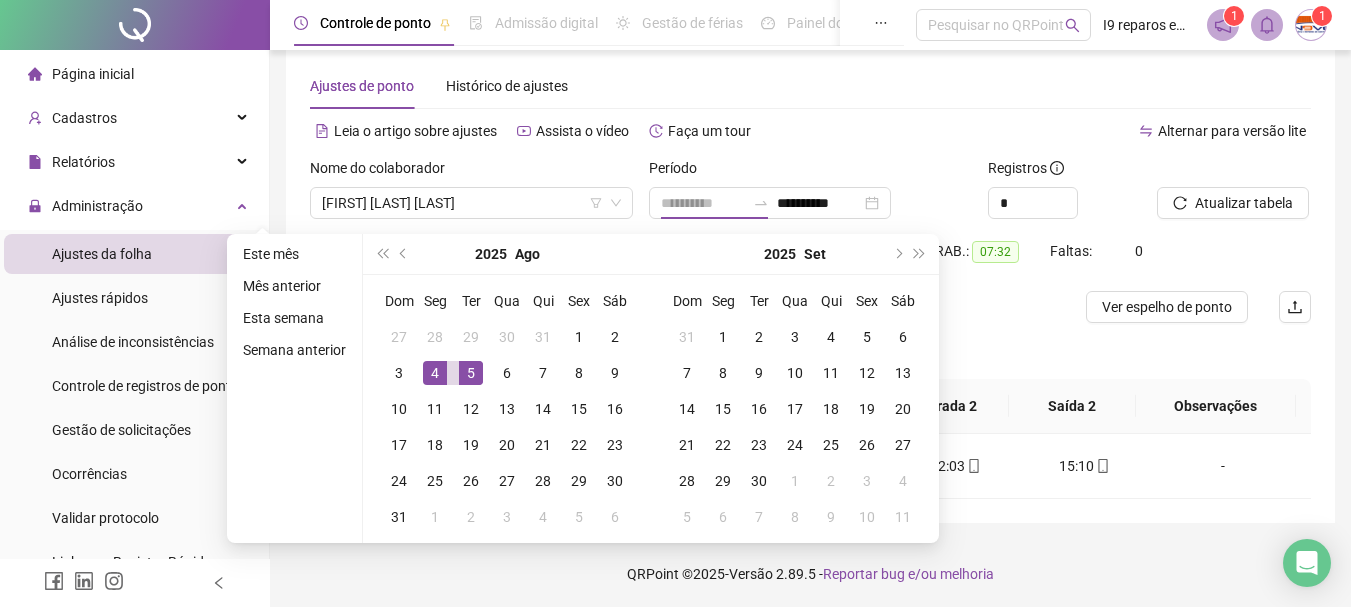 click on "5" at bounding box center (471, 373) 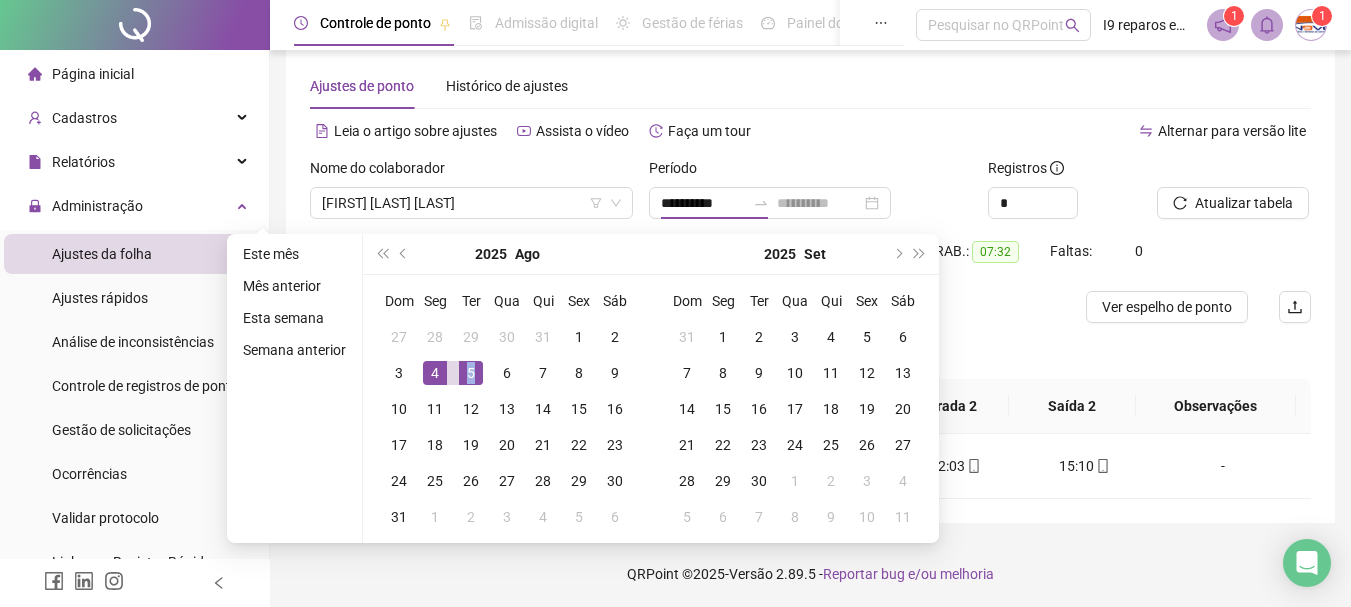 click on "5" at bounding box center [471, 373] 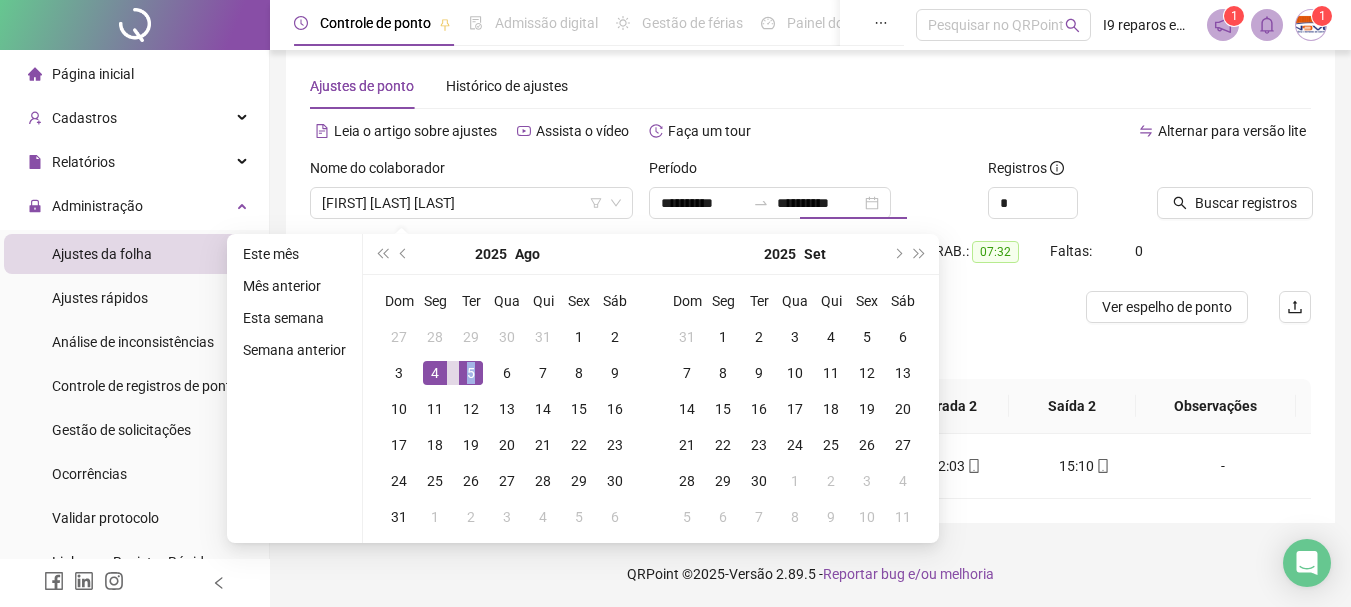 type on "**********" 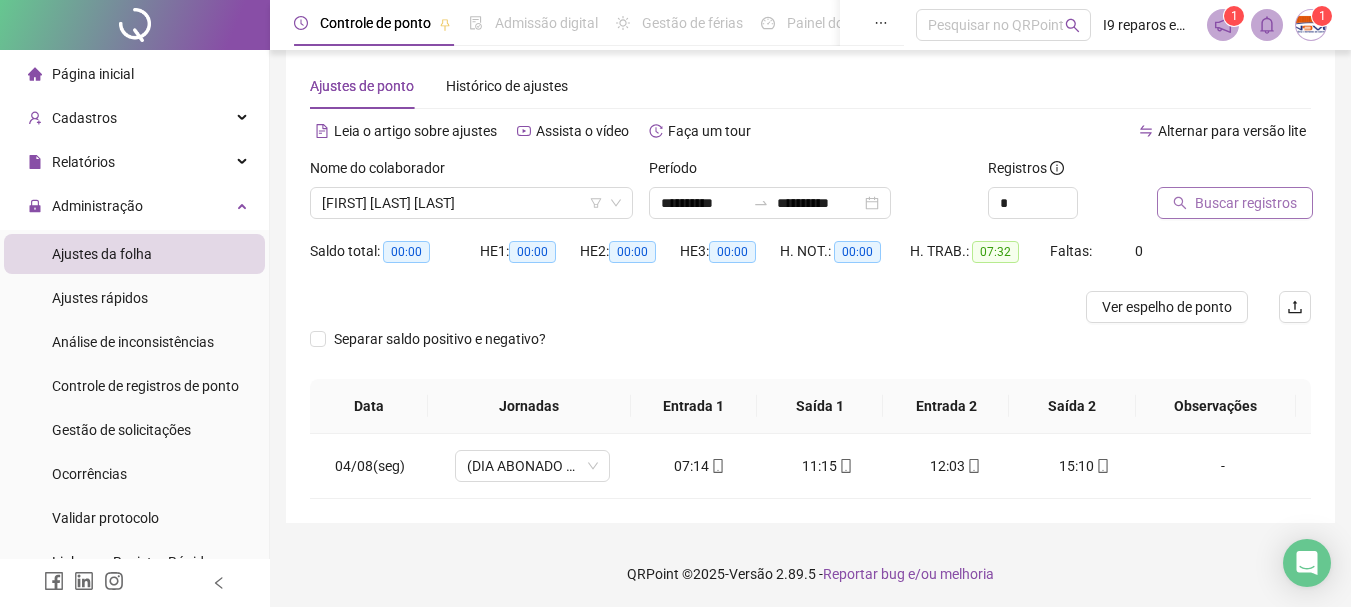 click on "Buscar registros" at bounding box center (1246, 203) 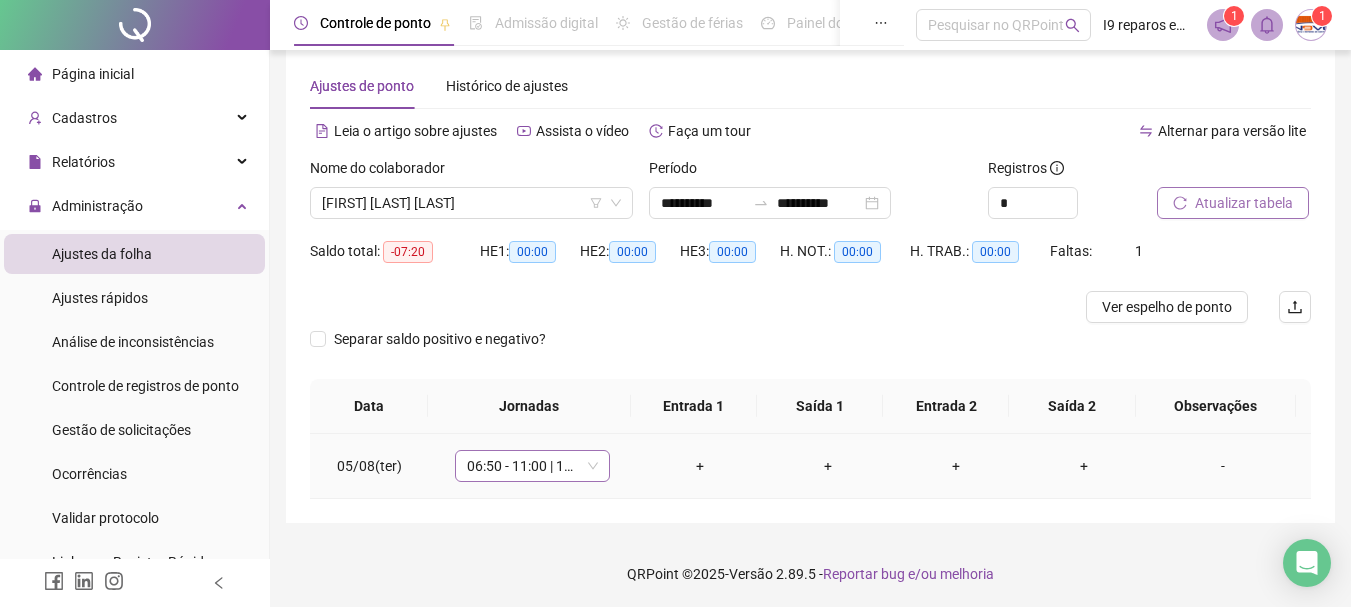 click on "06:50 - 11:00 | 12:00 - 15:10" at bounding box center [532, 466] 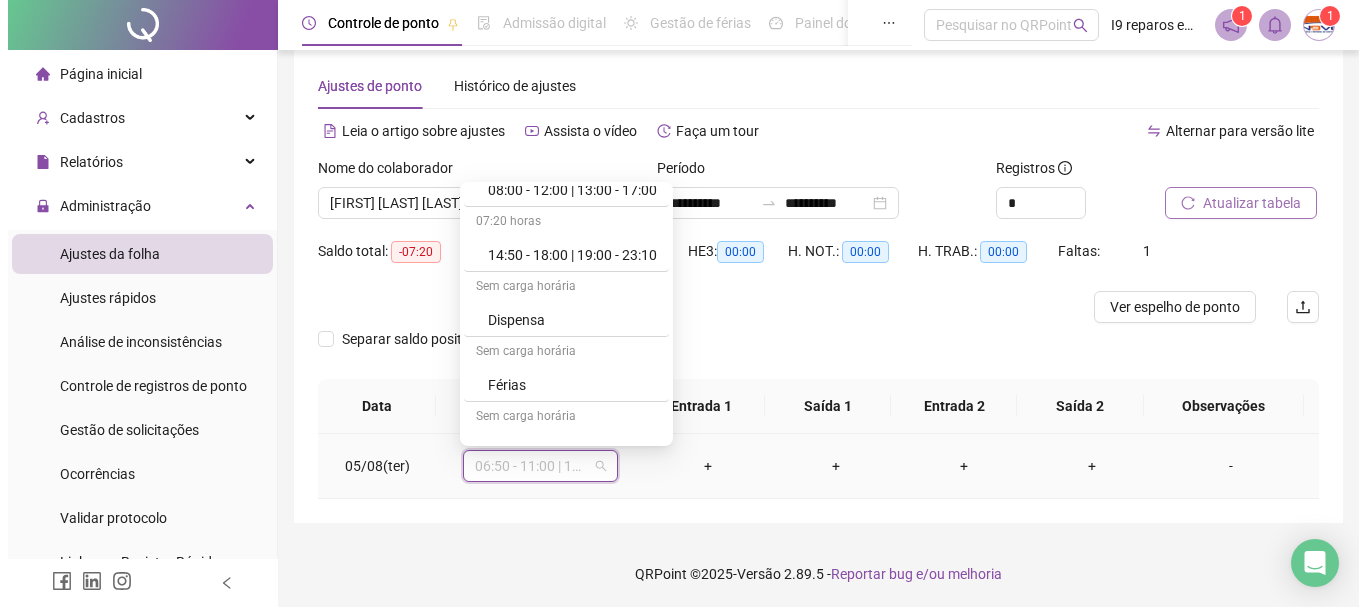 scroll, scrollTop: 500, scrollLeft: 0, axis: vertical 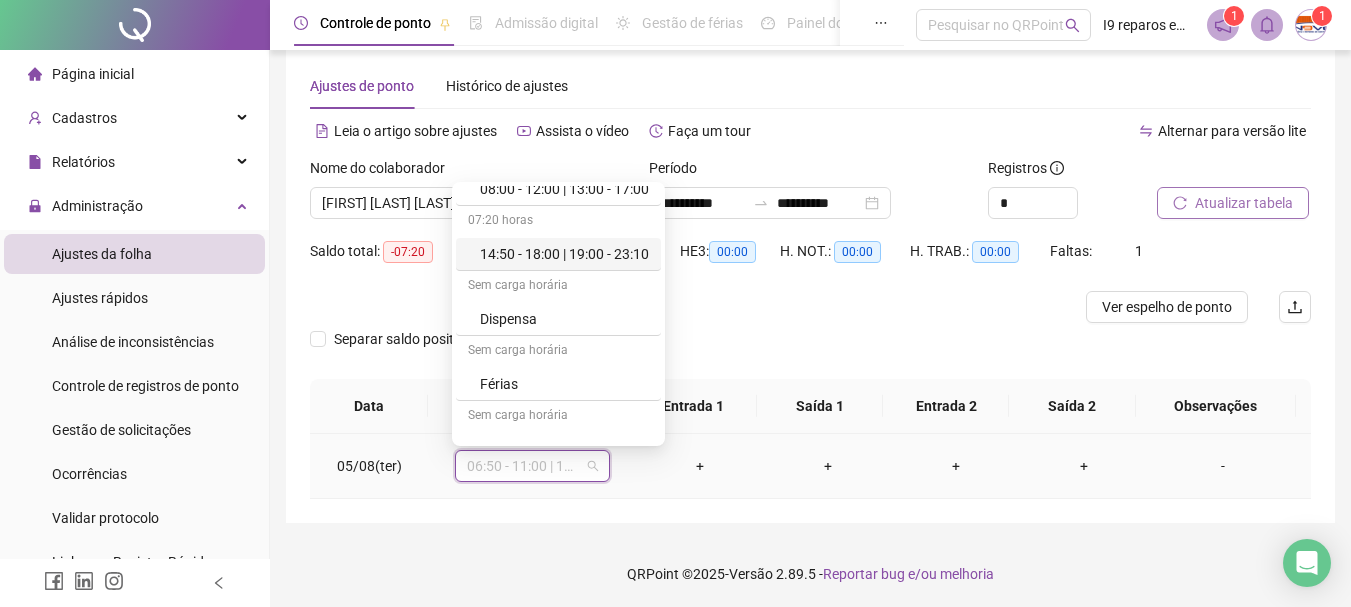 click on "14:50 - 18:00 | 19:00 - 23:10" at bounding box center (564, 254) 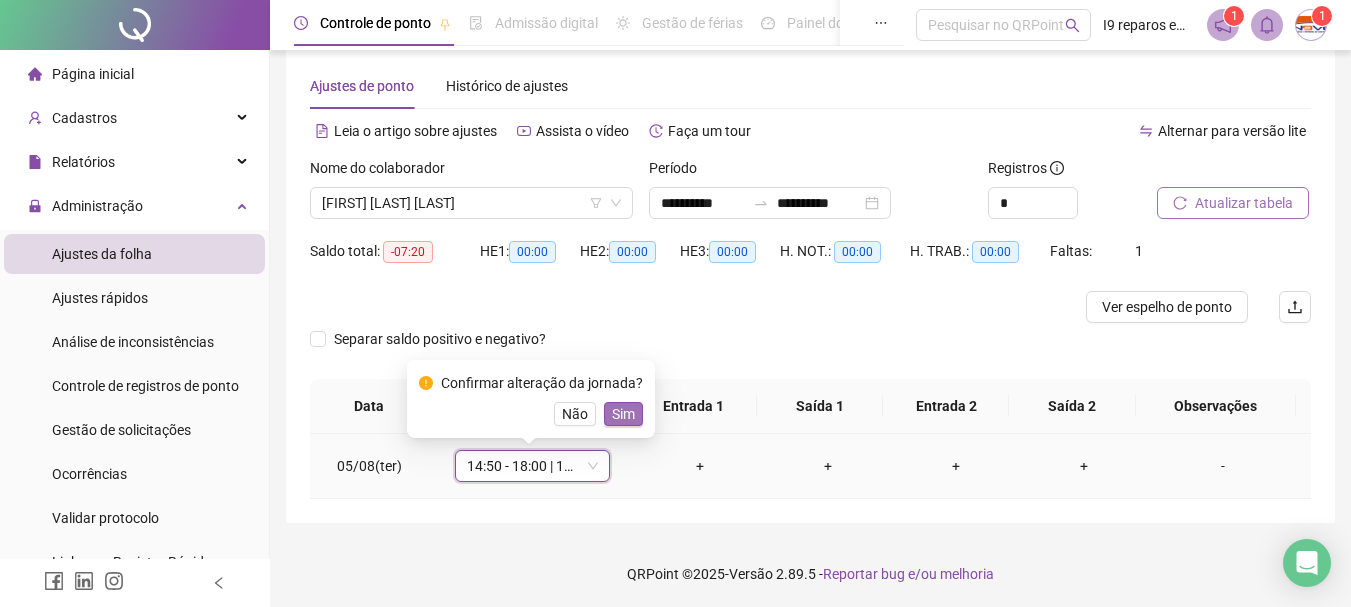 click on "Sim" at bounding box center [623, 414] 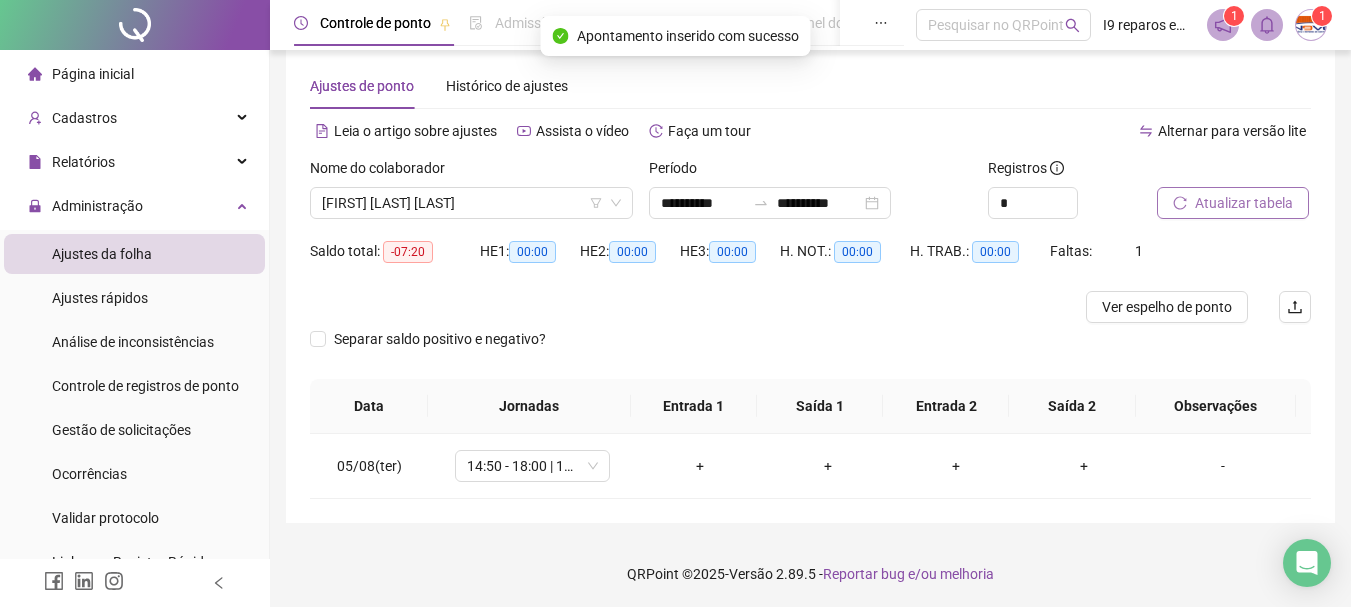 click on "Atualizar tabela" at bounding box center (1244, 203) 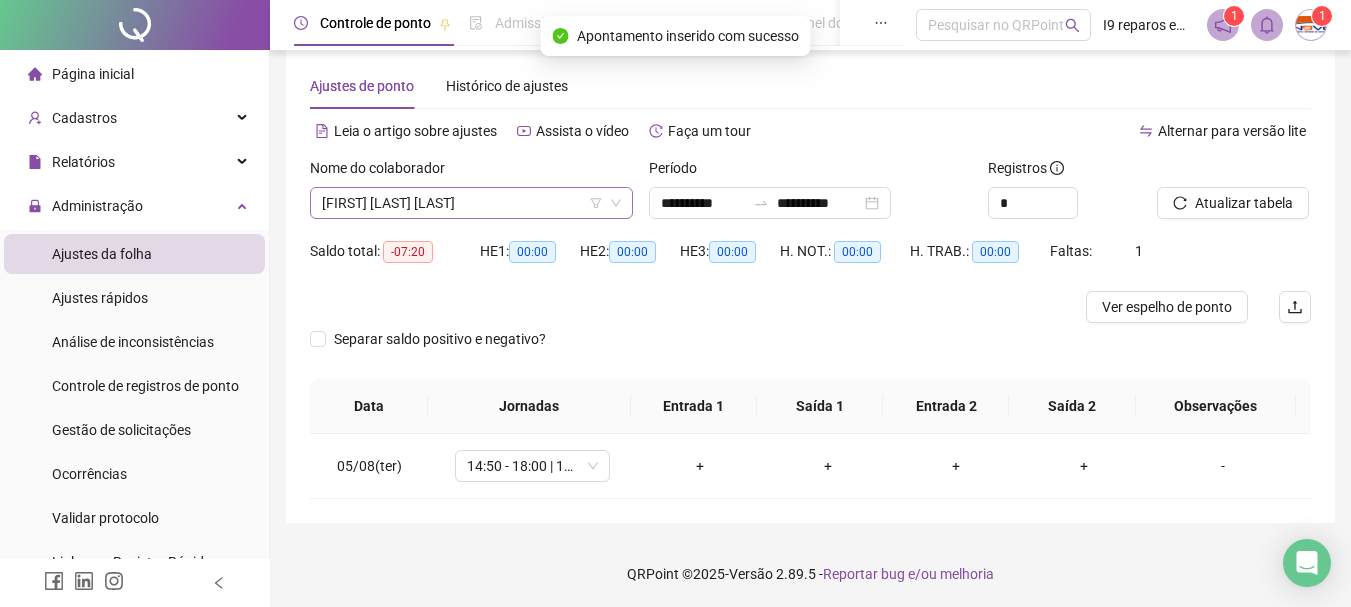 click on "[FIRST] [LAST] [LAST]" at bounding box center [471, 203] 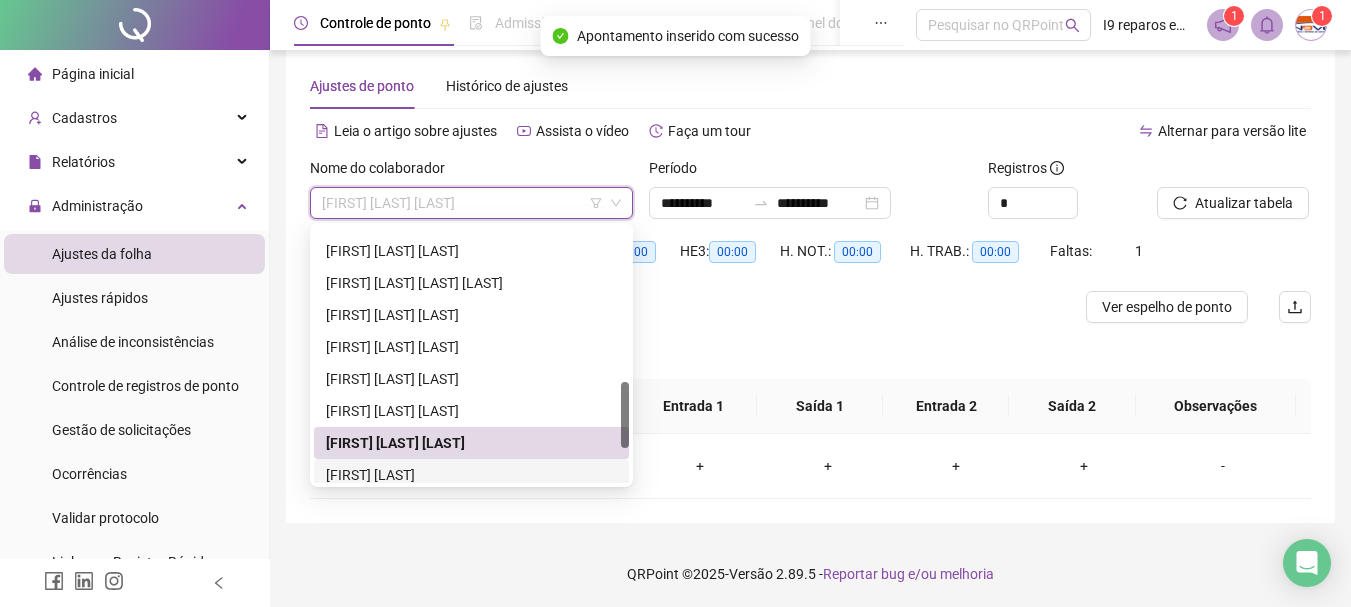 click on "[FIRST] [LAST]" at bounding box center (471, 475) 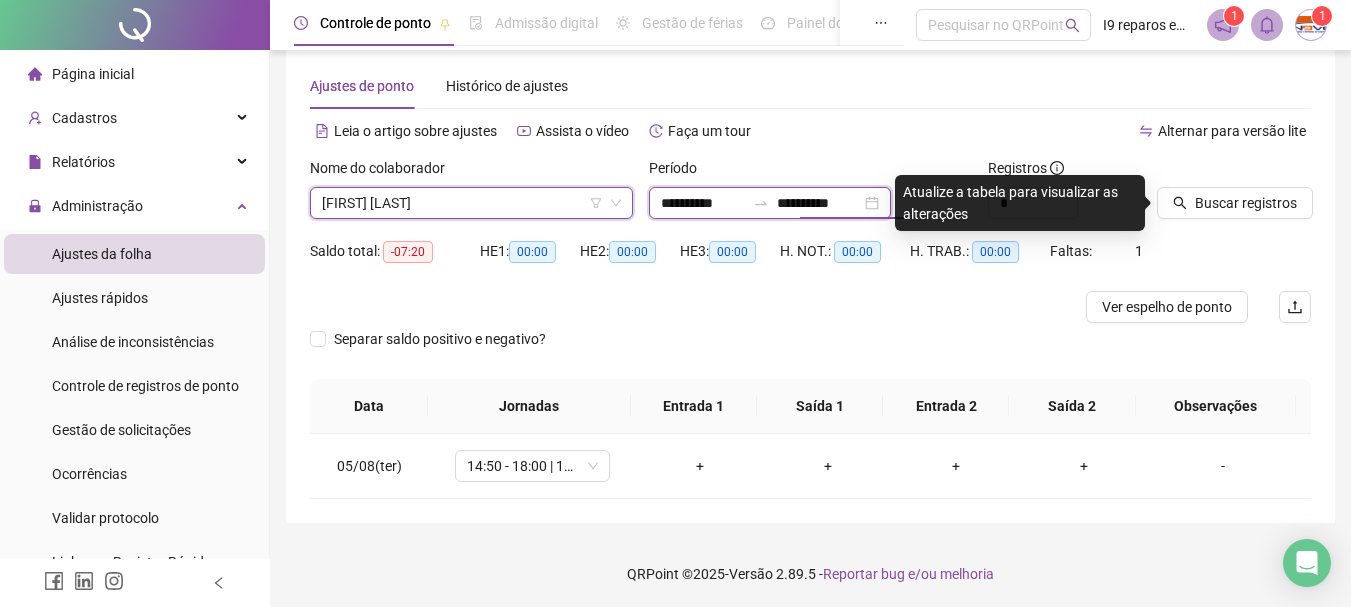 click on "**********" at bounding box center (703, 203) 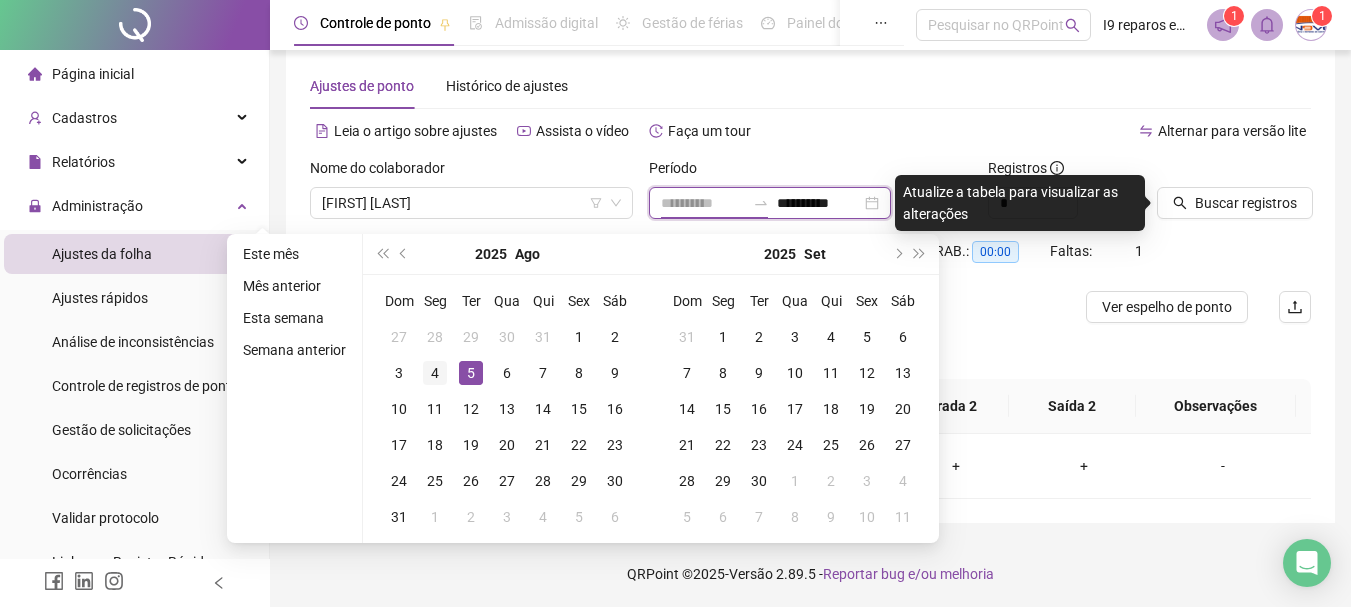 type on "**********" 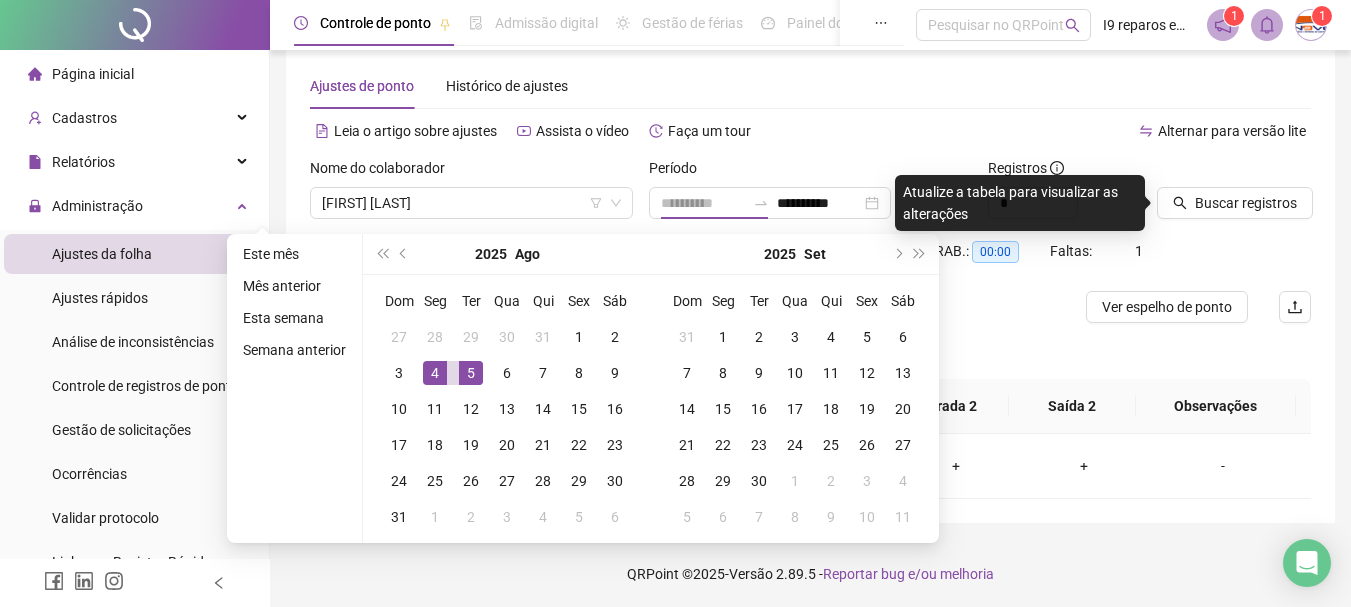 click on "4" at bounding box center (435, 373) 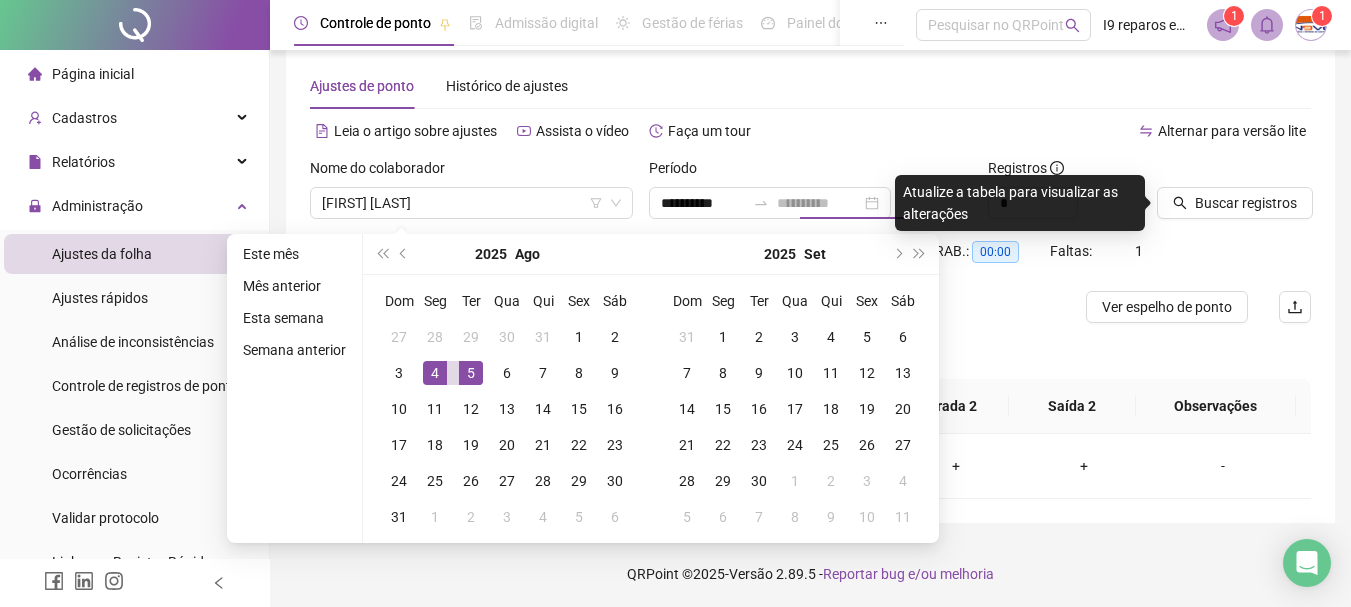 click on "4" at bounding box center (435, 373) 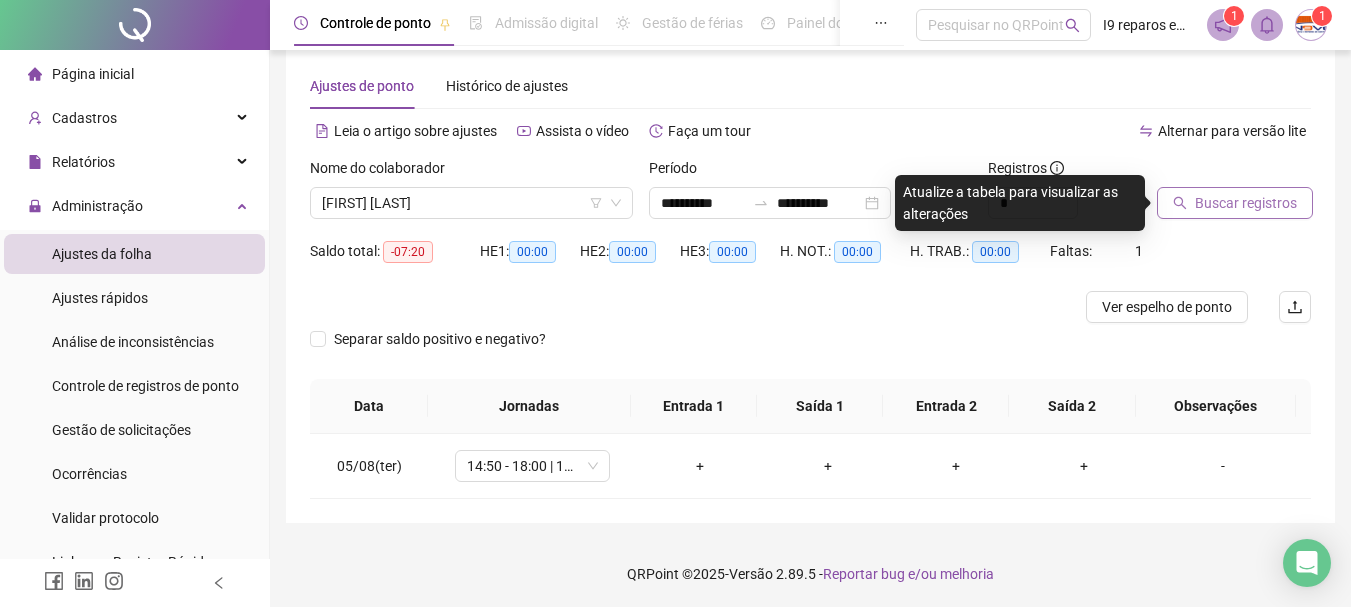 click on "Buscar registros" at bounding box center (1246, 203) 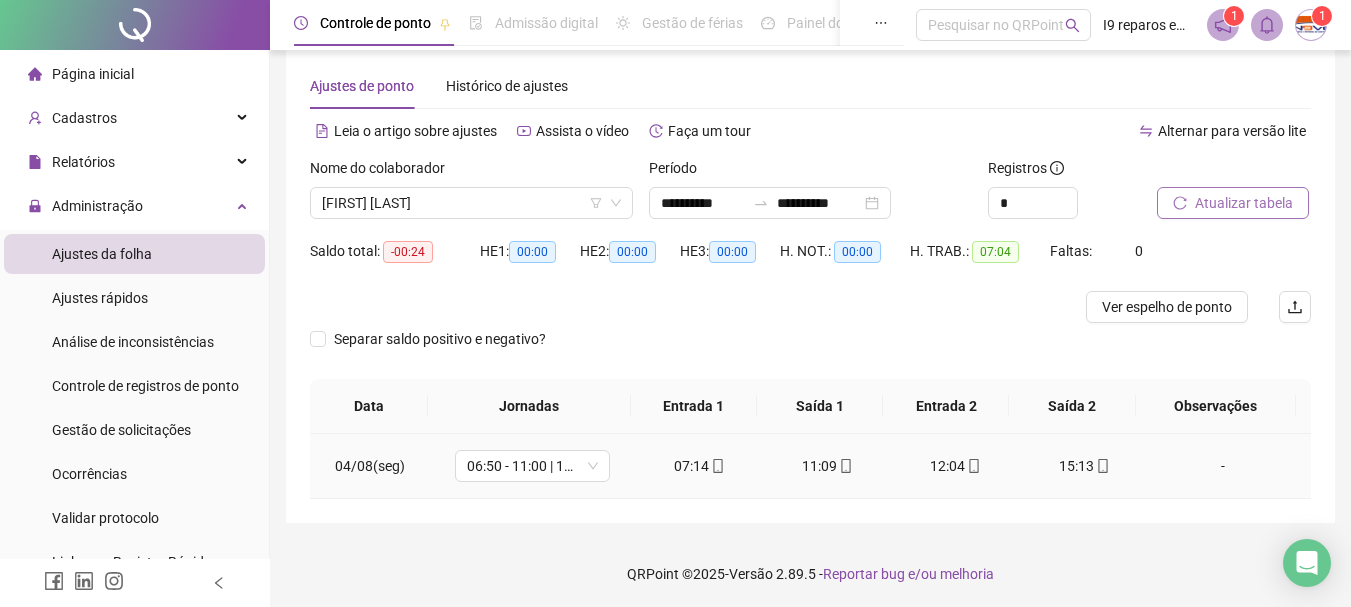 click on "-" at bounding box center (1223, 466) 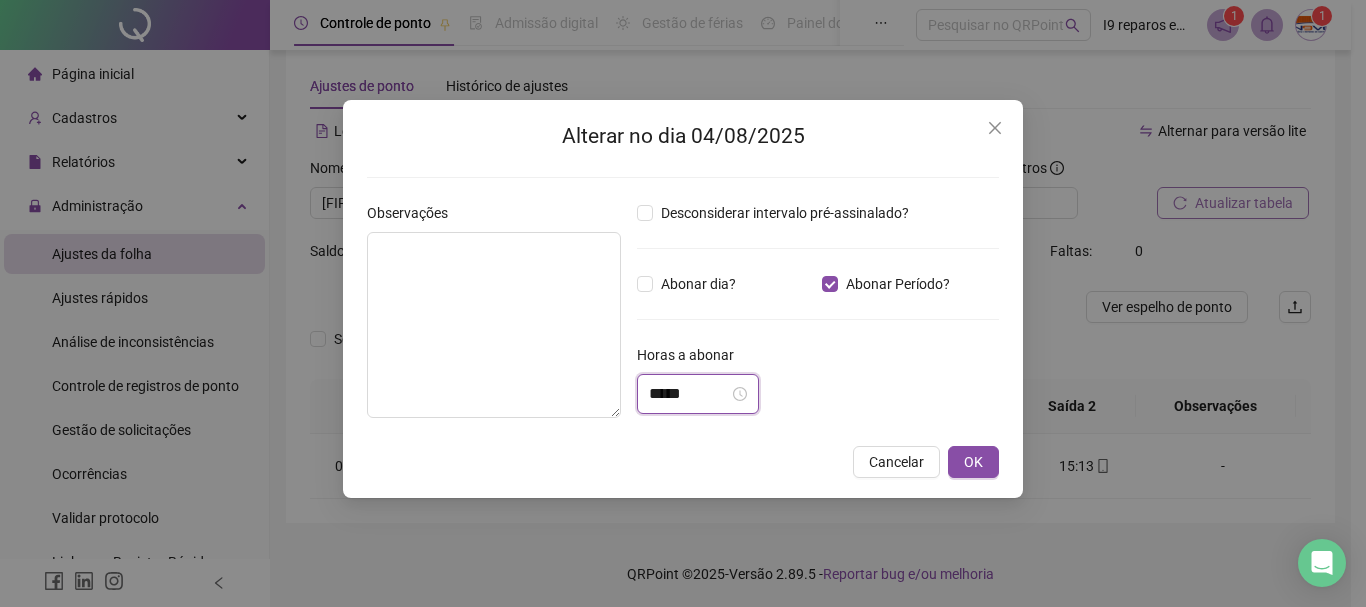 drag, startPoint x: 728, startPoint y: 391, endPoint x: 710, endPoint y: 368, distance: 29.206163 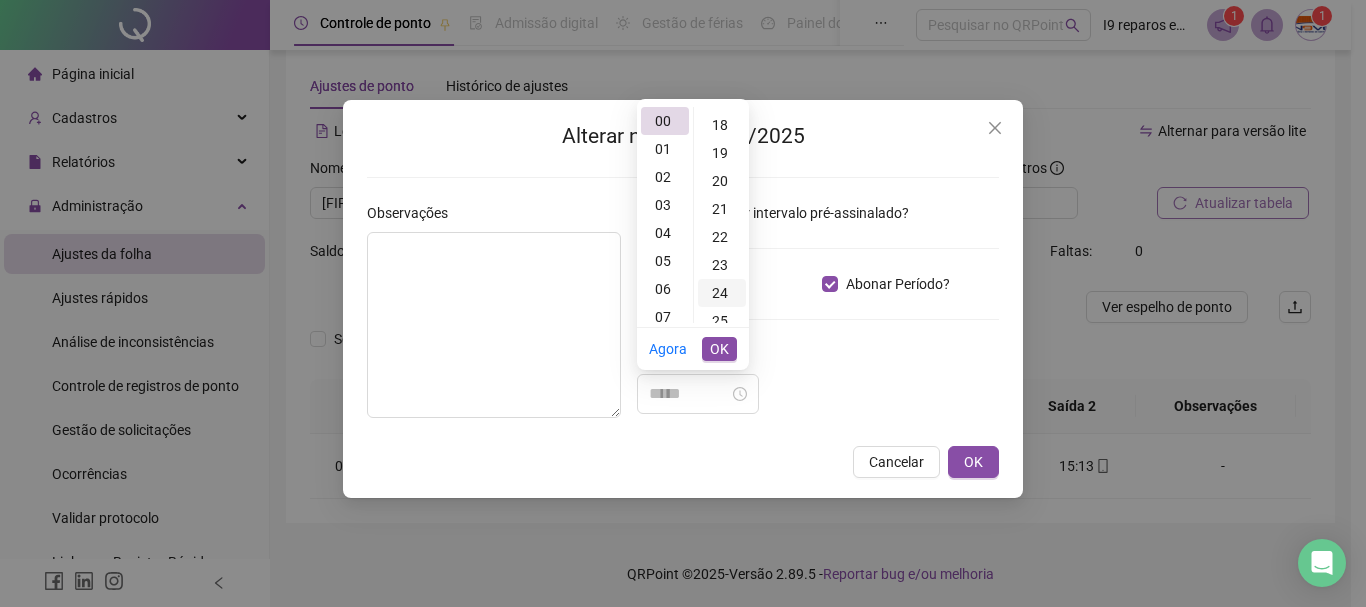 click on "24" at bounding box center [722, 293] 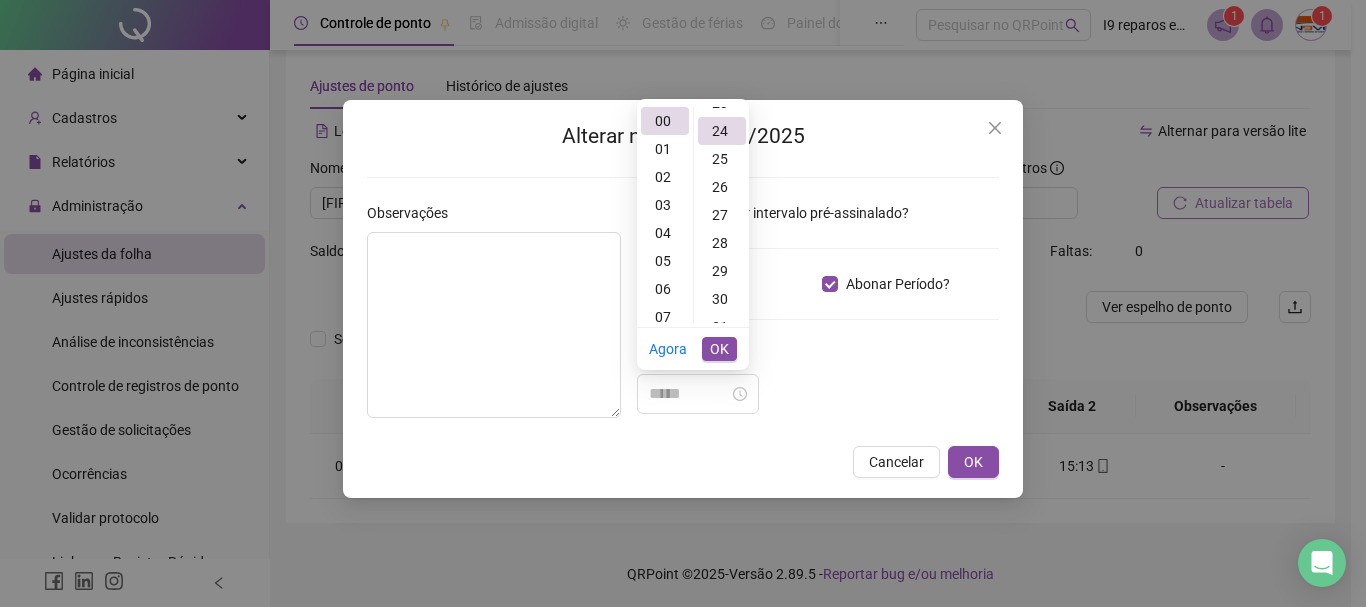 type on "*****" 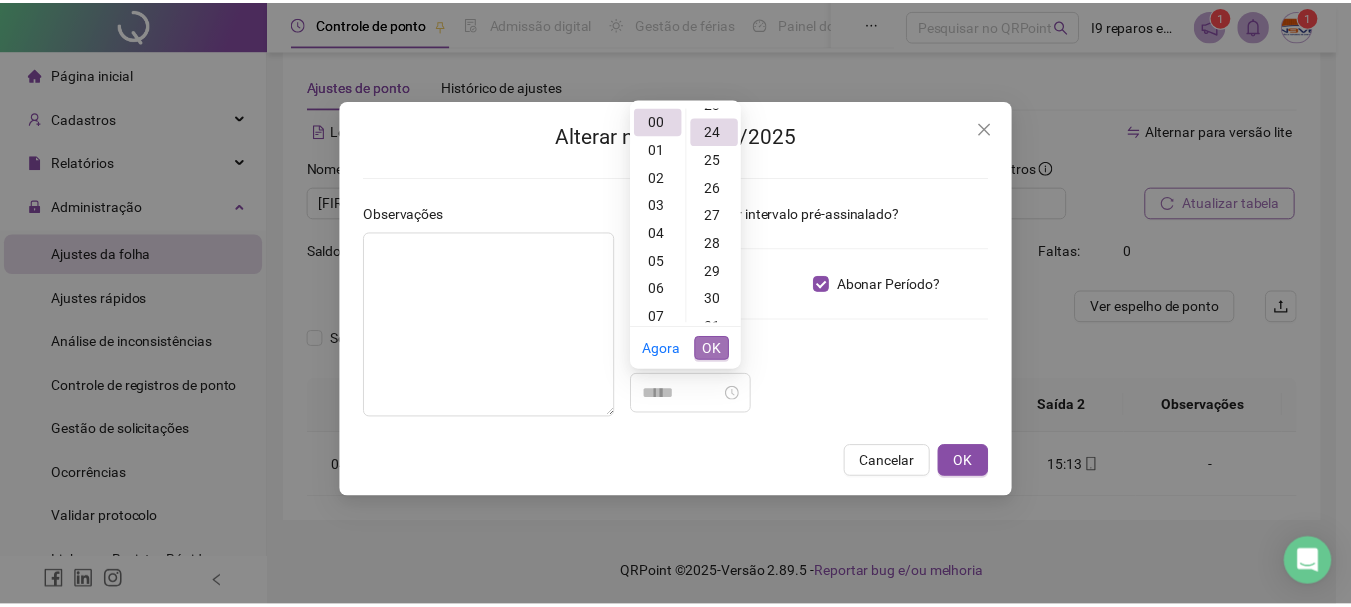 scroll, scrollTop: 672, scrollLeft: 0, axis: vertical 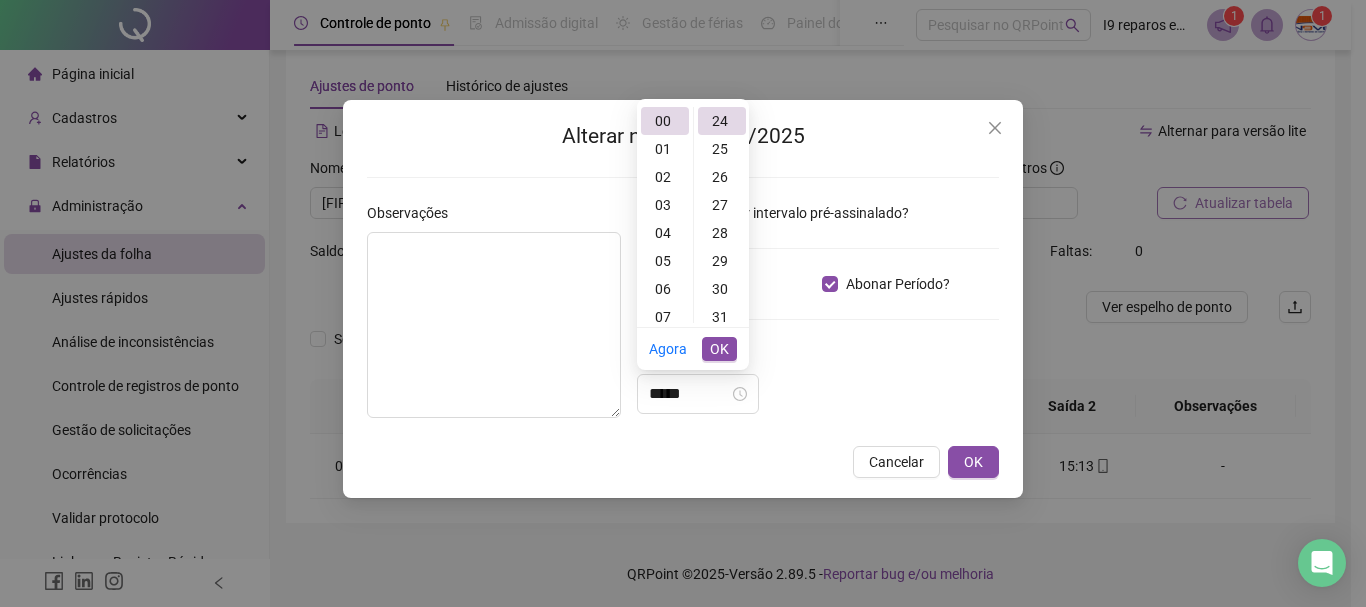 click on "OK" at bounding box center (719, 349) 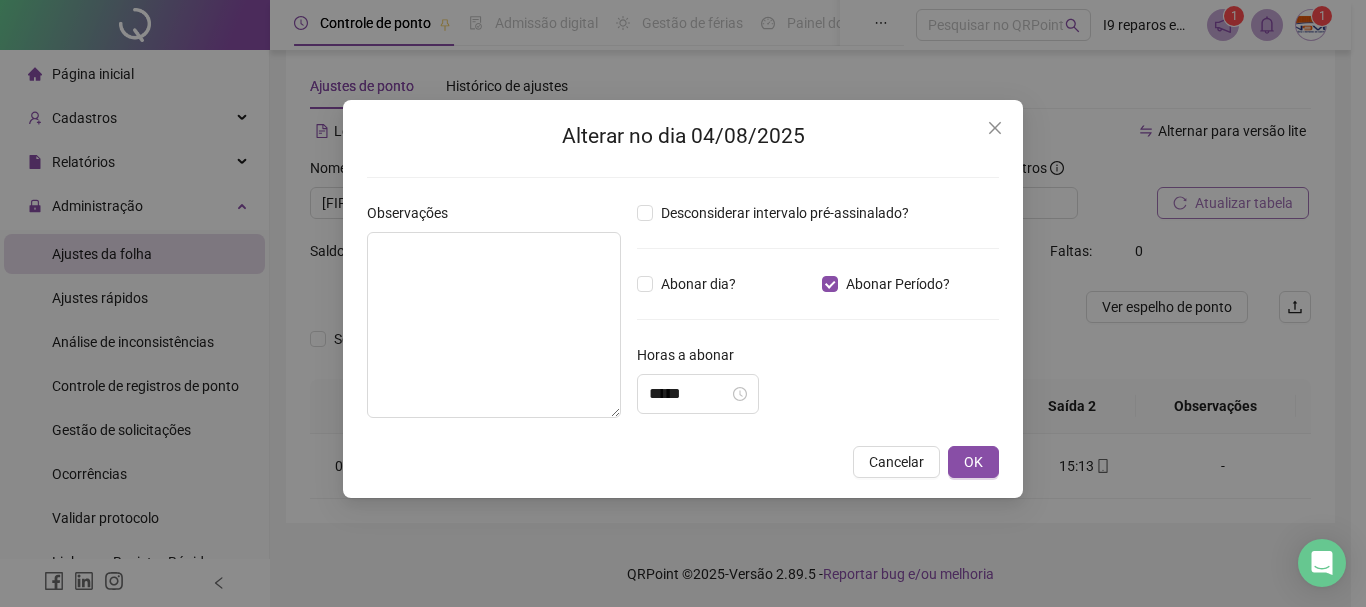 click on "Horas a abonar" at bounding box center [818, 359] 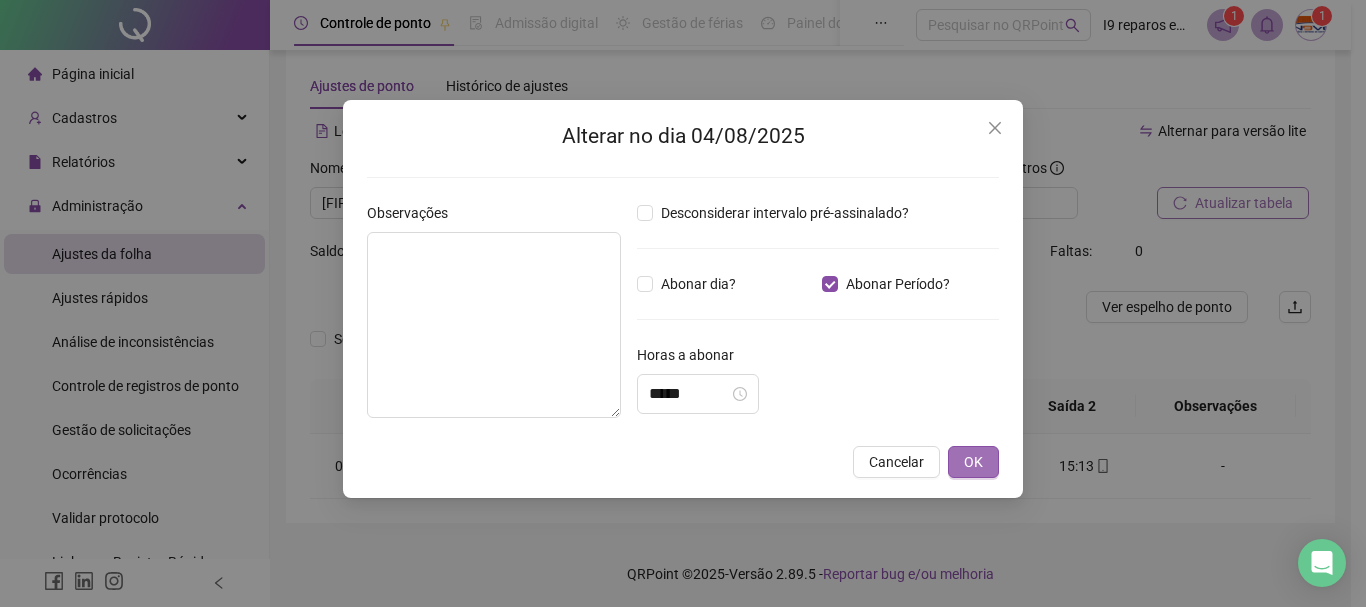 click on "OK" at bounding box center [973, 462] 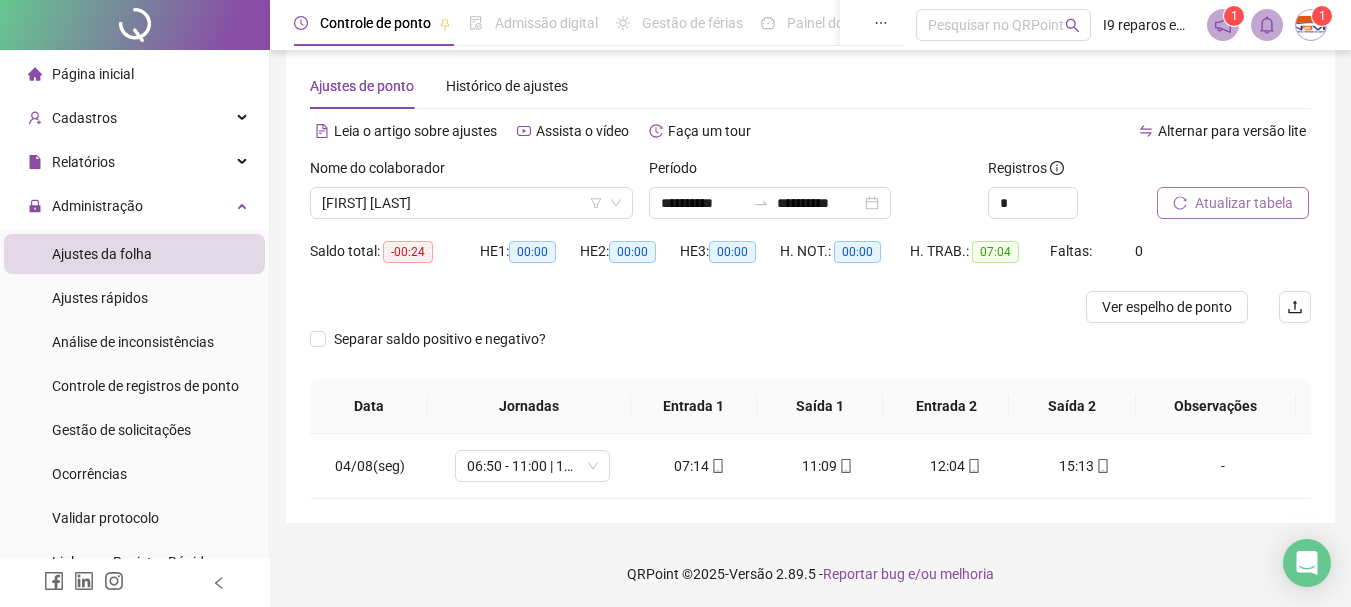 click on "Atualizar tabela" at bounding box center (1244, 203) 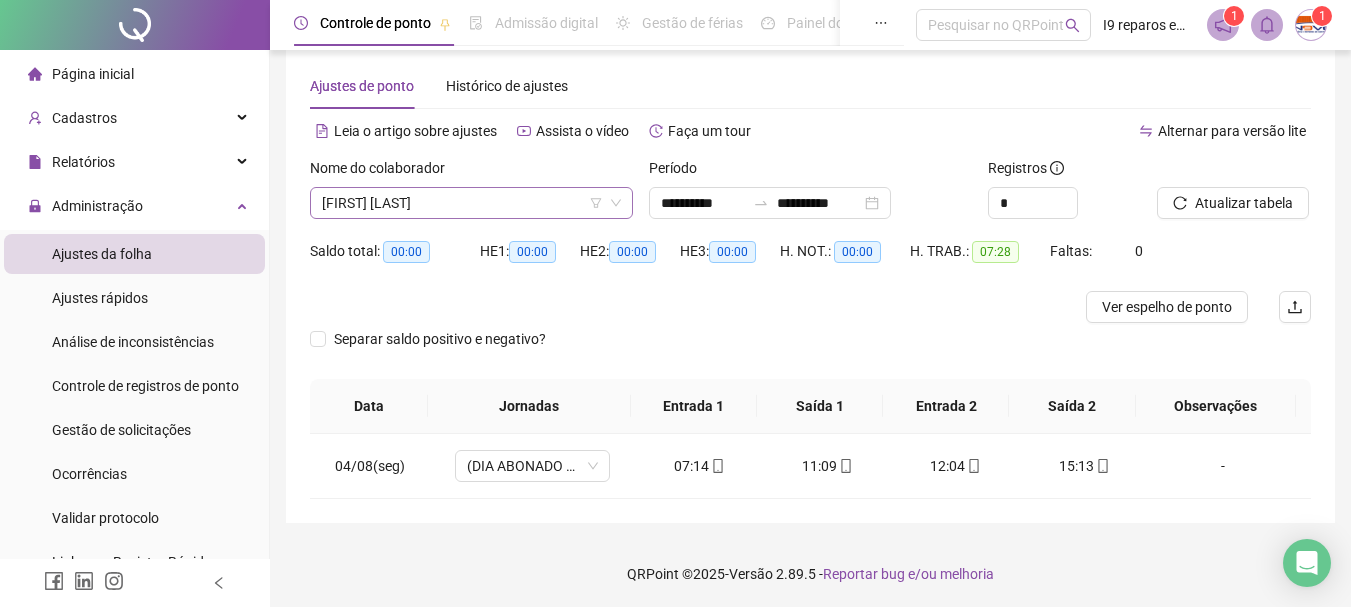 click on "[FIRST] [LAST]" at bounding box center (471, 203) 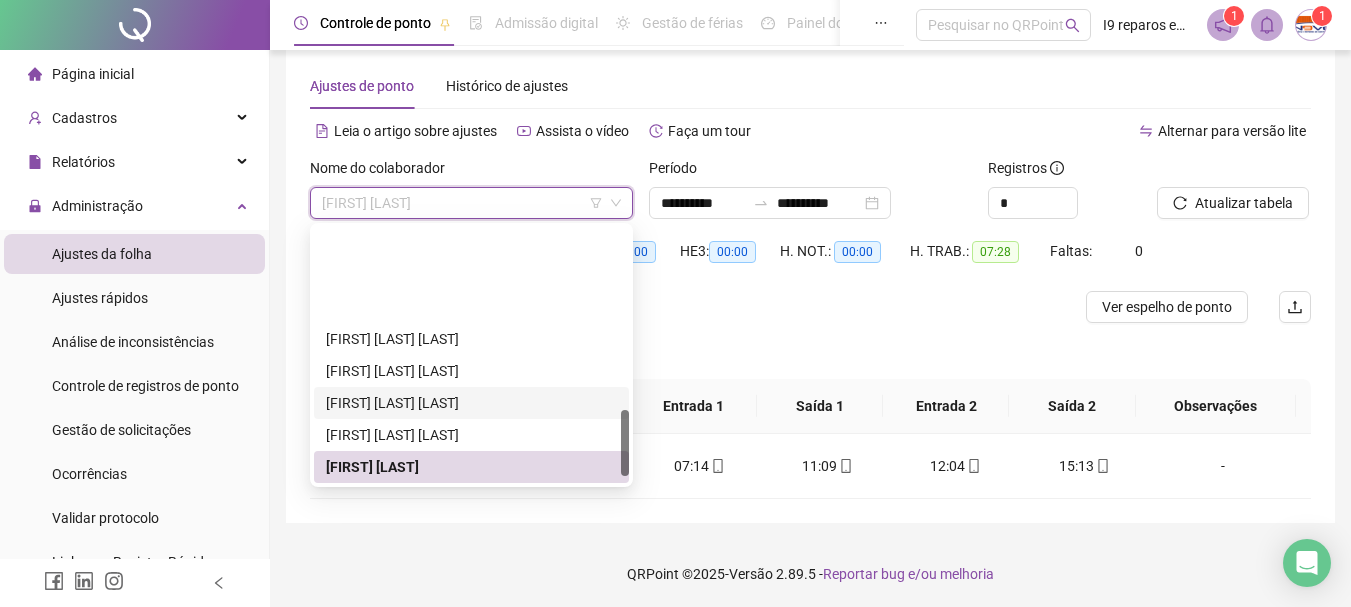 scroll, scrollTop: 708, scrollLeft: 0, axis: vertical 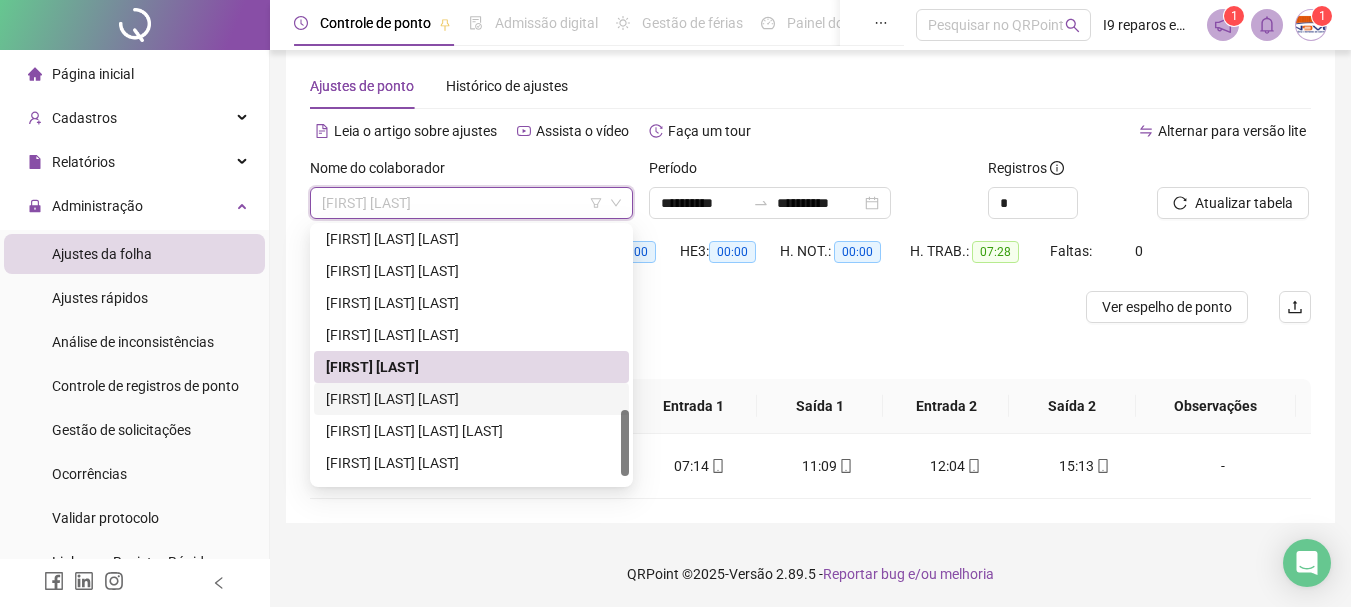 click on "[FIRST] [LAST] [LAST]" at bounding box center (471, 399) 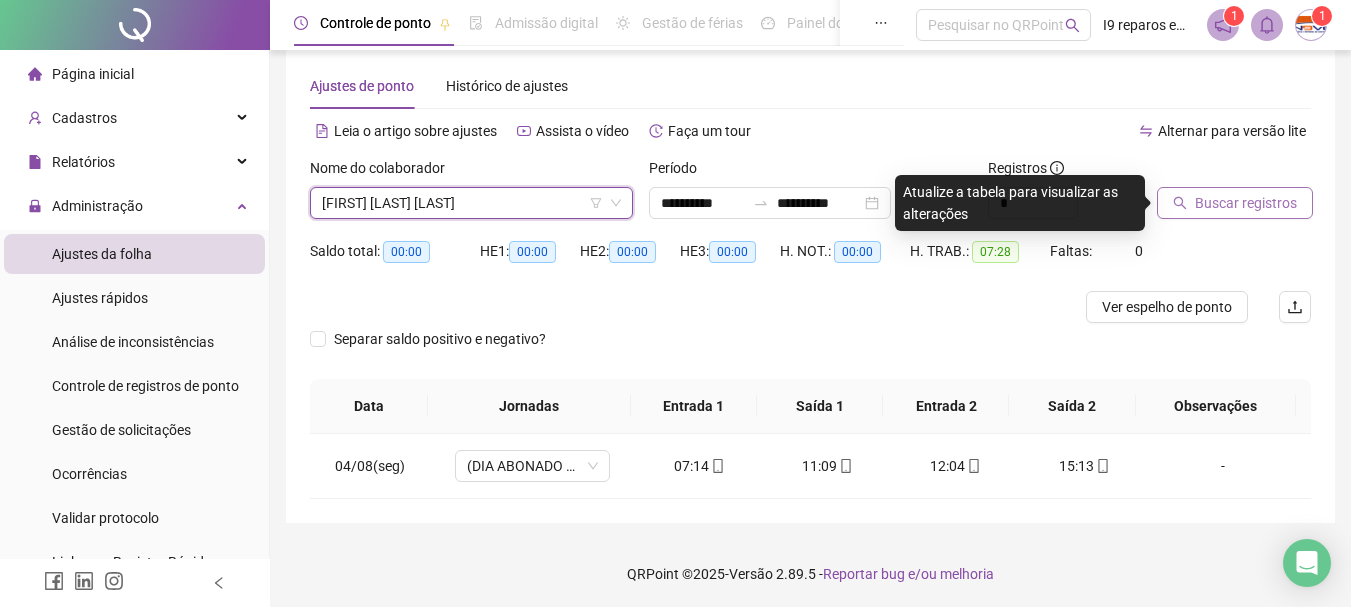 click on "Buscar registros" at bounding box center (1246, 203) 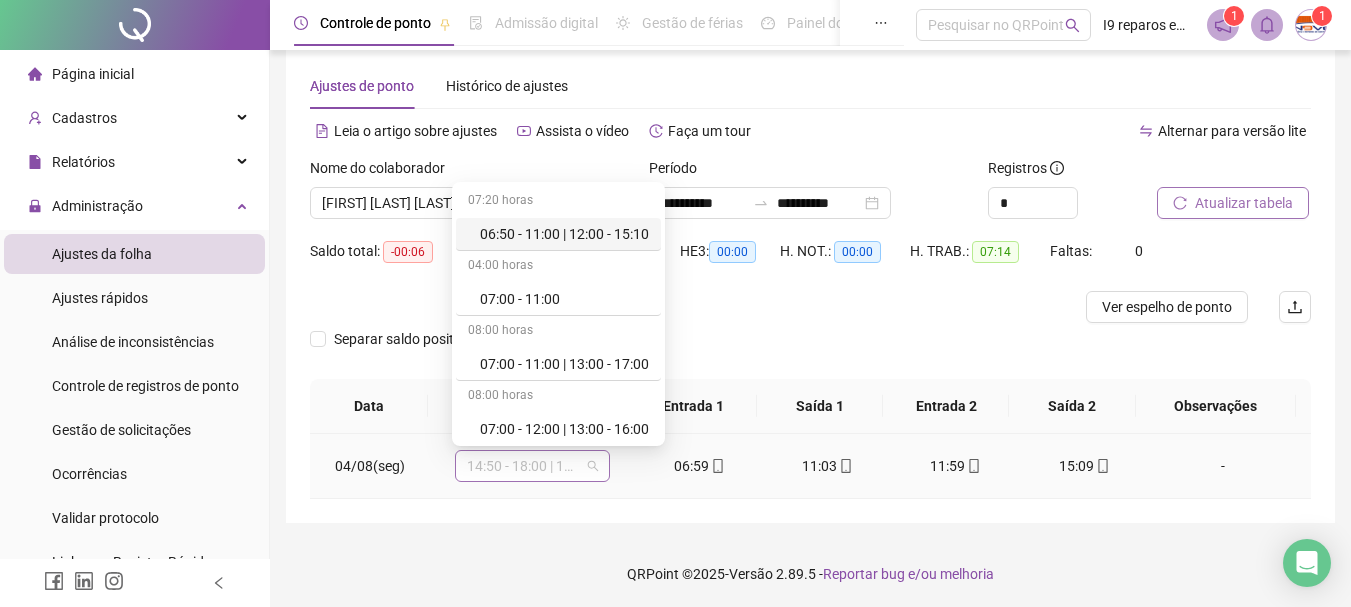 click on "14:50 - 18:00 | 19:00 - 23:10" at bounding box center [532, 466] 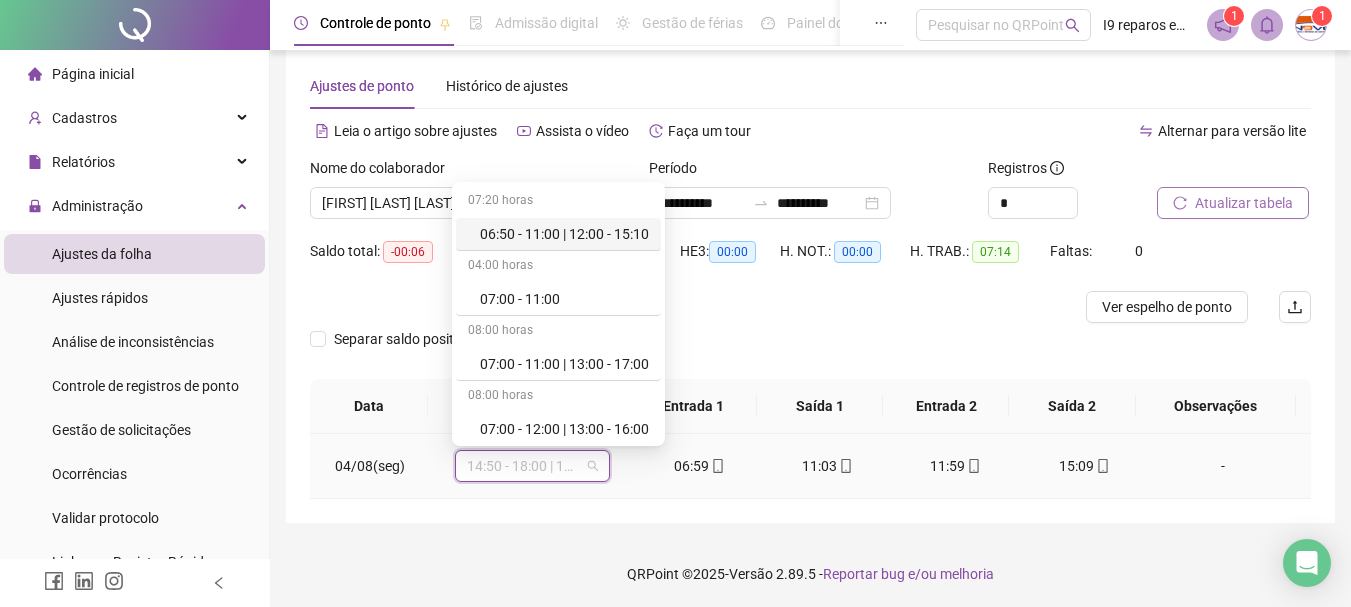 click on "06:50 - 11:00 | 12:00 - 15:10" at bounding box center (564, 234) 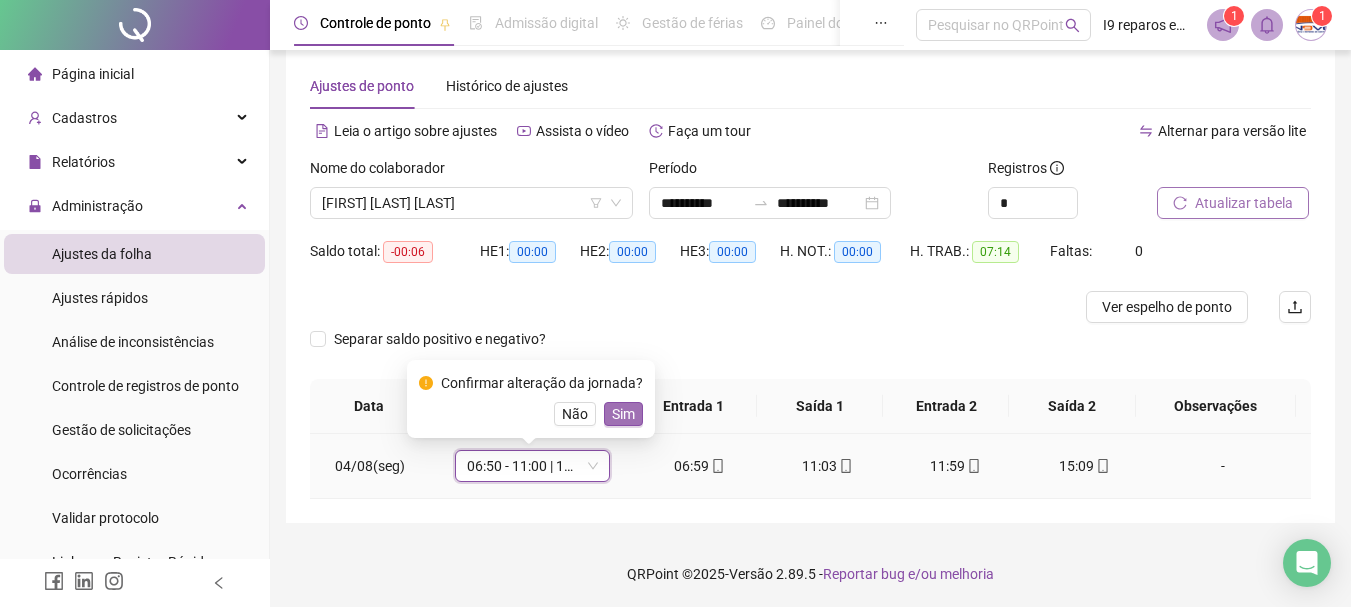click on "Sim" at bounding box center (623, 414) 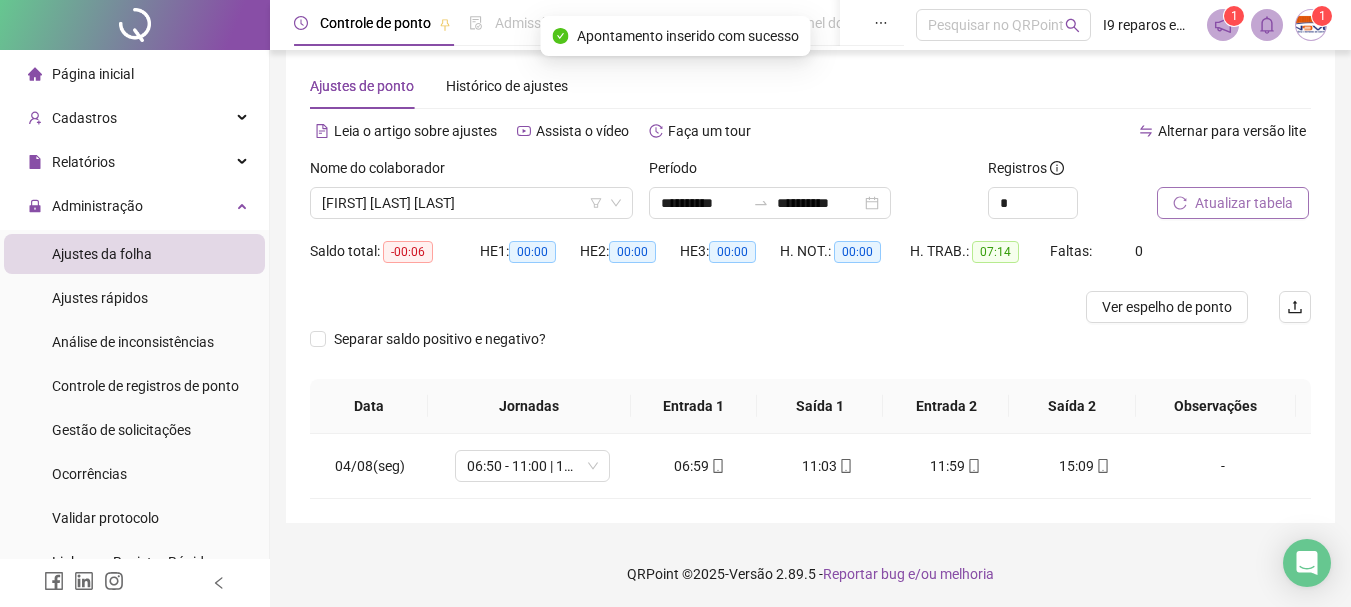 click on "Atualizar tabela" at bounding box center [1244, 203] 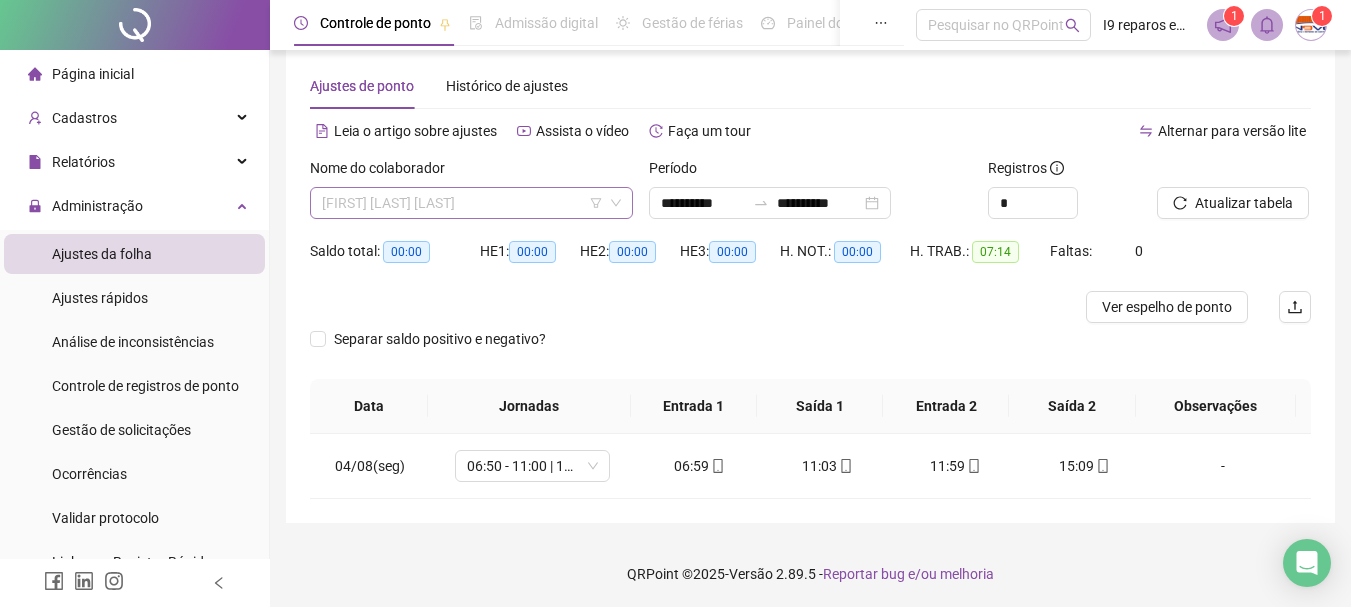click on "[FIRST] [LAST] [LAST]" at bounding box center (471, 203) 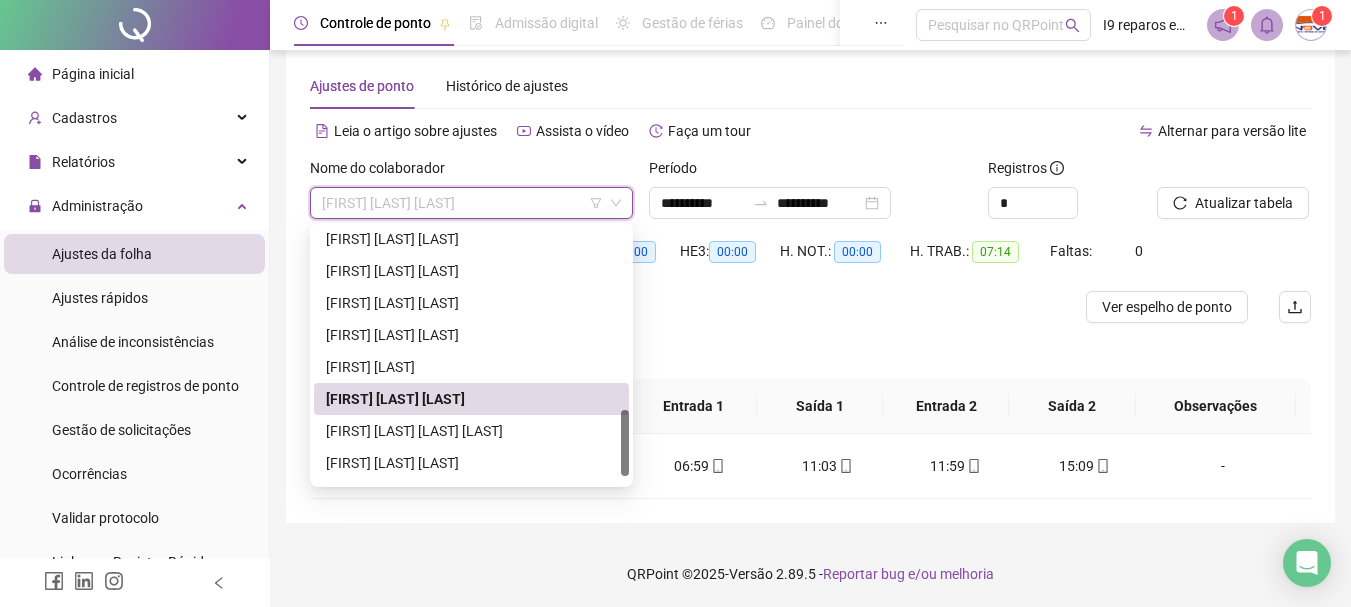 scroll, scrollTop: 736, scrollLeft: 0, axis: vertical 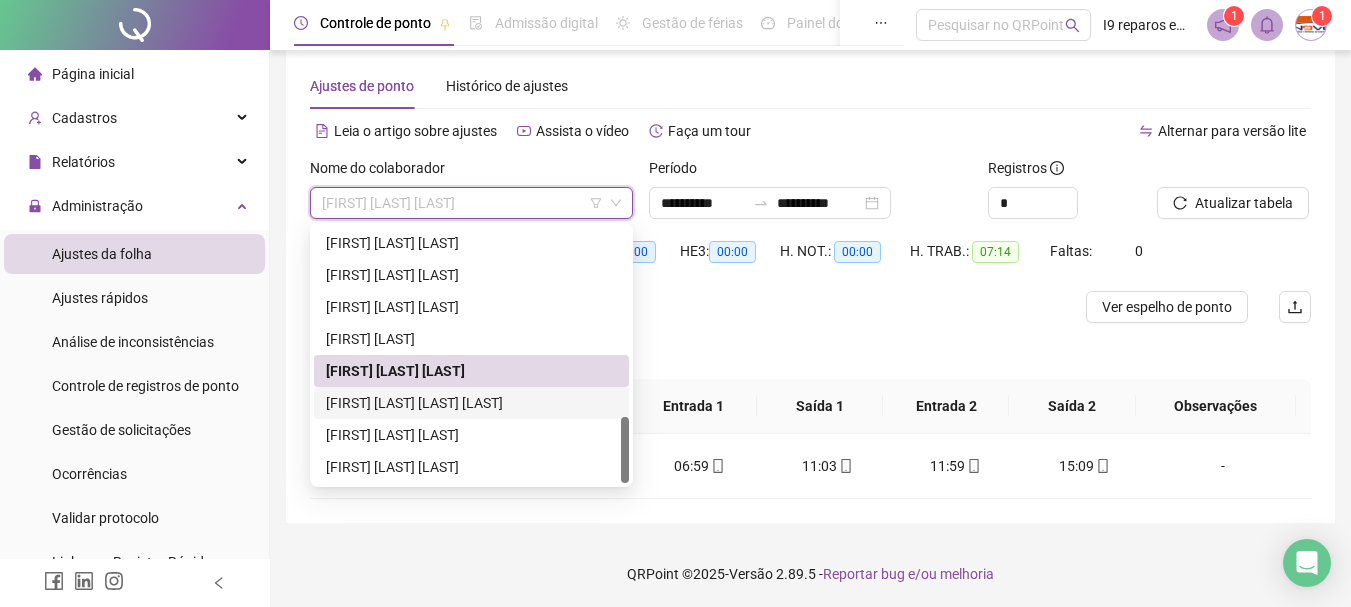 click on "[FIRST] [LAST] [LAST] [LAST]" at bounding box center (471, 403) 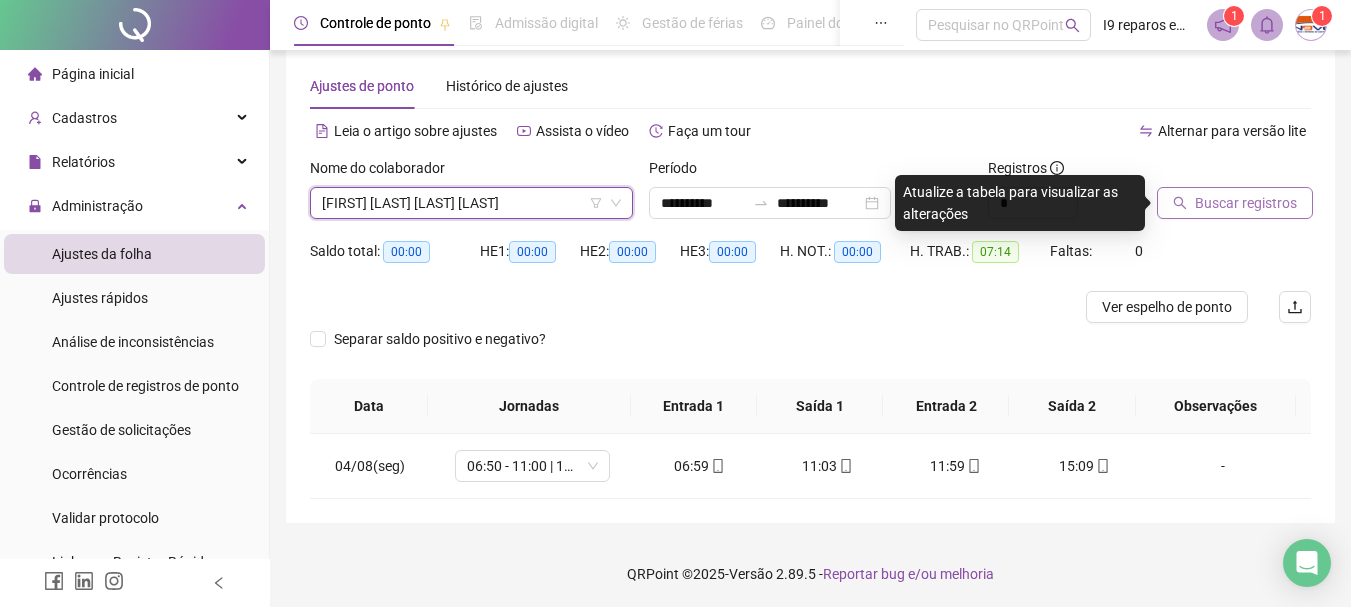click on "Buscar registros" at bounding box center [1235, 203] 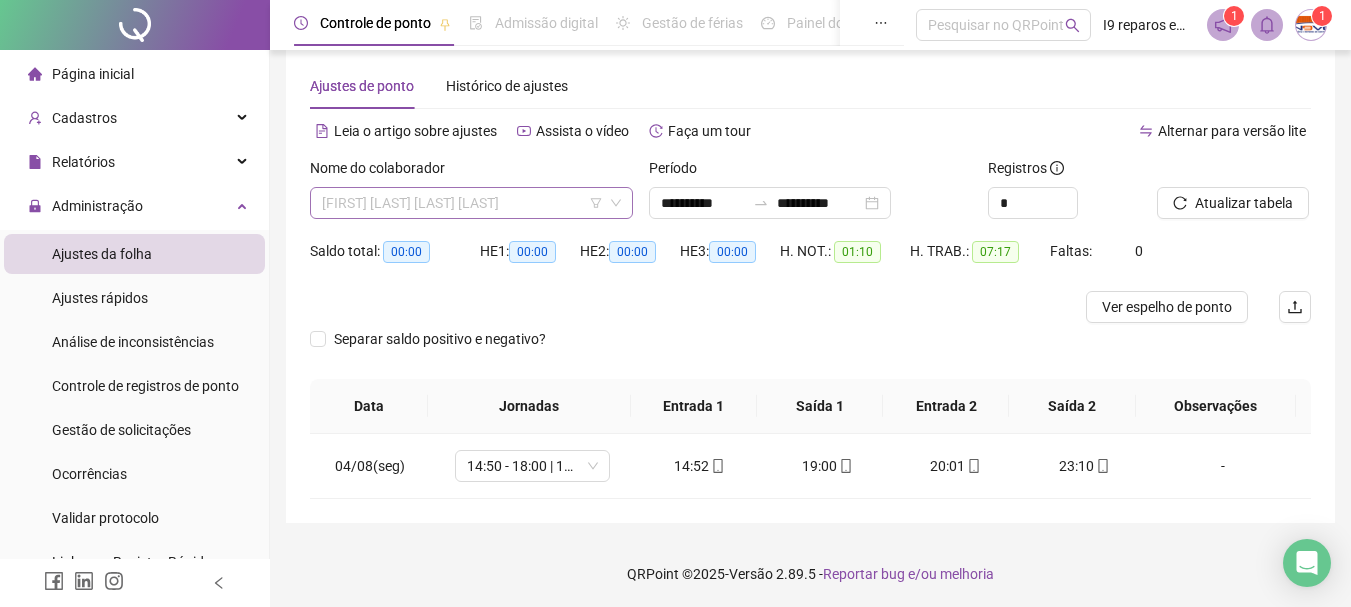click on "[FIRST] [LAST] [LAST] [LAST]" at bounding box center (471, 203) 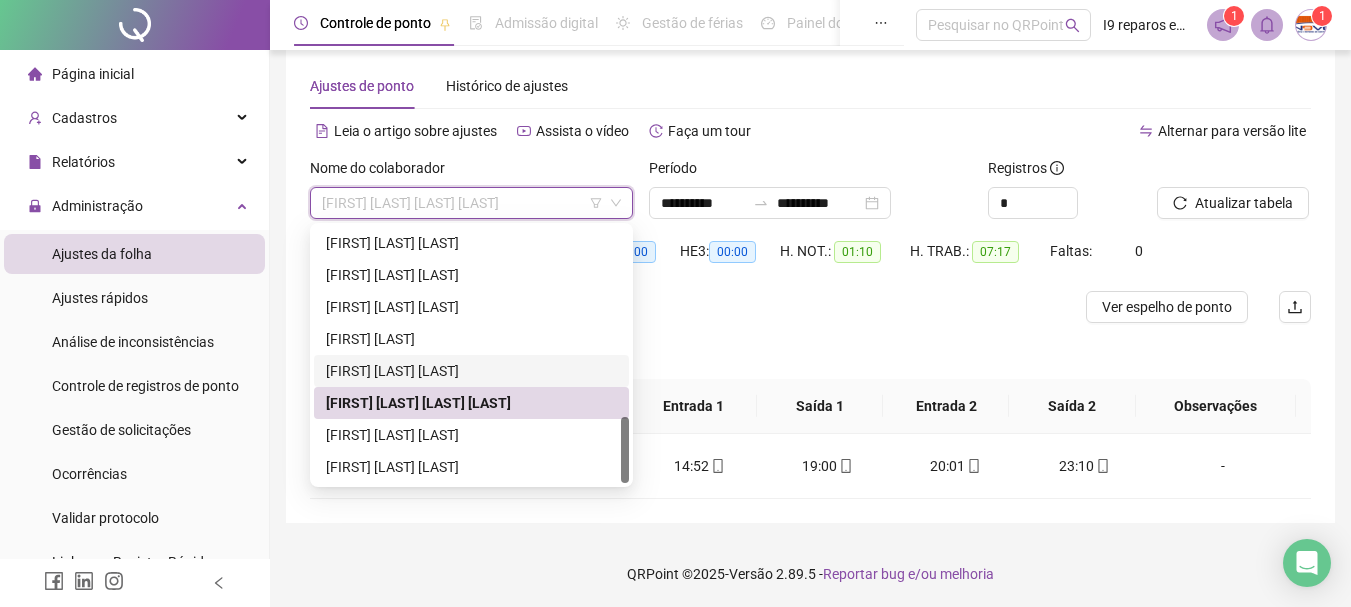 scroll, scrollTop: 29, scrollLeft: 0, axis: vertical 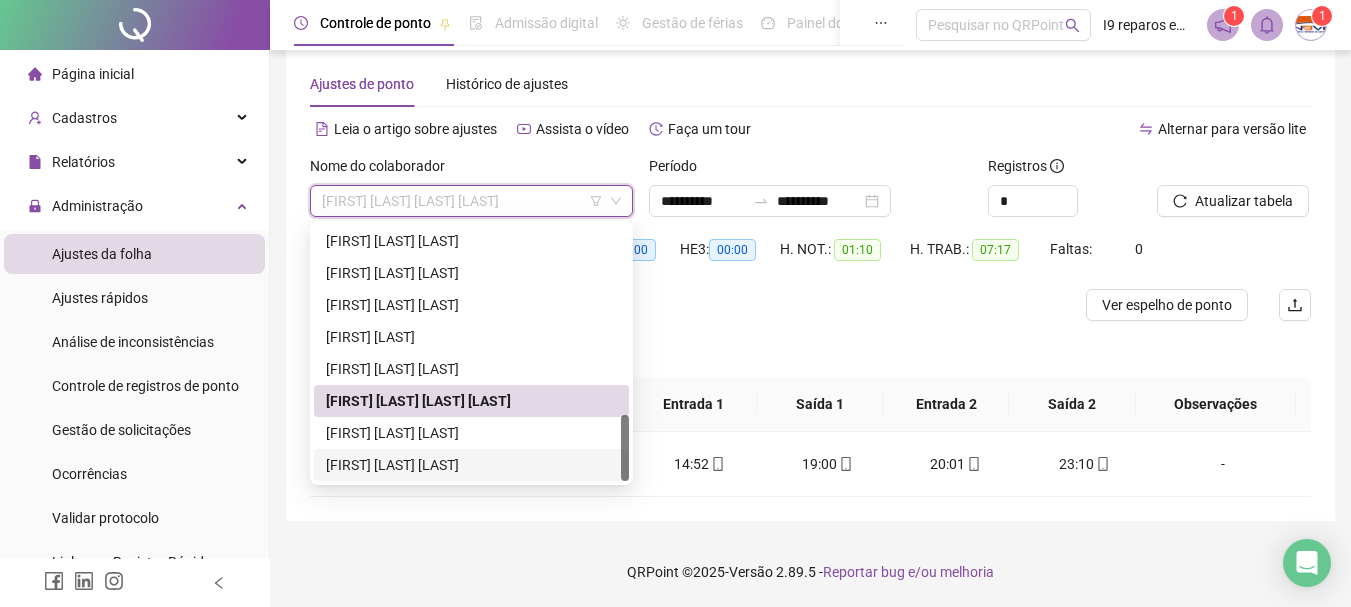 click on "[FIRST] [LAST] [LAST]" at bounding box center (471, 465) 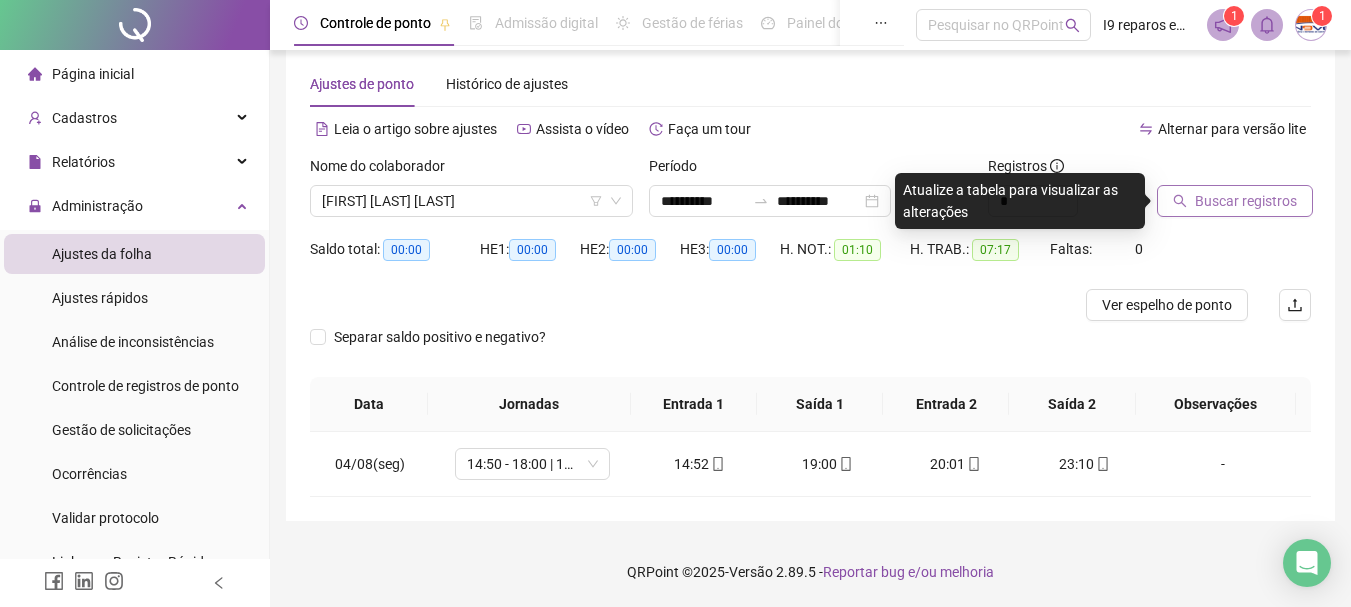 click on "Buscar registros" at bounding box center [1246, 201] 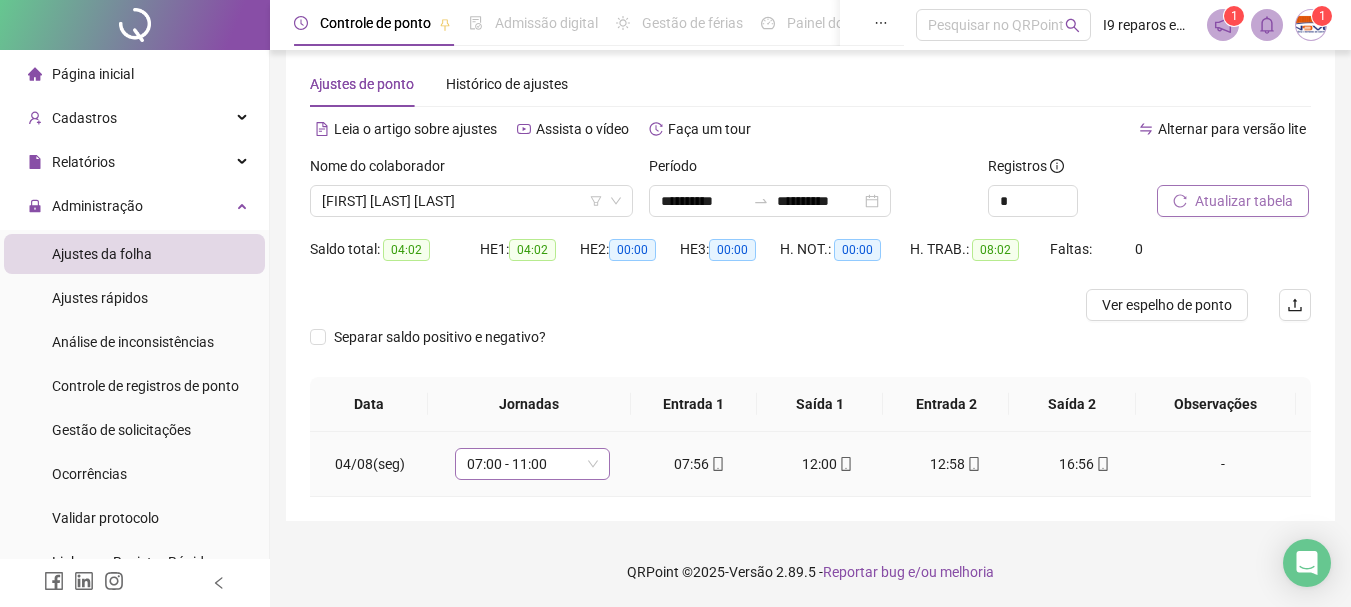 click on "07:00 - 11:00" at bounding box center (532, 464) 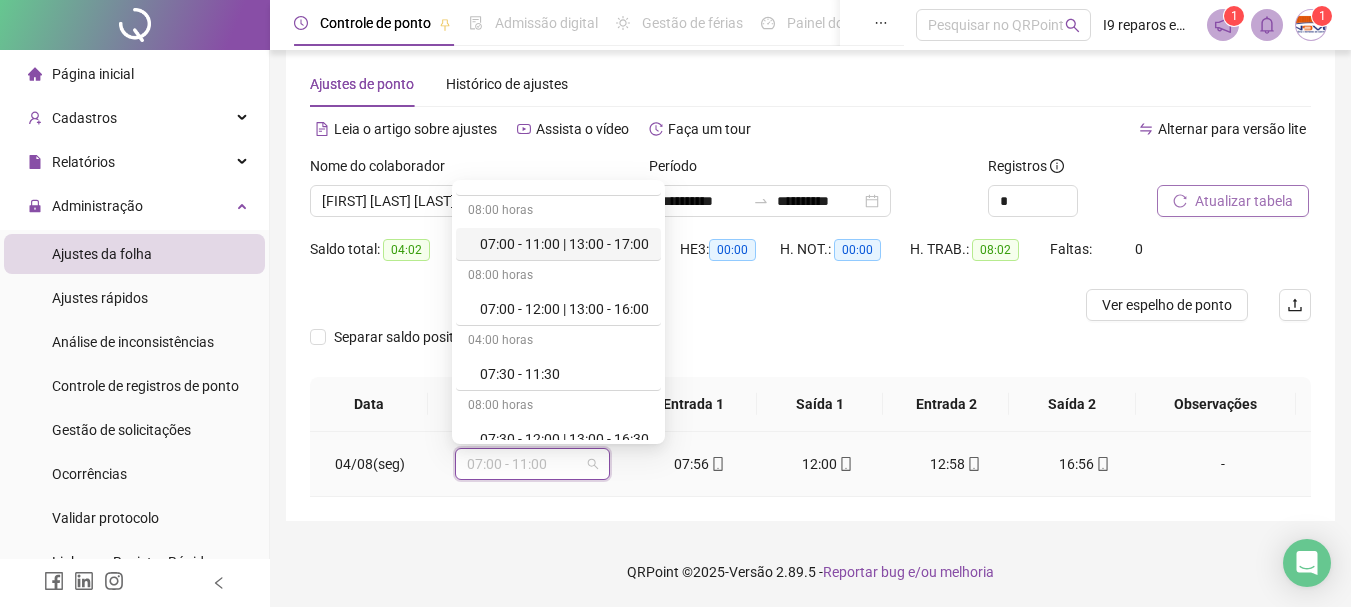scroll, scrollTop: 300, scrollLeft: 0, axis: vertical 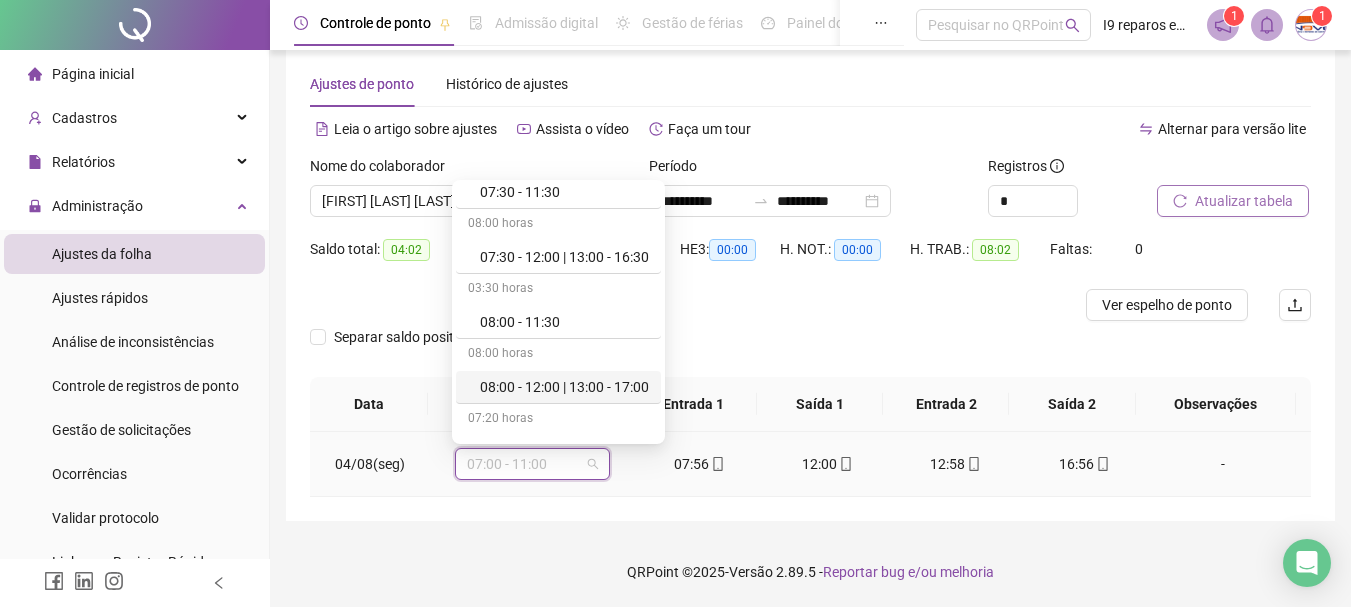 click on "08:00 - 12:00 | 13:00 - 17:00" at bounding box center [564, 387] 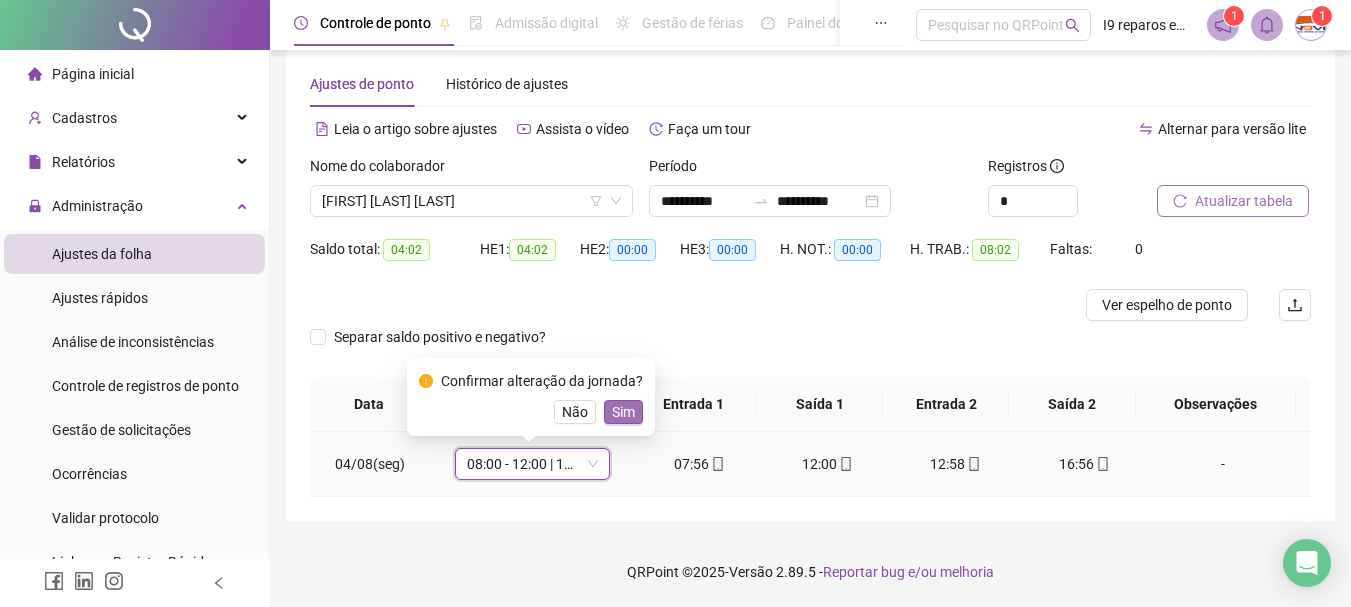 click on "Sim" at bounding box center [623, 412] 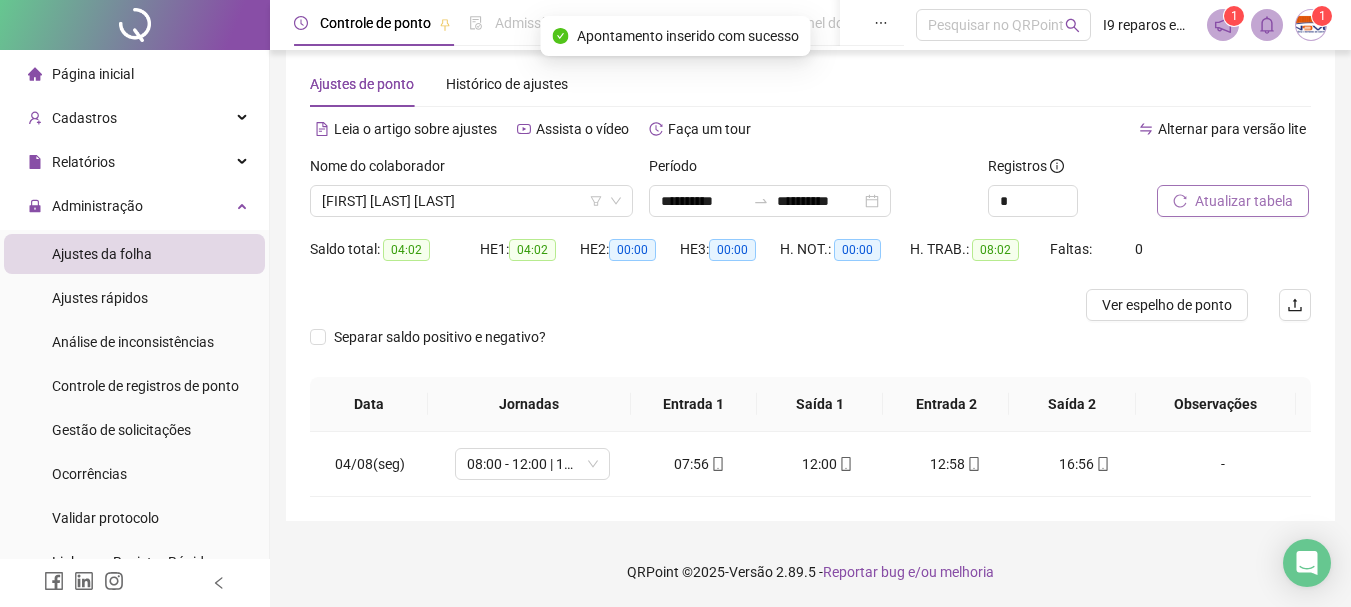 click on "Atualizar tabela" at bounding box center [1244, 201] 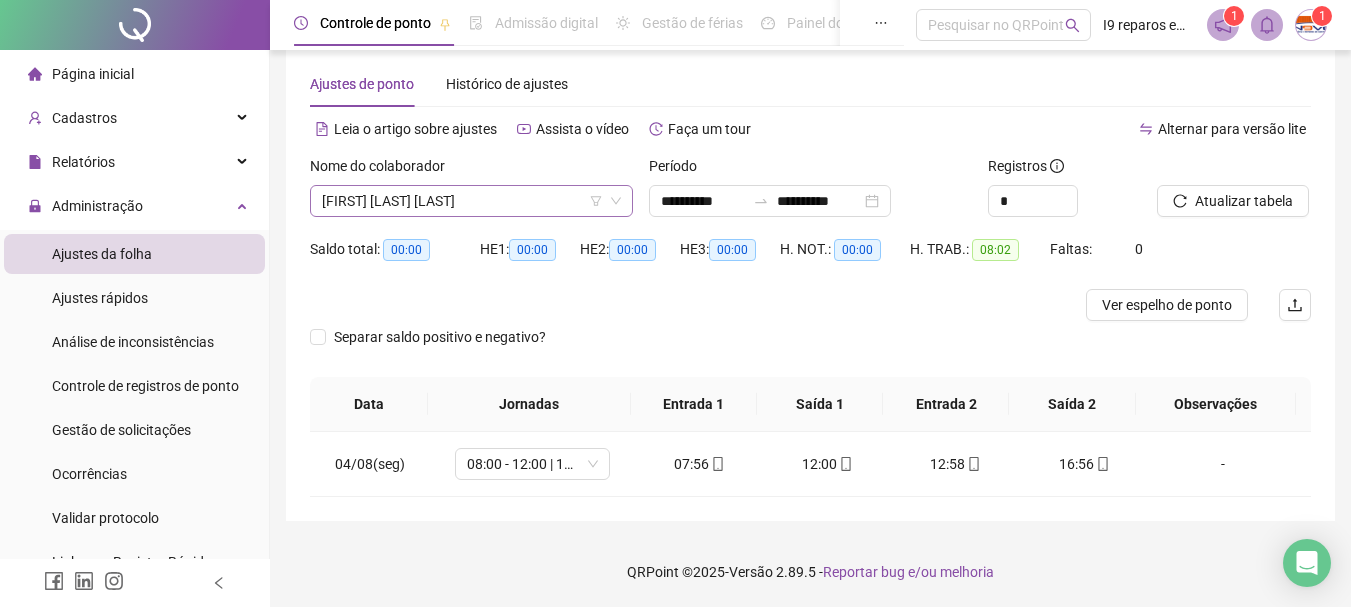 click on "[FIRST] [LAST] [LAST]" at bounding box center (471, 201) 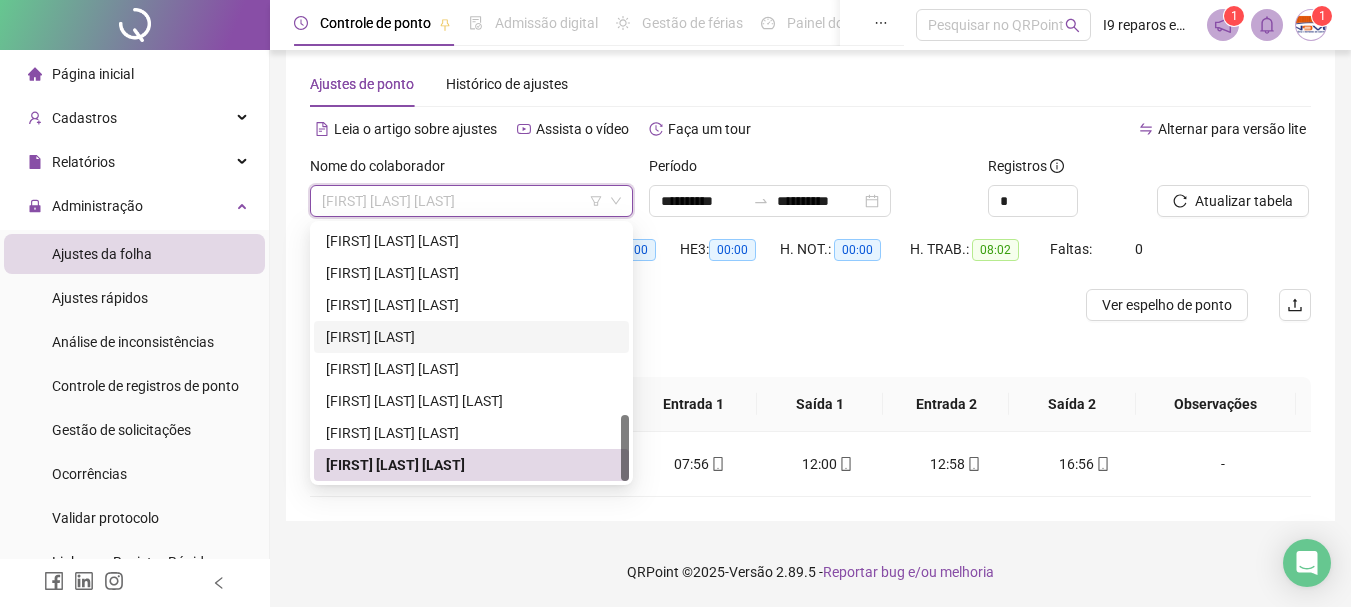 scroll, scrollTop: 636, scrollLeft: 0, axis: vertical 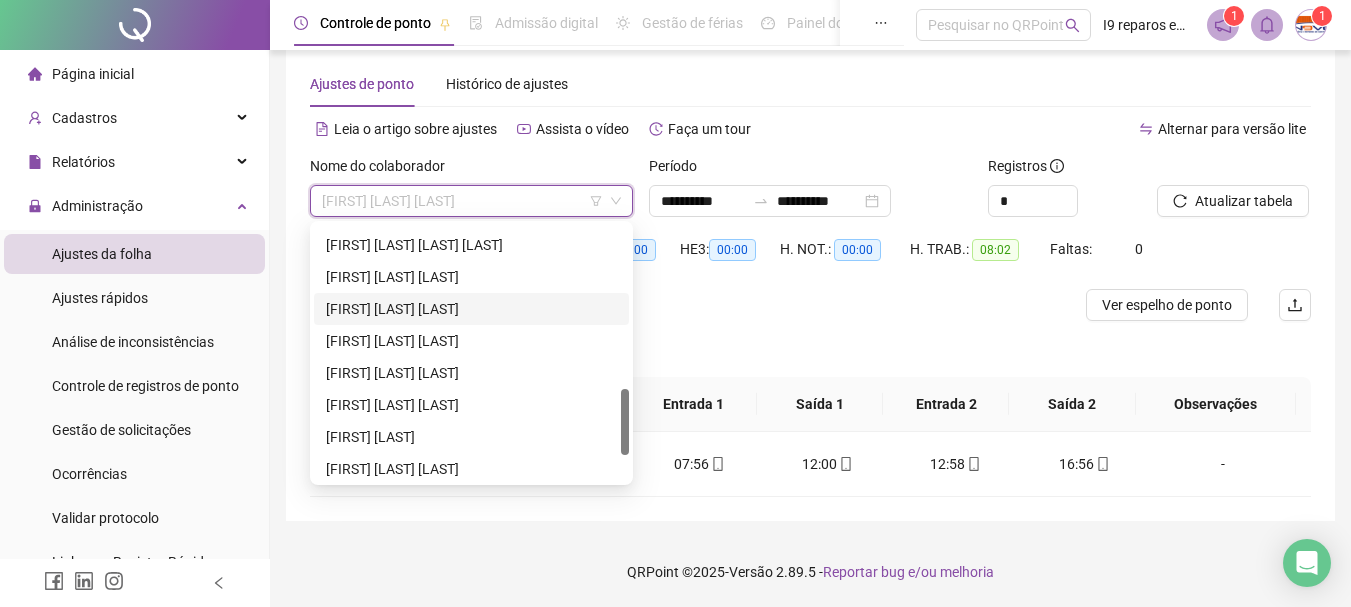 click on "[FIRST] [LAST] [LAST]" at bounding box center [471, 309] 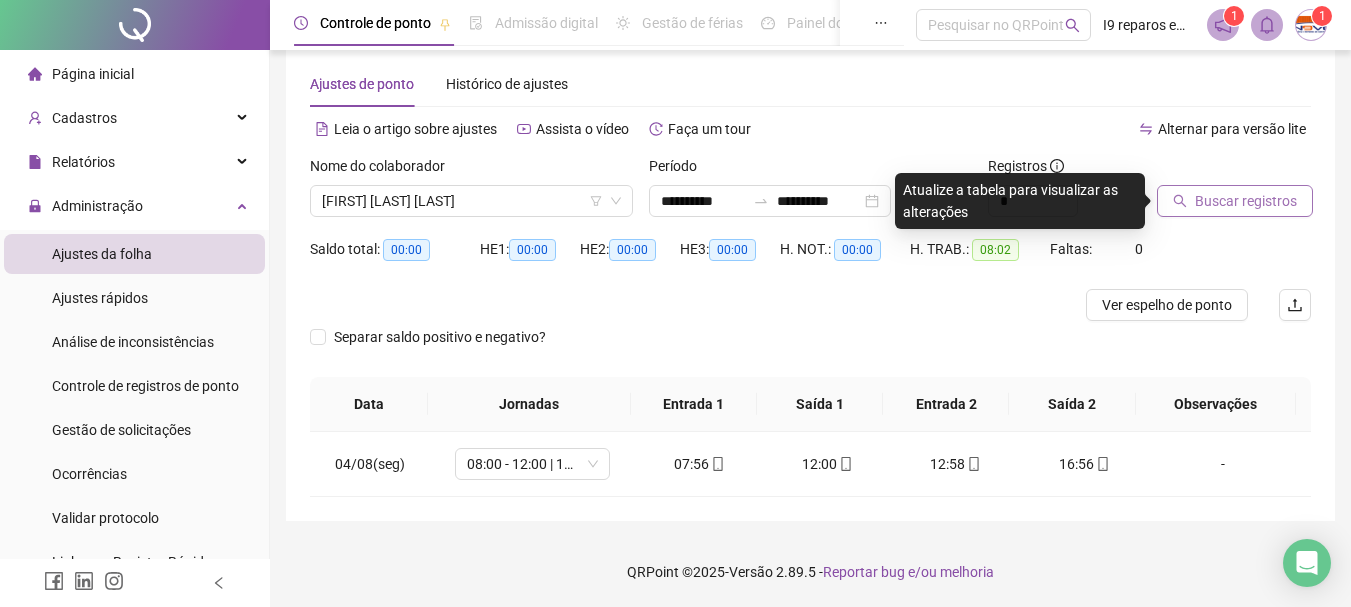 click on "Buscar registros" at bounding box center (1246, 201) 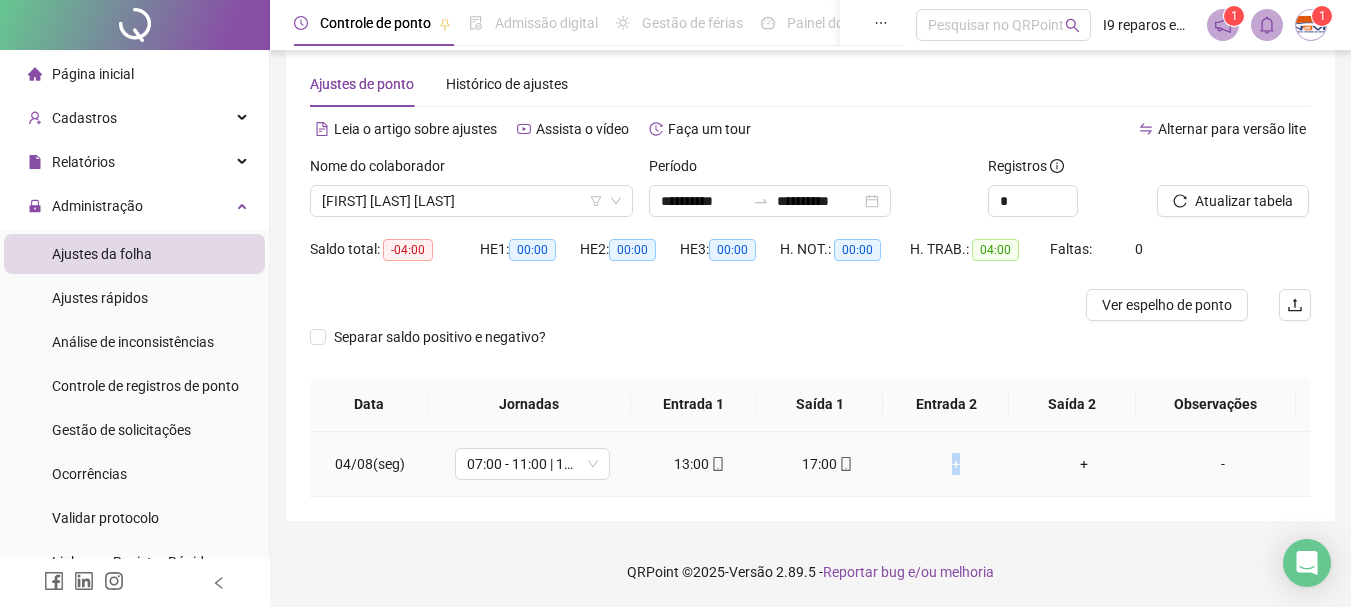 click on "+" at bounding box center (956, 464) 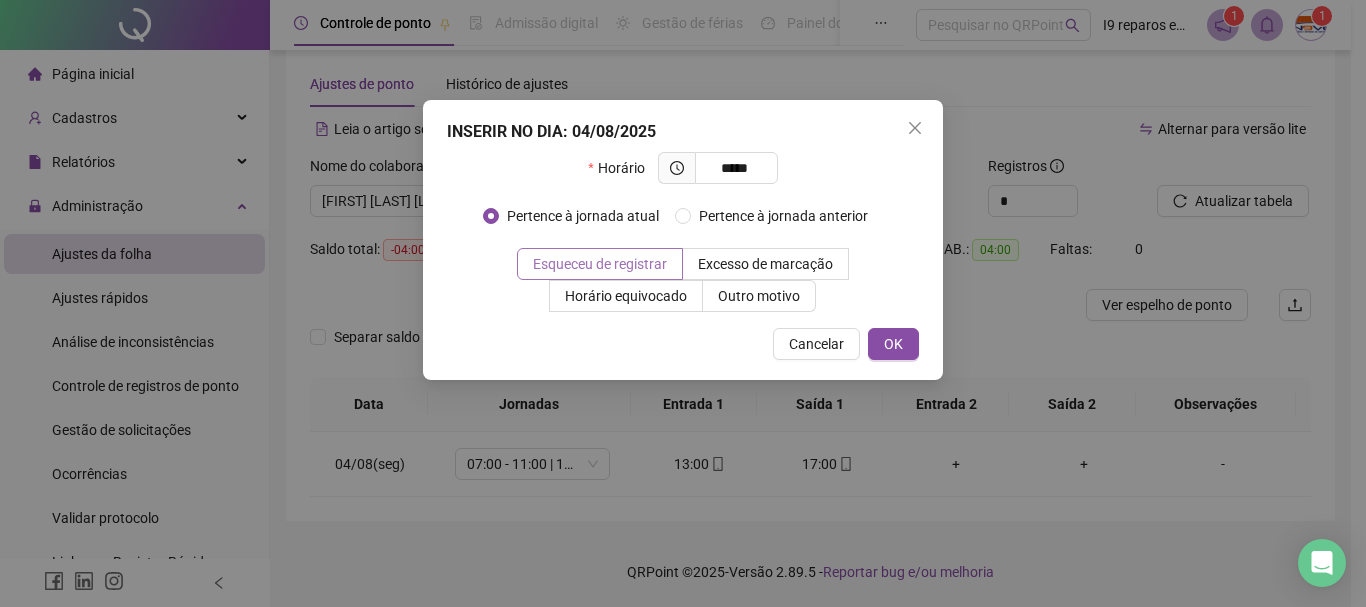 type on "*****" 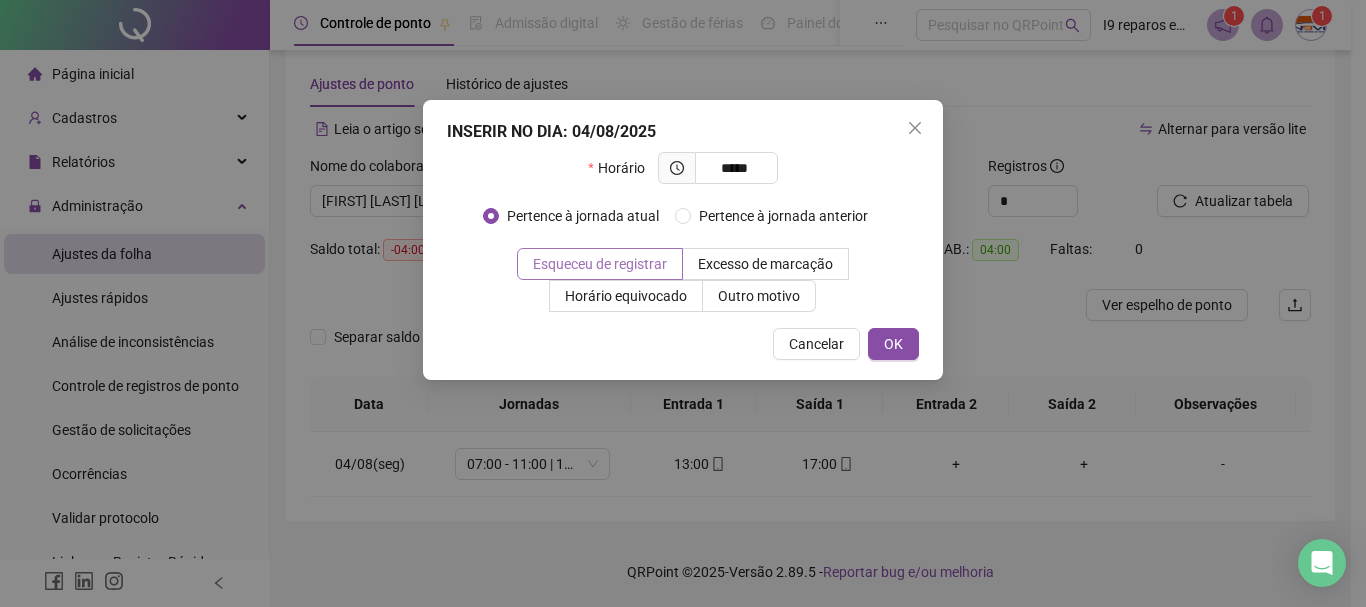 click at bounding box center (600, 264) 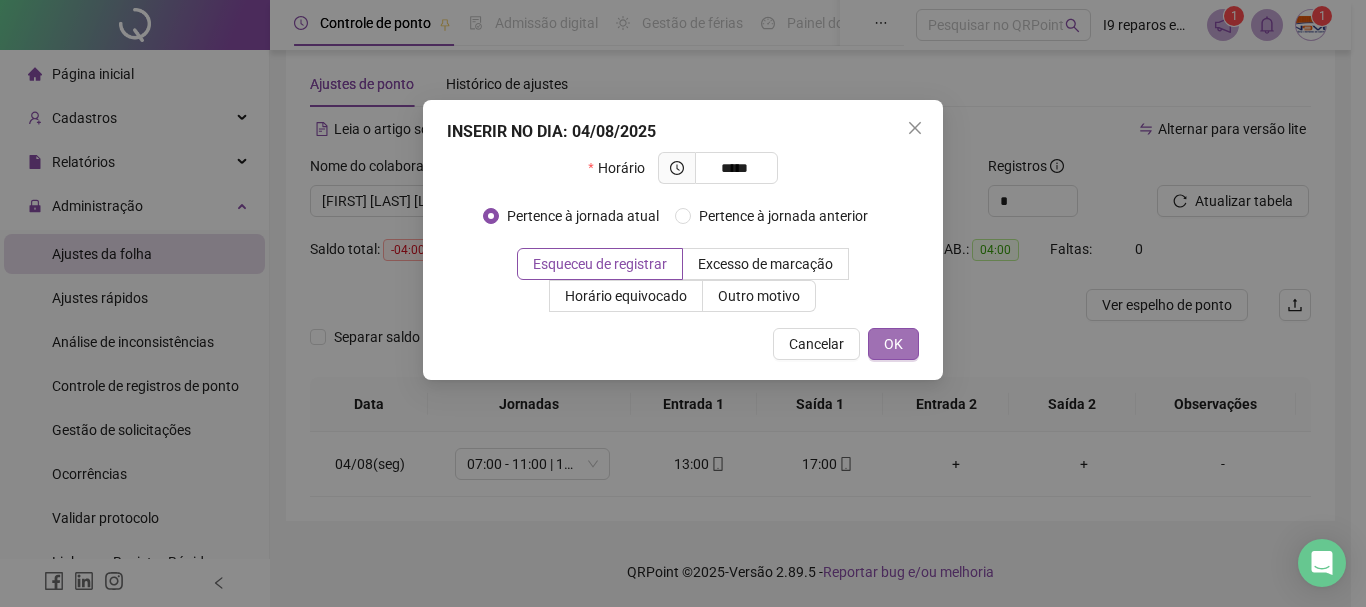 click on "OK" at bounding box center [893, 344] 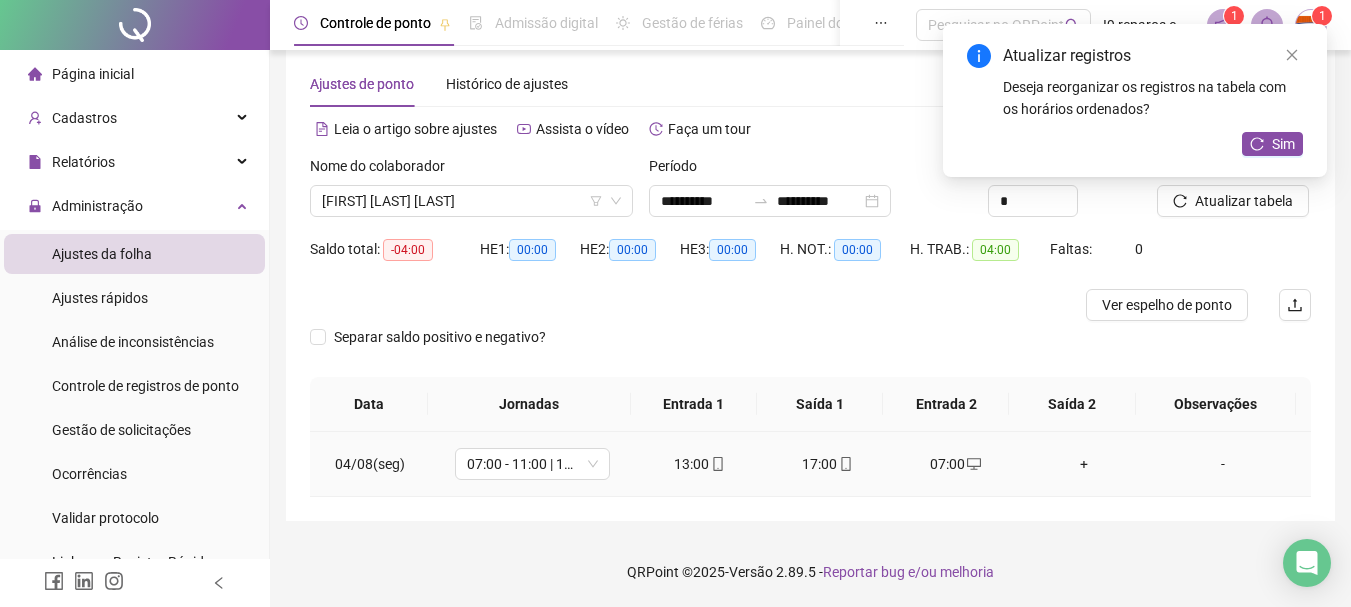 click on "+" at bounding box center [1084, 464] 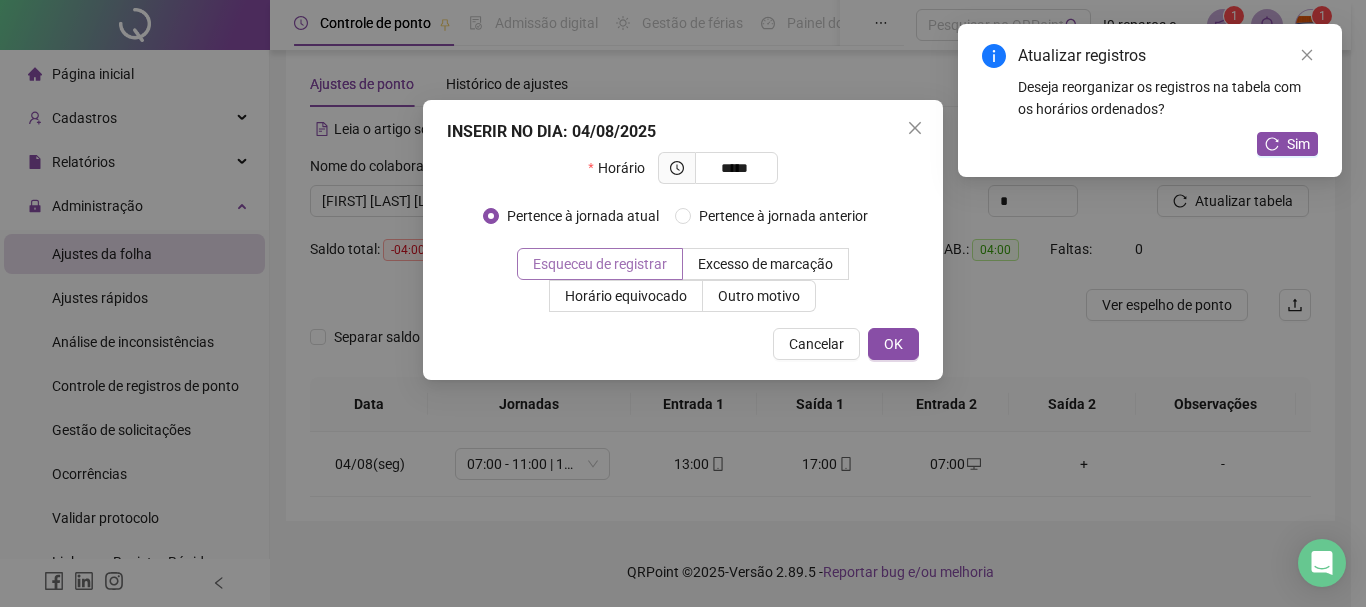 type on "*****" 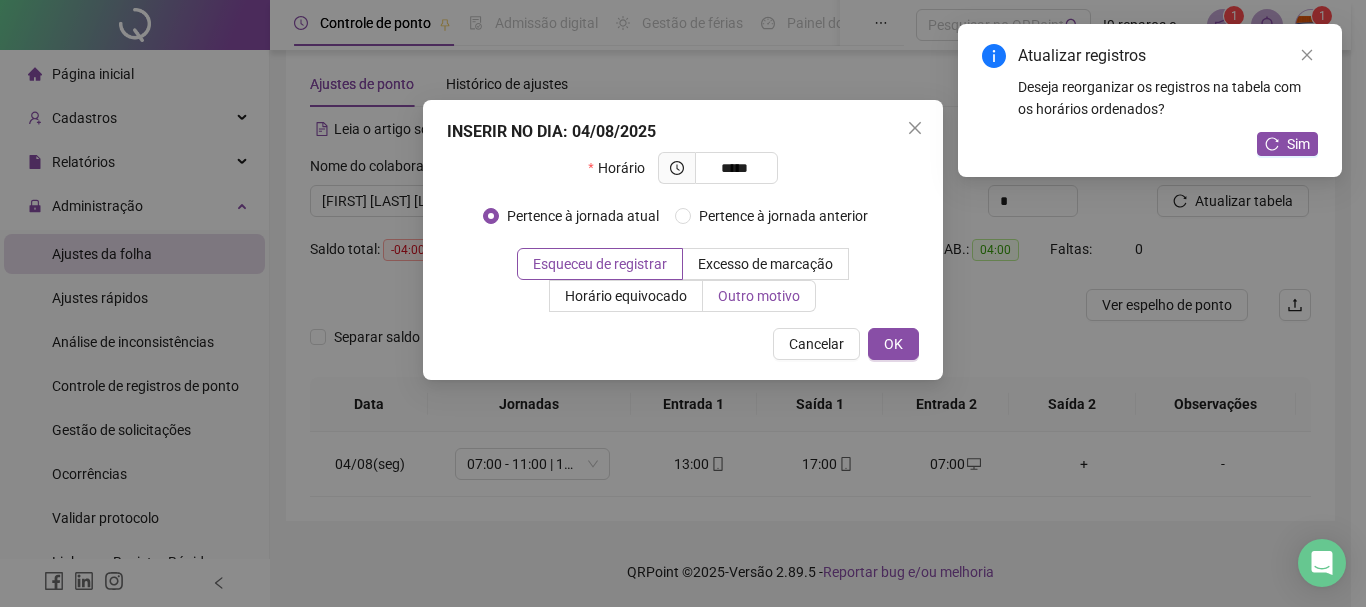 drag, startPoint x: 657, startPoint y: 260, endPoint x: 807, endPoint y: 292, distance: 153.37535 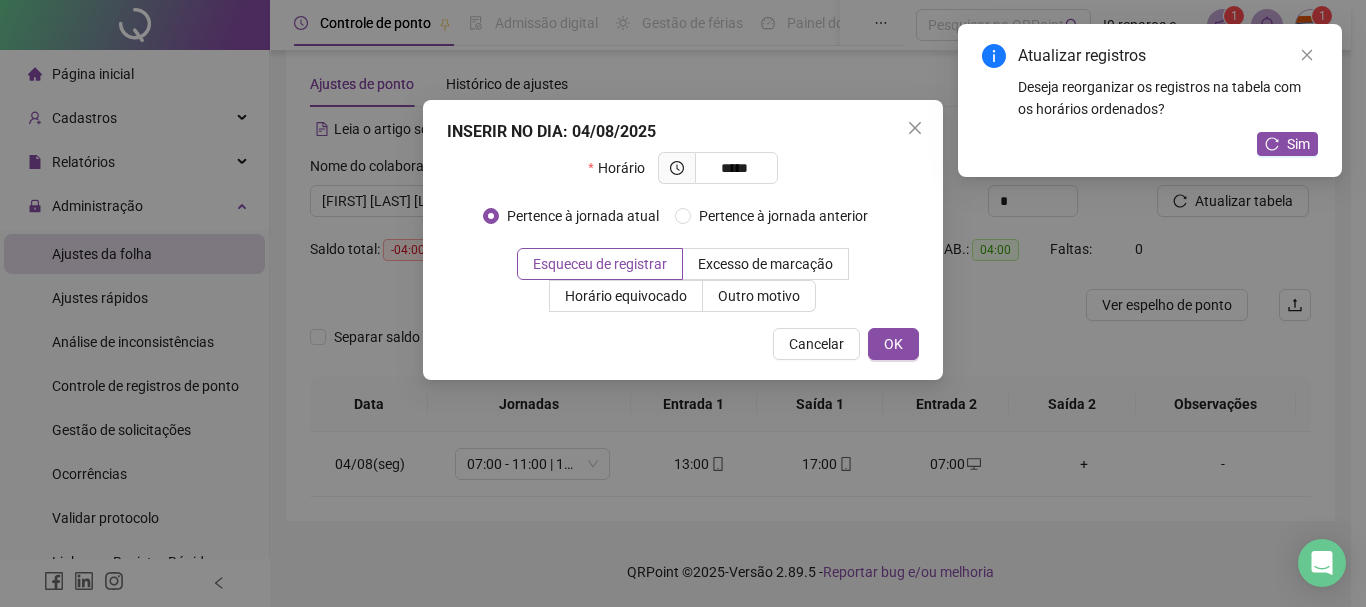 click on "OK" at bounding box center [893, 344] 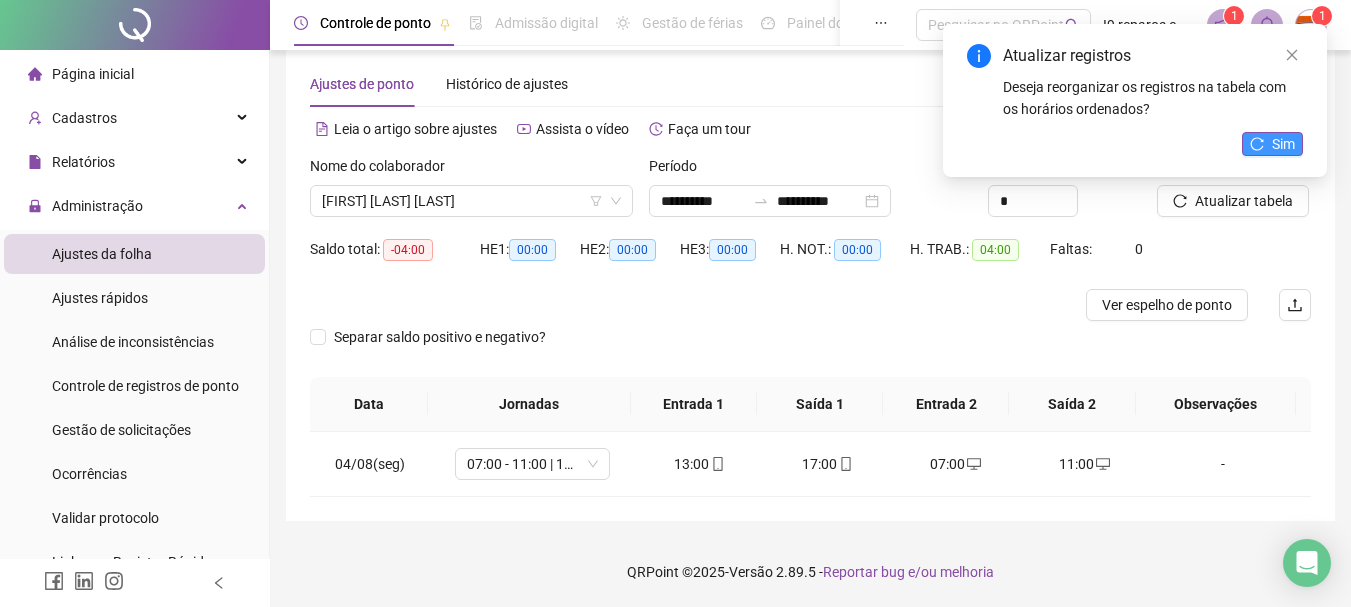 click on "Sim" at bounding box center [1283, 144] 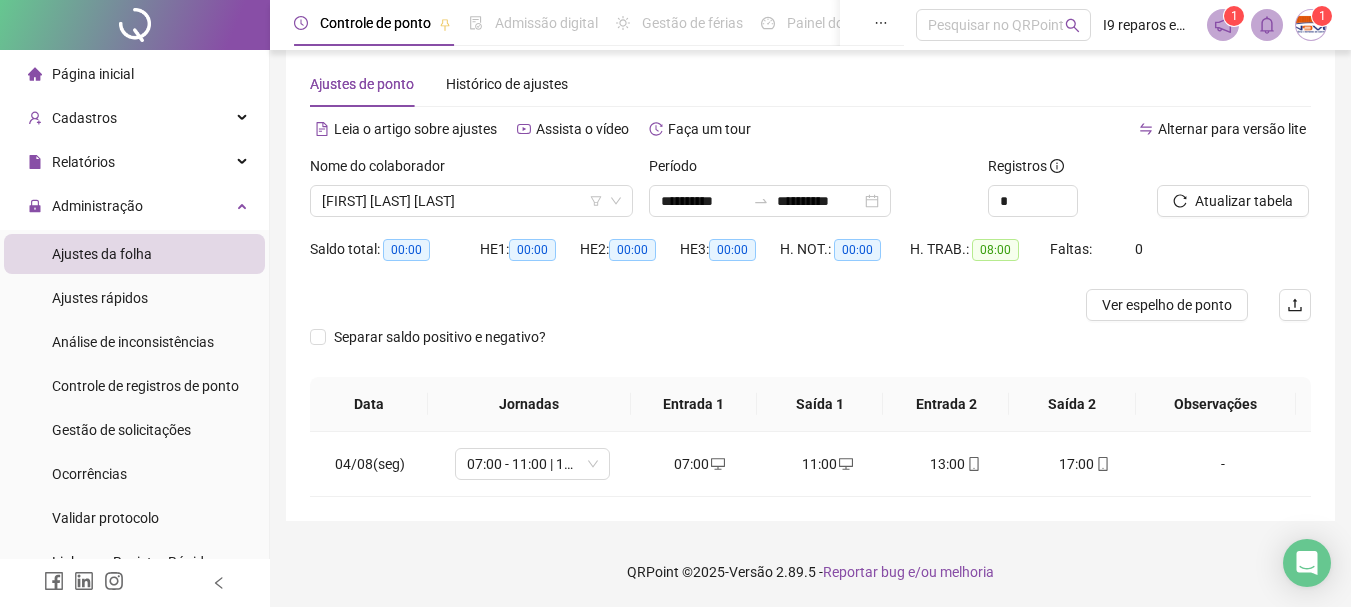 click on "Página inicial" at bounding box center [93, 74] 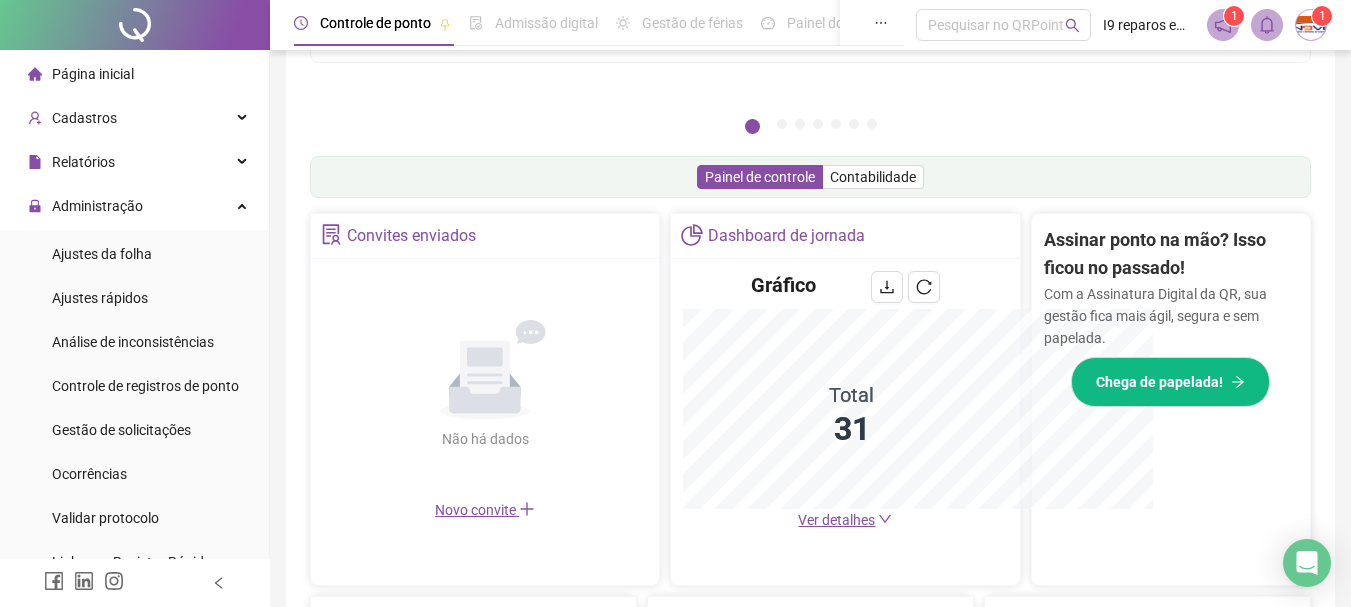 scroll, scrollTop: 671, scrollLeft: 0, axis: vertical 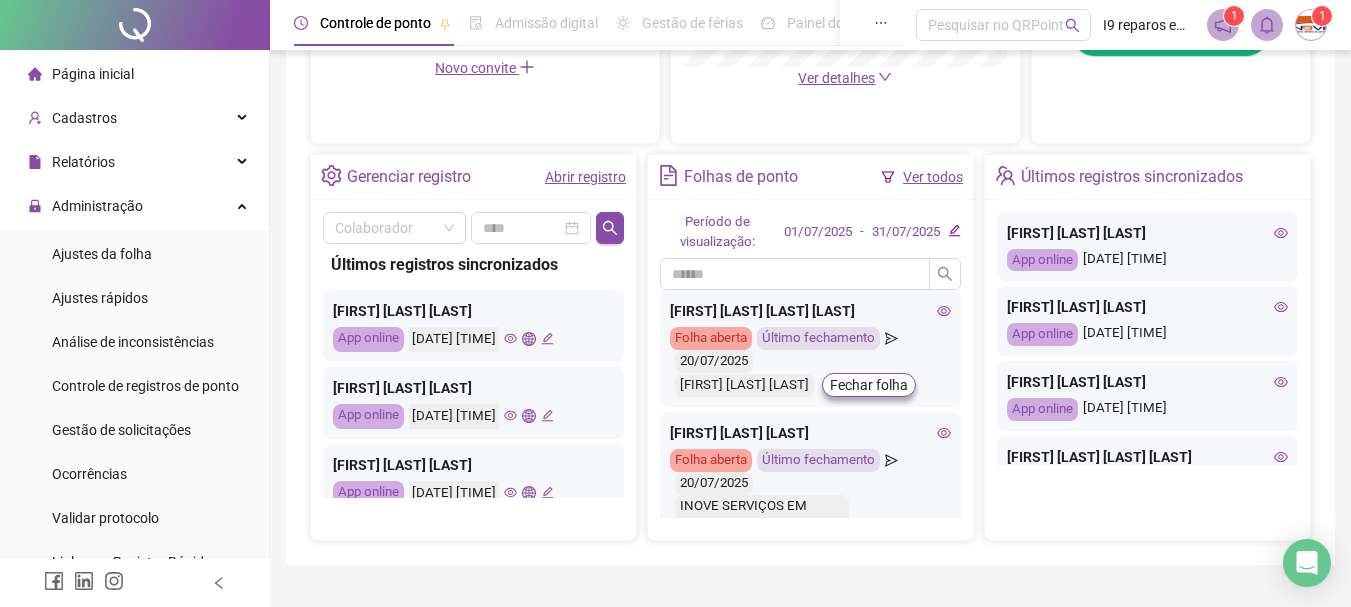 click on "Página inicial" at bounding box center [93, 74] 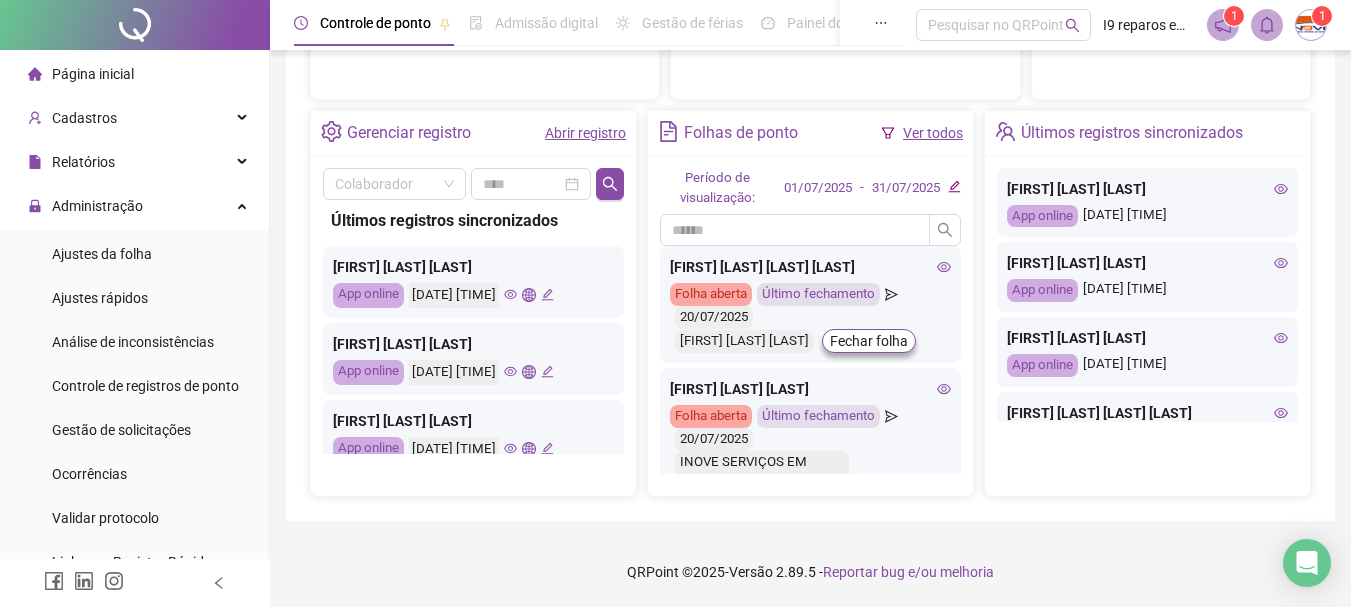 scroll, scrollTop: 615, scrollLeft: 0, axis: vertical 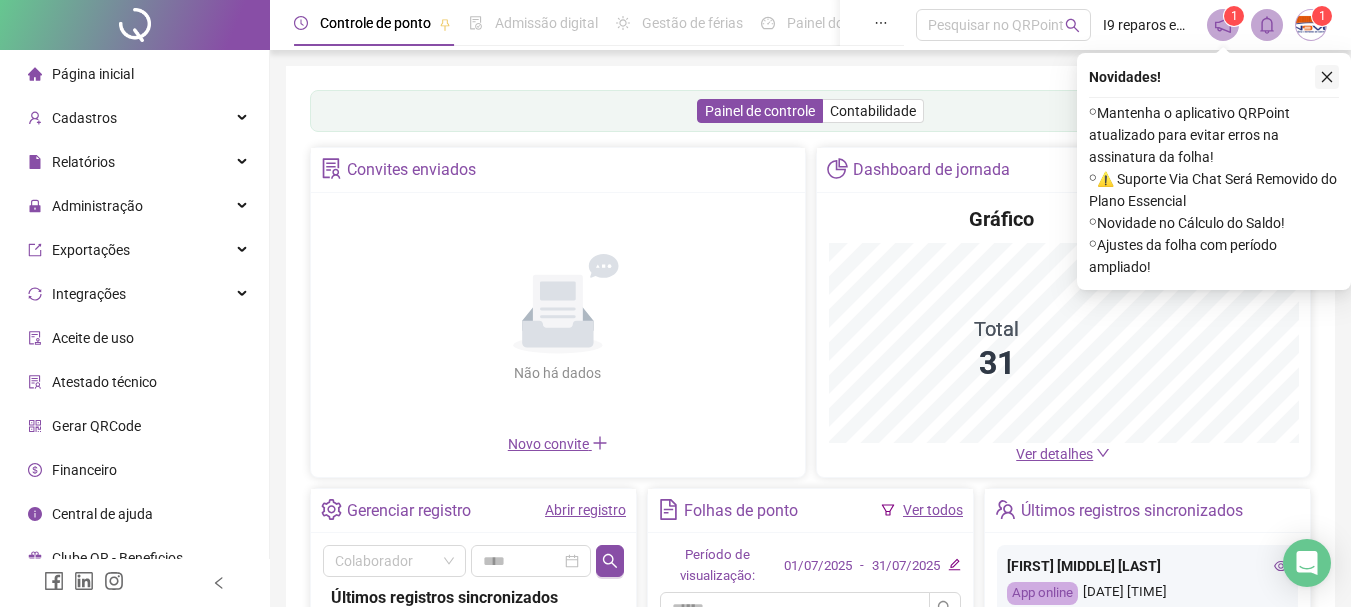 click at bounding box center [1327, 77] 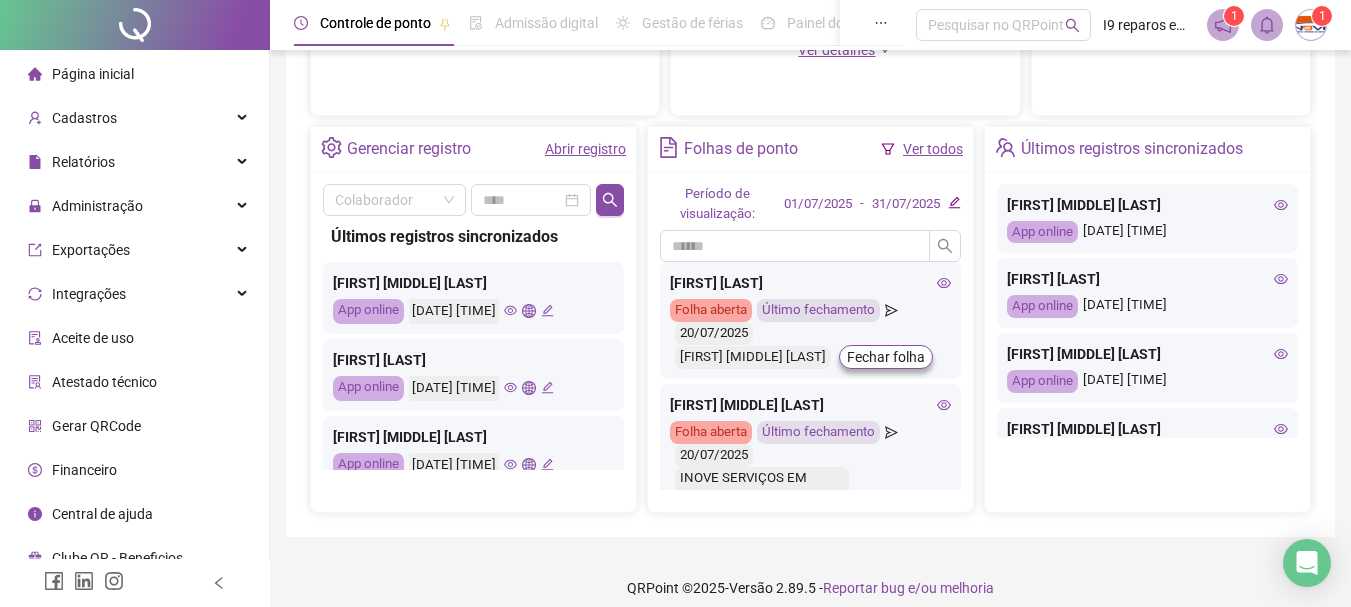 scroll, scrollTop: 700, scrollLeft: 0, axis: vertical 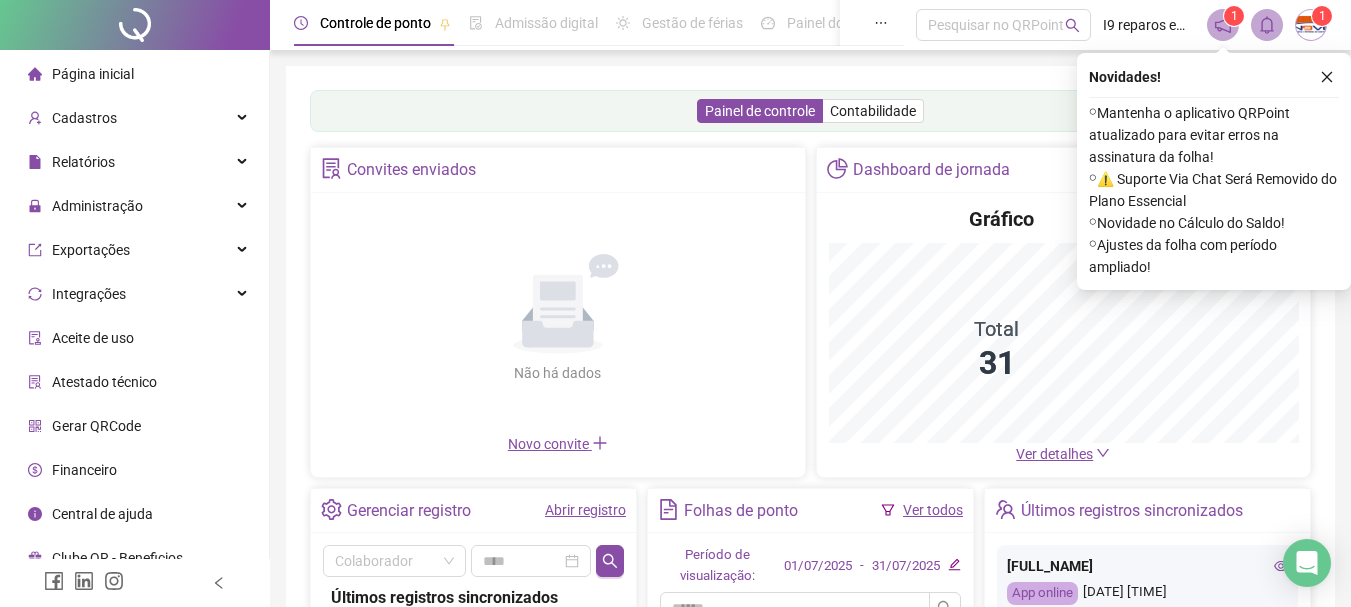 click at bounding box center [1327, 77] 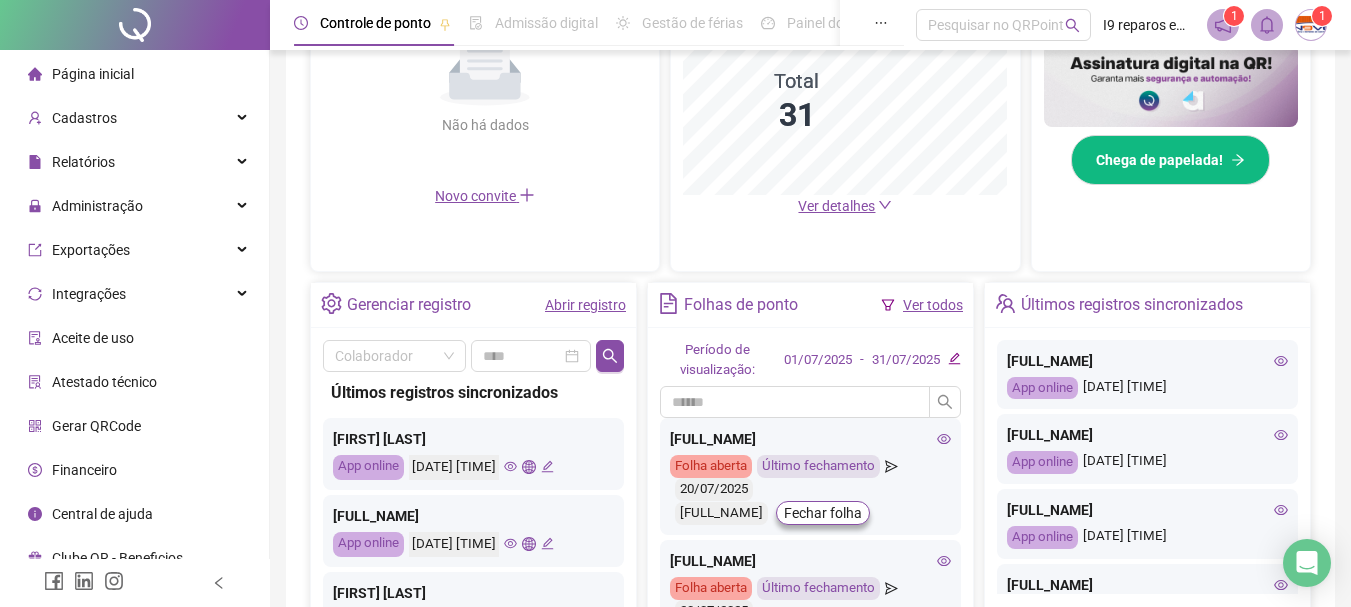 scroll, scrollTop: 600, scrollLeft: 0, axis: vertical 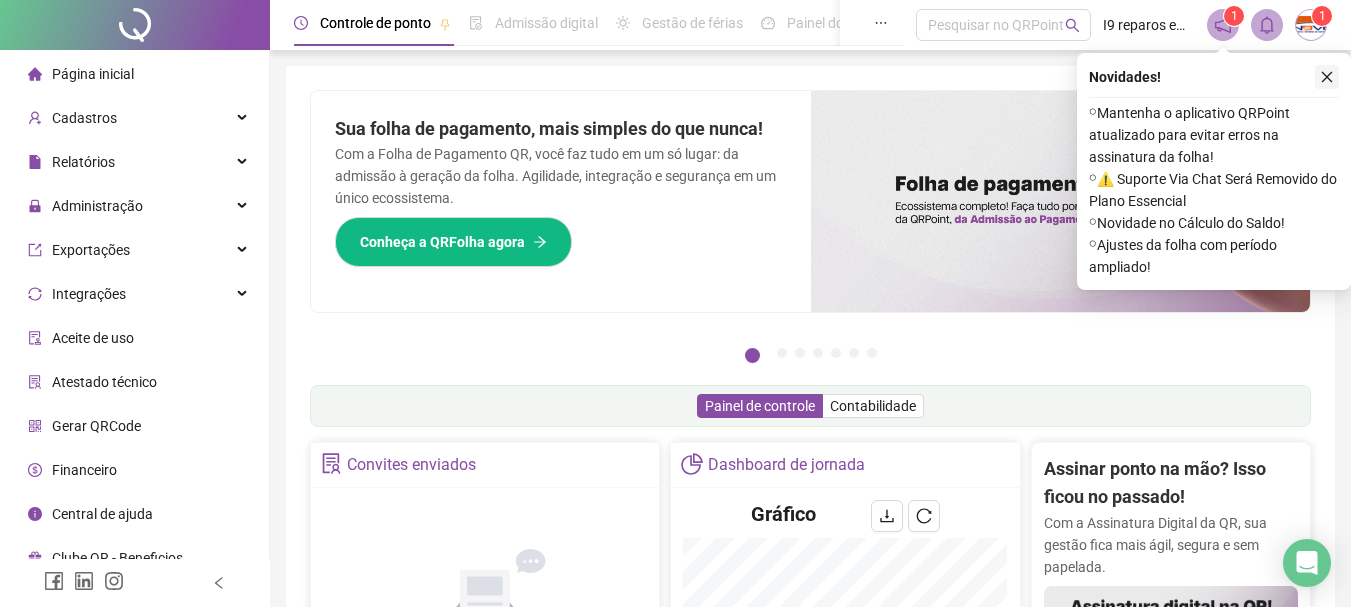 click 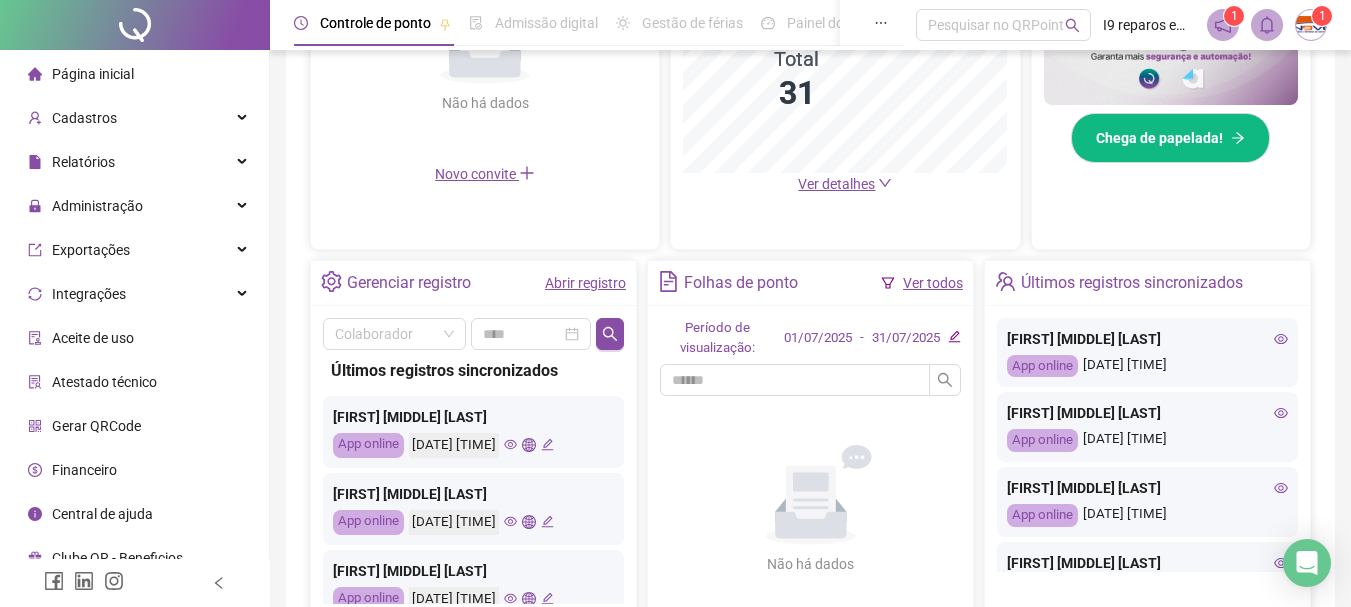 scroll, scrollTop: 600, scrollLeft: 0, axis: vertical 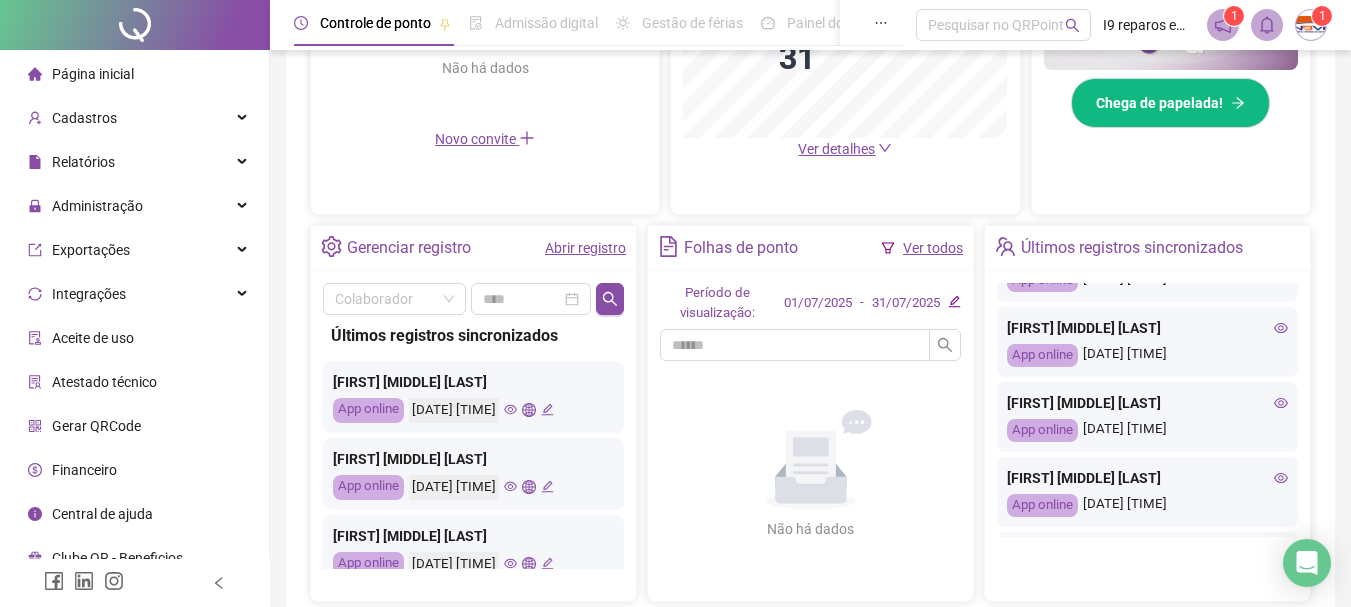 click 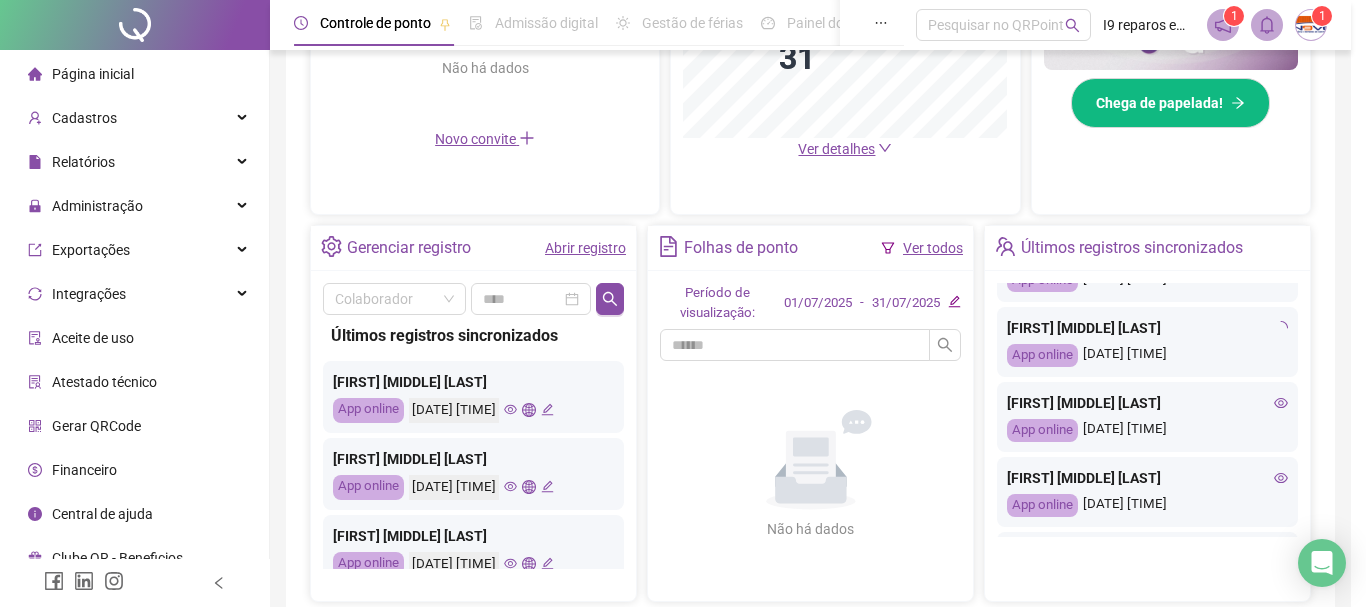 type on "**********" 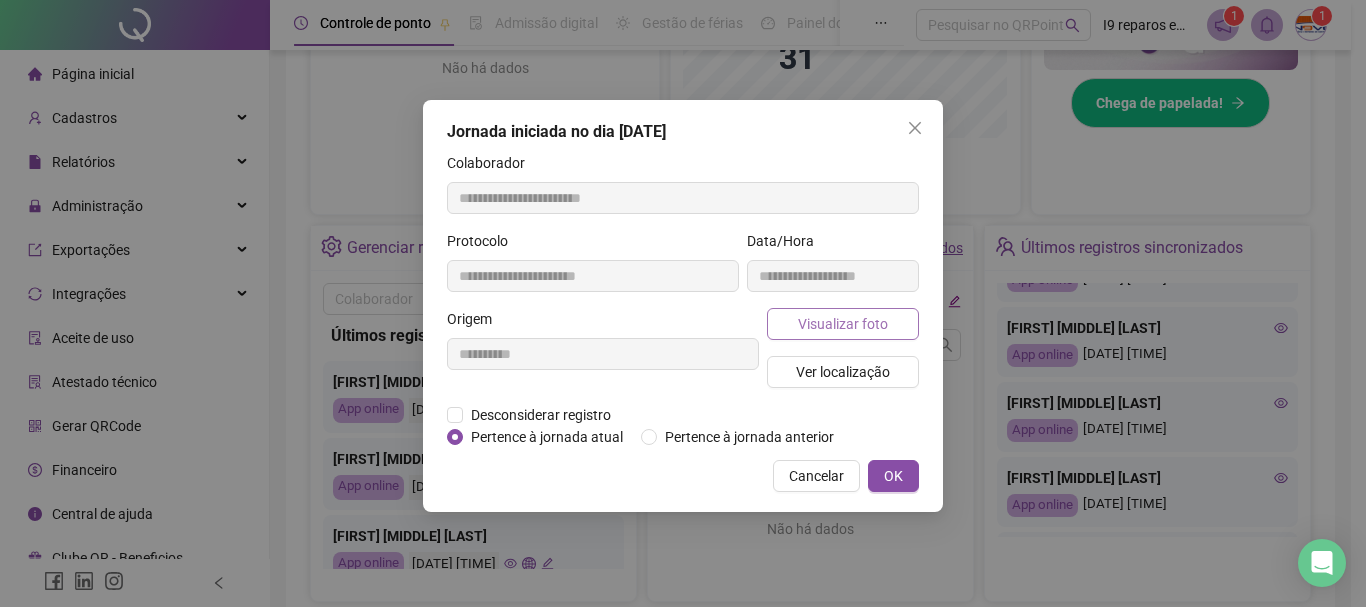click on "Visualizar foto" at bounding box center [843, 324] 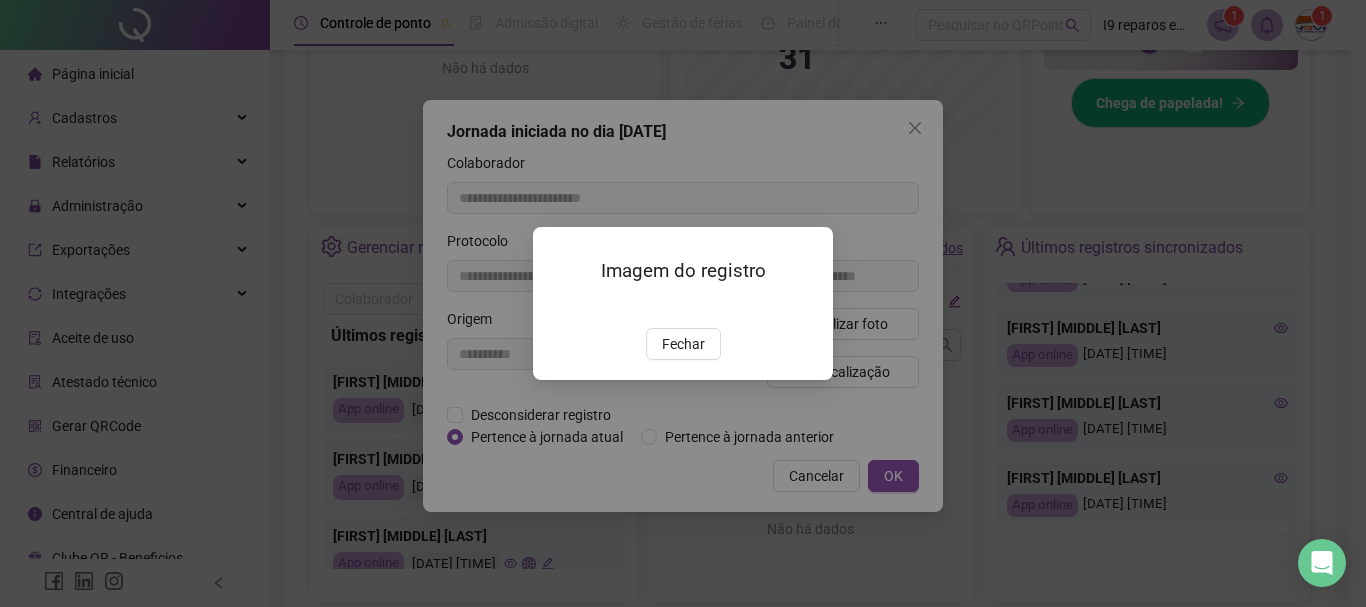 click on "Fechar" at bounding box center [683, 344] 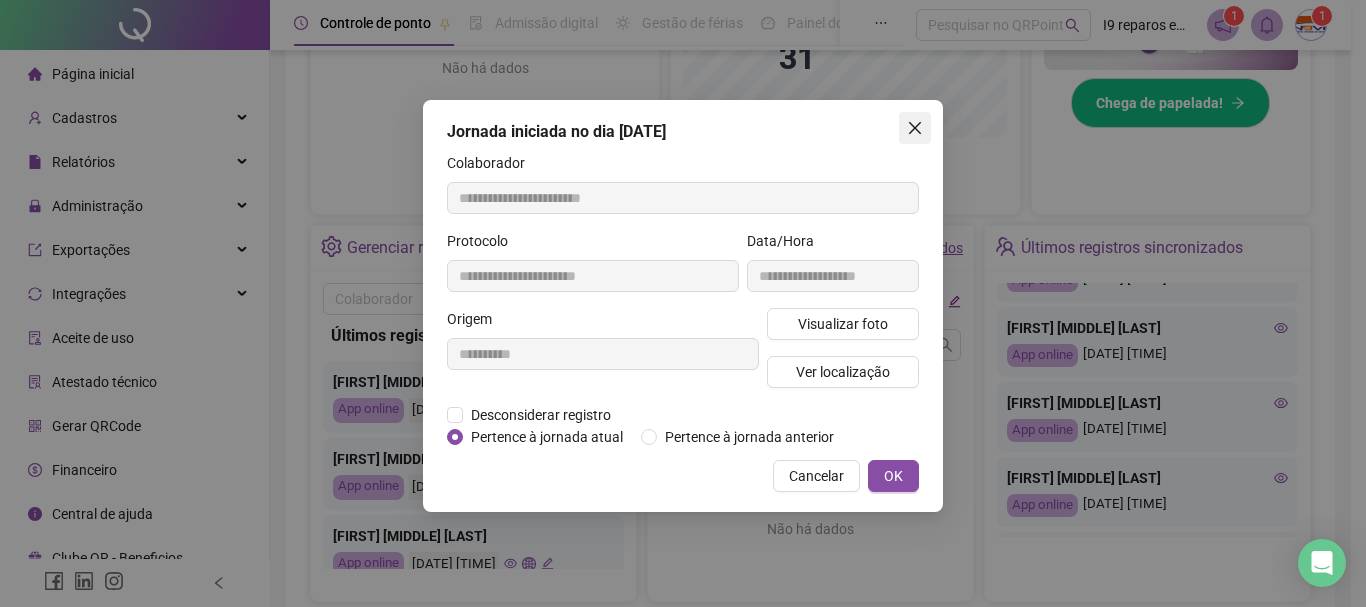 click 